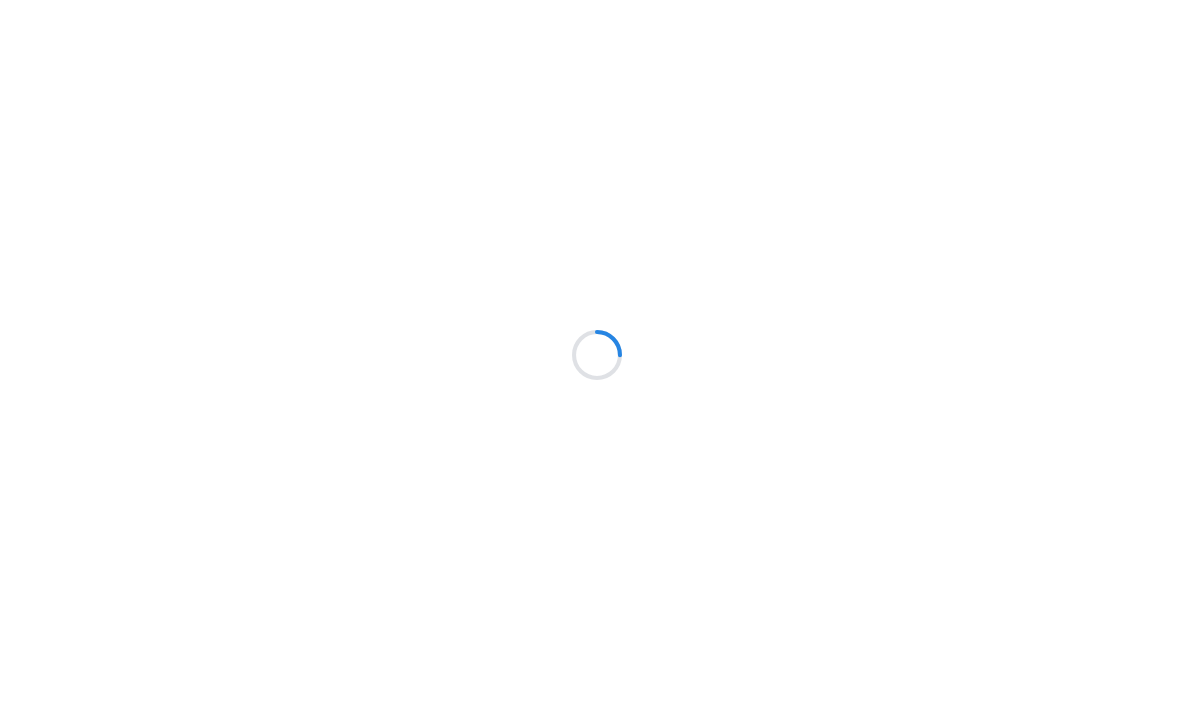 scroll, scrollTop: 0, scrollLeft: 0, axis: both 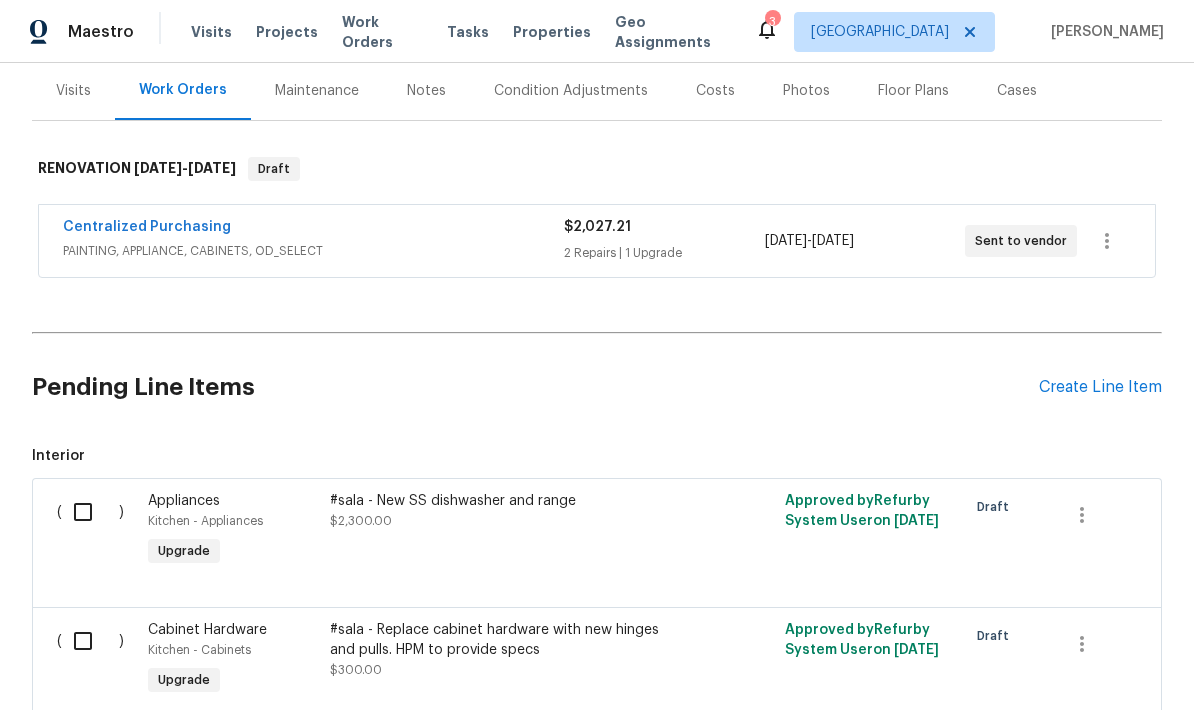 click on "Centralized Purchasing" at bounding box center (147, 227) 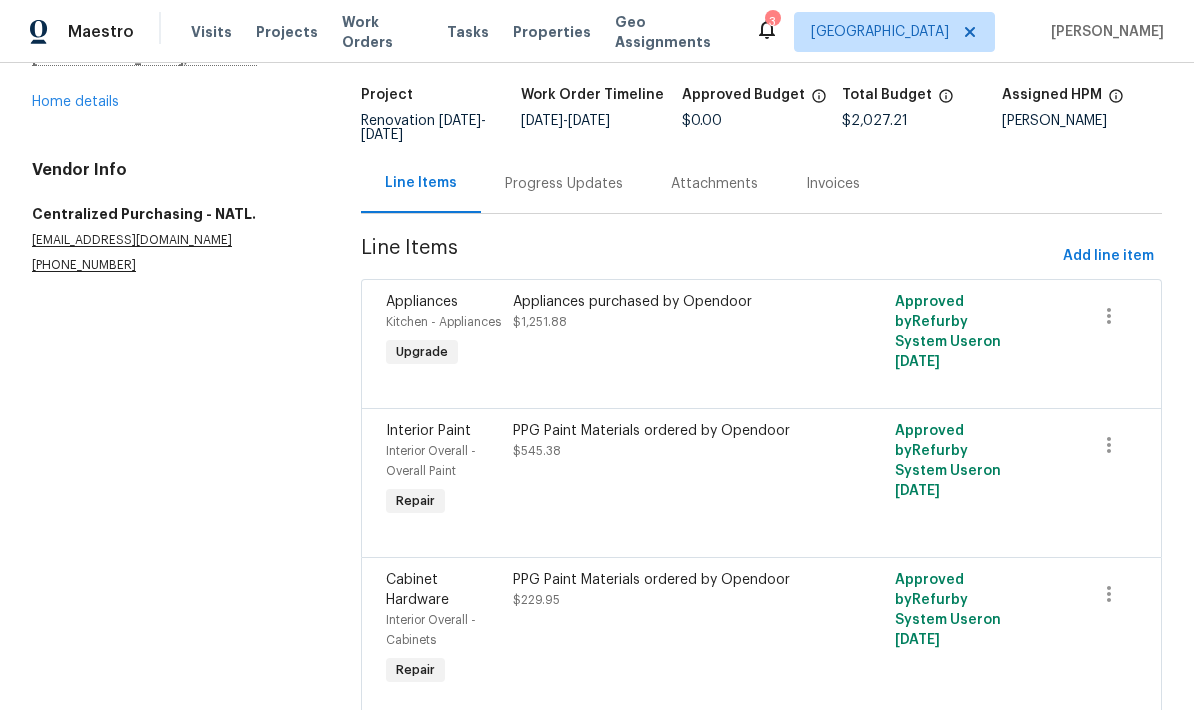 scroll, scrollTop: 117, scrollLeft: 0, axis: vertical 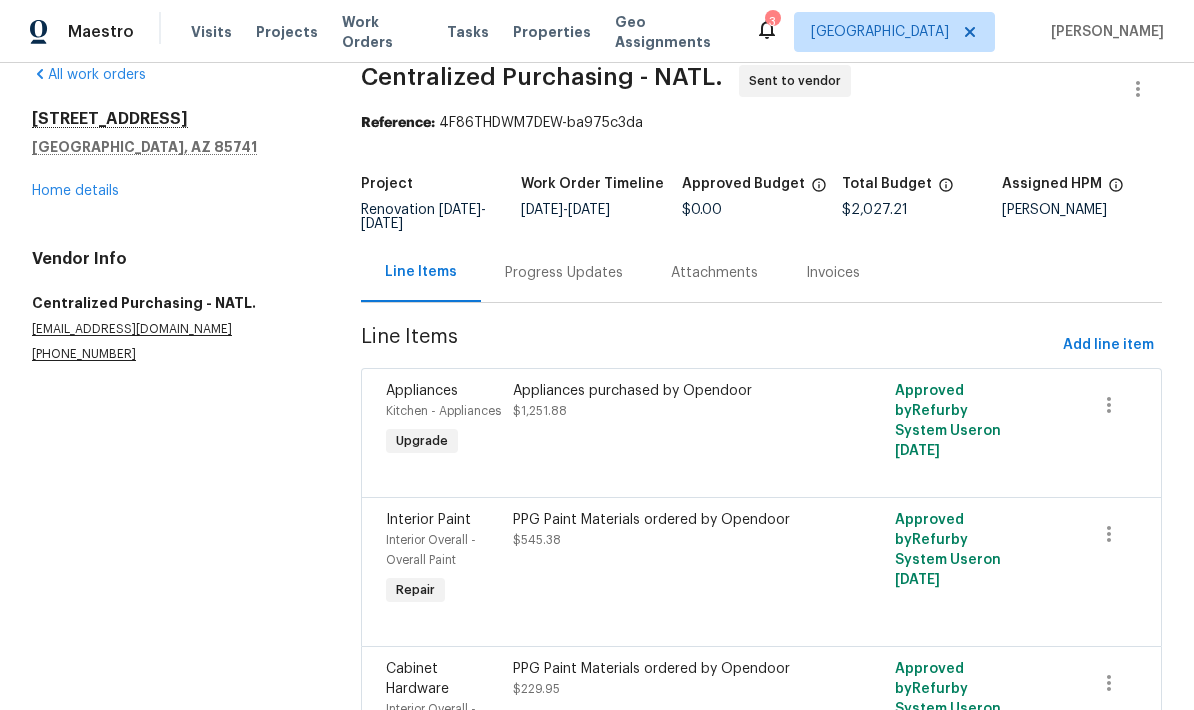 click on "Home details" at bounding box center (75, 191) 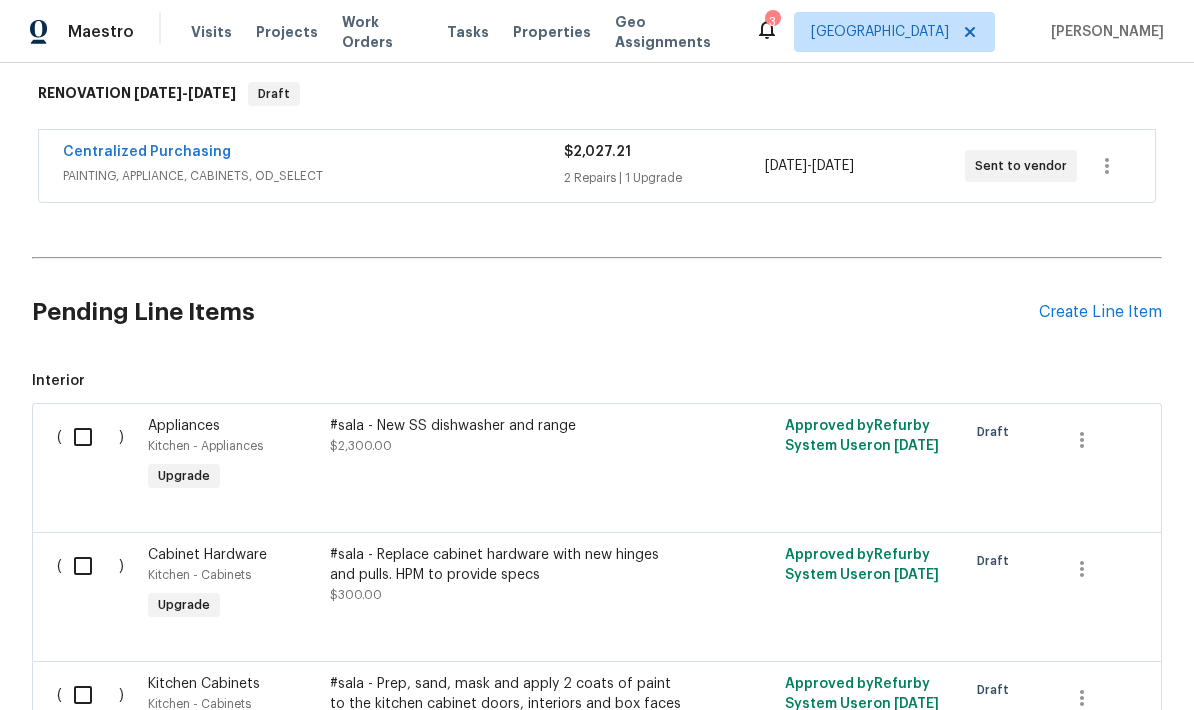 scroll, scrollTop: 381, scrollLeft: 0, axis: vertical 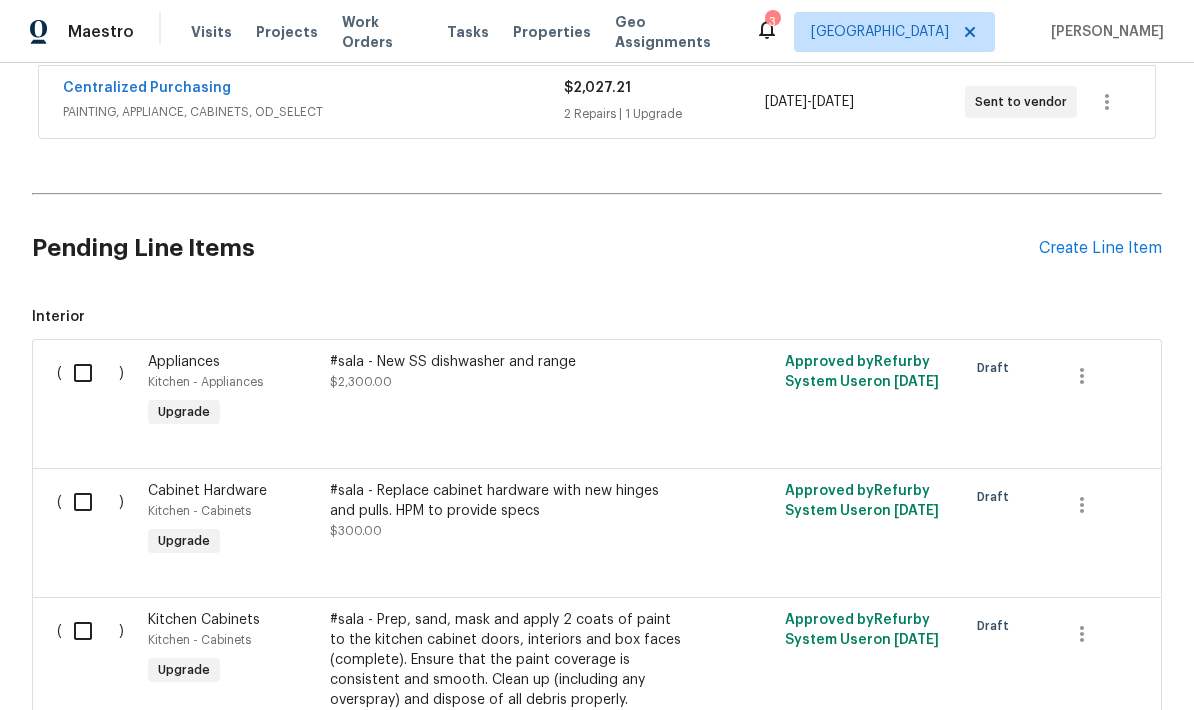 click on "#sala - New SS dishwasher and range $2,300.00" at bounding box center (506, 392) 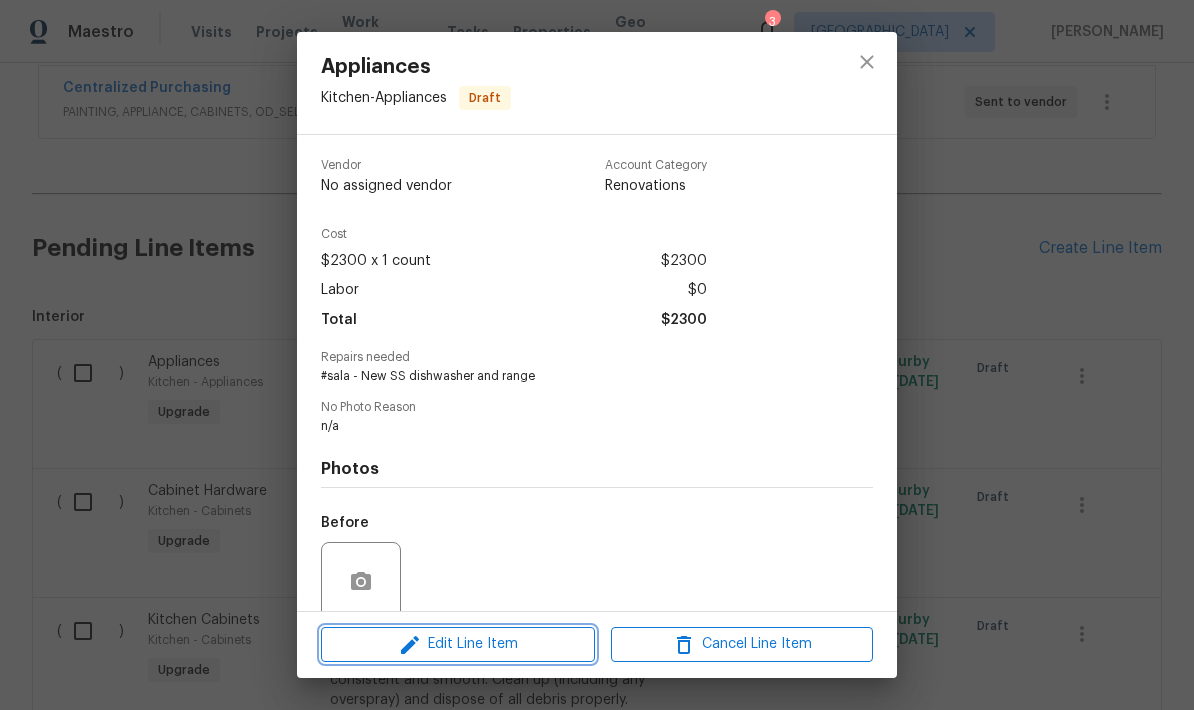 click on "Edit Line Item" at bounding box center (458, 644) 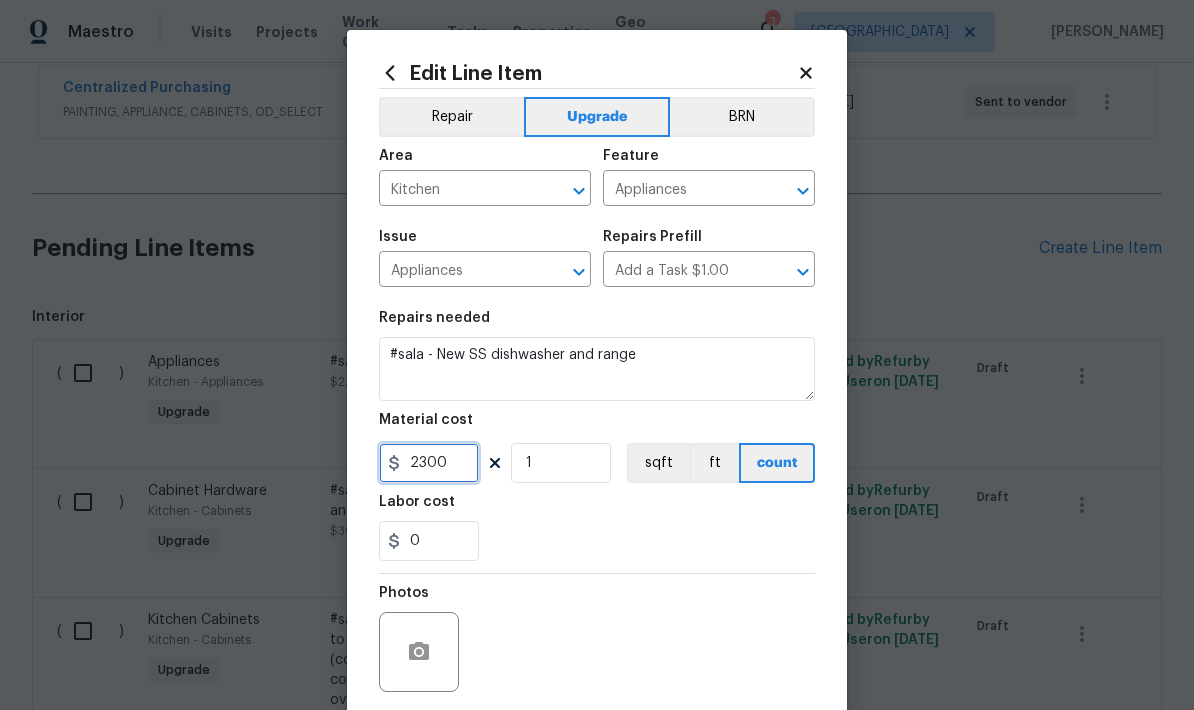 click on "2300" at bounding box center (429, 463) 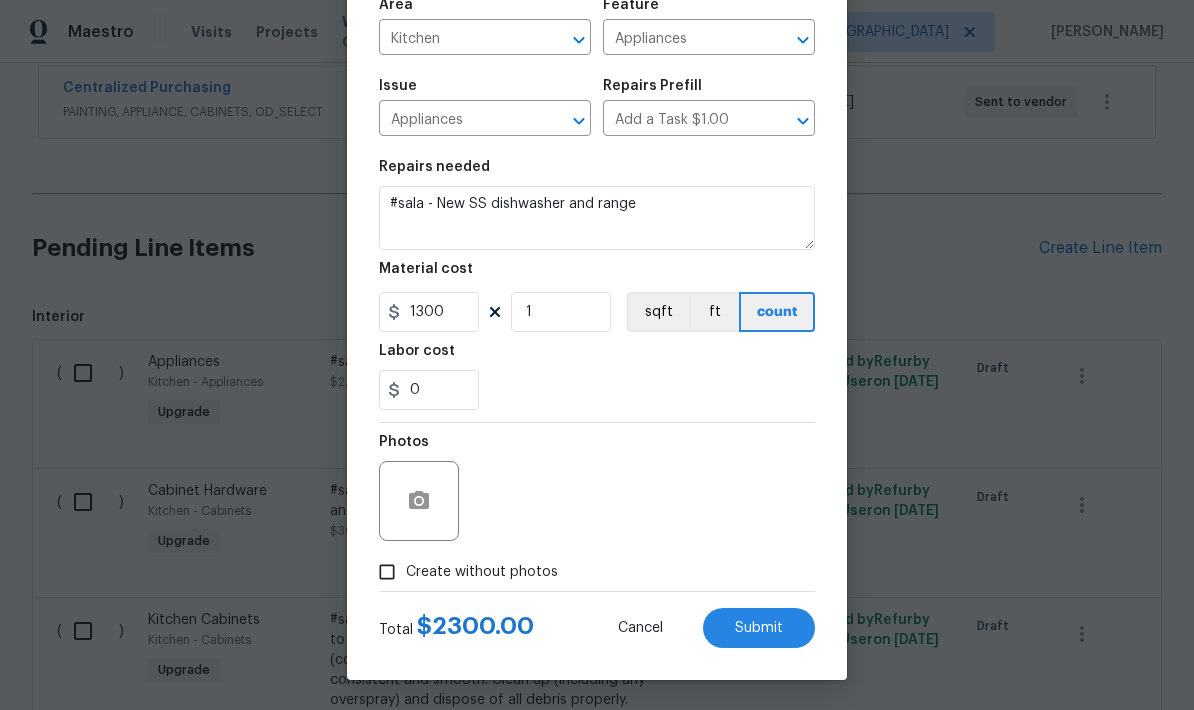 scroll, scrollTop: 155, scrollLeft: 0, axis: vertical 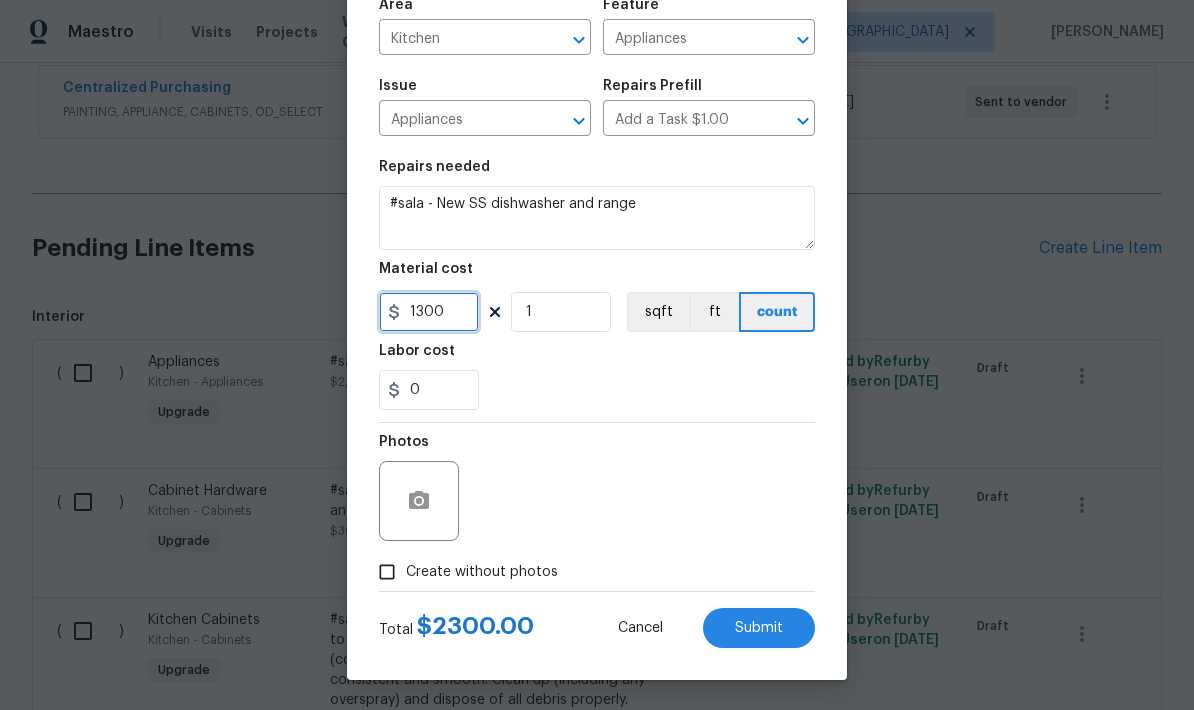 type on "1300" 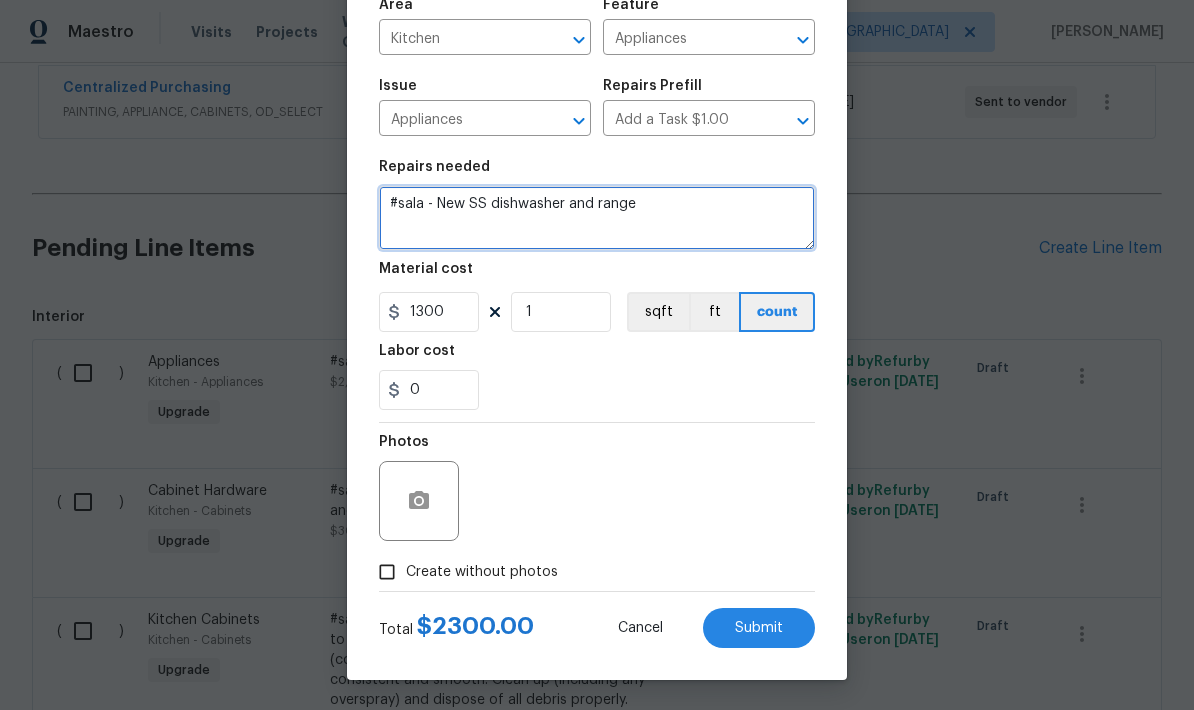 click on "#sala - New SS dishwasher and range" at bounding box center (597, 218) 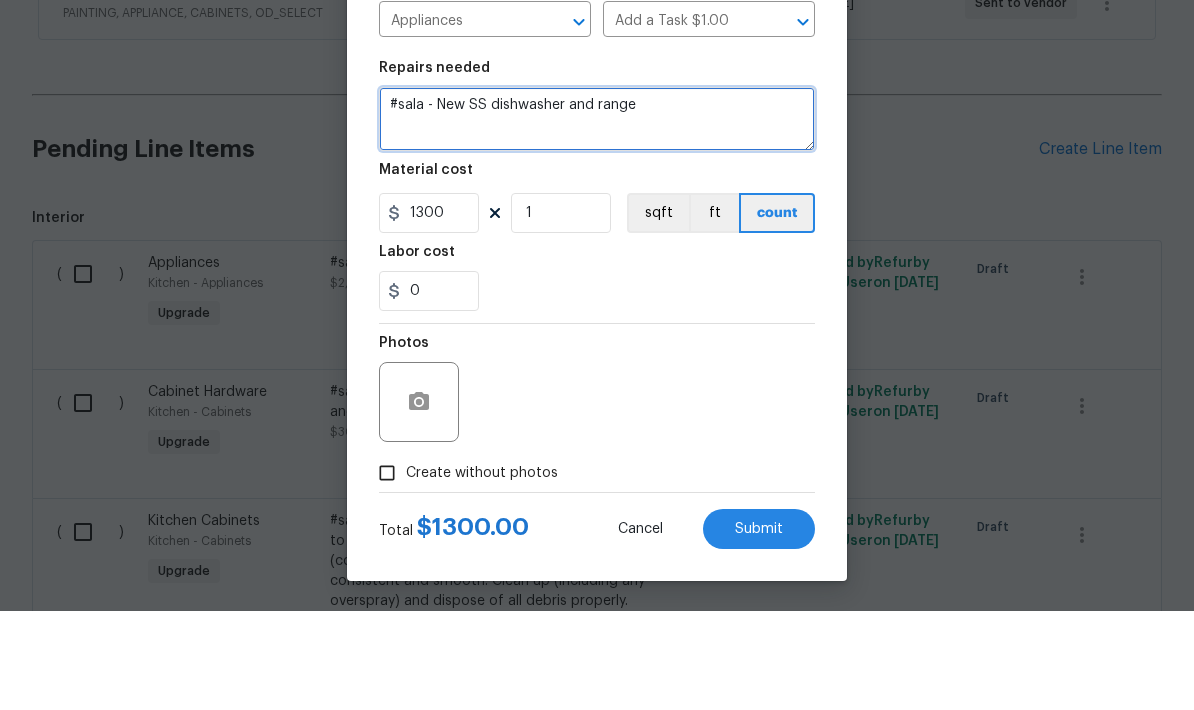 click on "#sala - New SS dishwasher and range" at bounding box center [597, 218] 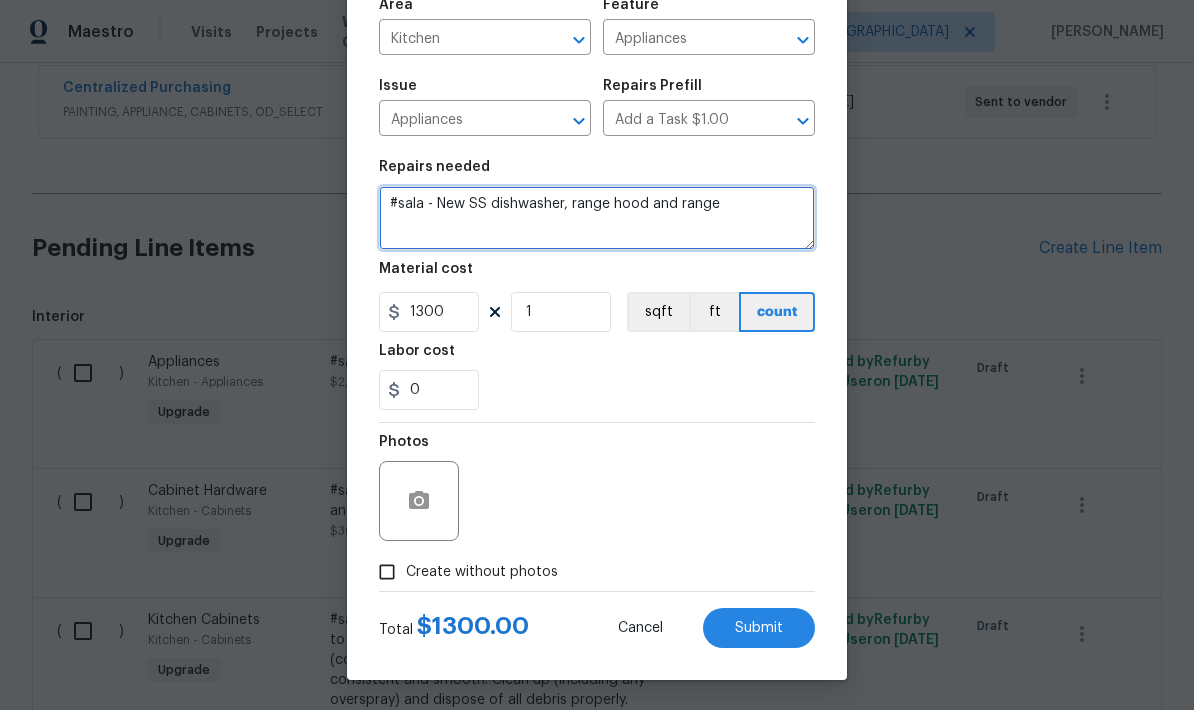 type on "#sala - New SS dishwasher, range hood and range" 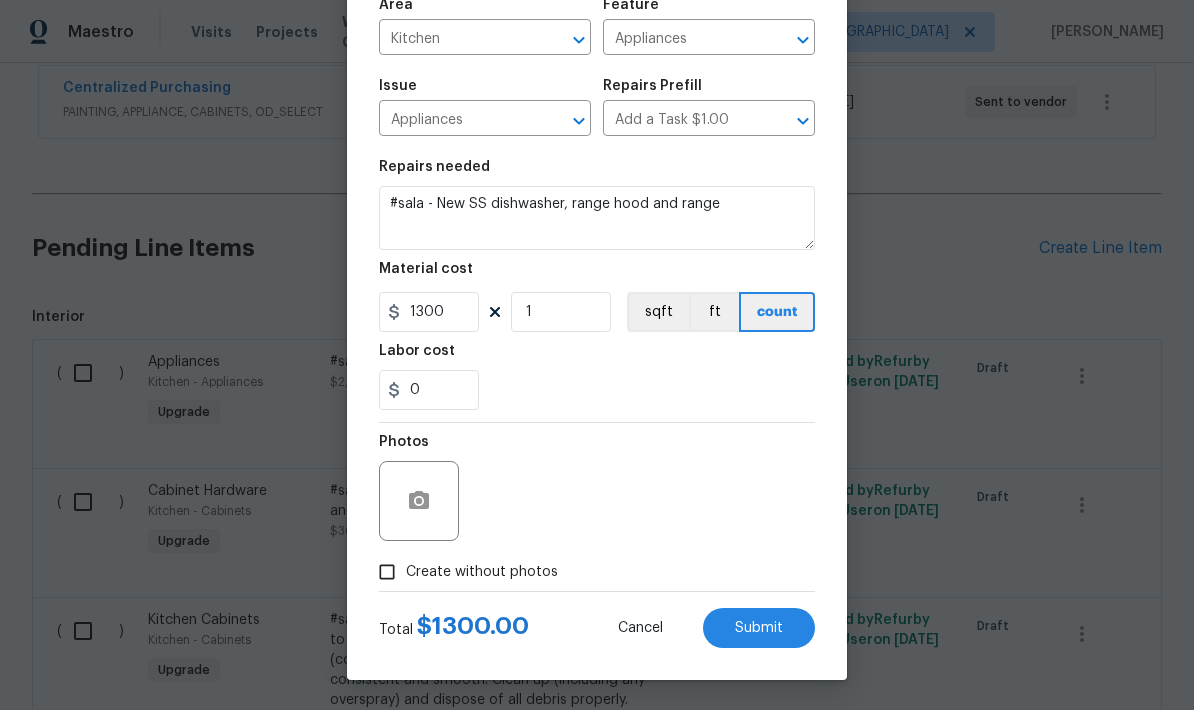 click on "Submit" at bounding box center (759, 628) 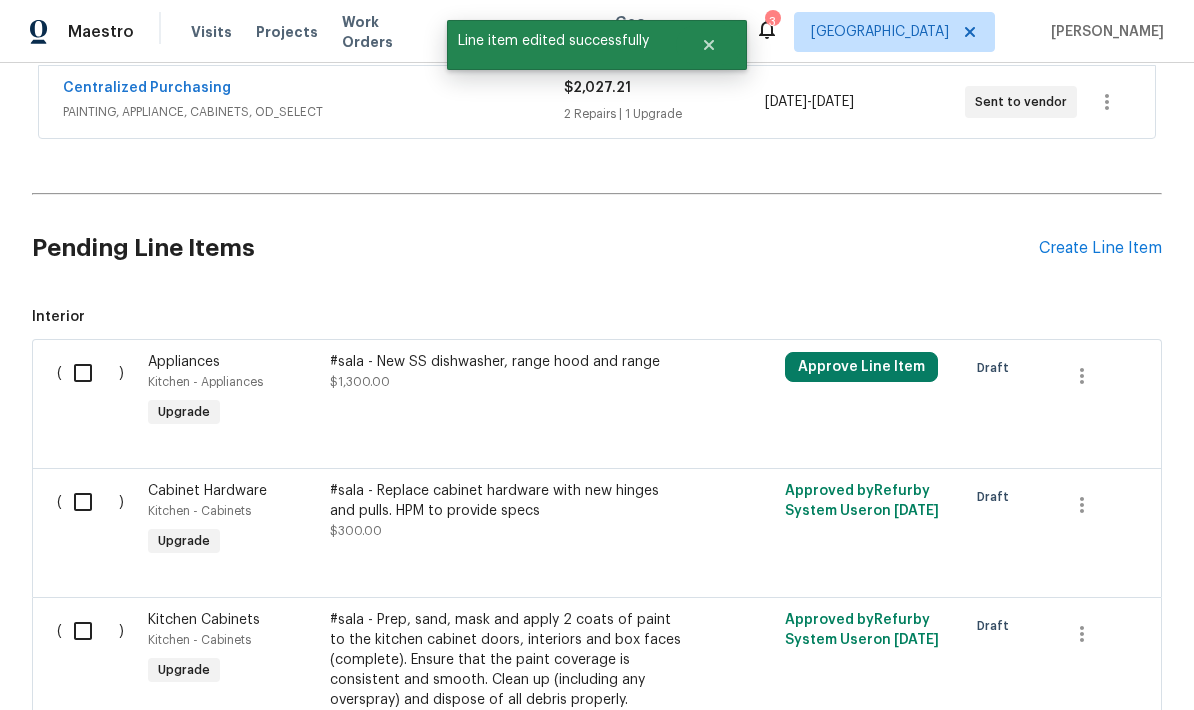 scroll, scrollTop: 0, scrollLeft: 0, axis: both 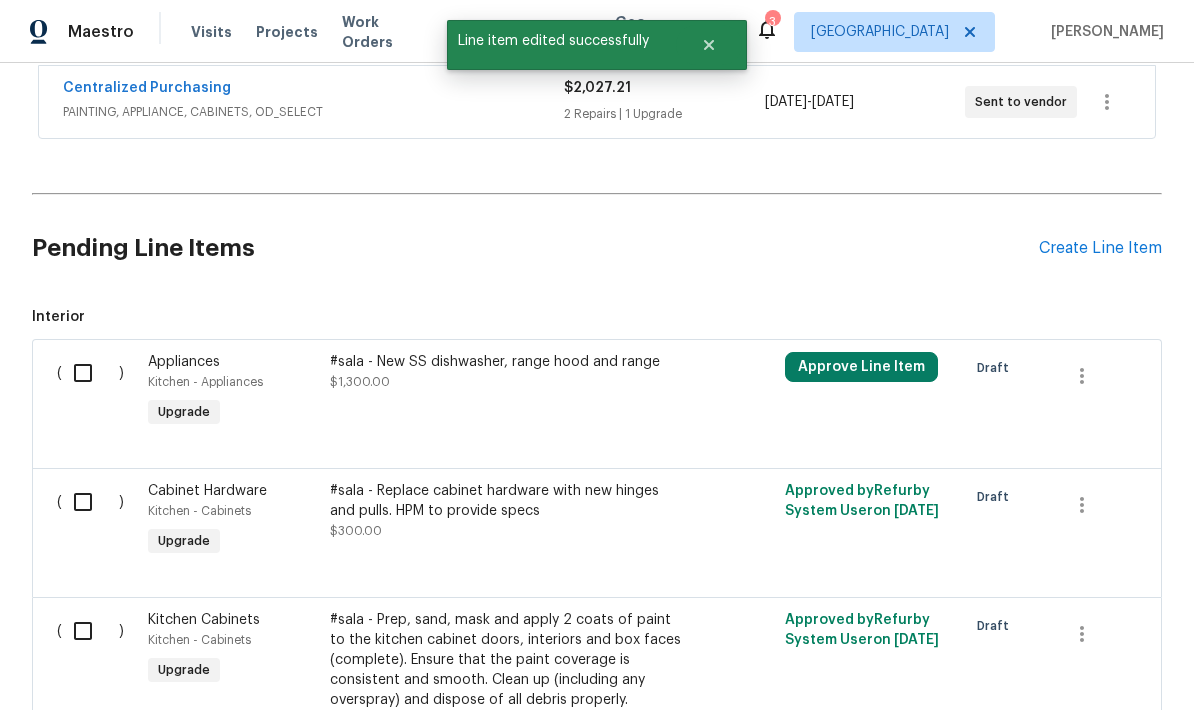 click on "Approve Line Item" at bounding box center [861, 367] 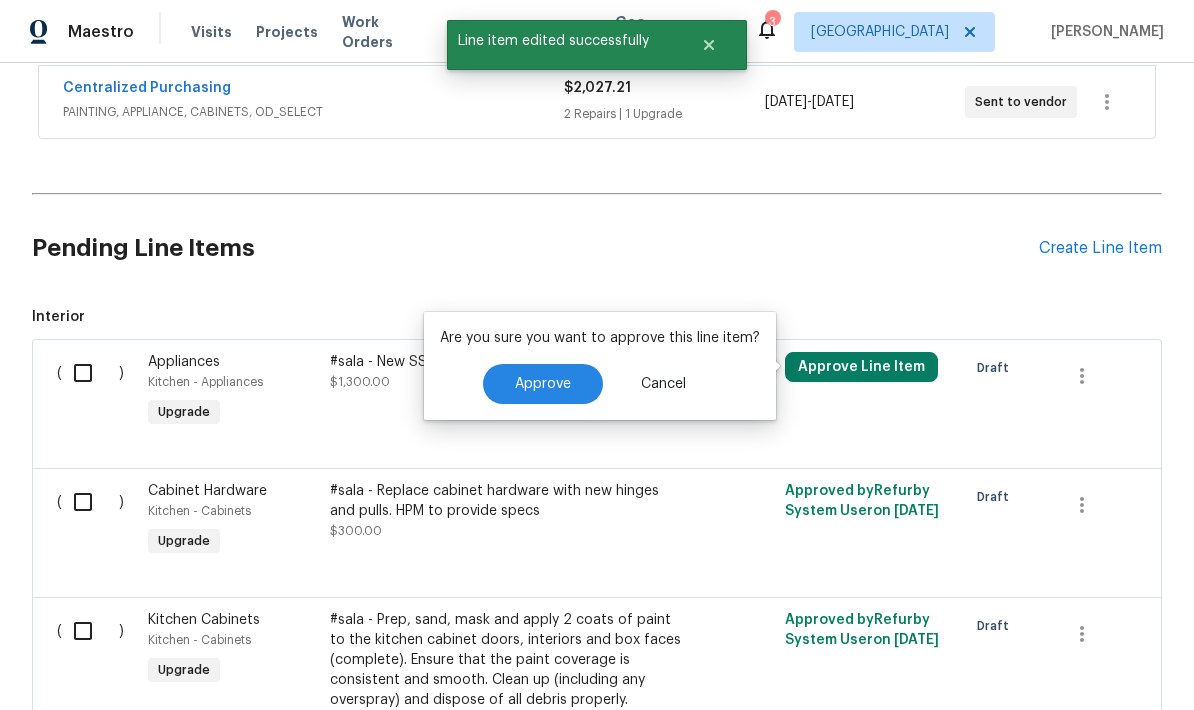 click on "Approve" at bounding box center (543, 384) 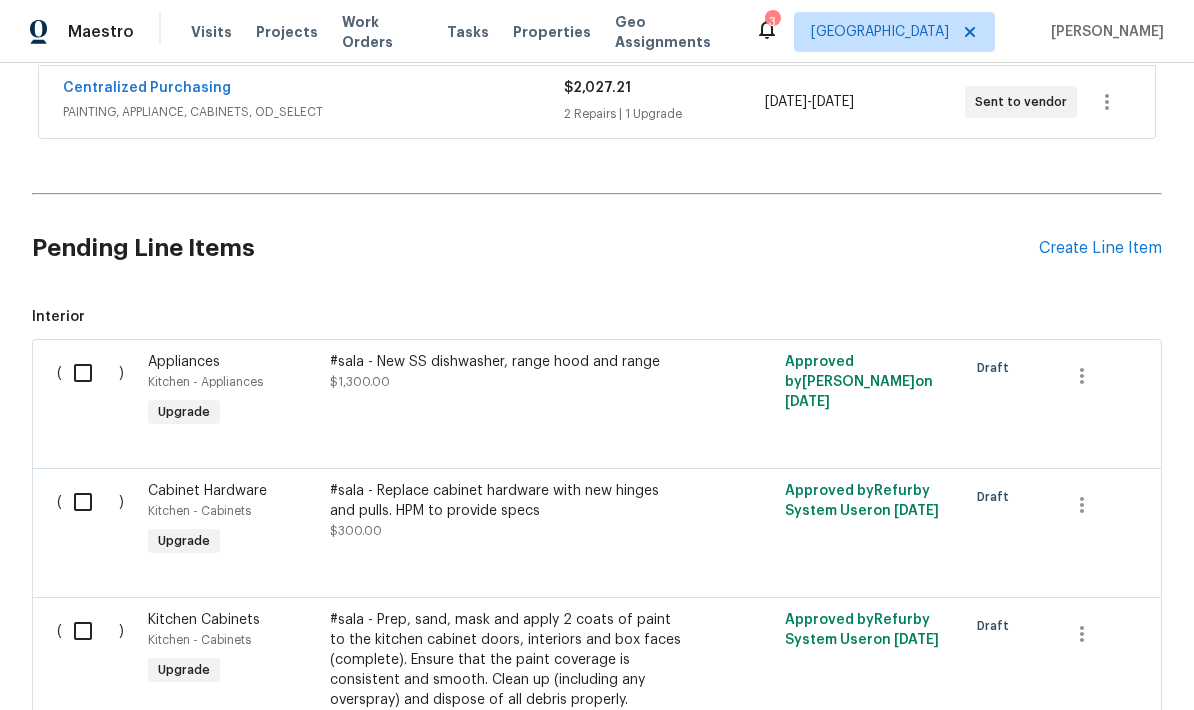 click on "#sala - Prep, sand, mask and apply 2 coats of paint to the kitchen cabinet doors, interiors and box faces (complete). Ensure that the paint coverage is consistent and smooth. Clean up (including any overspray) and dispose of all debris properly." at bounding box center (506, 660) 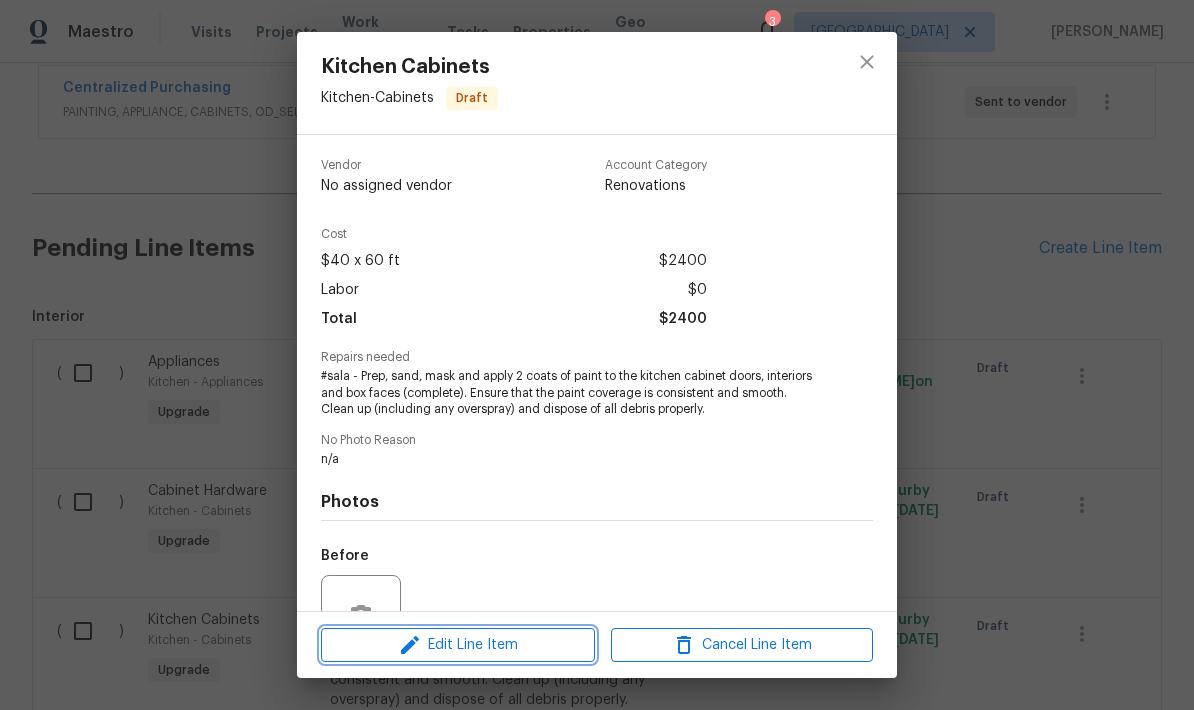 click on "Edit Line Item" at bounding box center (458, 645) 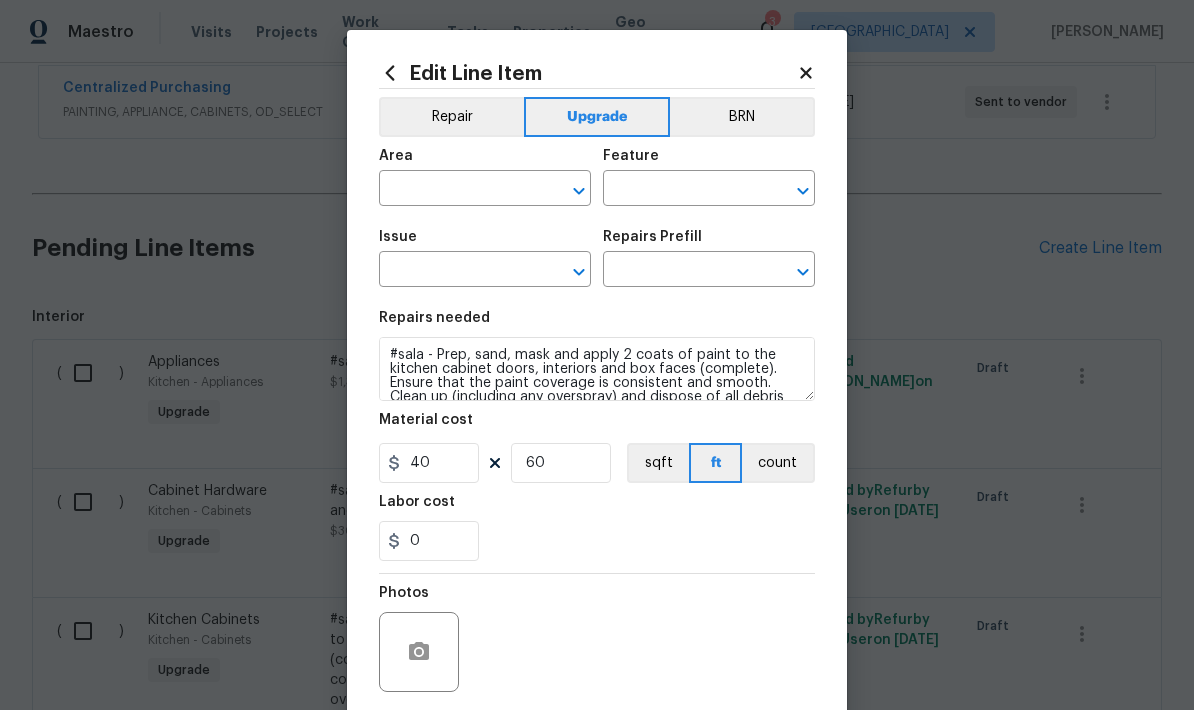 type on "Kitchen" 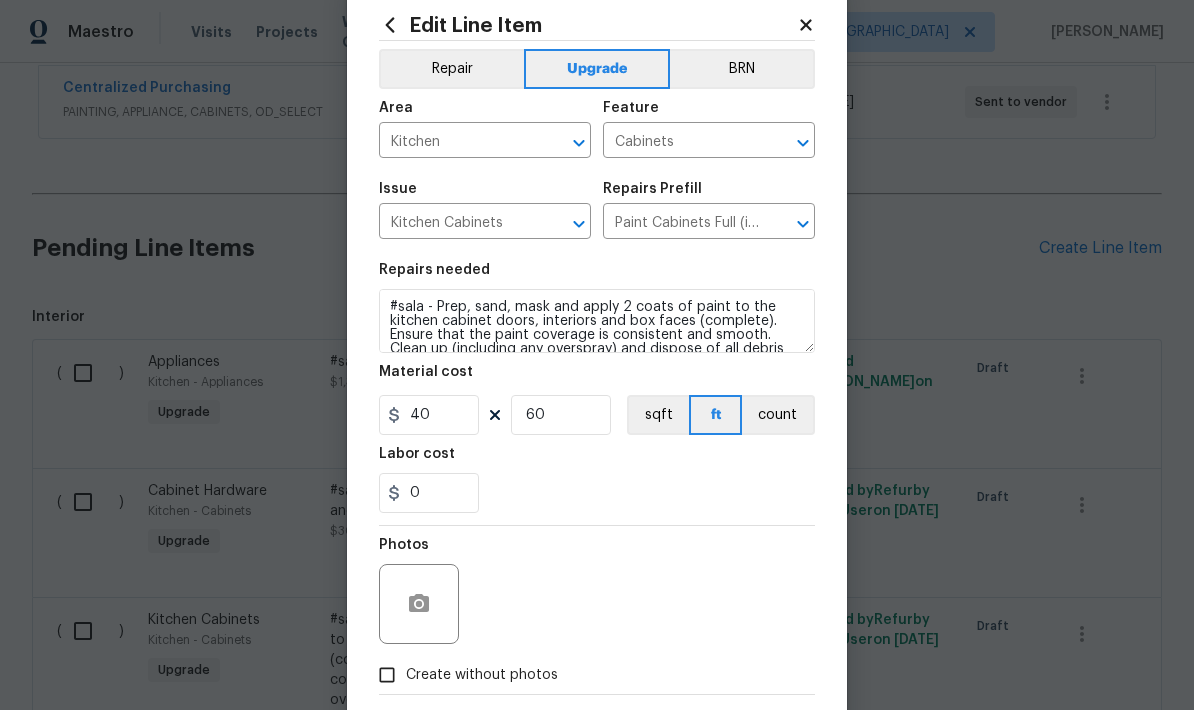 scroll, scrollTop: 49, scrollLeft: 0, axis: vertical 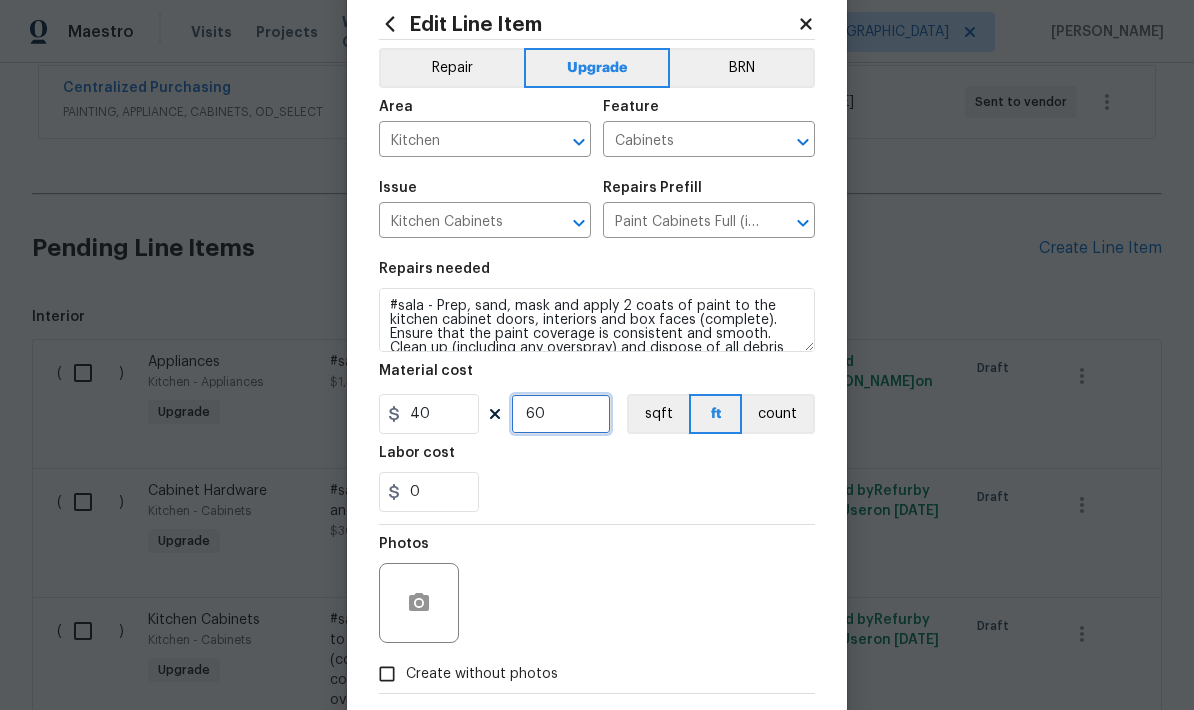 click on "60" at bounding box center (561, 414) 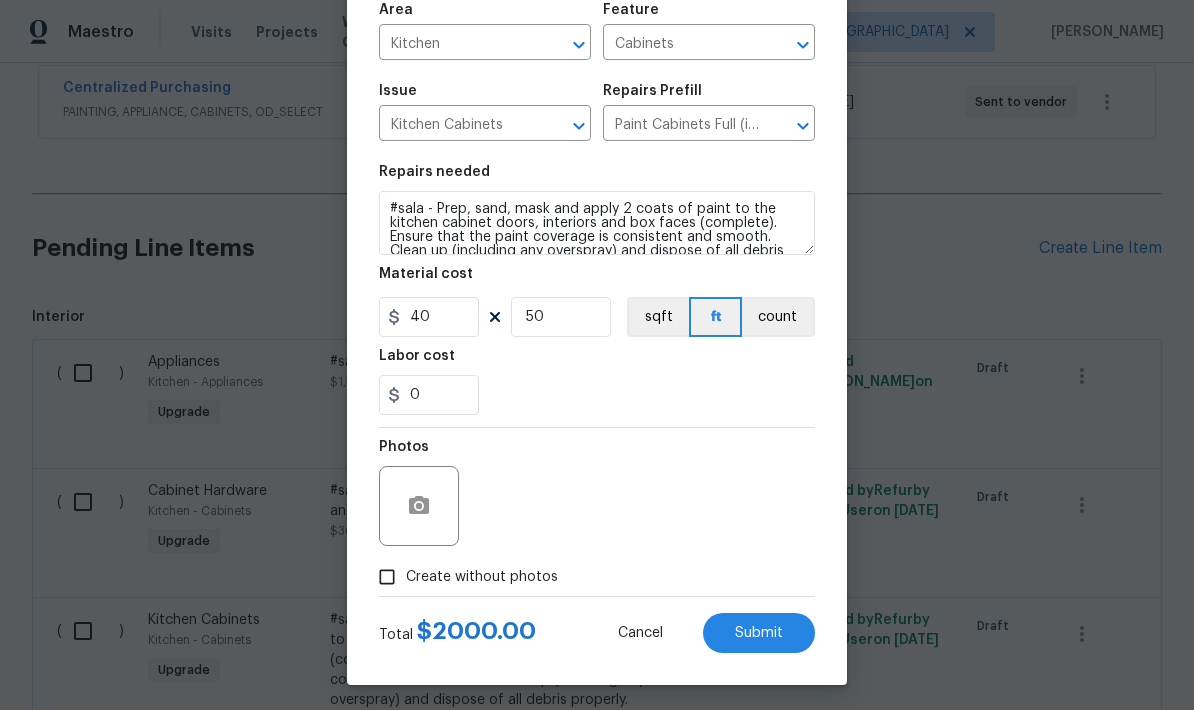 scroll, scrollTop: 145, scrollLeft: 0, axis: vertical 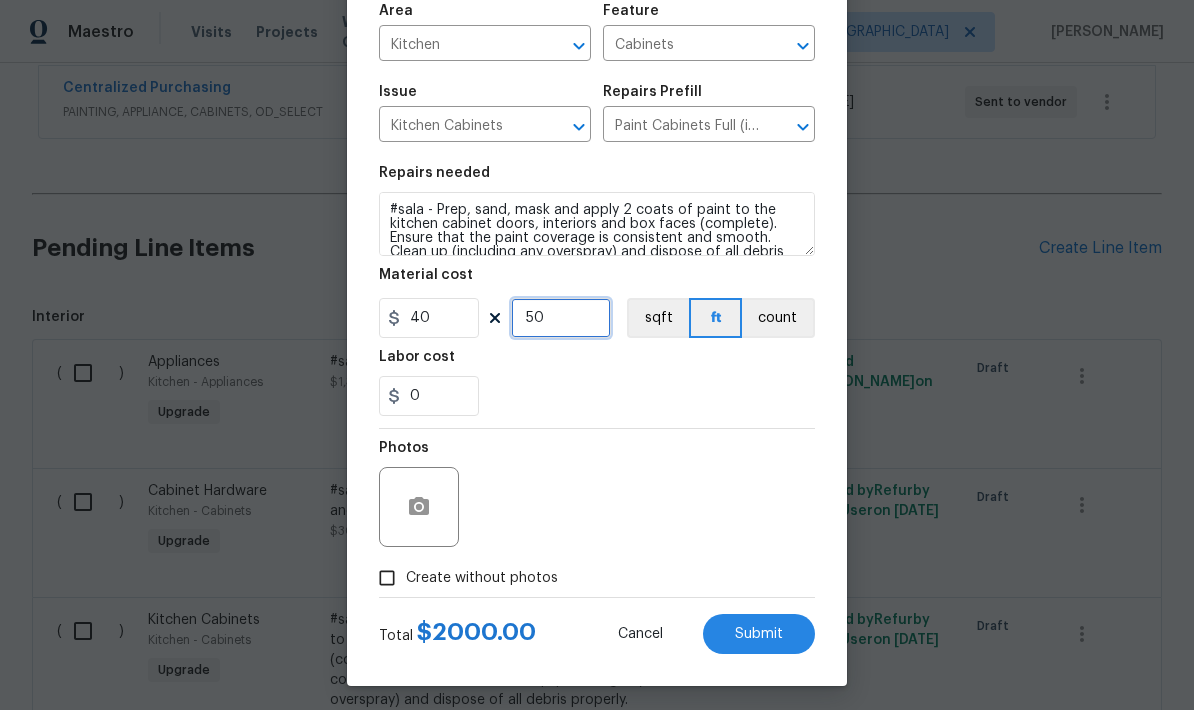 type on "50" 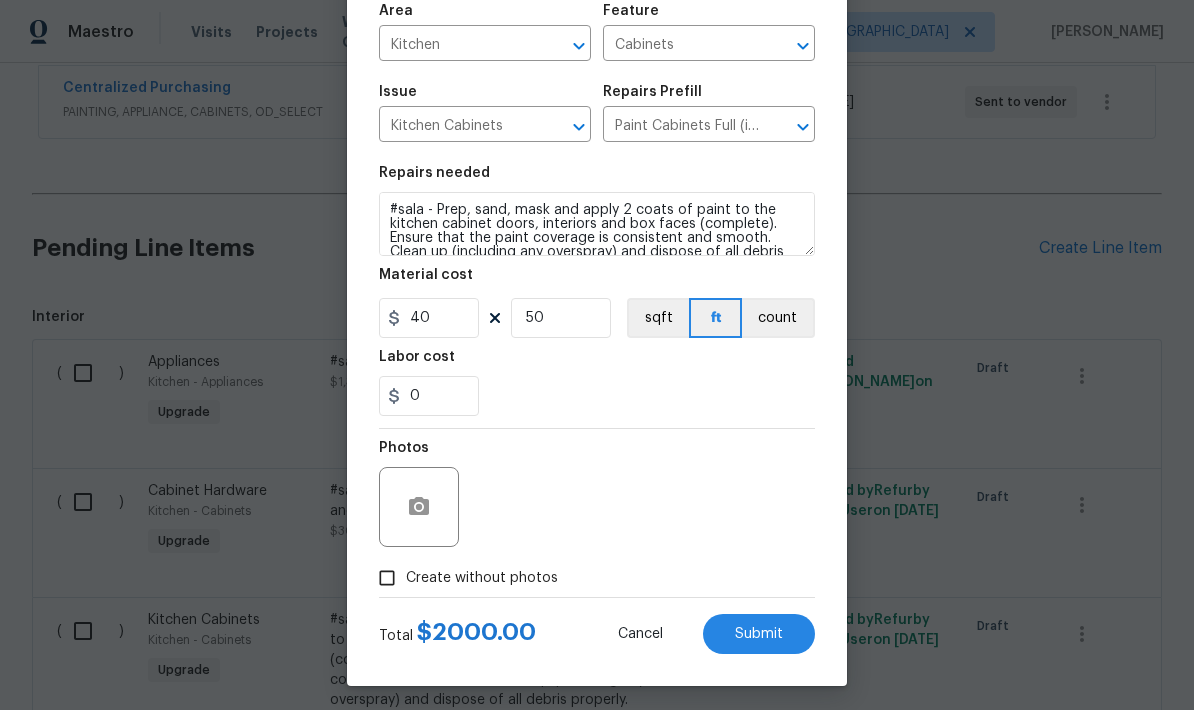 click on "Submit" at bounding box center (759, 634) 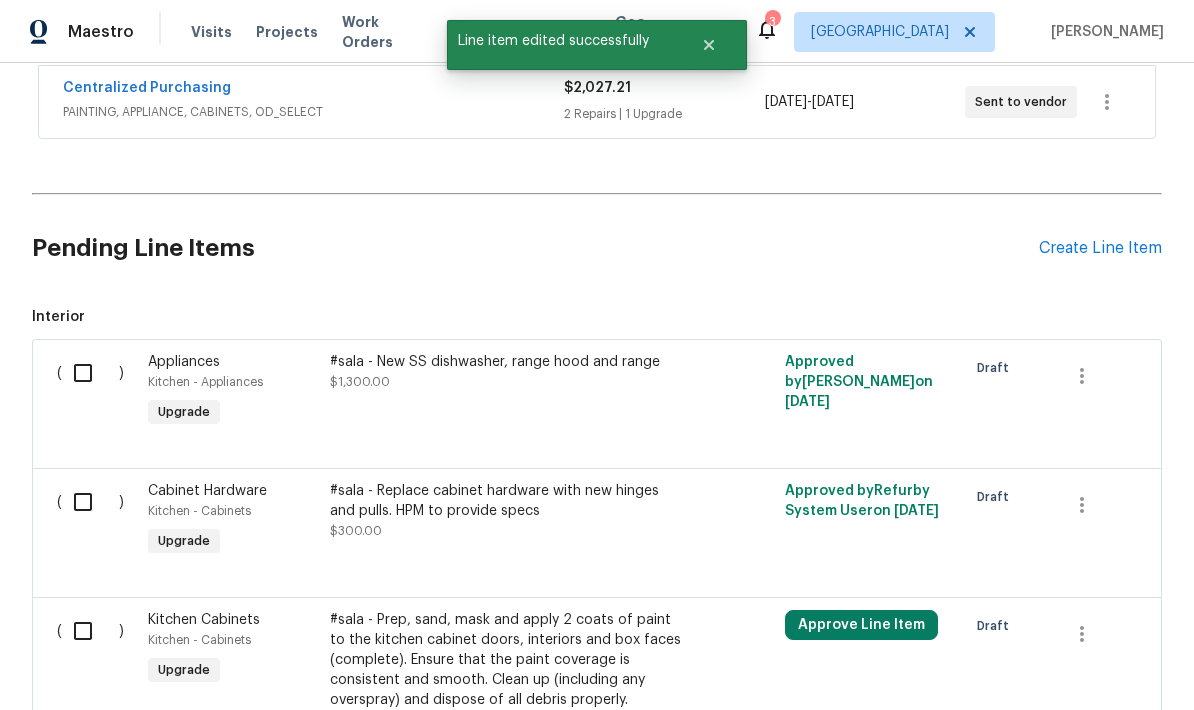 scroll, scrollTop: 0, scrollLeft: 0, axis: both 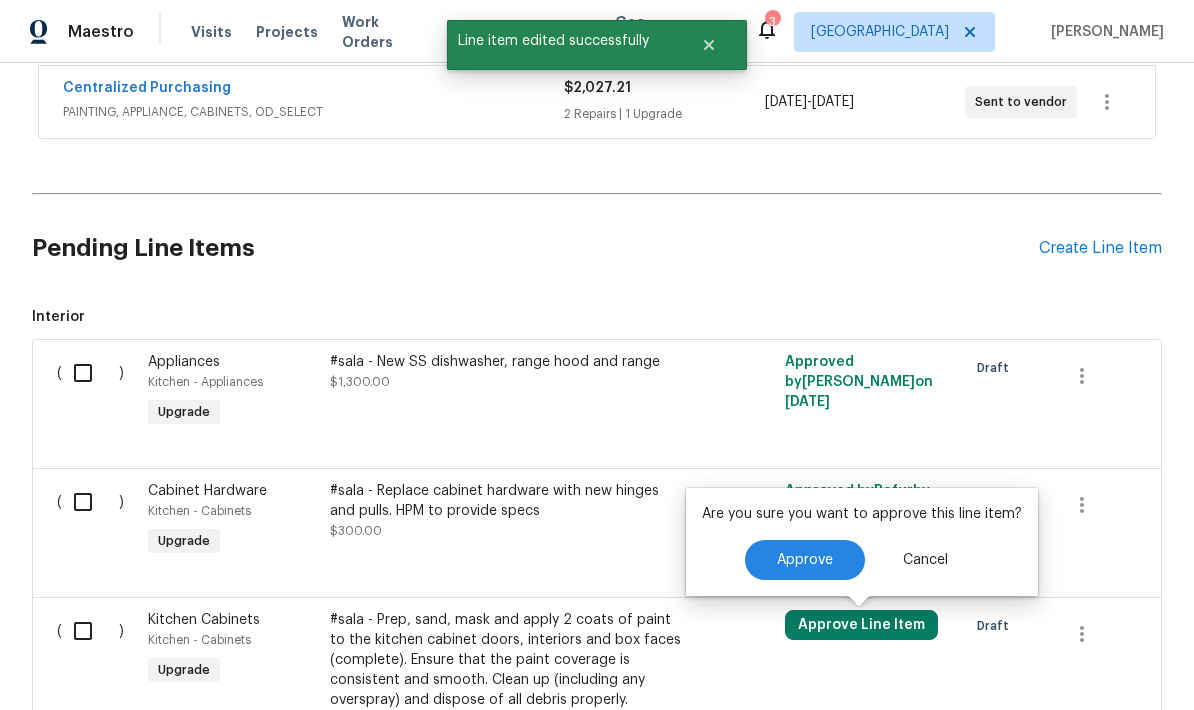 click on "Approve" at bounding box center [805, 560] 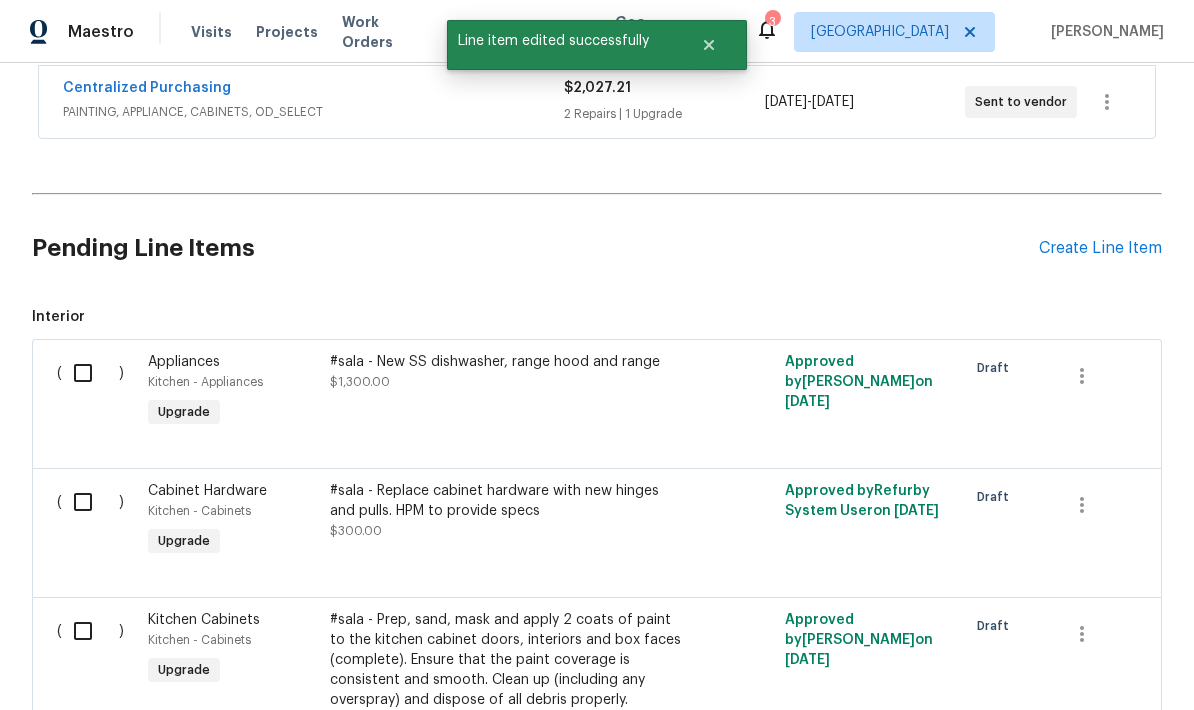click at bounding box center [90, 373] 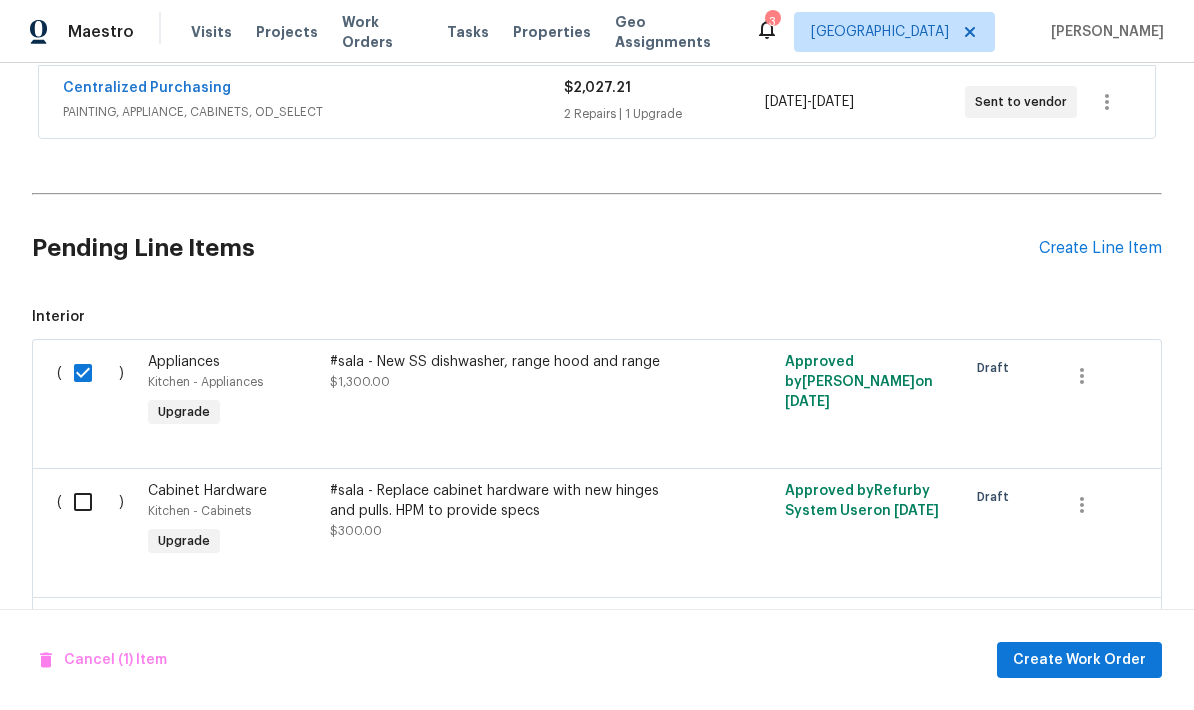 click at bounding box center (90, 502) 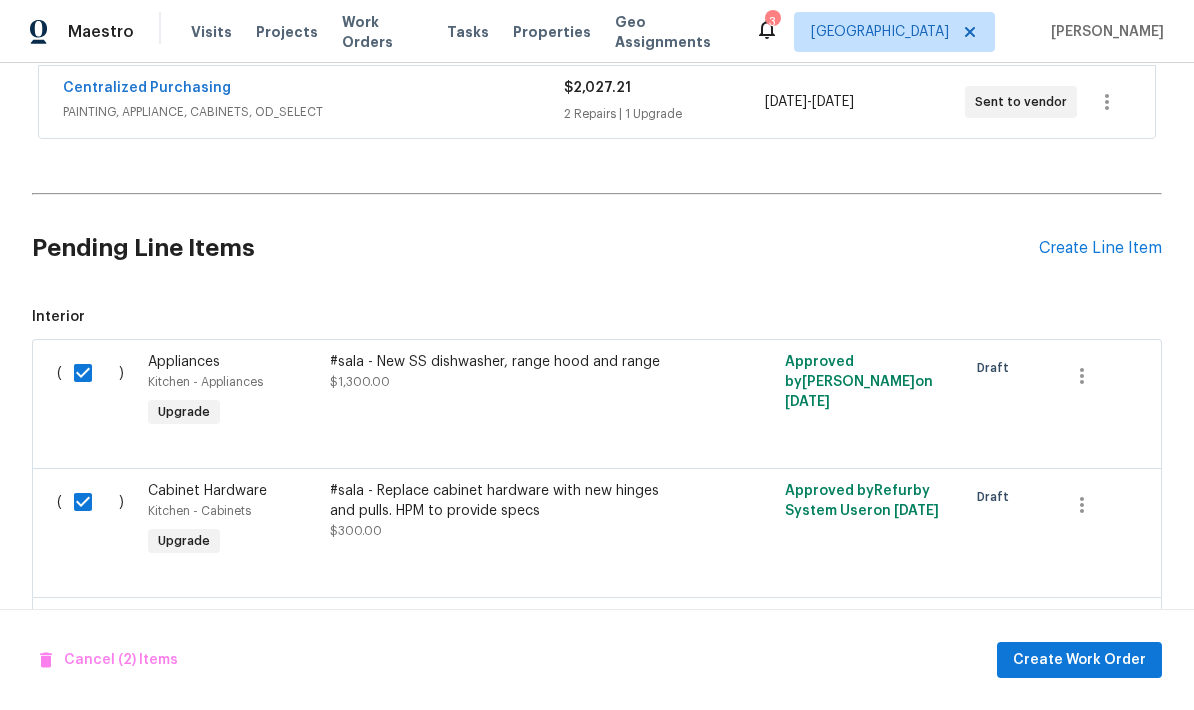click at bounding box center [90, 631] 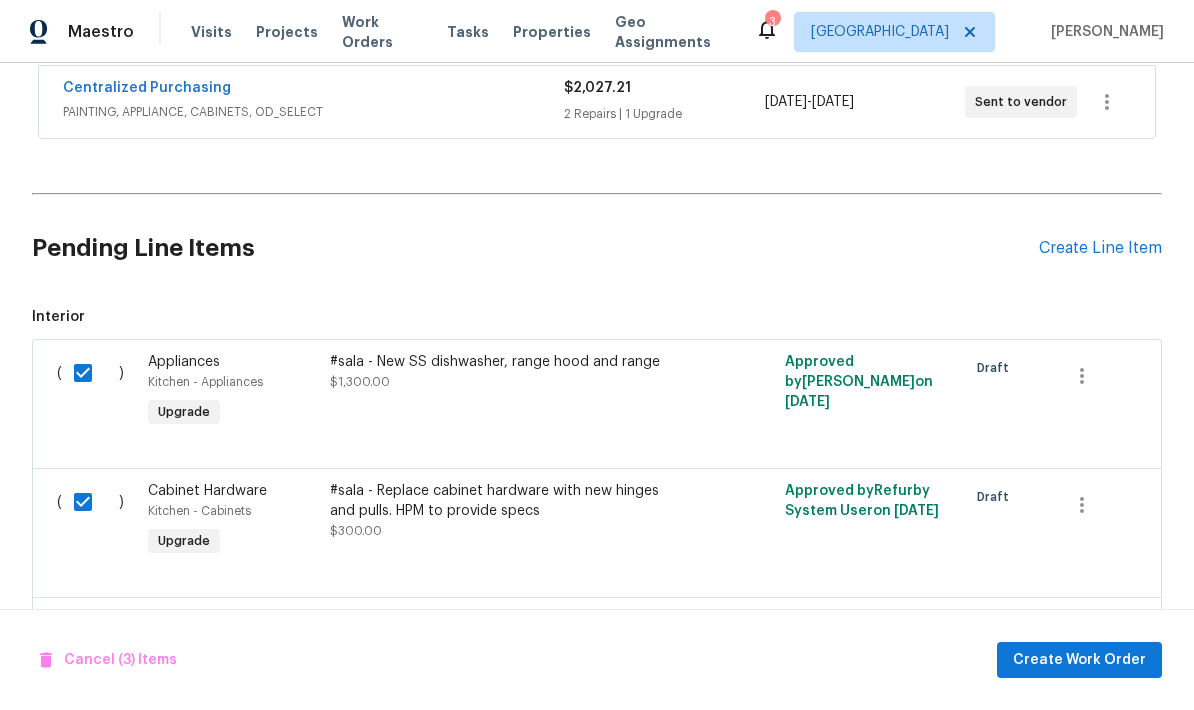 click on "Pending Line Items" at bounding box center (535, 248) 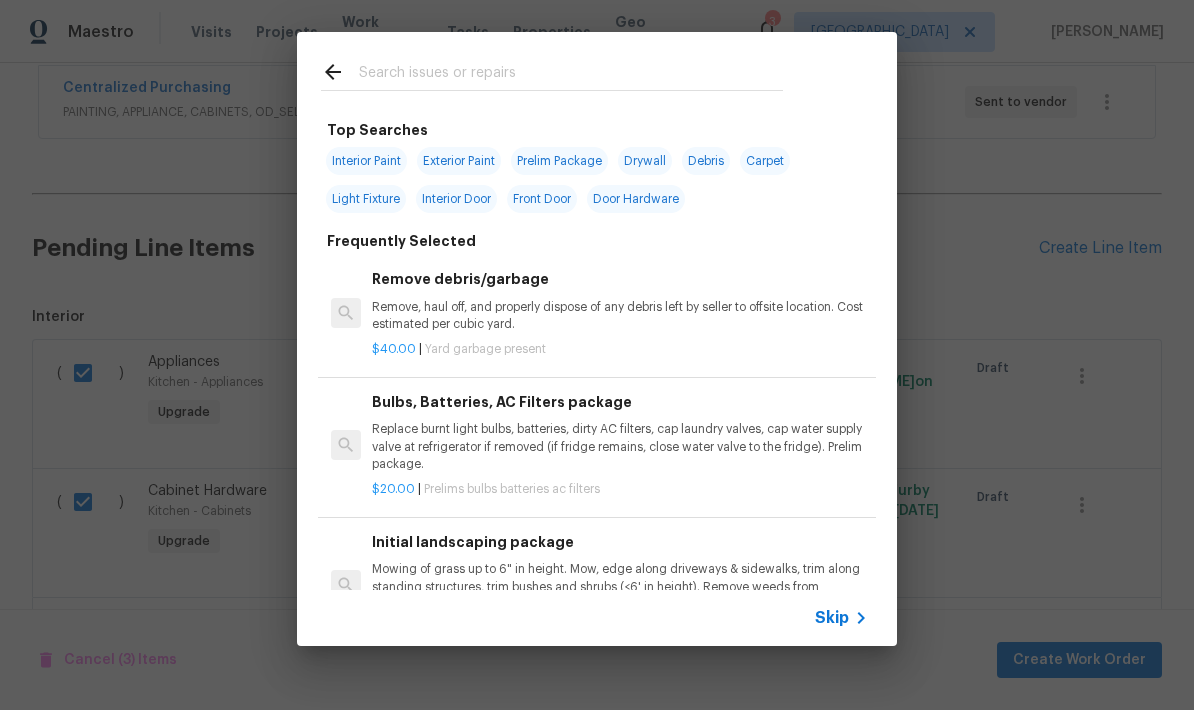 click on "Interior Paint" at bounding box center (366, 161) 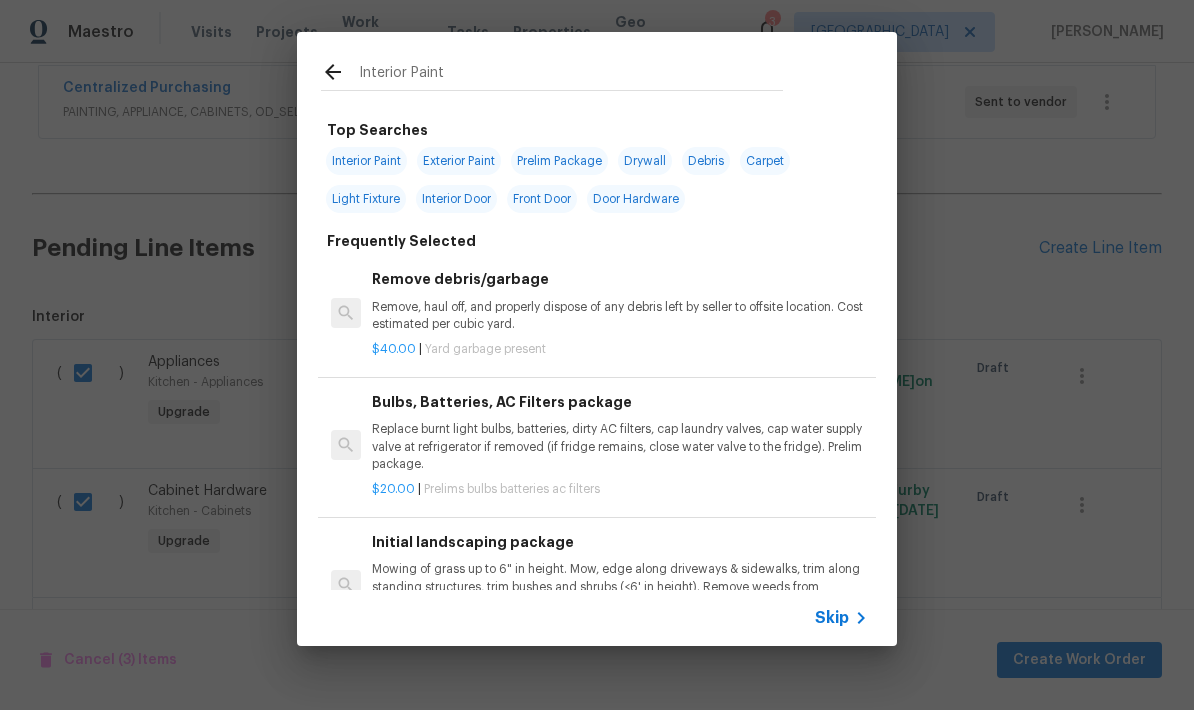 type on "Interior Paint" 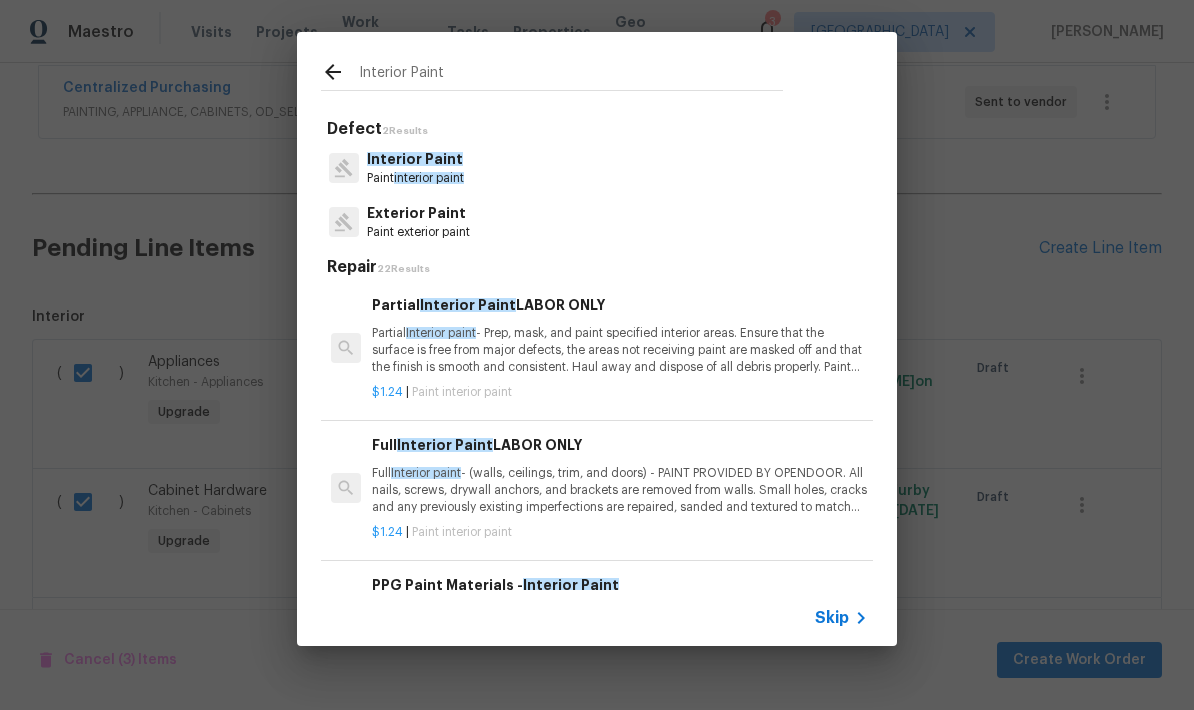 click on "Partial  Interior paint  - Prep, mask, and paint specified interior areas. Ensure that the surface is free from major defects, the areas not receiving paint are masked off and that the finish is smooth and consistent. Haul away and dispose of all debris properly. Paint will be delivered onsite, Purchased by Opendoor." at bounding box center (620, 350) 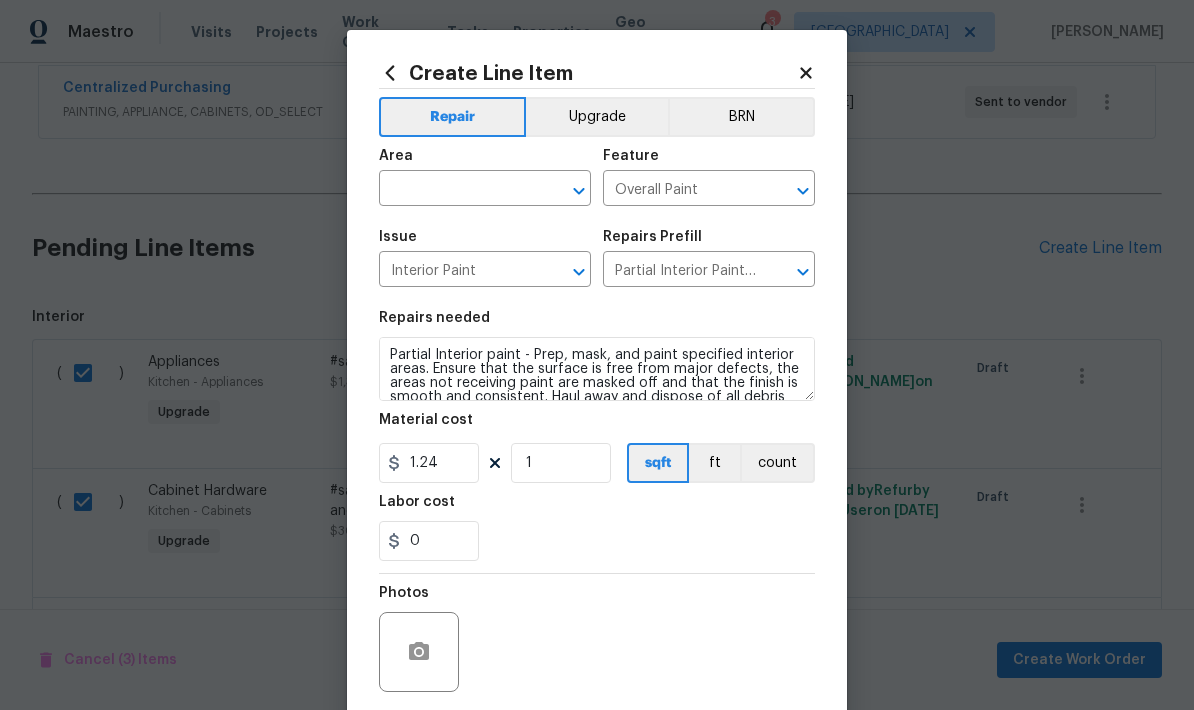 click at bounding box center (457, 190) 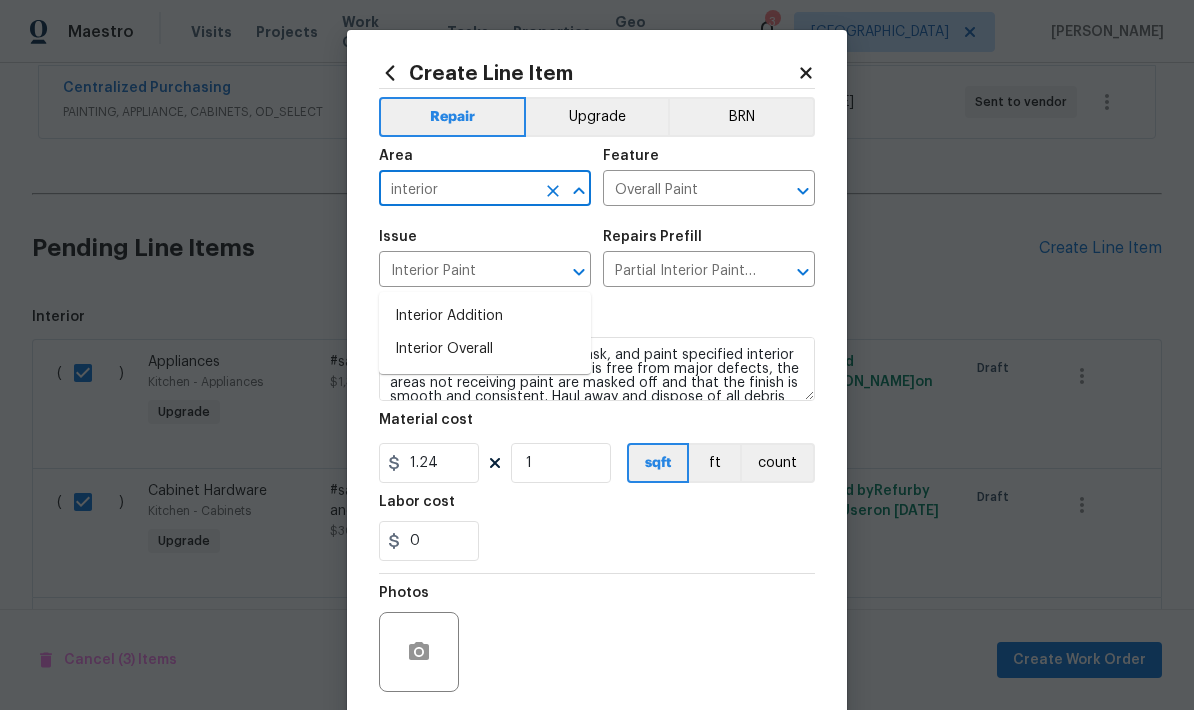 click on "Interior Overall" at bounding box center (485, 349) 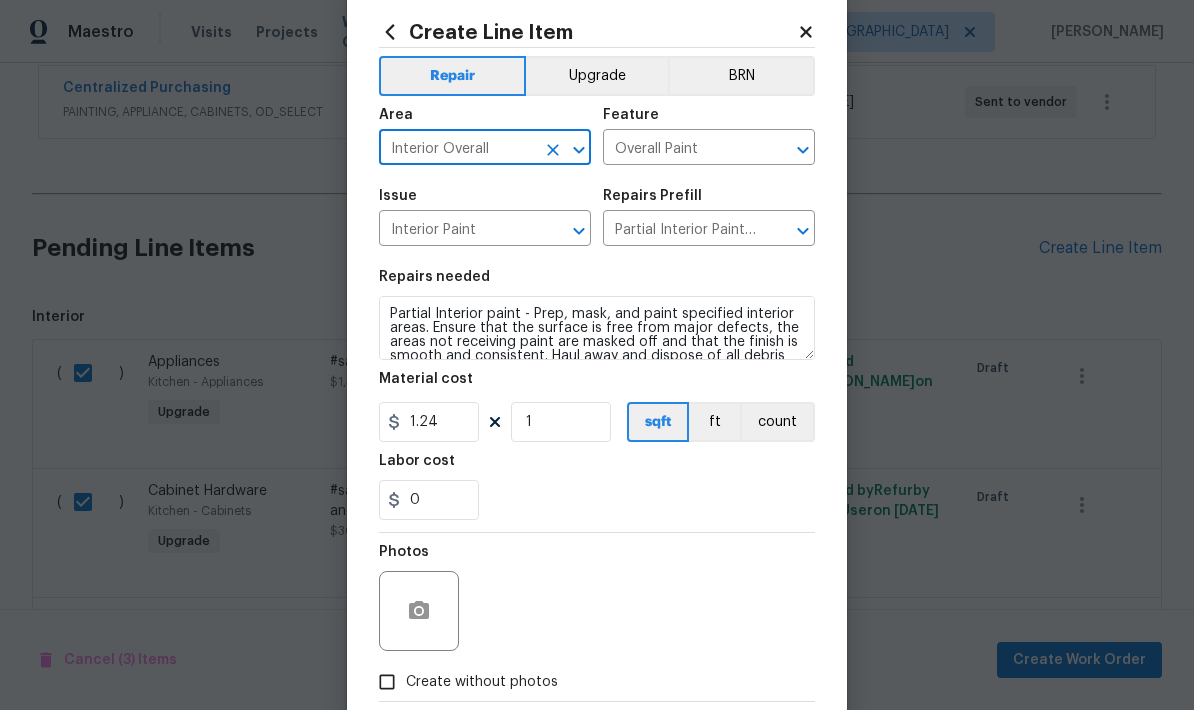scroll, scrollTop: 36, scrollLeft: 0, axis: vertical 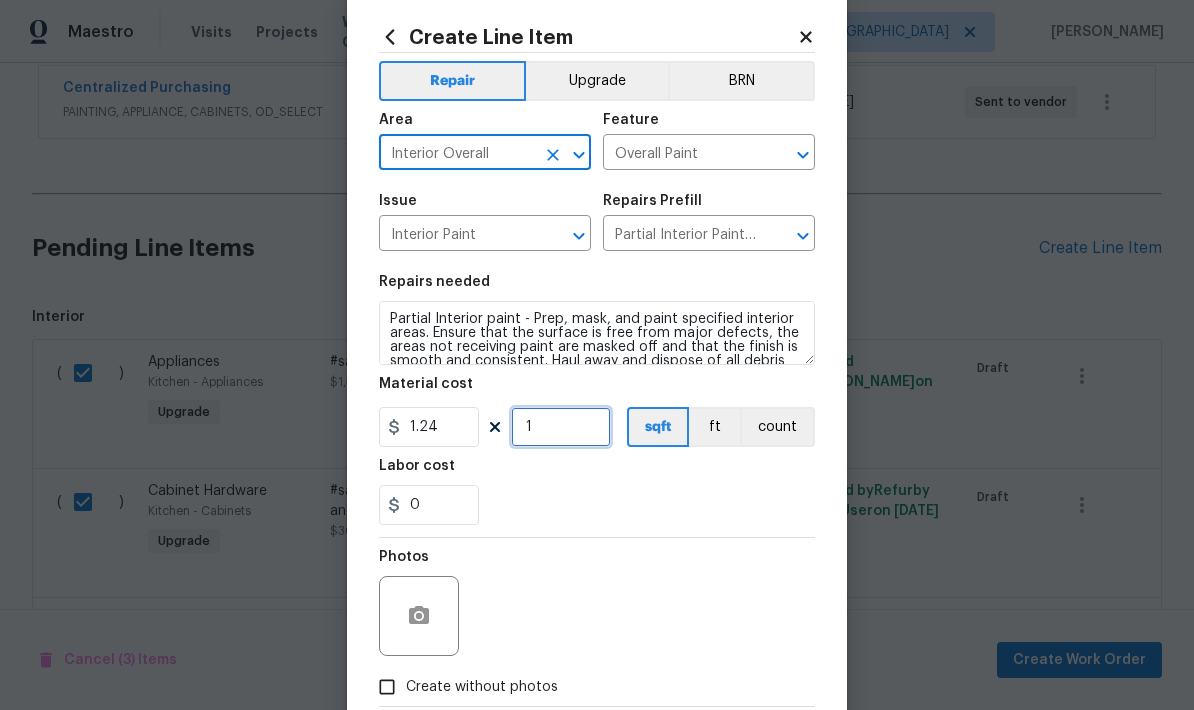 click on "1" at bounding box center (561, 427) 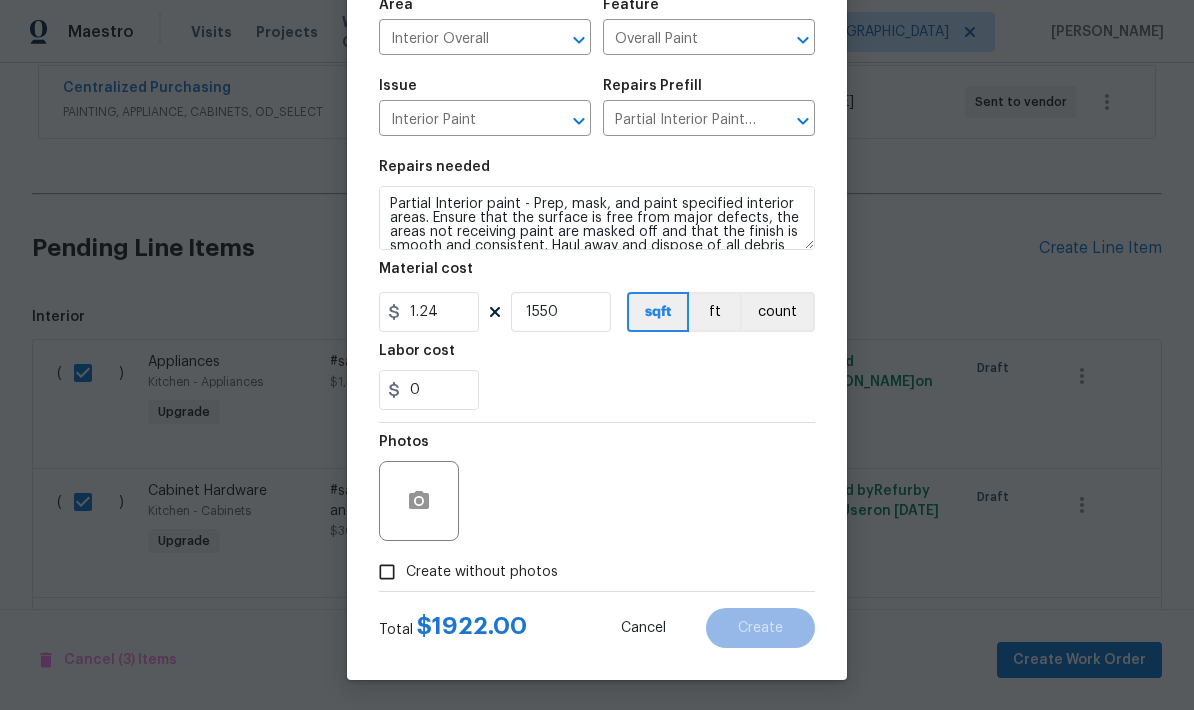 scroll, scrollTop: 155, scrollLeft: 0, axis: vertical 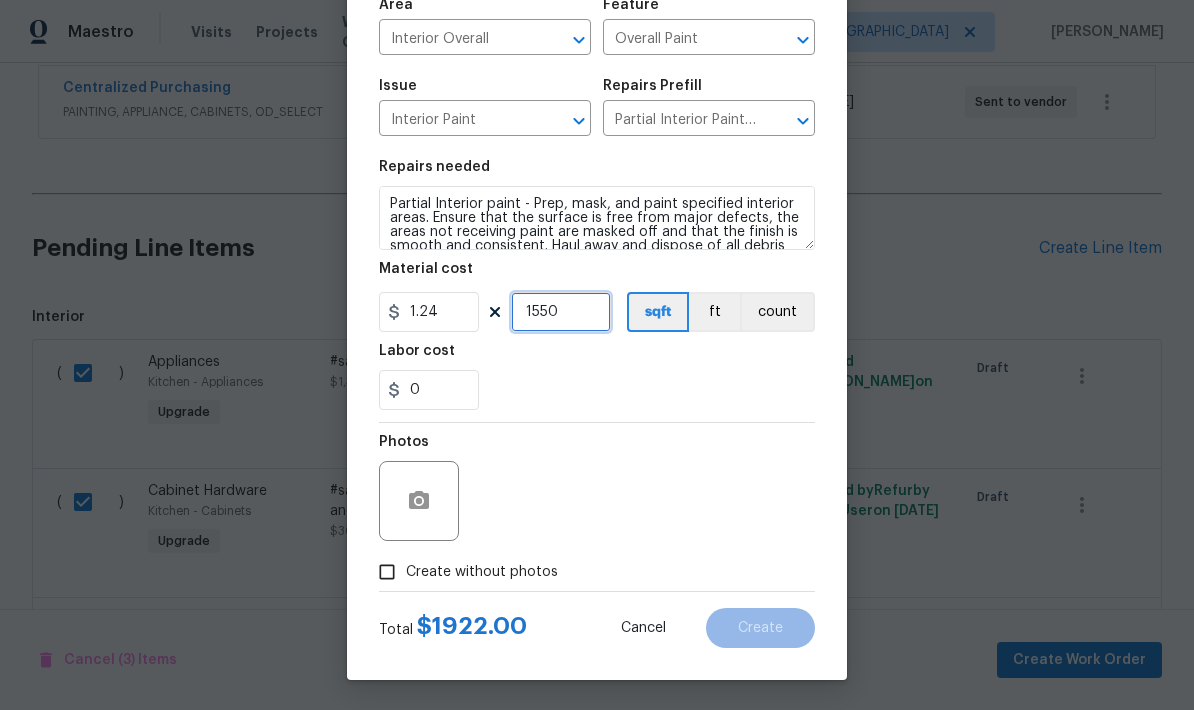 type on "1550" 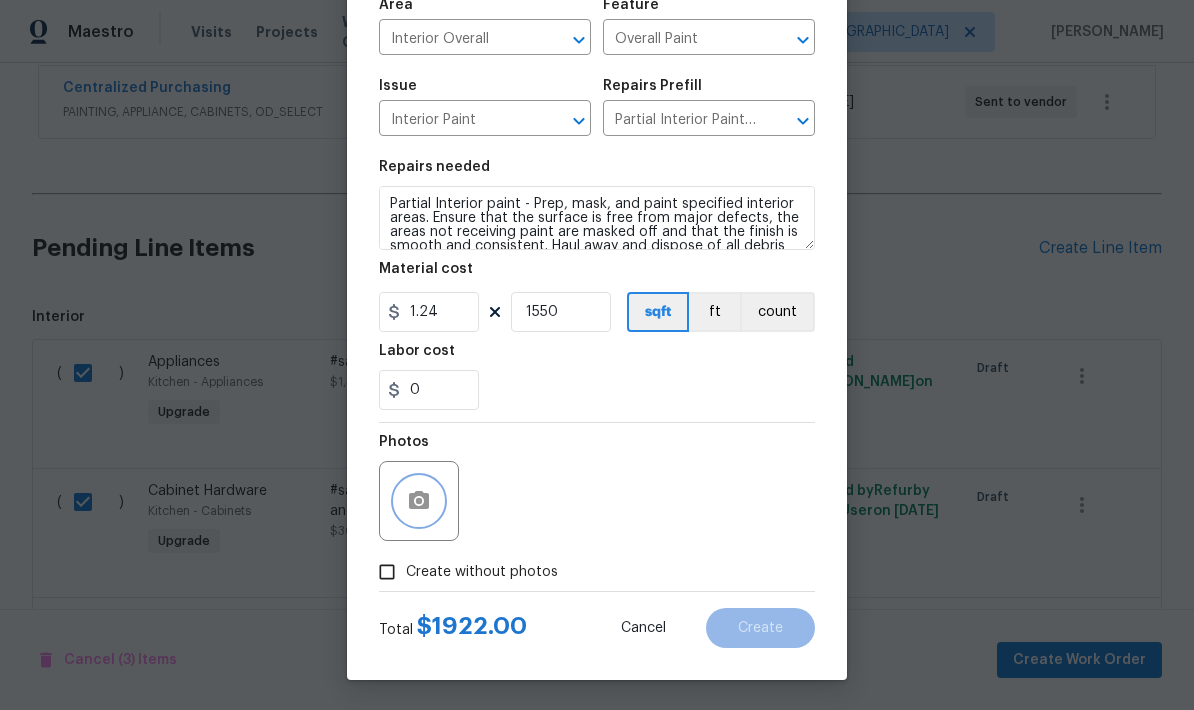 click 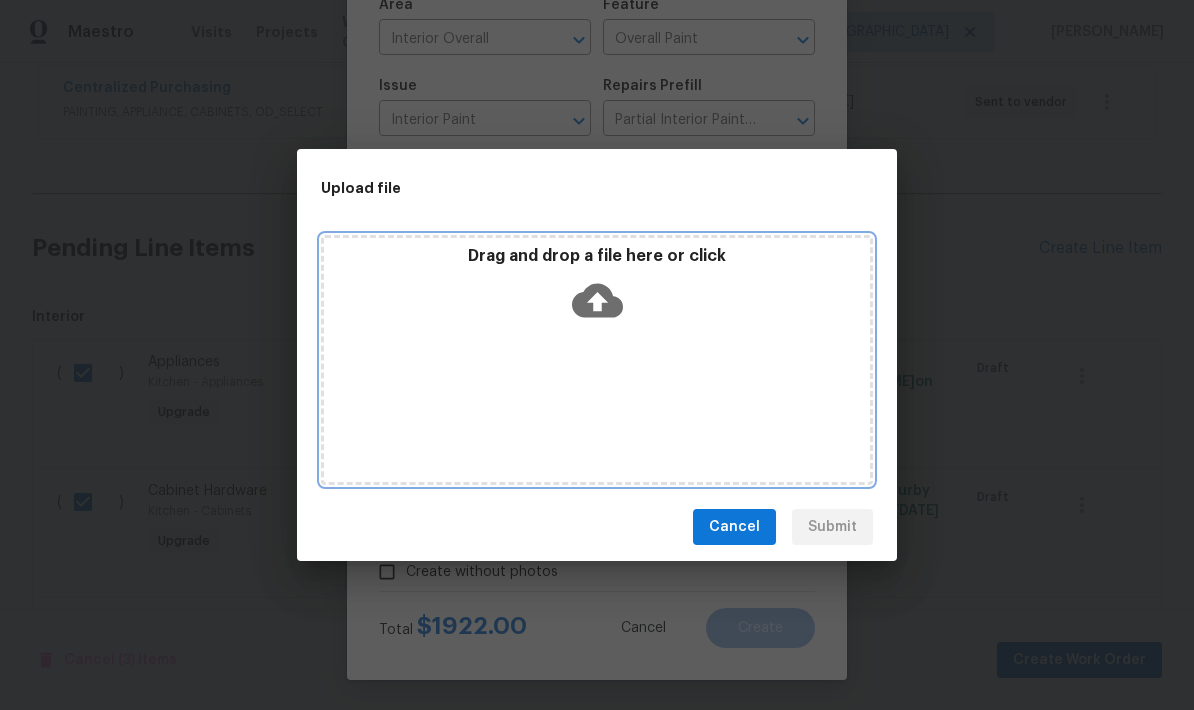 click 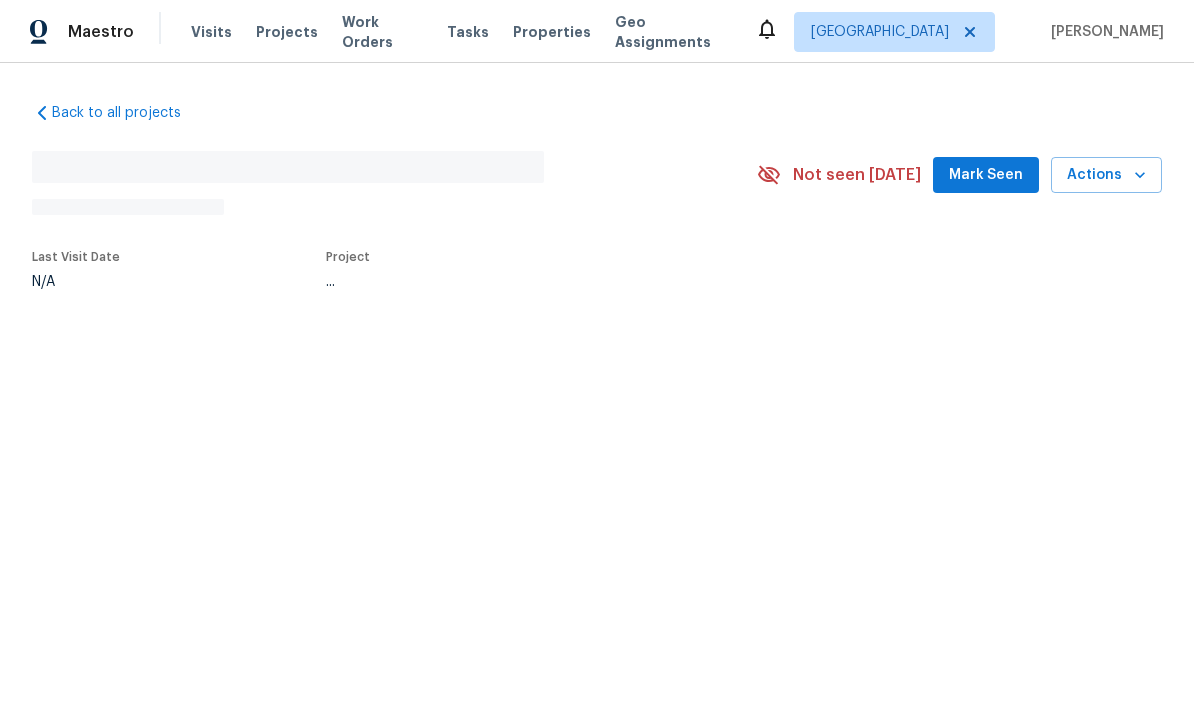 scroll, scrollTop: 0, scrollLeft: 0, axis: both 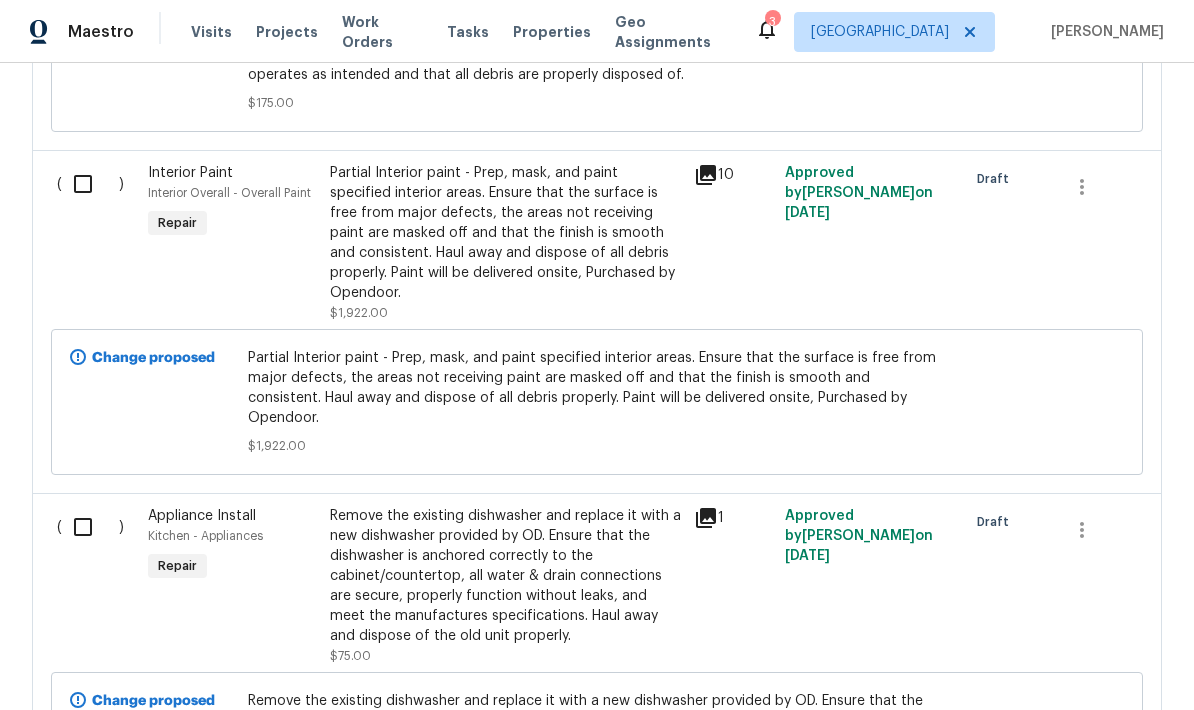 click on "Partial Interior paint - Prep, mask, and paint specified interior areas. Ensure that the surface is free from major defects, the areas not receiving paint are masked off and that the finish is smooth and consistent. Haul away and dispose of all debris properly. Paint will be delivered onsite, Purchased by Opendoor." at bounding box center (506, 233) 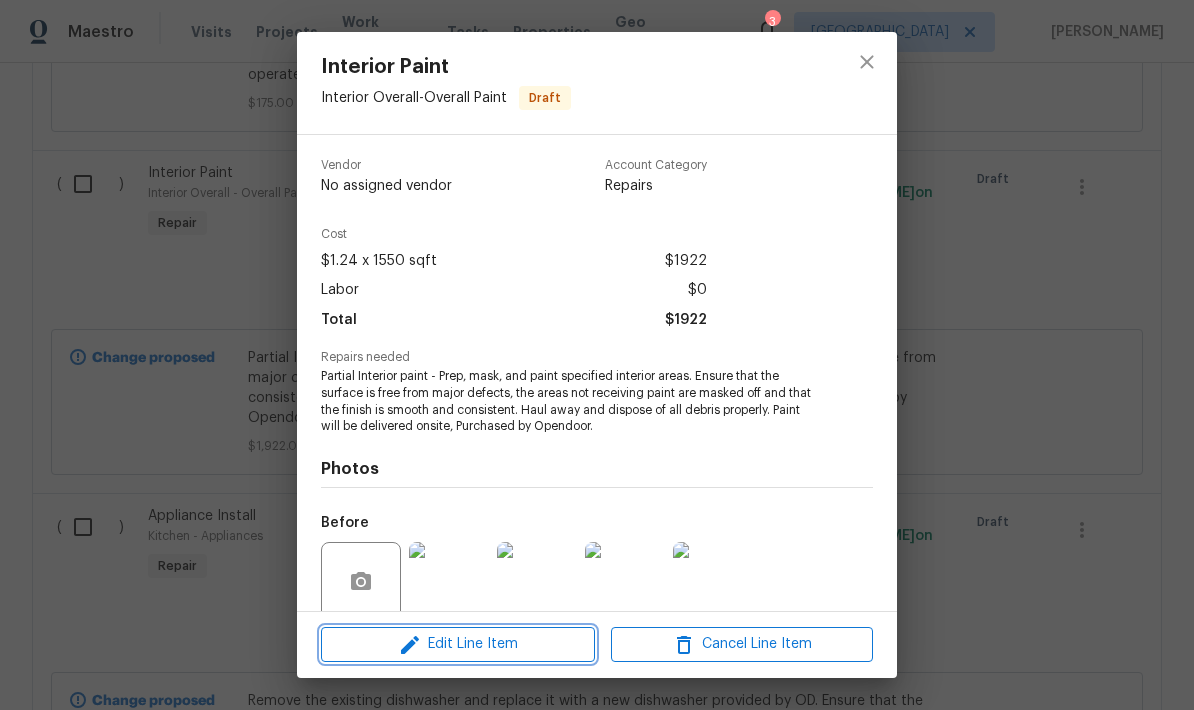 click on "Edit Line Item" at bounding box center (458, 644) 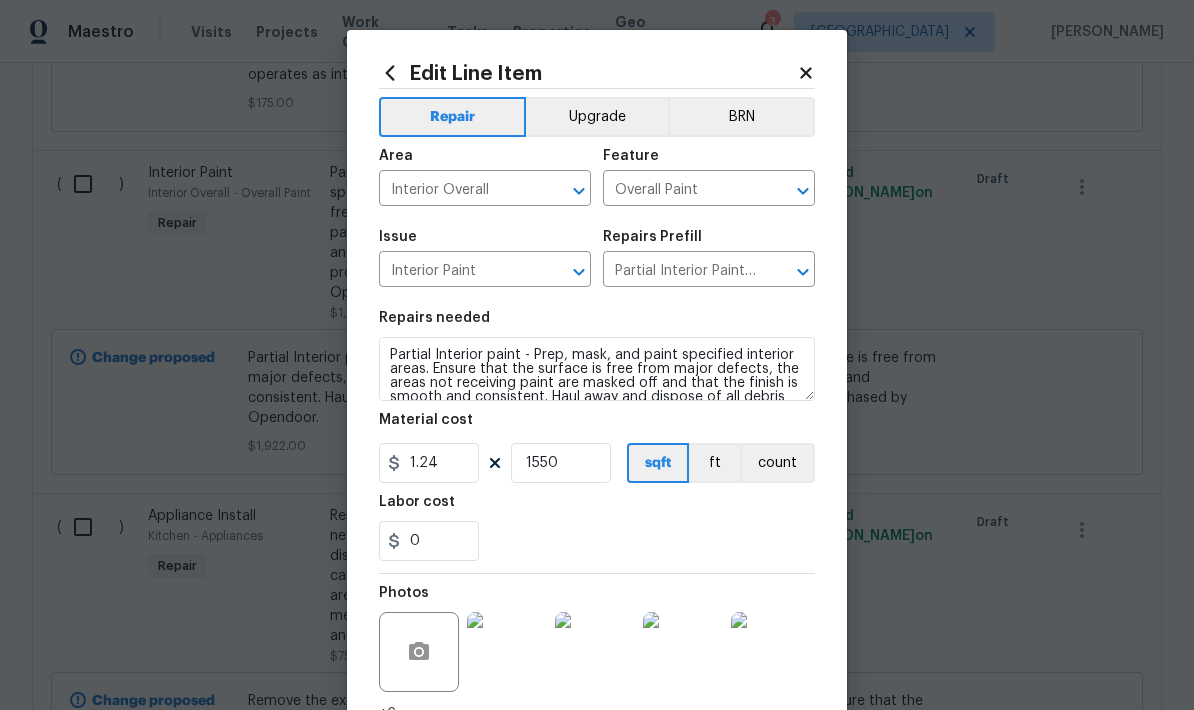 click 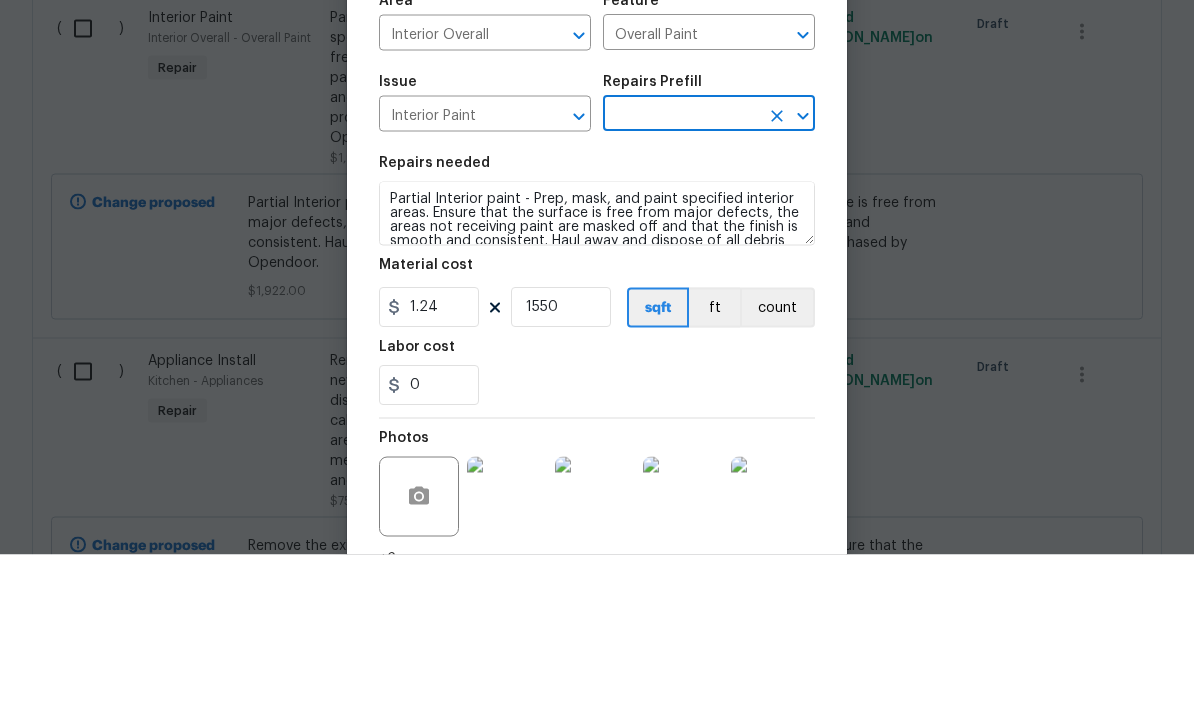click at bounding box center [681, 271] 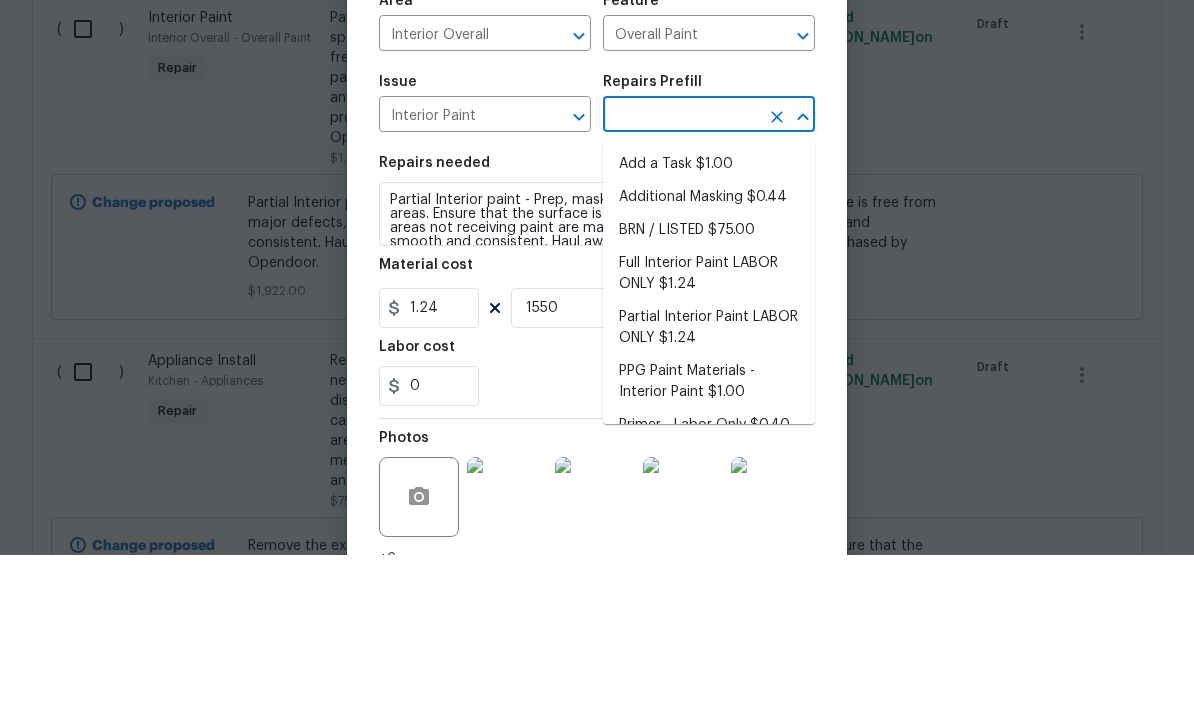 scroll, scrollTop: 80, scrollLeft: 0, axis: vertical 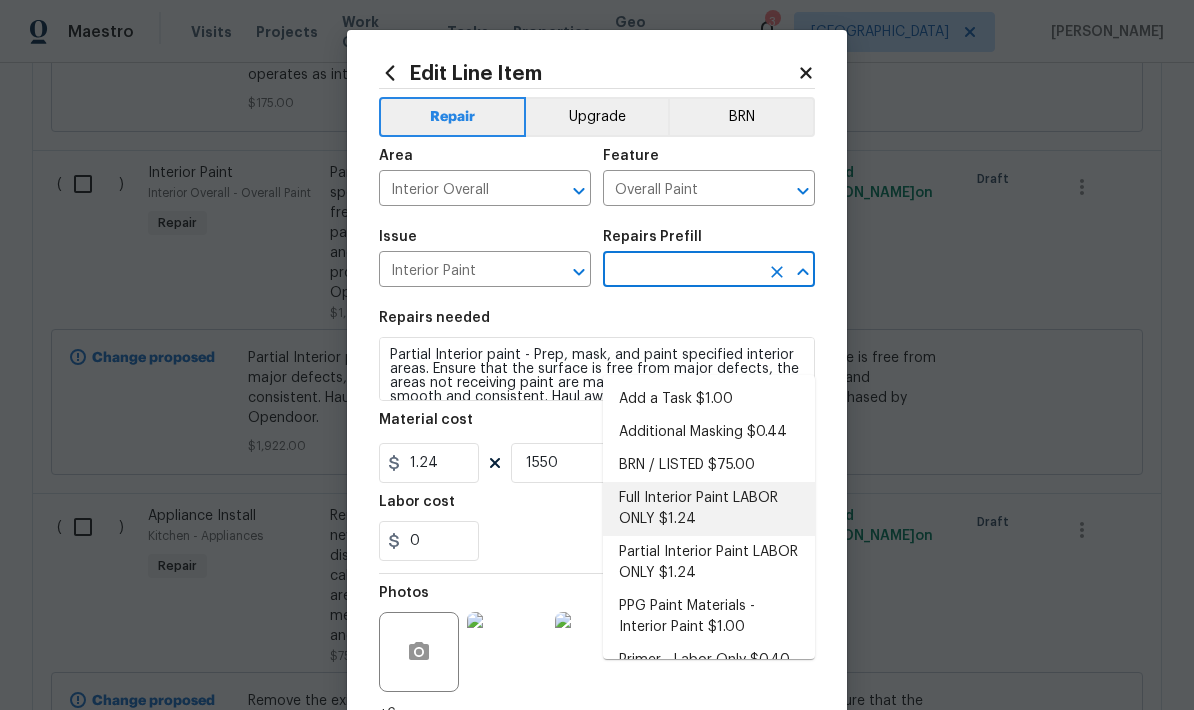 click on "Full Interior Paint LABOR ONLY $1.24" at bounding box center (709, 509) 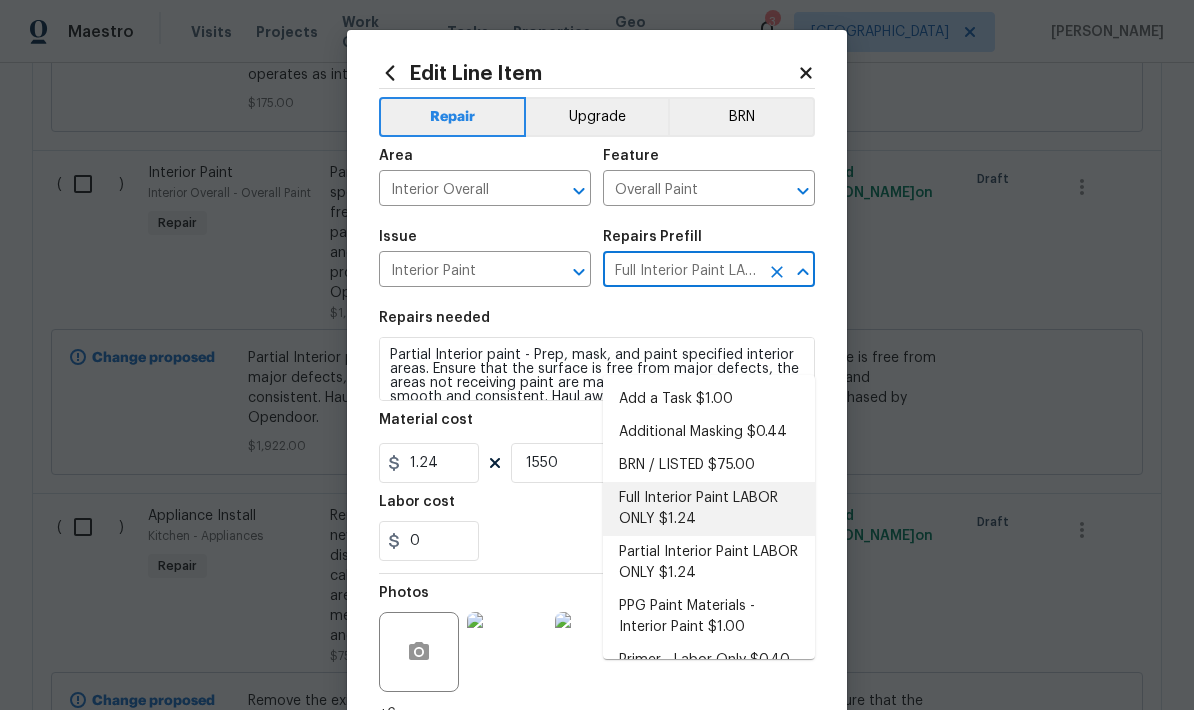type 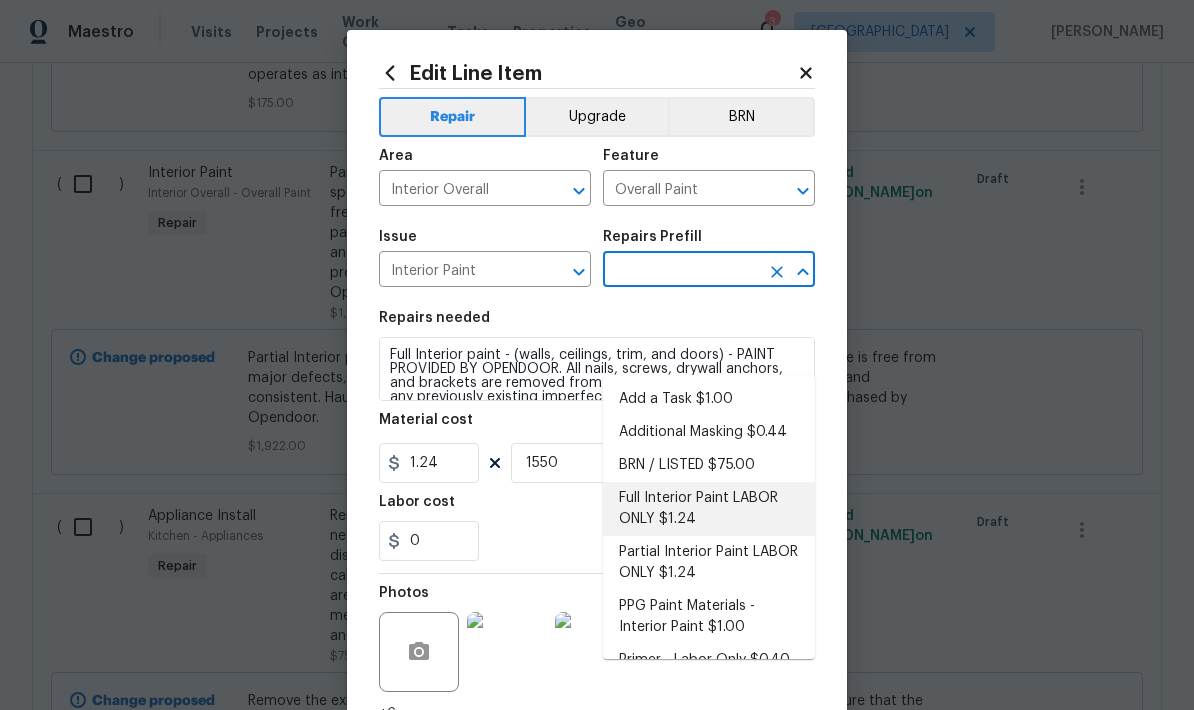 type on "Full Interior Paint LABOR ONLY $1.24" 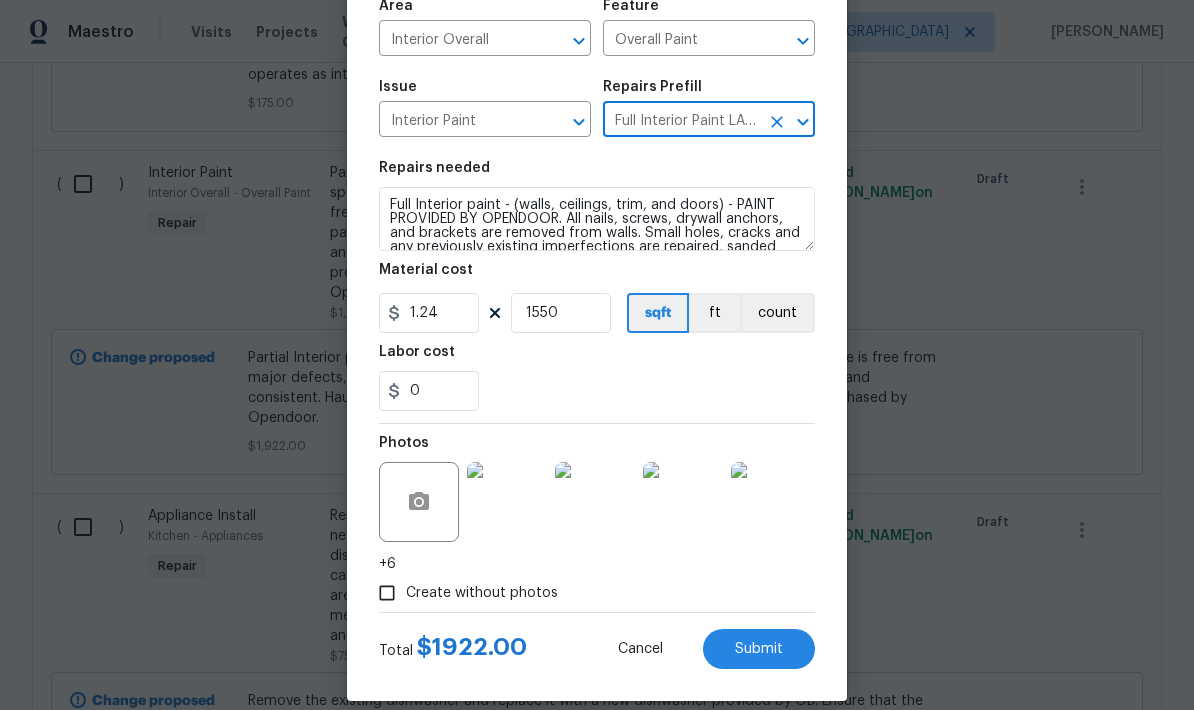 scroll, scrollTop: 151, scrollLeft: 0, axis: vertical 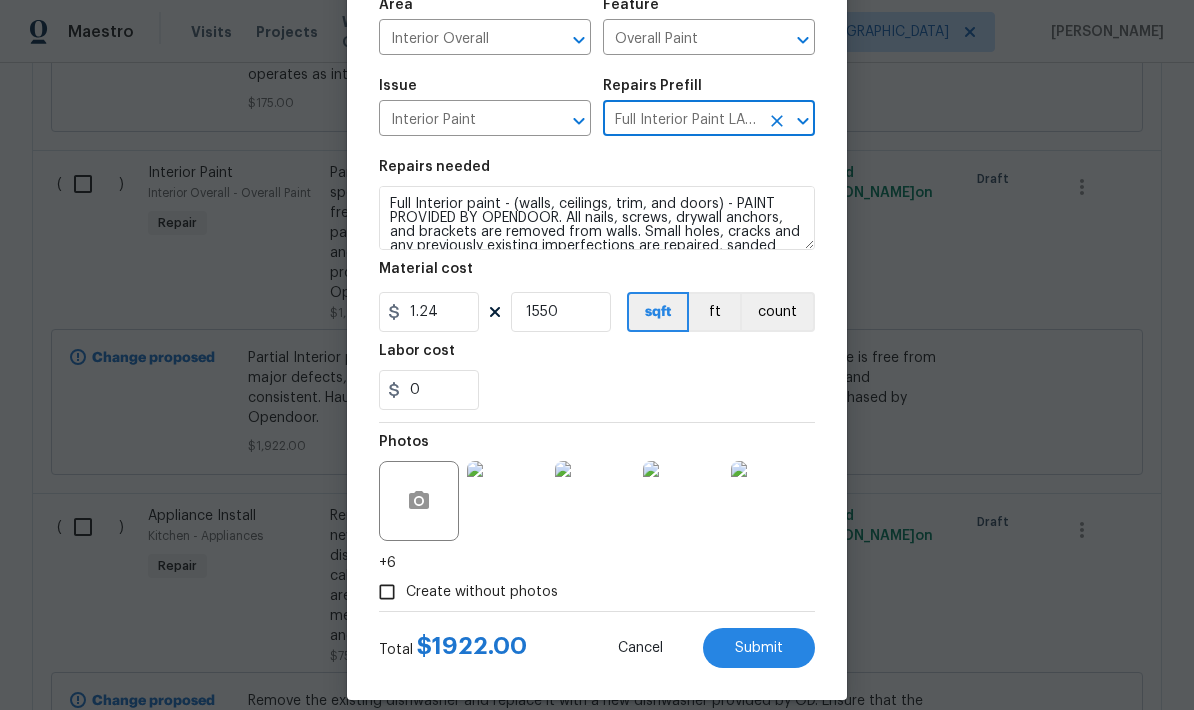 click on "Submit" at bounding box center (759, 648) 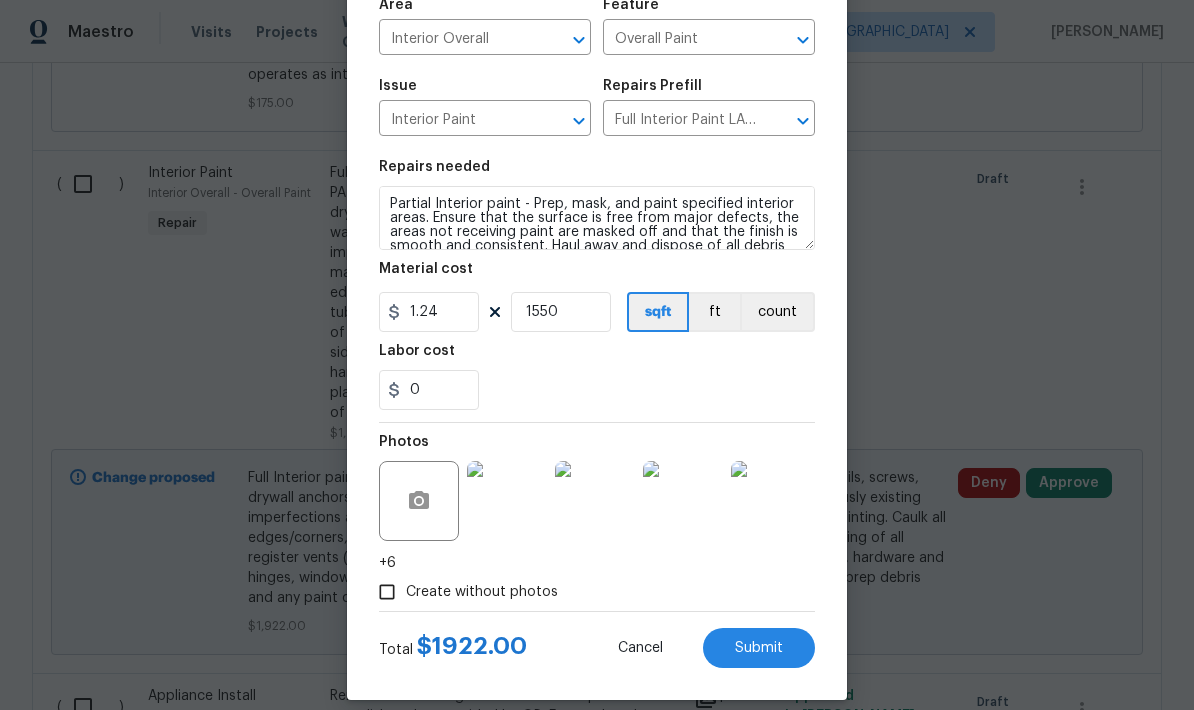 type on "Full Interior paint - (walls, ceilings, trim, and doors) - PAINT PROVIDED BY OPENDOOR. All nails, screws, drywall anchors, and brackets are removed from walls. Small holes, cracks and any previously existing imperfections are repaired, sanded and textured to match surrounding texture prior to painting. Caulk all edges/corners, windows, doors, counters, tubs/showers and baseboards; To include painting of all register vents (after proper preparation), all sides of doors, protection of floors, cabinets, hardware and hinges, windows with drop cloths, plastic sheeting and masking. Clean up and removal of prep debris and any paint overspray." 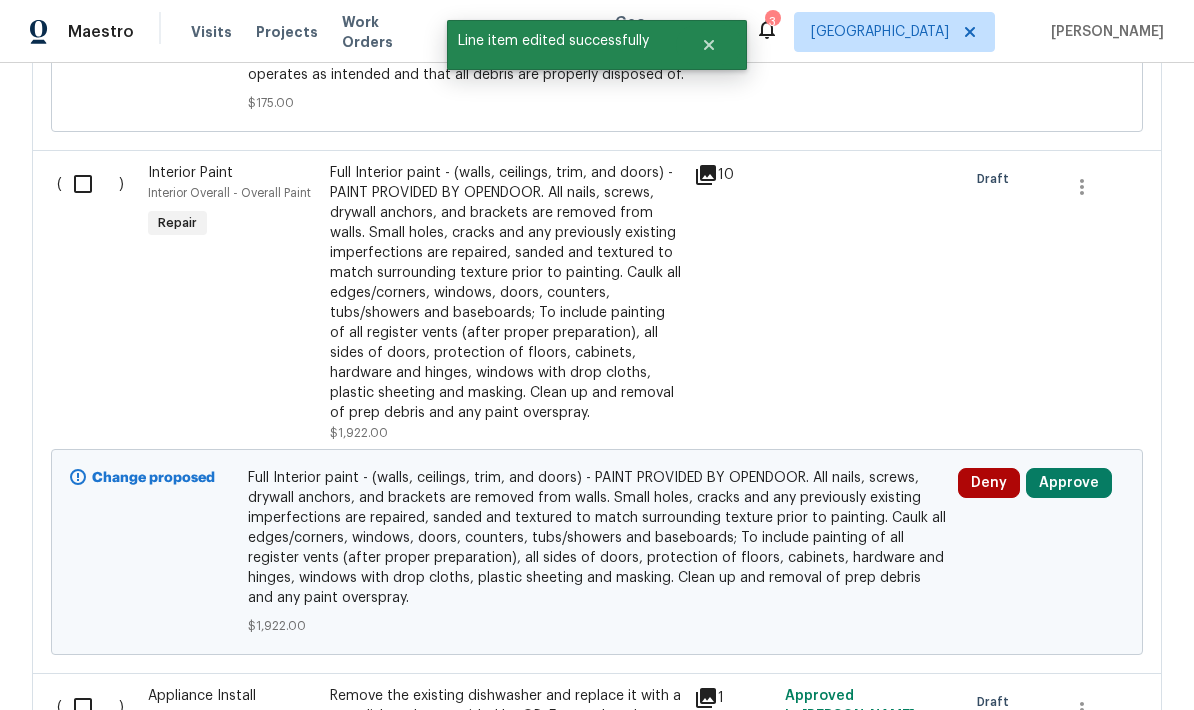 scroll, scrollTop: 0, scrollLeft: 0, axis: both 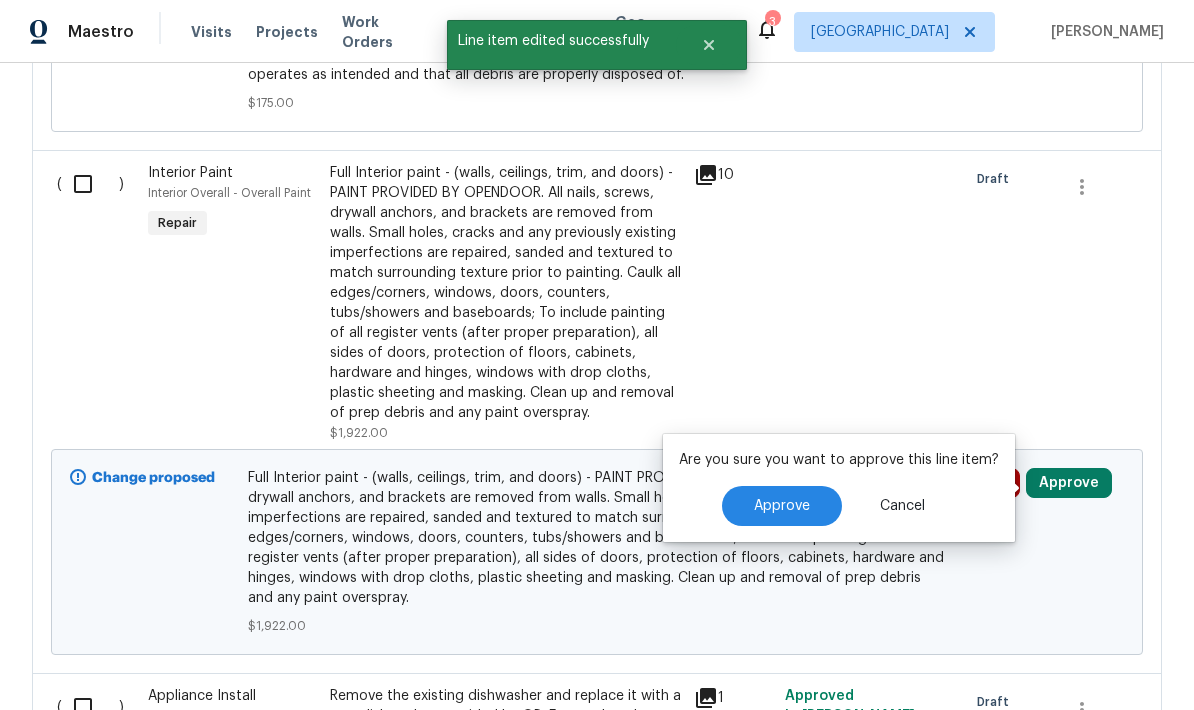 click on "Approve" at bounding box center [782, 506] 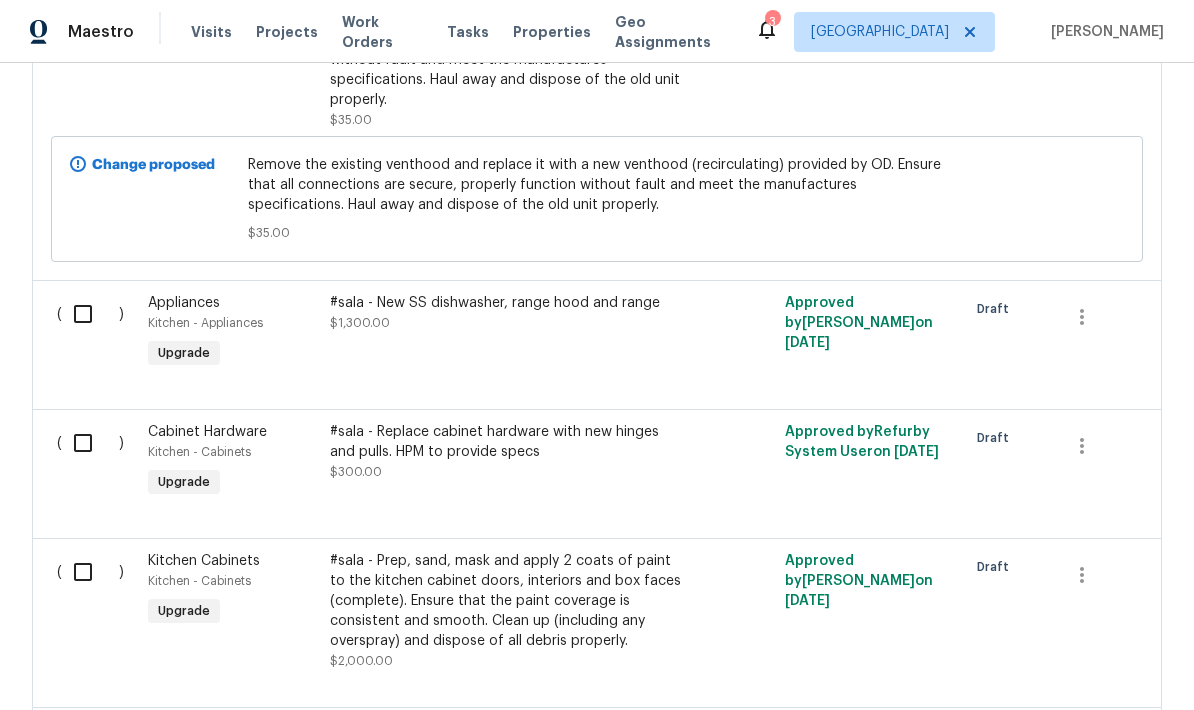 scroll, scrollTop: 2957, scrollLeft: 0, axis: vertical 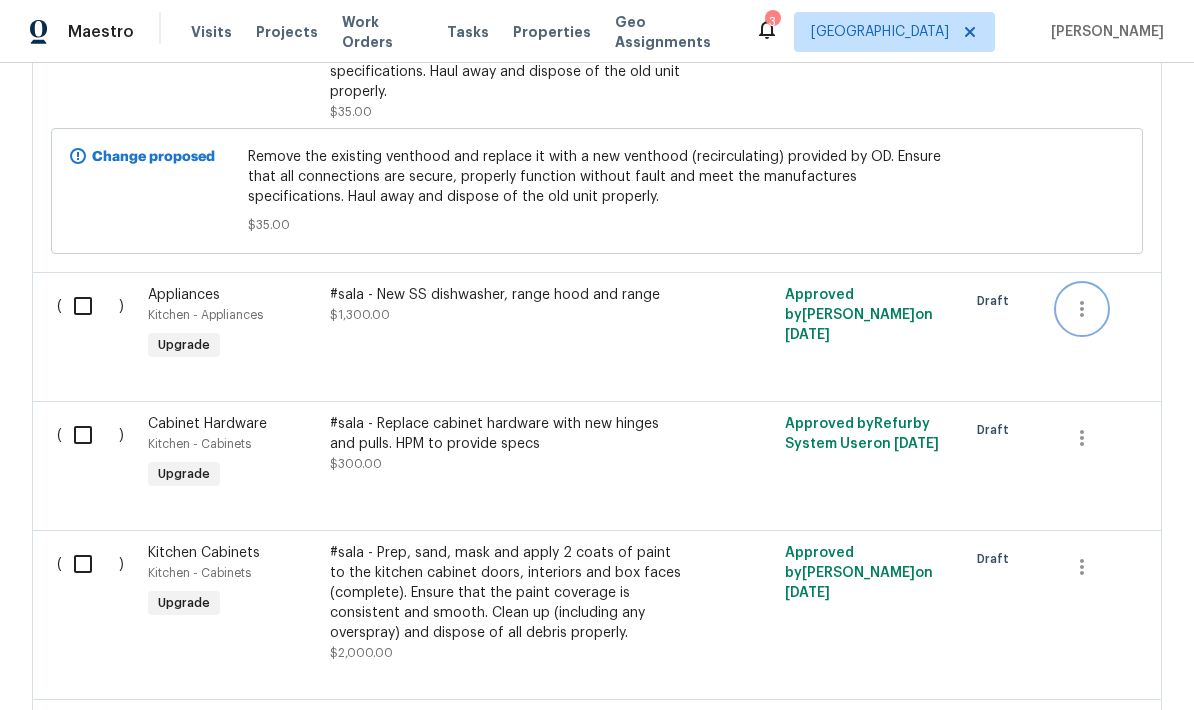 click 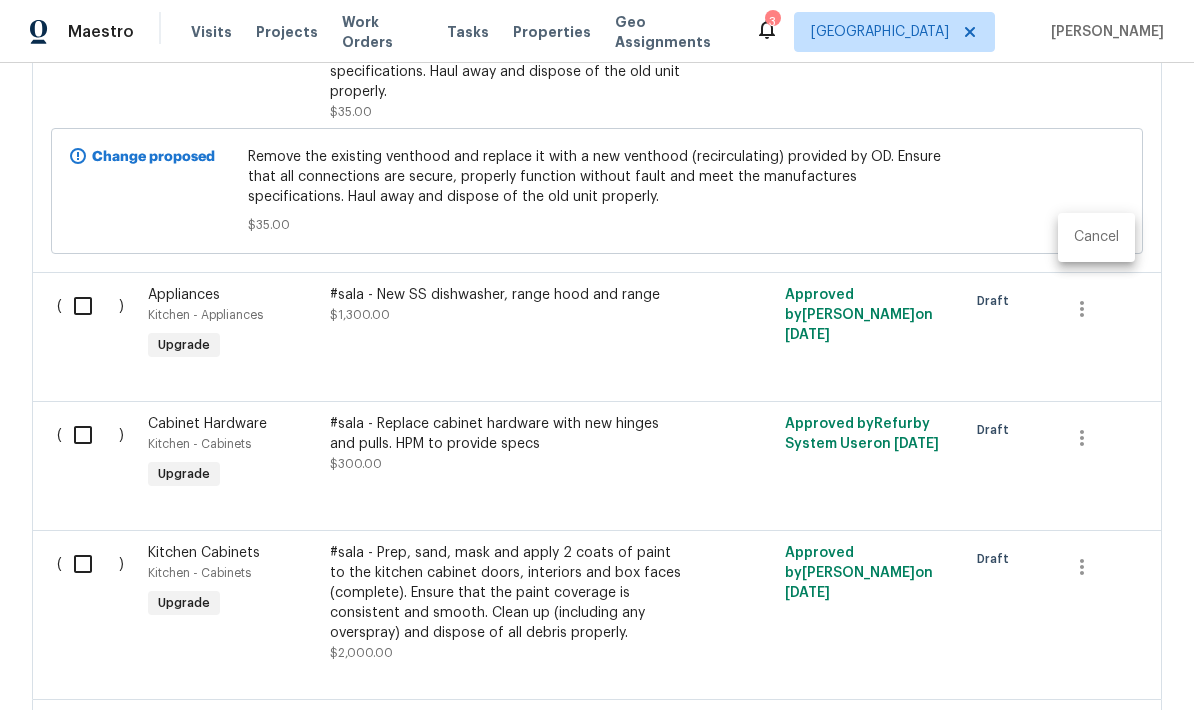 click on "Cancel" at bounding box center (1096, 237) 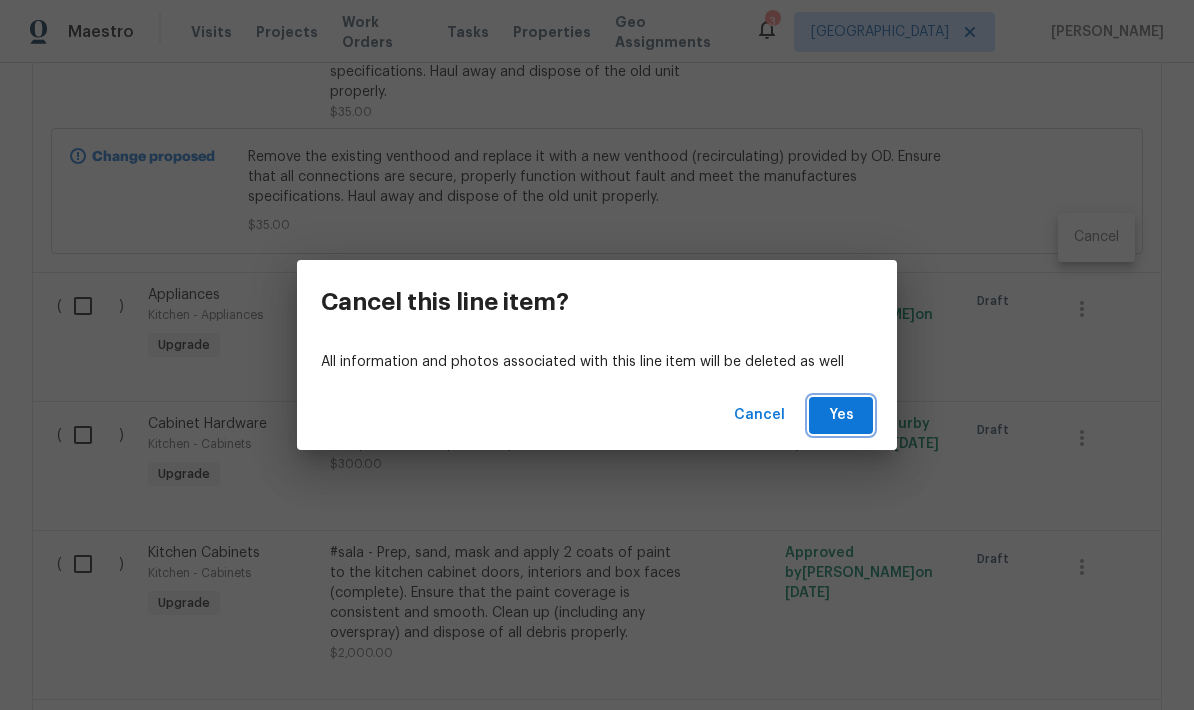 click on "Yes" at bounding box center [841, 415] 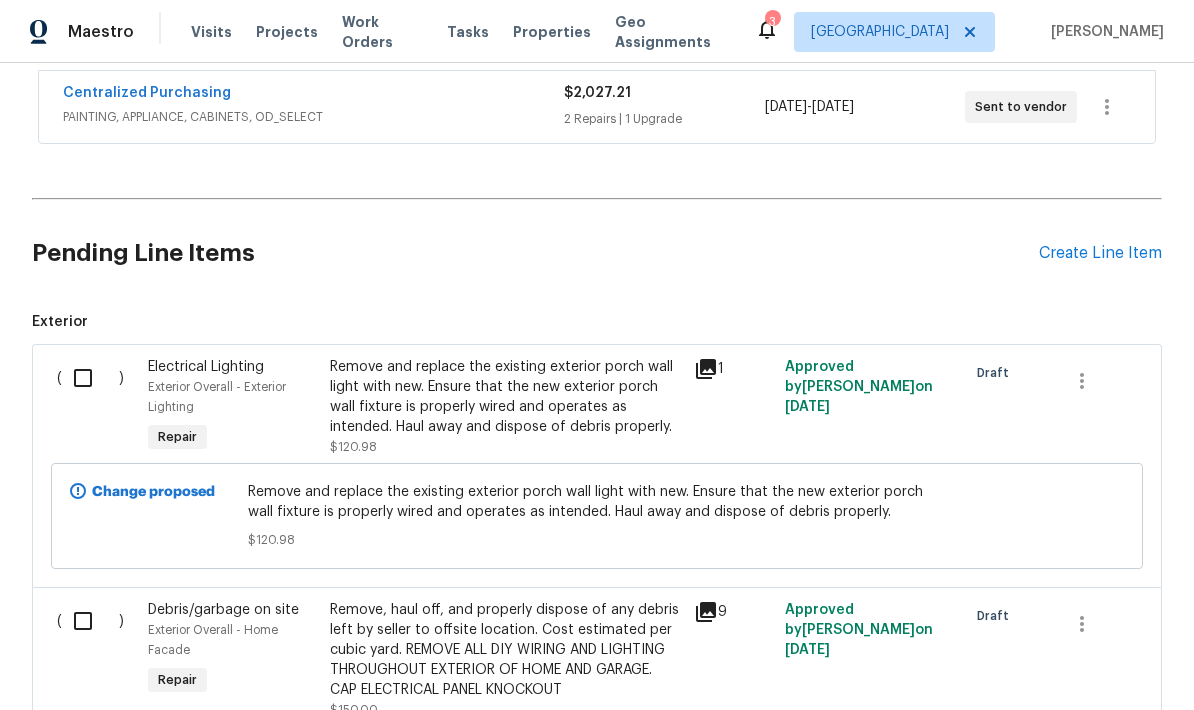 scroll, scrollTop: 383, scrollLeft: 0, axis: vertical 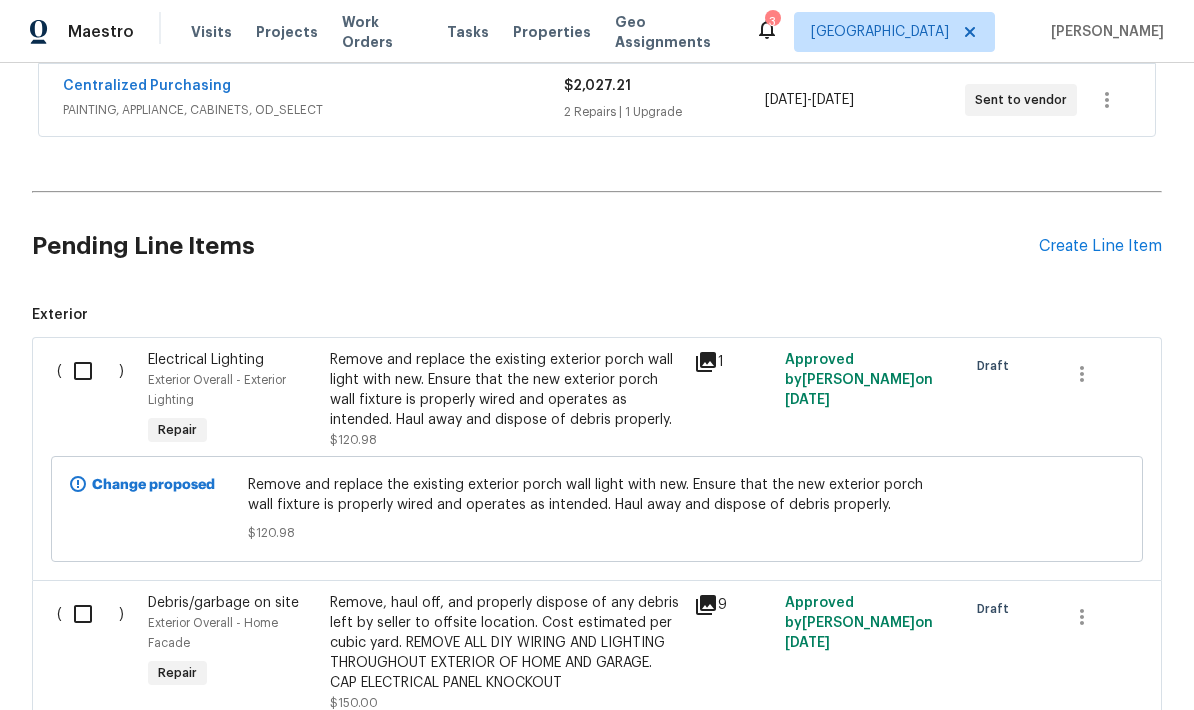 click on "Create Line Item" at bounding box center [1100, 246] 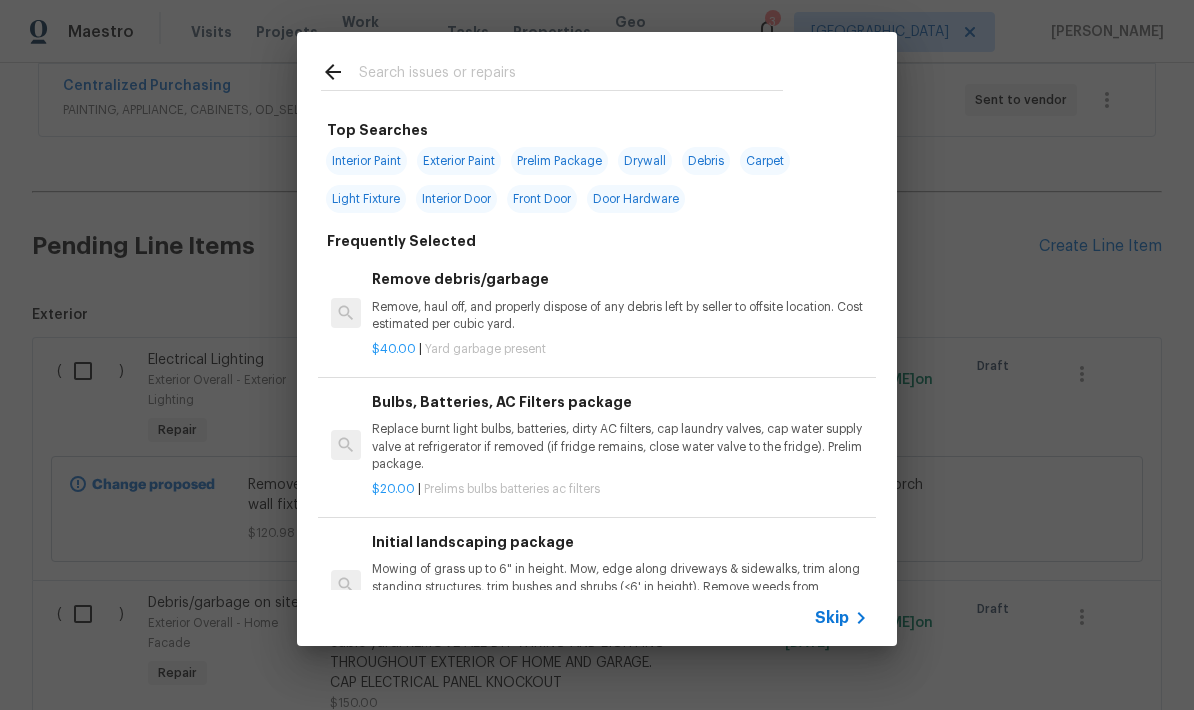click at bounding box center (571, 75) 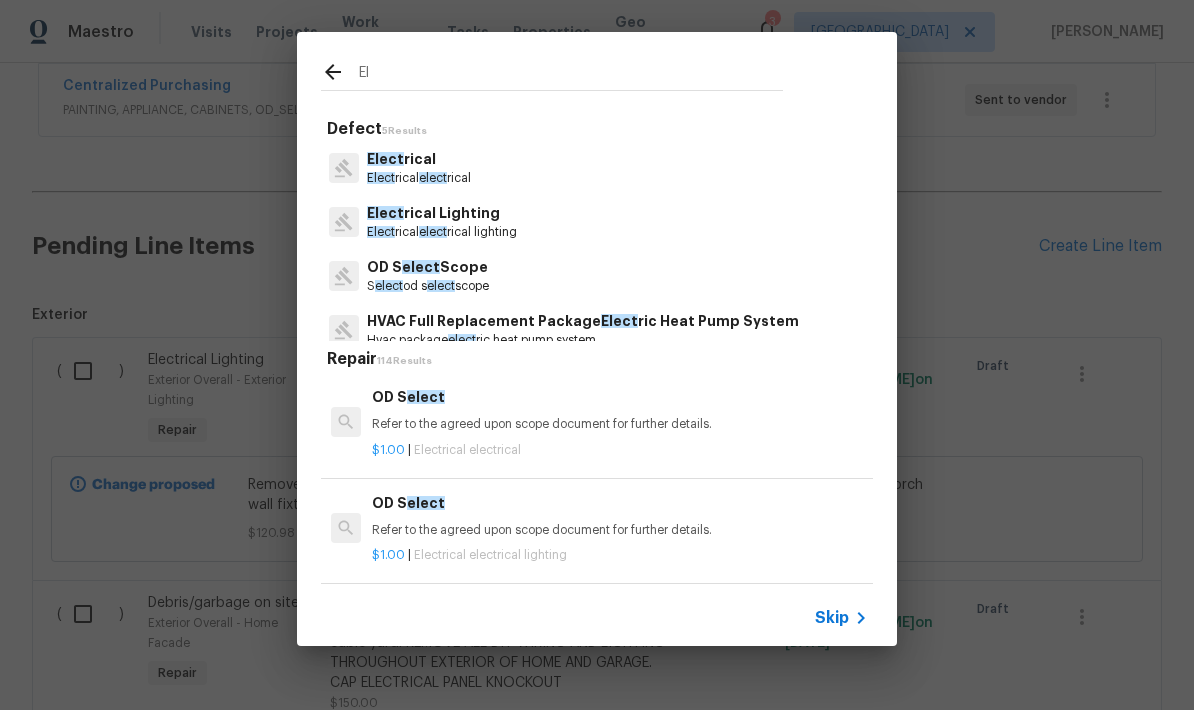 type on "E" 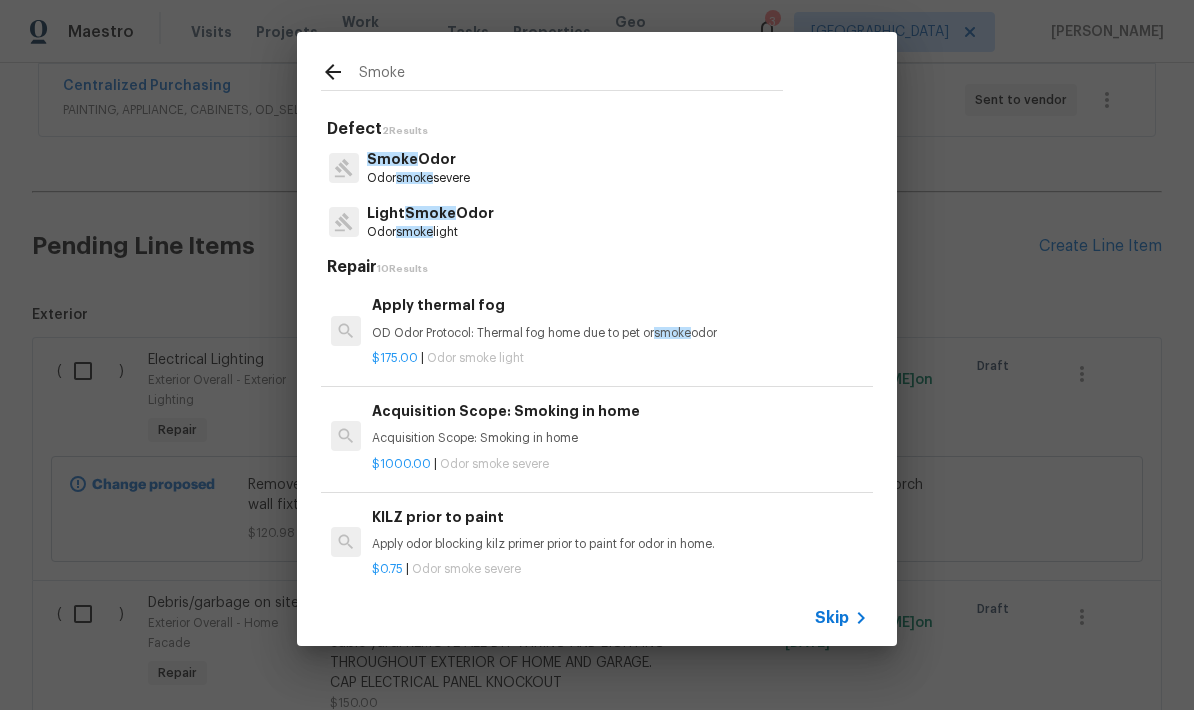 click on "Smoke" at bounding box center [571, 75] 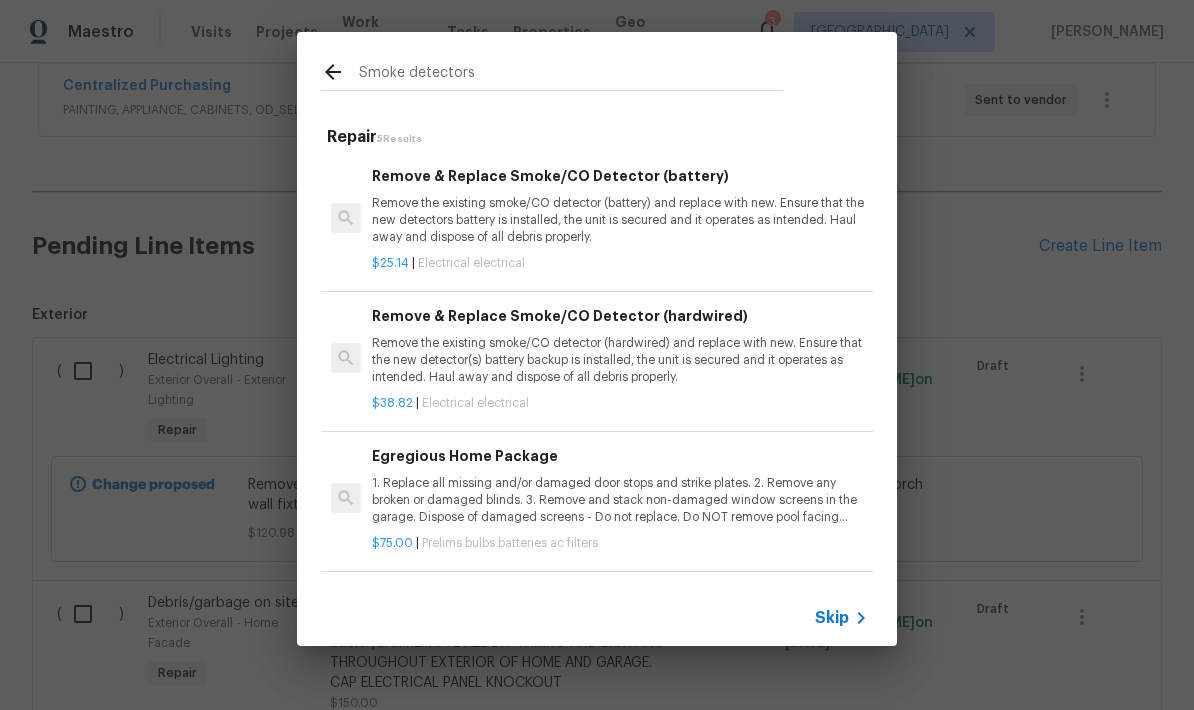 type on "Smoke detector" 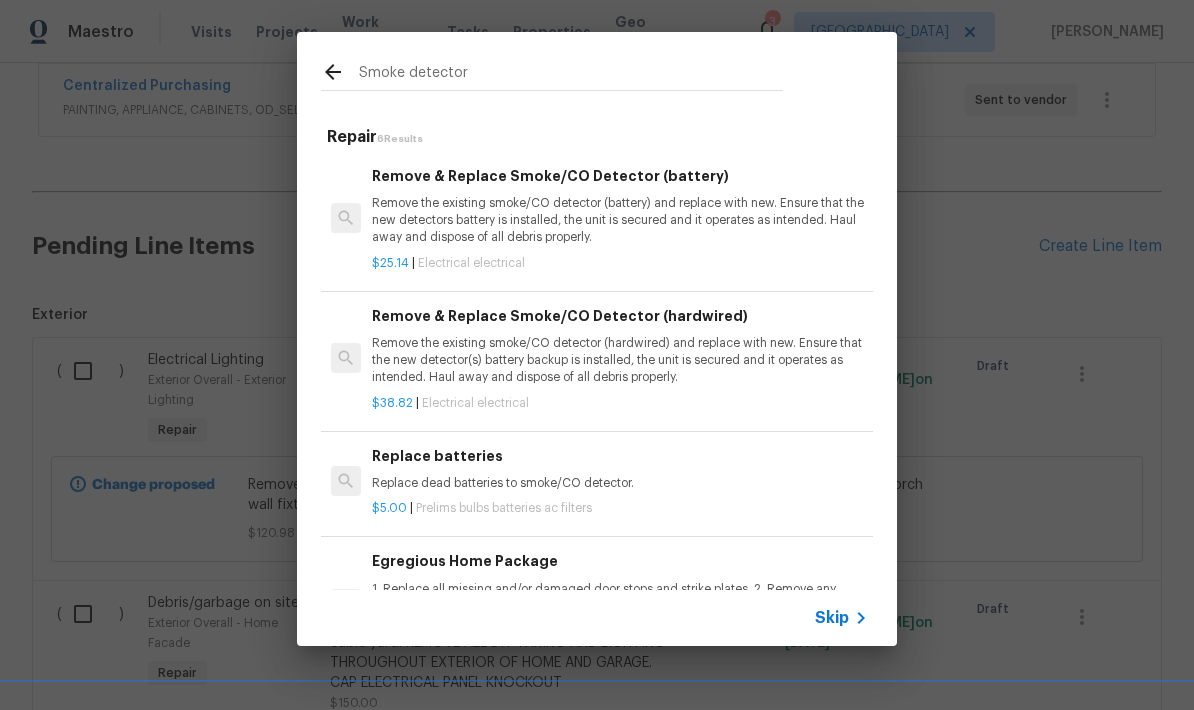 click on "Remove the existing smoke/CO detector (hardwired) and replace with new. Ensure that the new detector(s) battery backup is installed, the unit is secured and it operates as intended. Haul away and dispose of all debris properly." at bounding box center (620, 360) 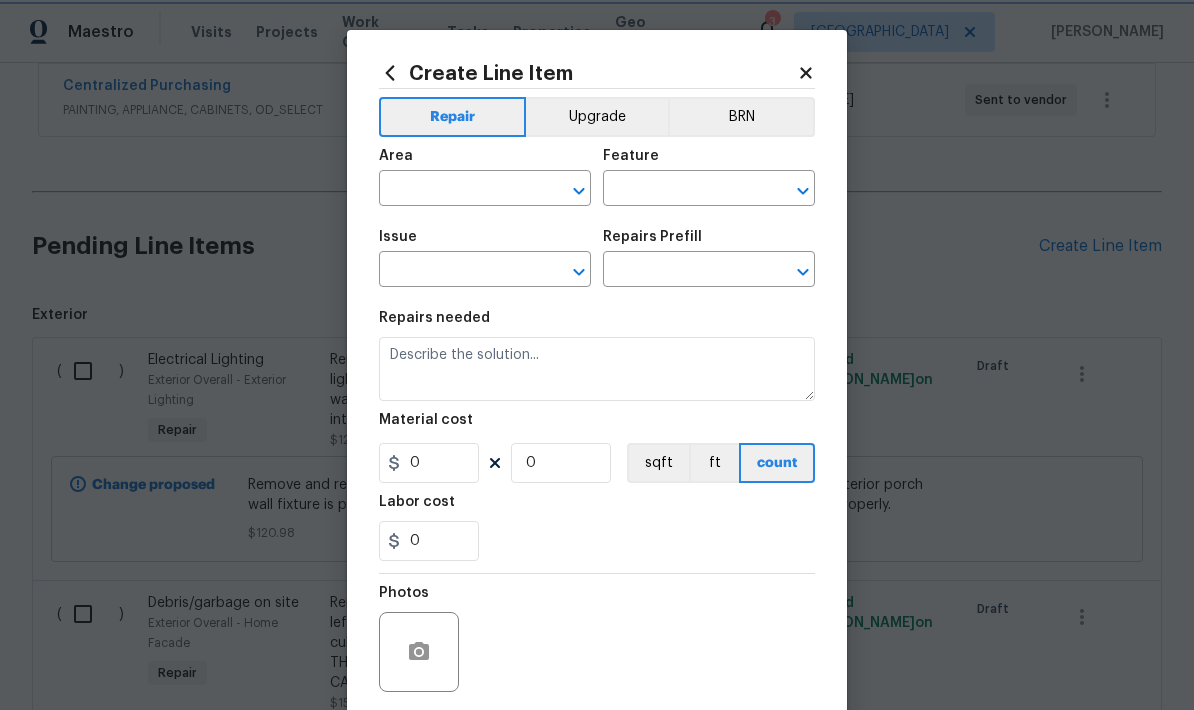 type on "Electrical" 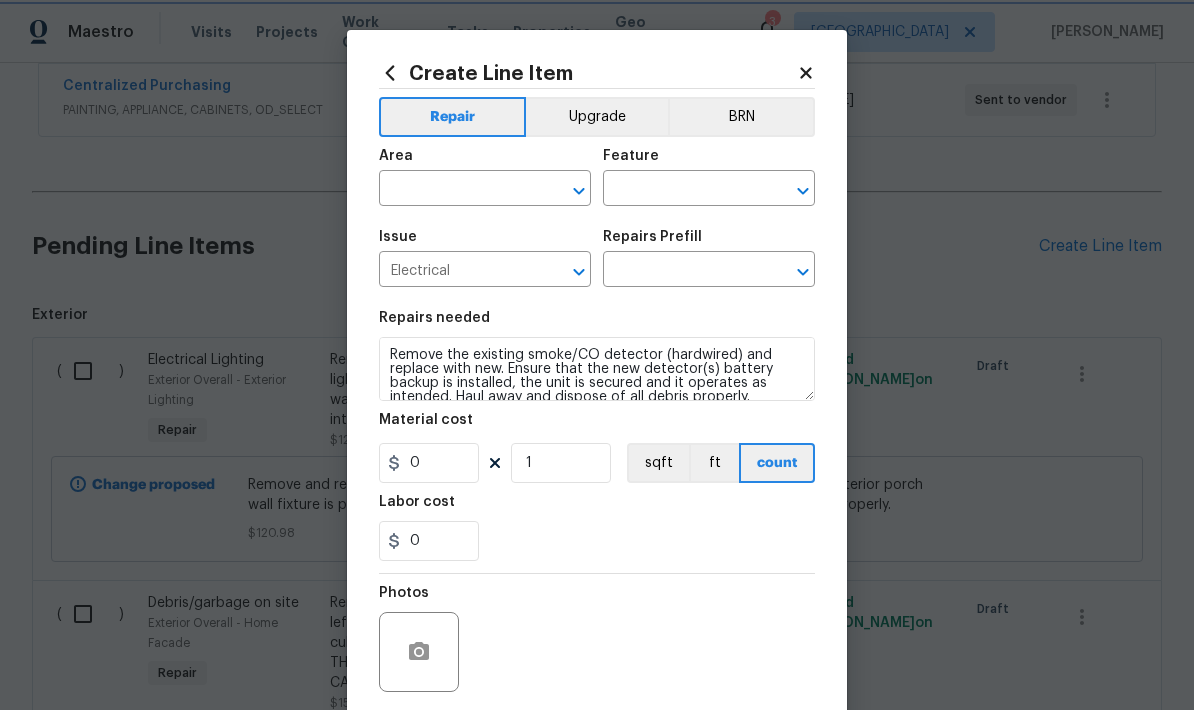 type on "Remove & Replace Smoke/CO Detector (hardwired) $38.82" 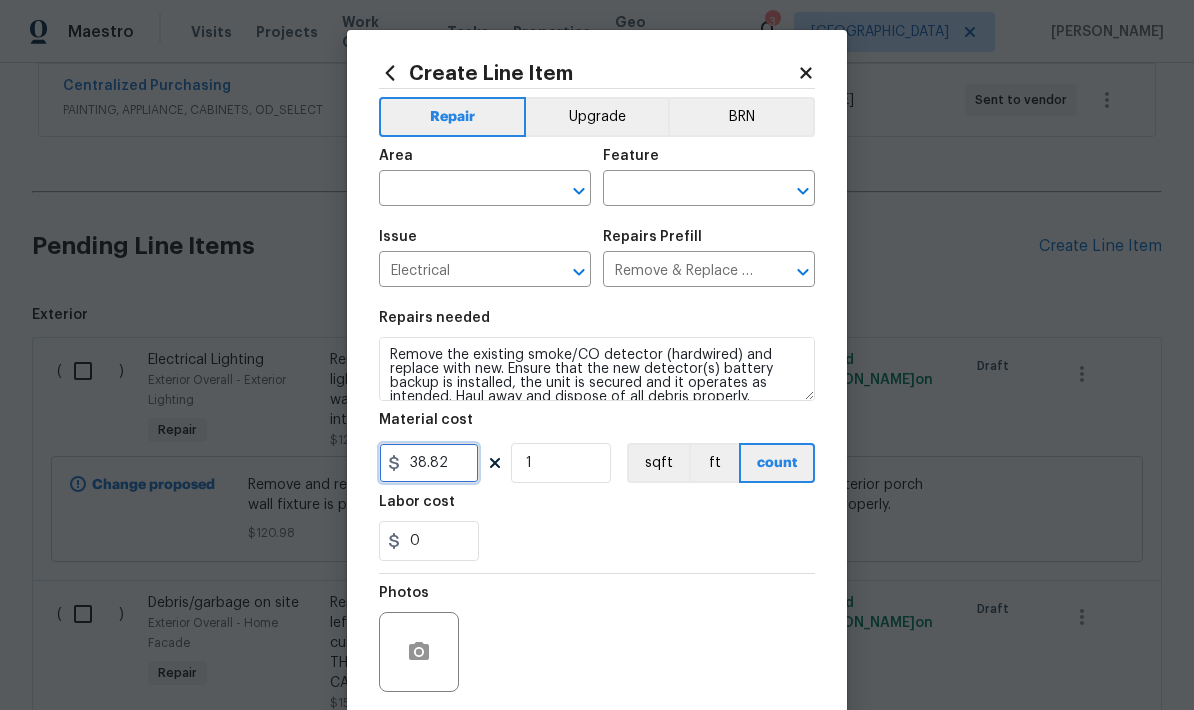 click on "38.82" at bounding box center (429, 463) 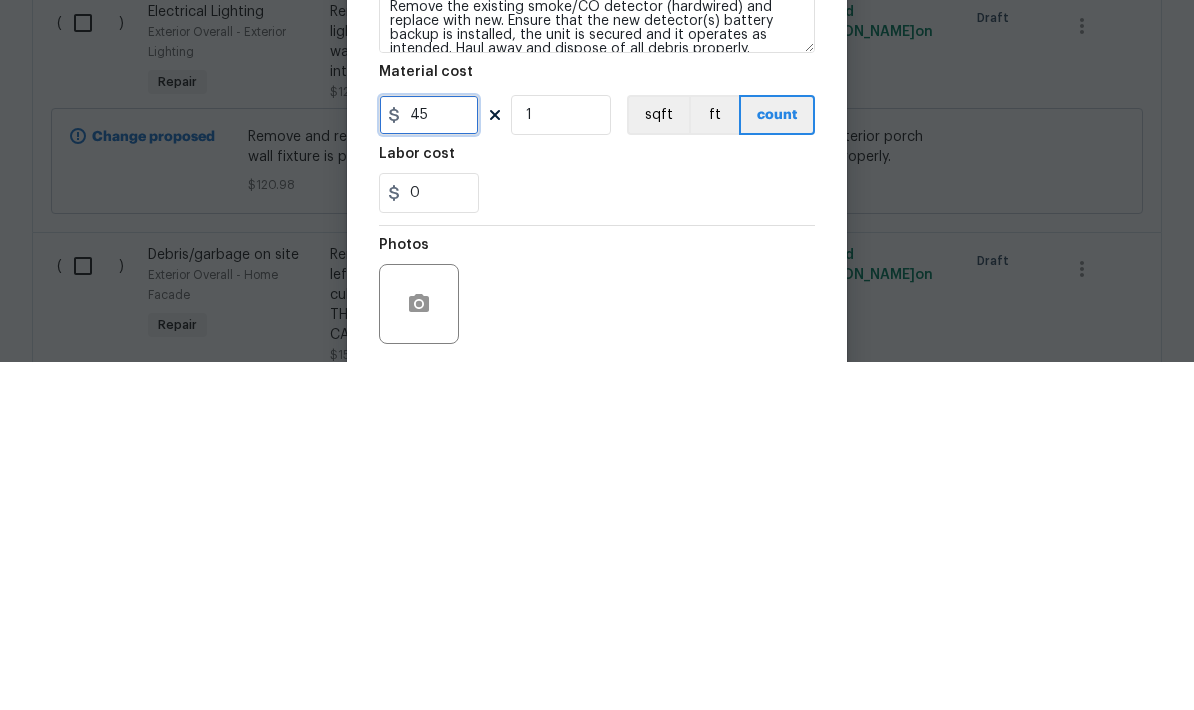 type on "45" 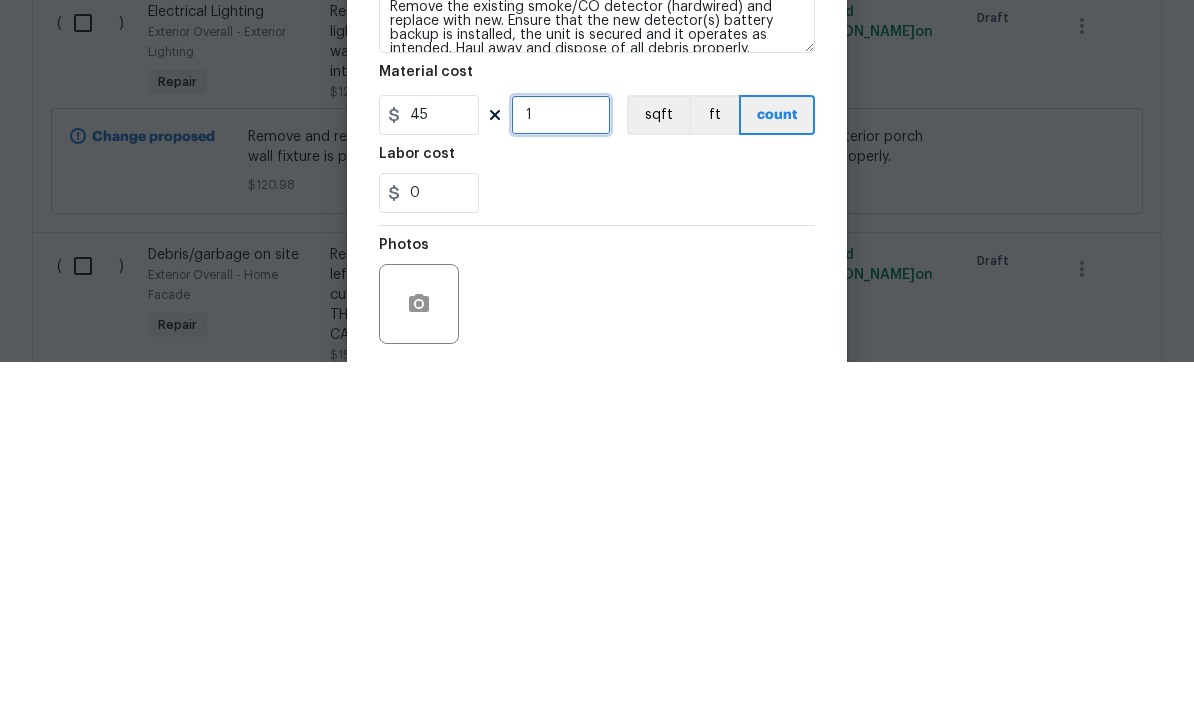 click on "1" at bounding box center (561, 463) 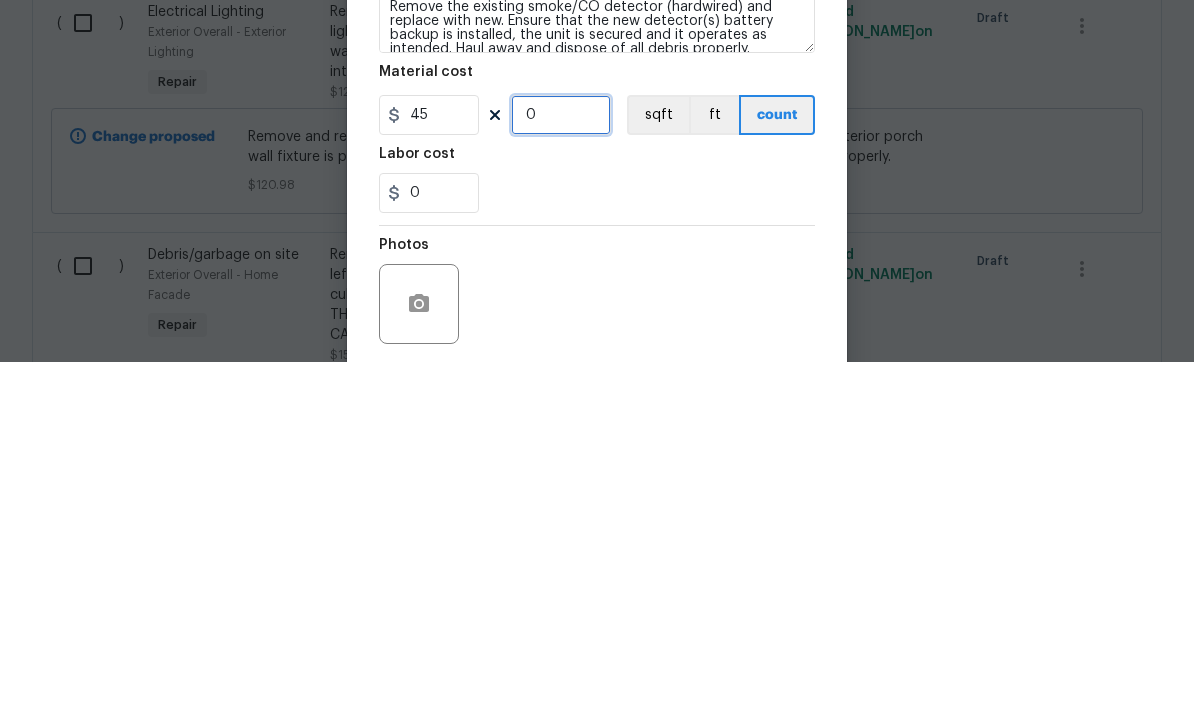 type on "7" 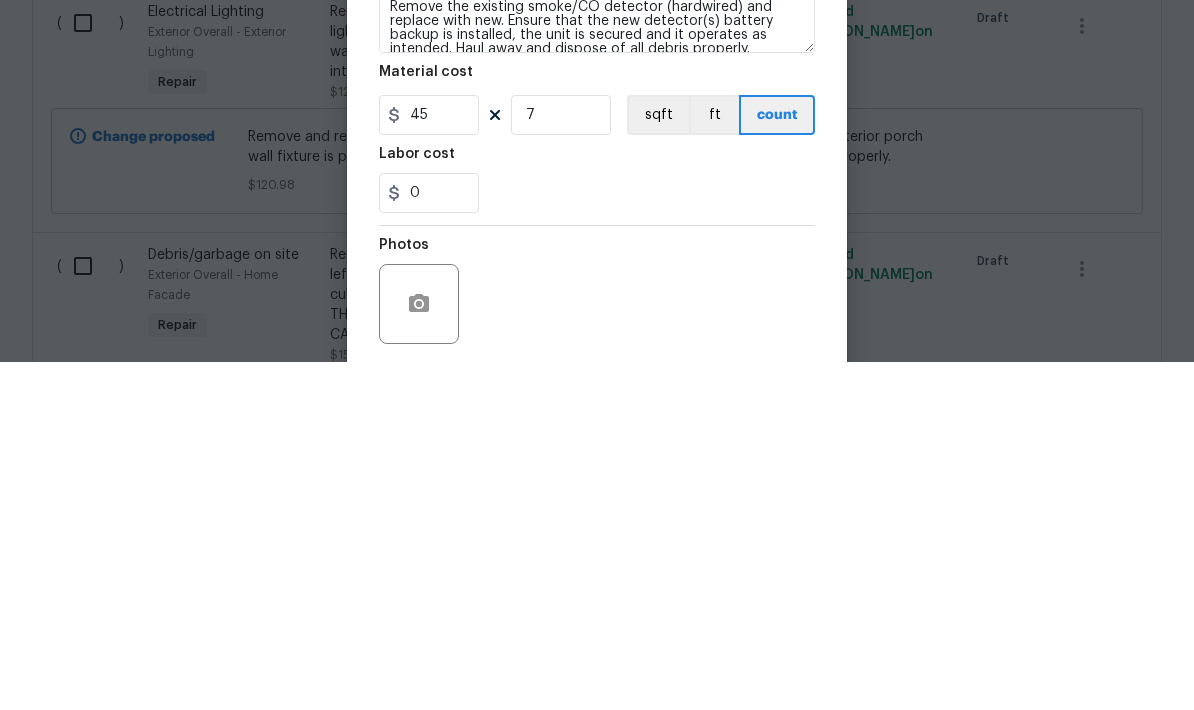 click on "0" at bounding box center [597, 541] 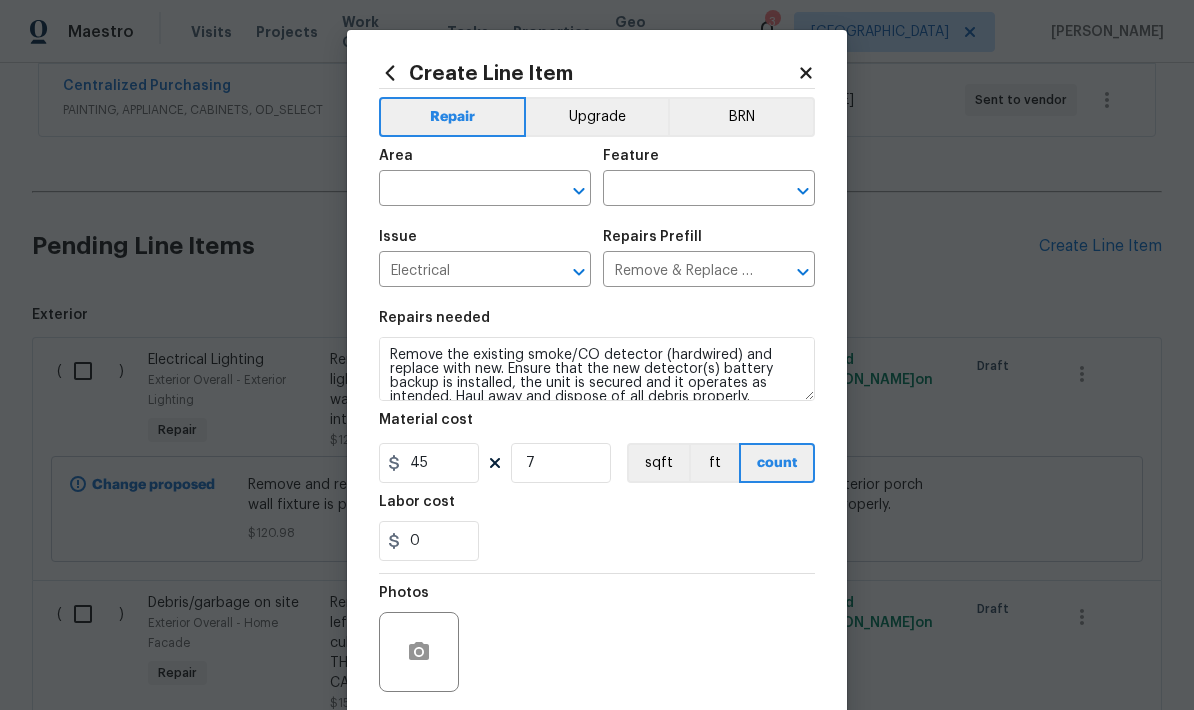 click at bounding box center (457, 190) 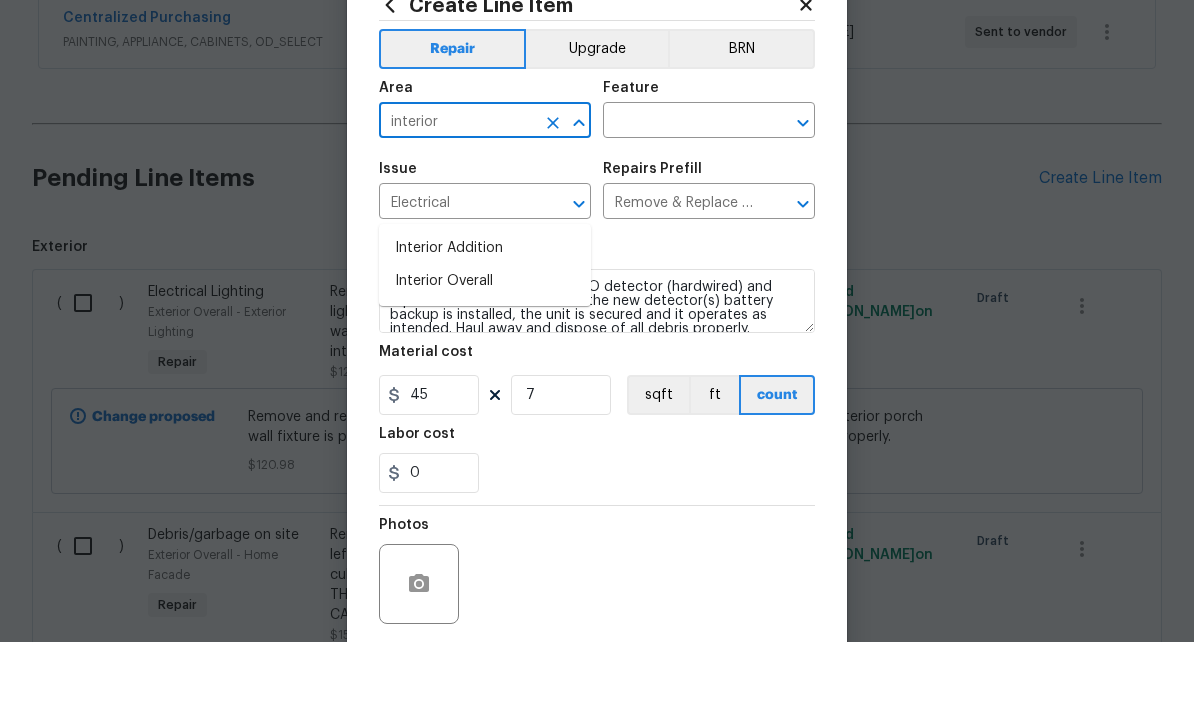 click on "Interior Overall" at bounding box center (485, 349) 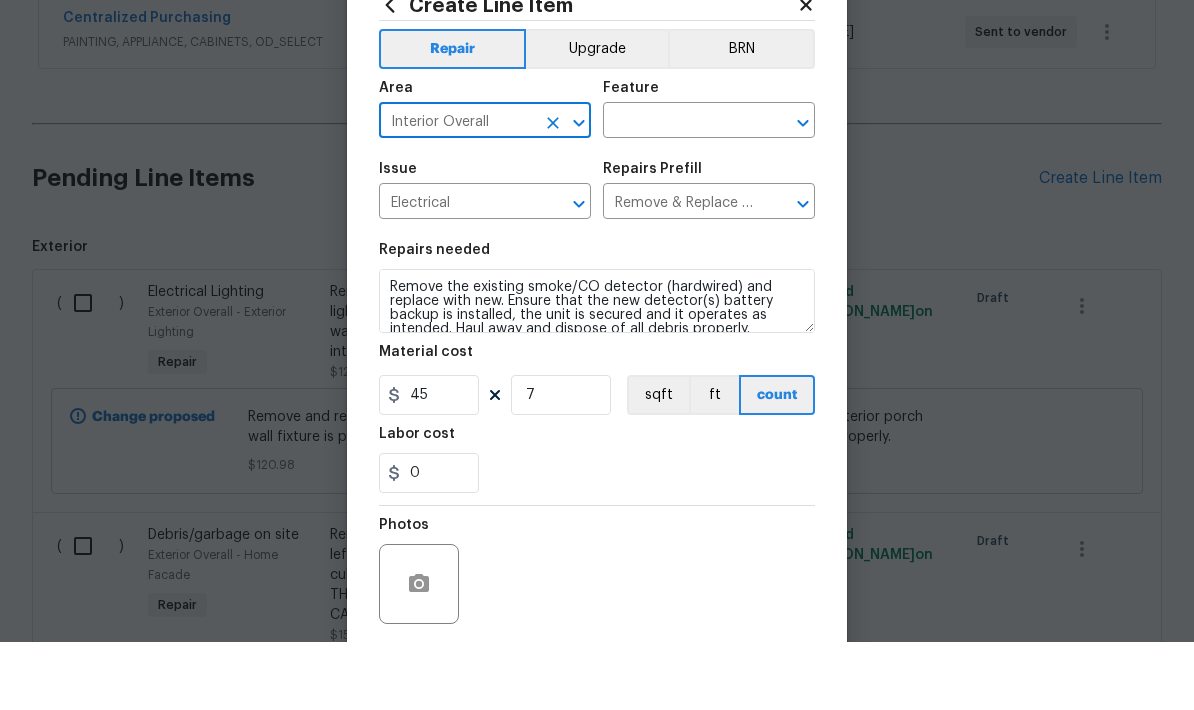 click at bounding box center (681, 190) 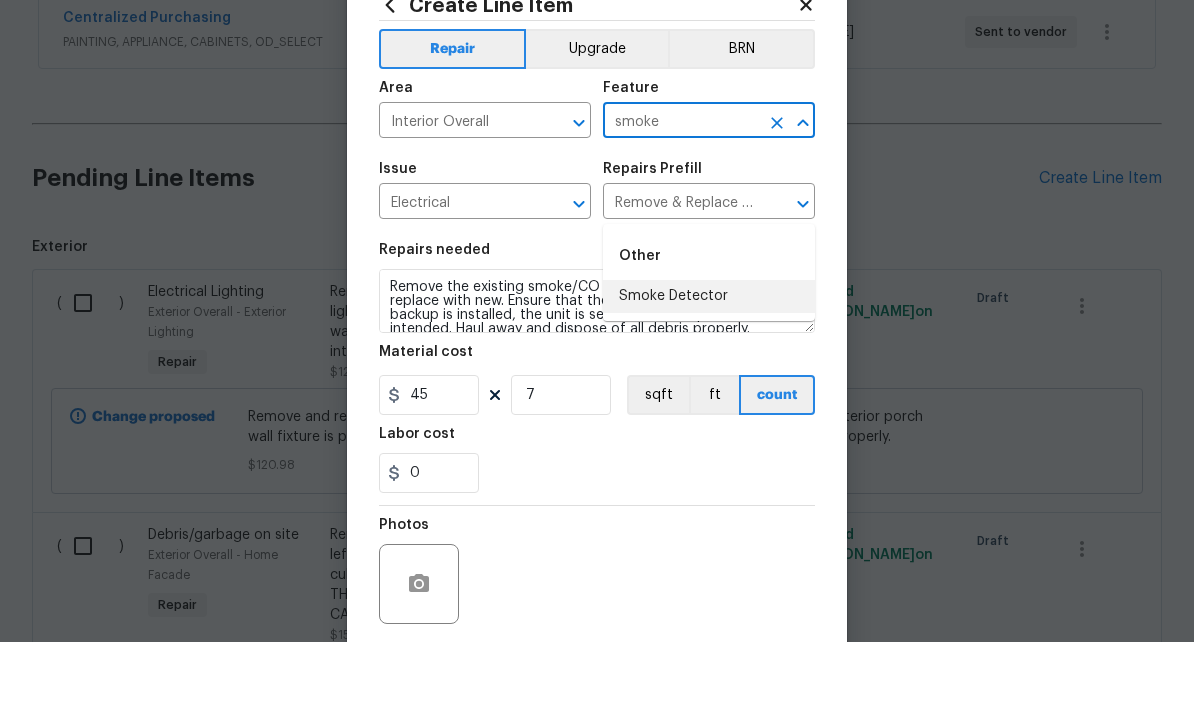 click on "Smoke Detector" at bounding box center [709, 364] 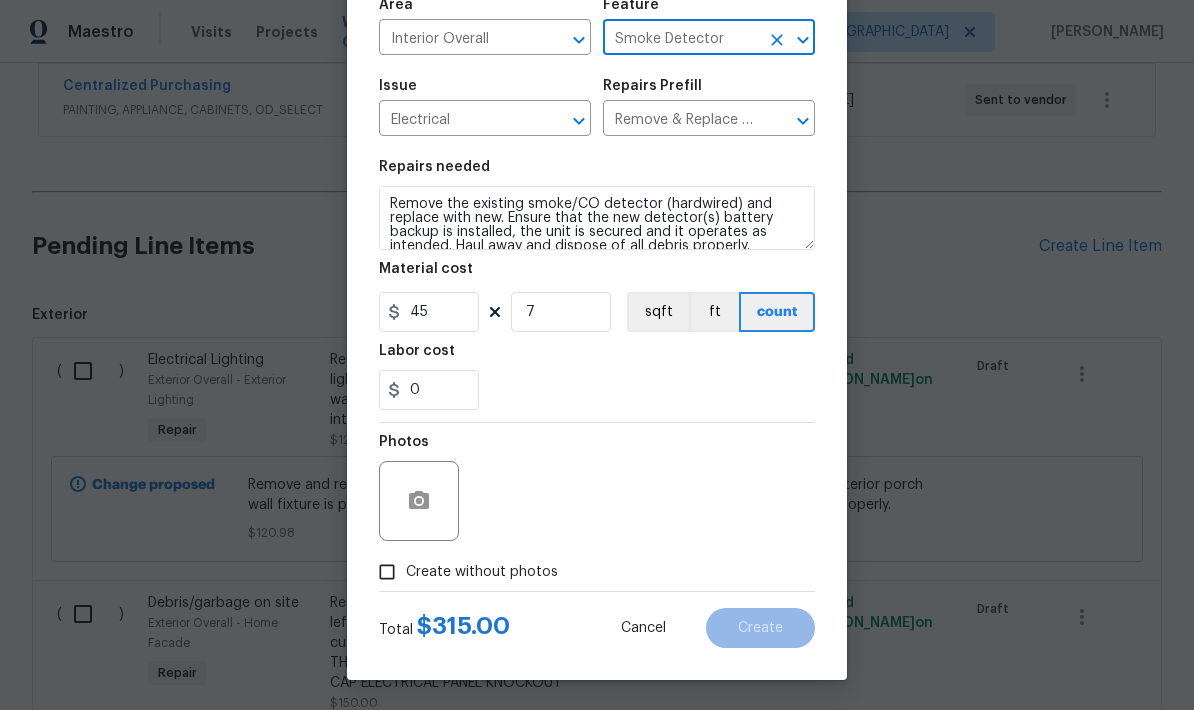 scroll, scrollTop: 155, scrollLeft: 0, axis: vertical 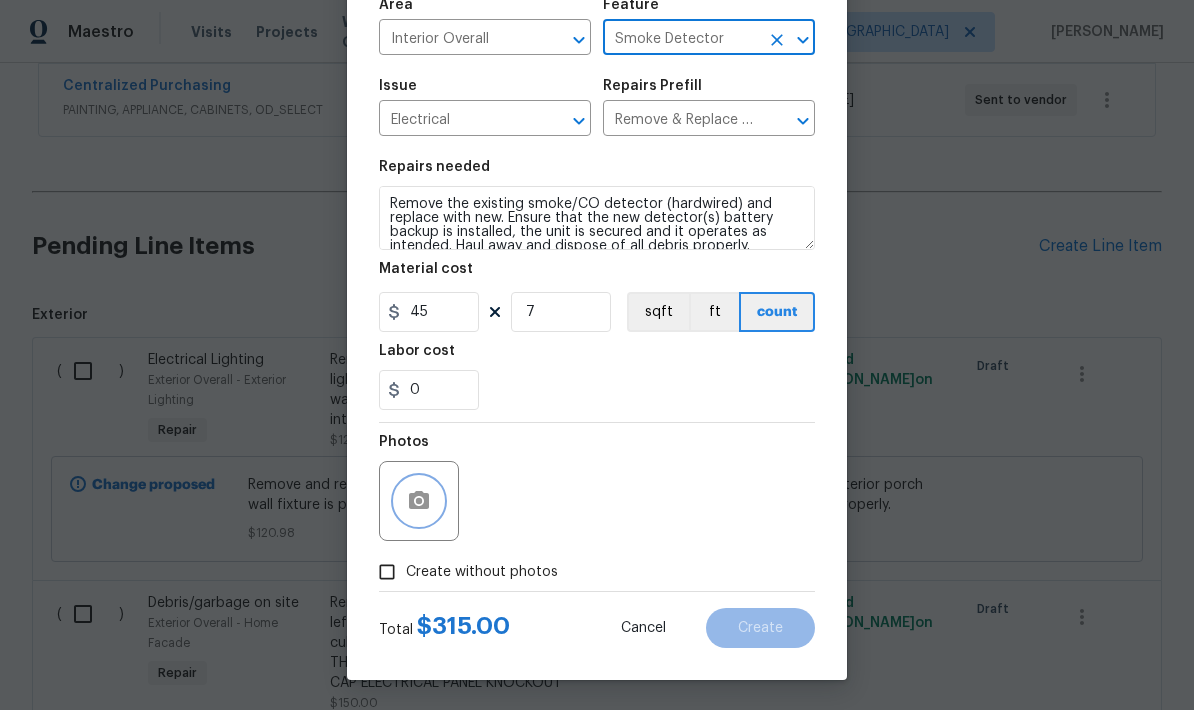 click 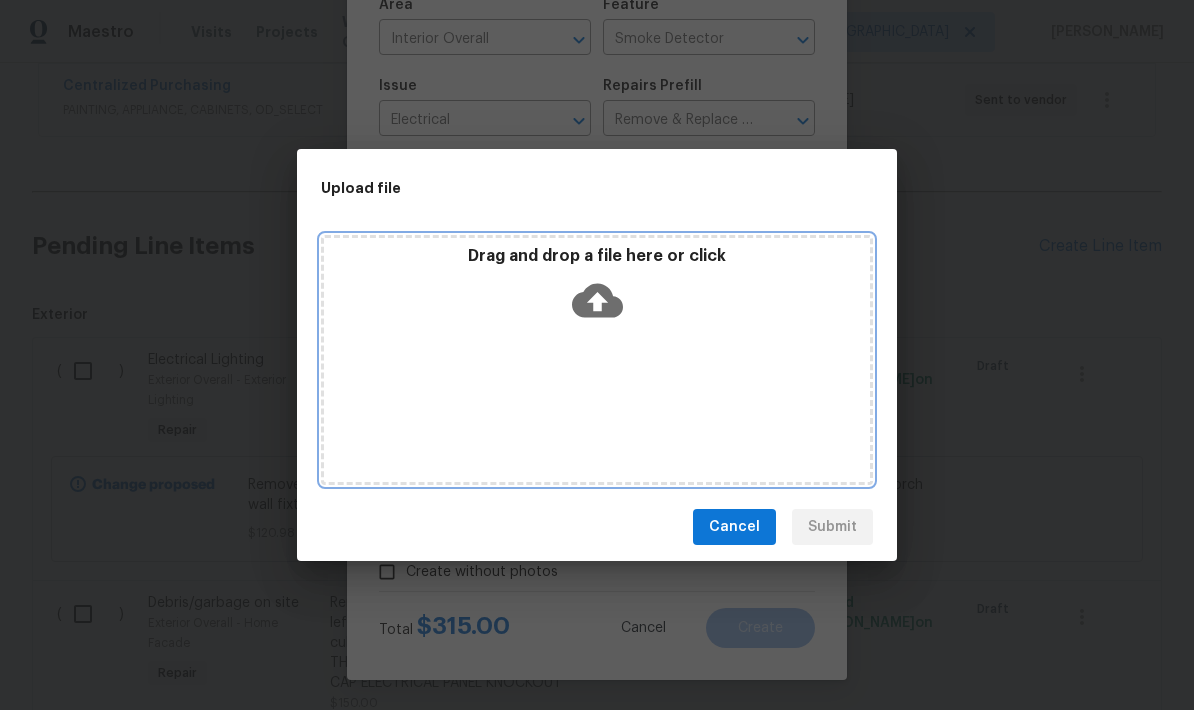 click 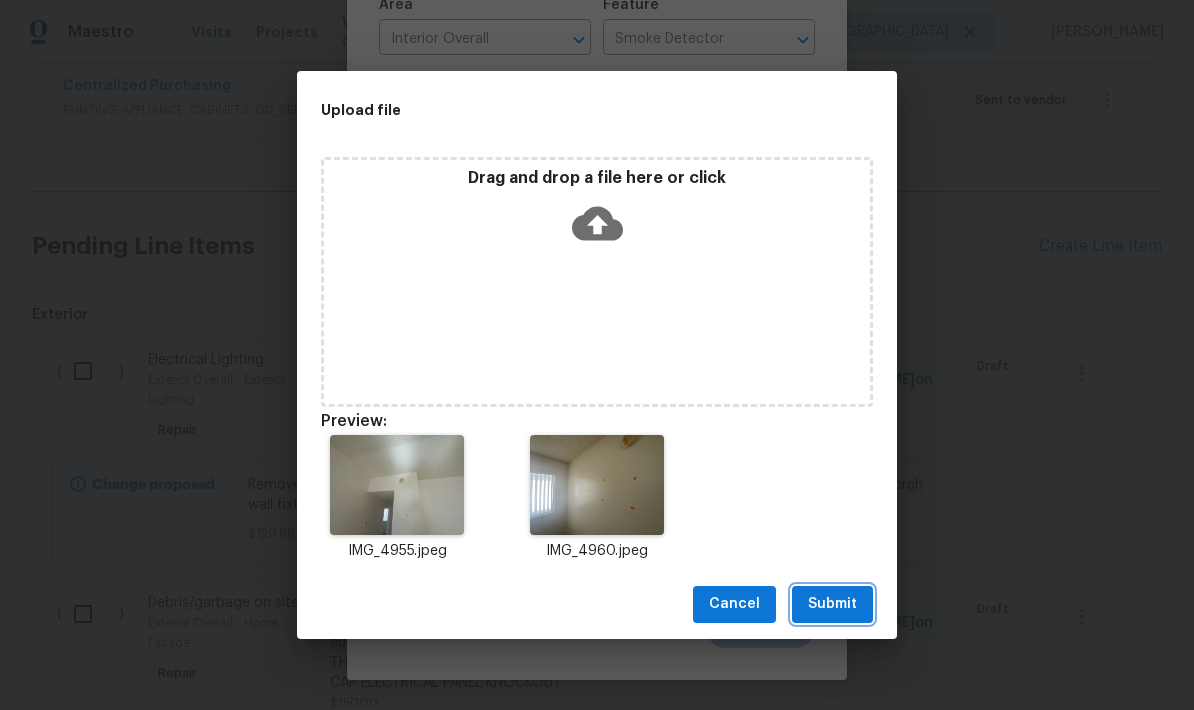 click on "Submit" at bounding box center (832, 604) 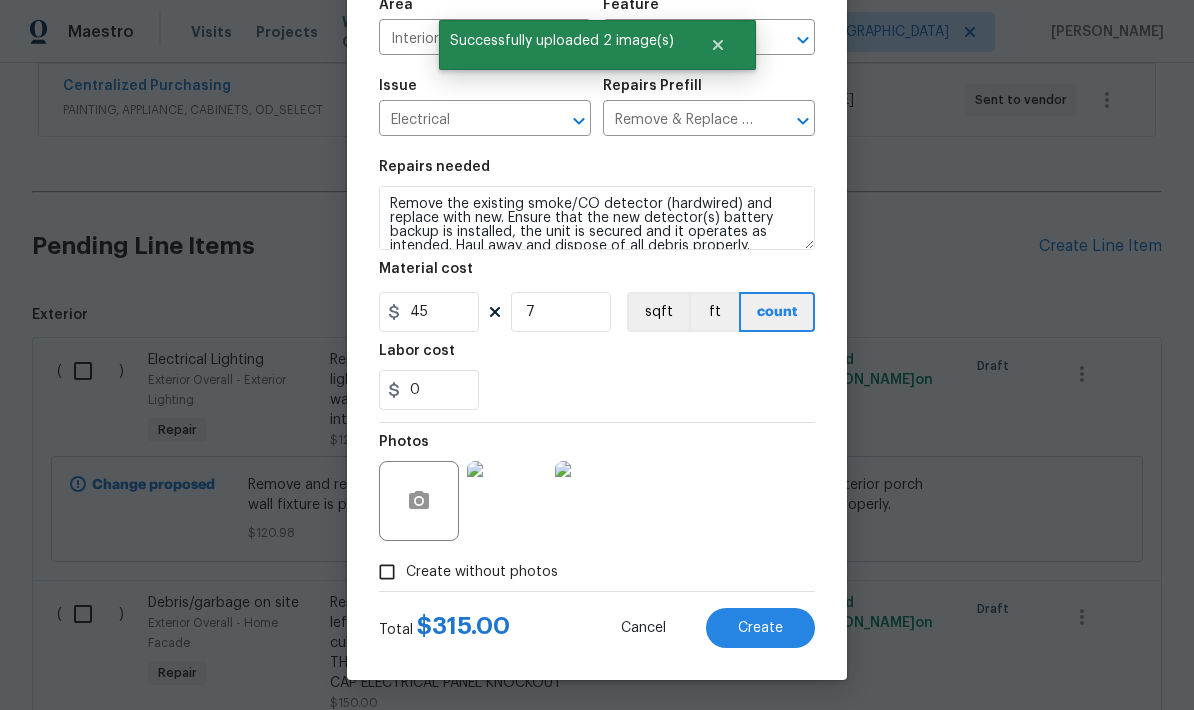 click on "Create" at bounding box center [760, 628] 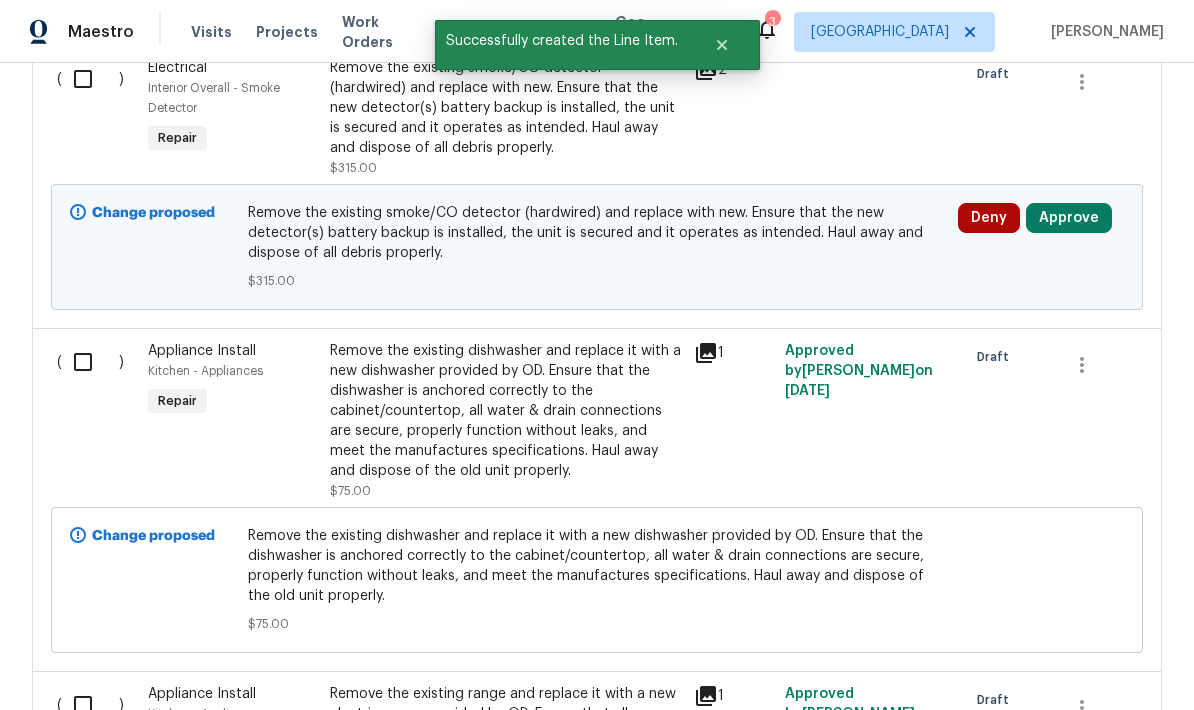 scroll, scrollTop: 2246, scrollLeft: 0, axis: vertical 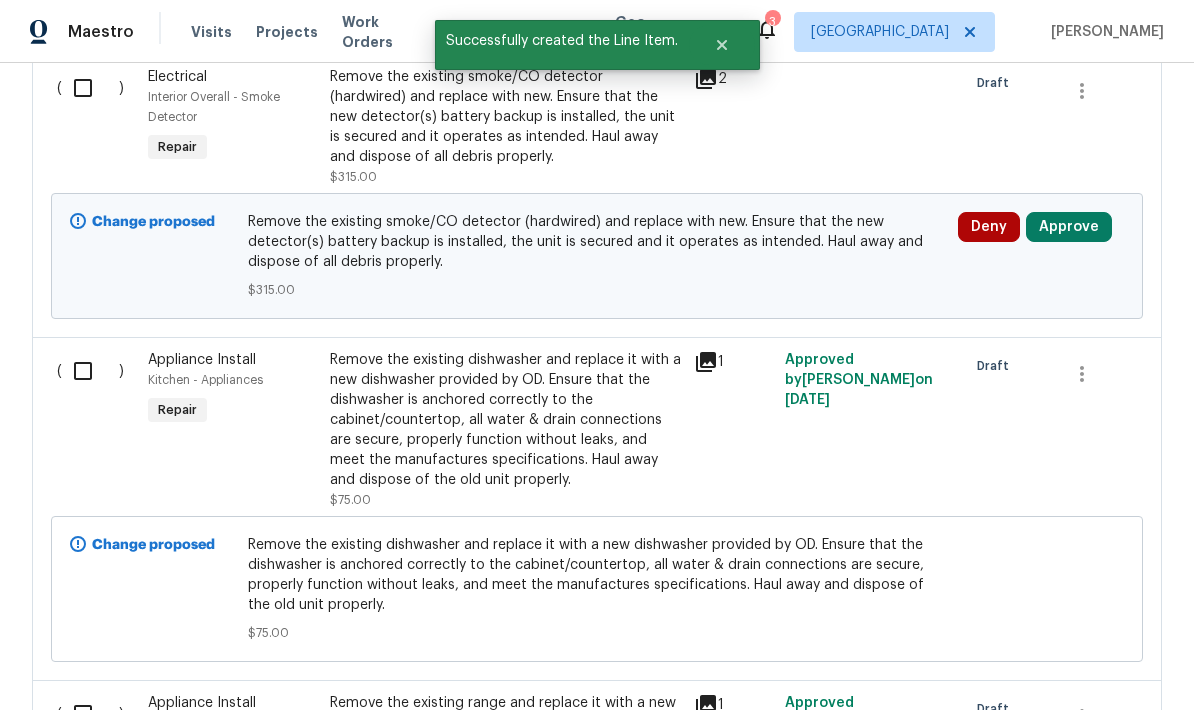 click on "Approve" at bounding box center (1069, 227) 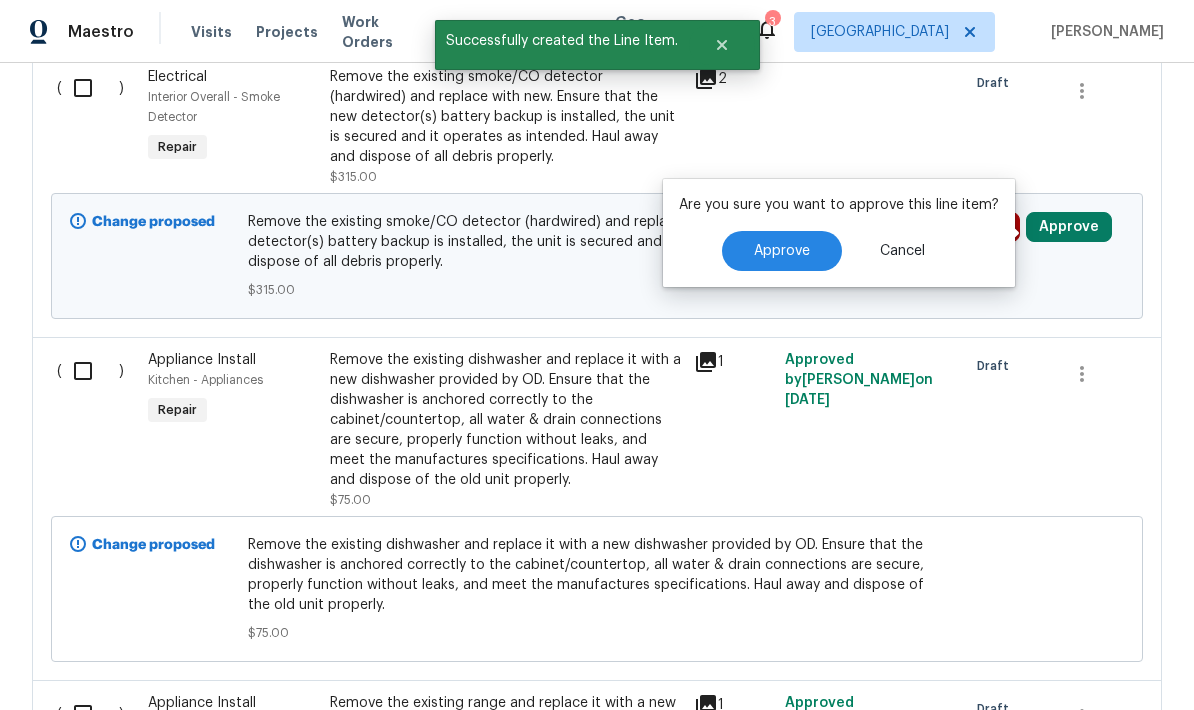 click on "Approve" at bounding box center (782, 251) 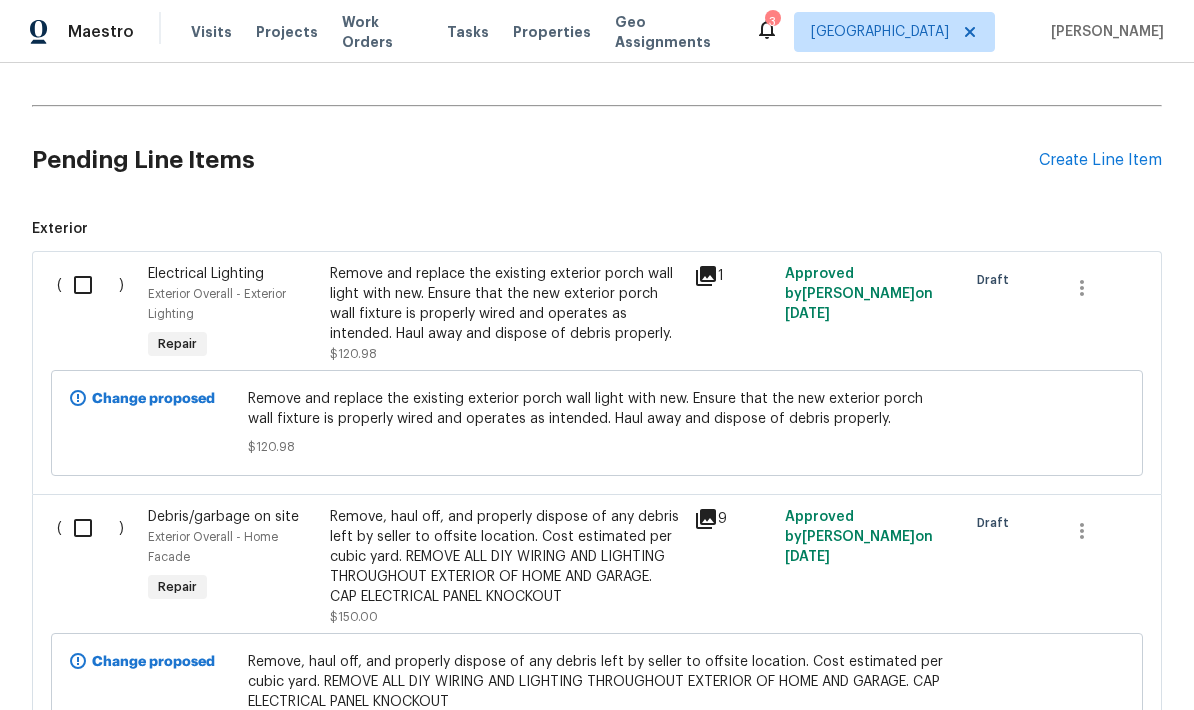 scroll, scrollTop: 468, scrollLeft: 0, axis: vertical 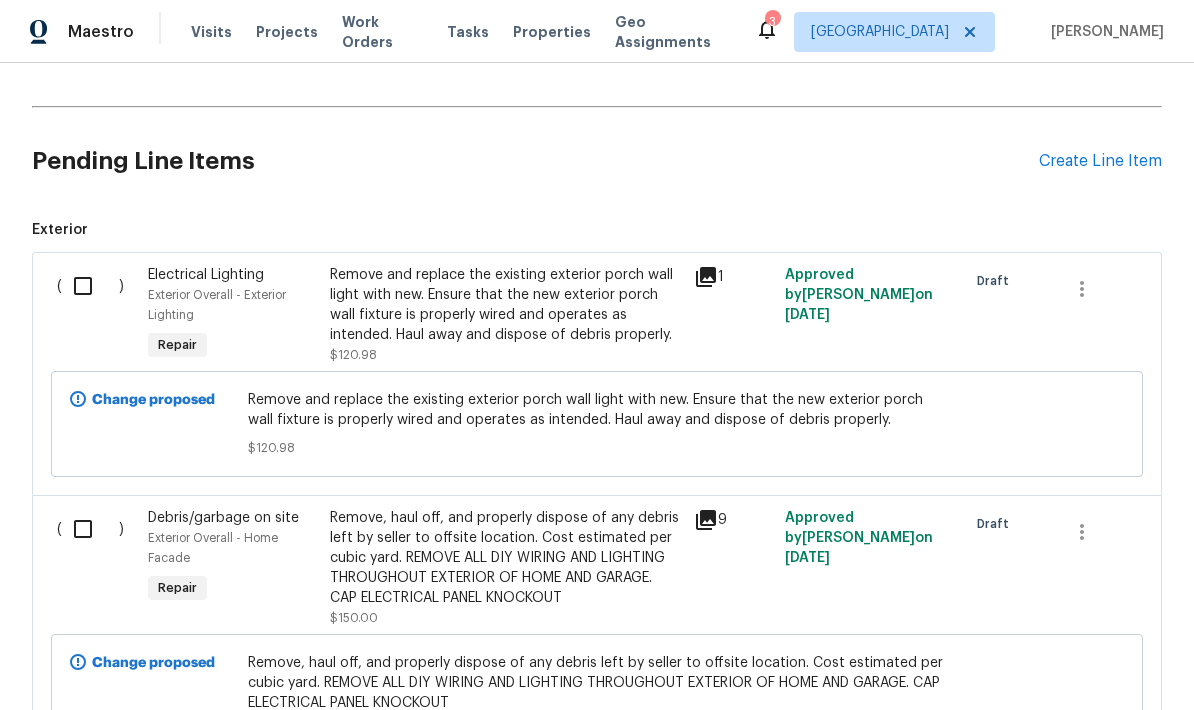 click at bounding box center [90, 286] 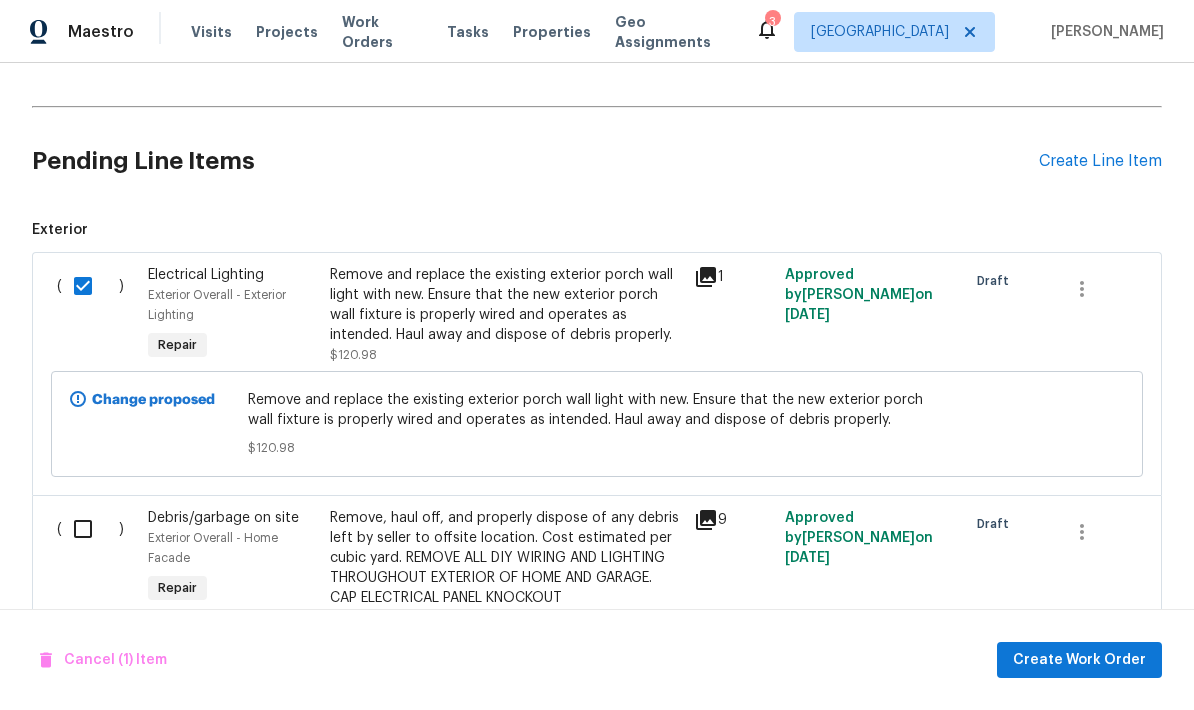 click on "( ) Electrical Lighting Exterior Overall - Exterior Lighting Repair Remove and replace the existing exterior porch wall light with new. Ensure that the new exterior porch wall fixture is properly wired and operates as intended. Haul away and dispose of debris properly. $120.98   1 Approved by  John Perkins  on   7/14/2025 Draft Change proposed Remove and replace the existing exterior porch wall light with new. Ensure that the new exterior porch wall fixture is properly wired and operates as intended. Haul away and dispose of debris properly. $120.98" at bounding box center (597, 373) 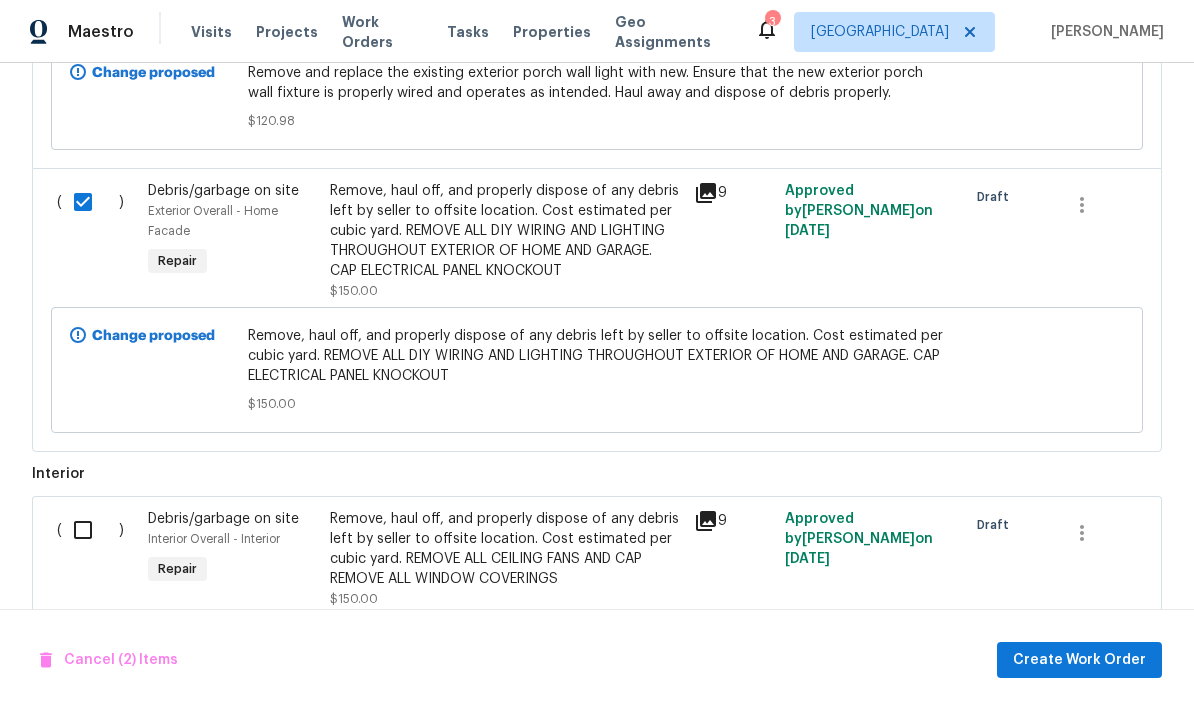click at bounding box center [90, 530] 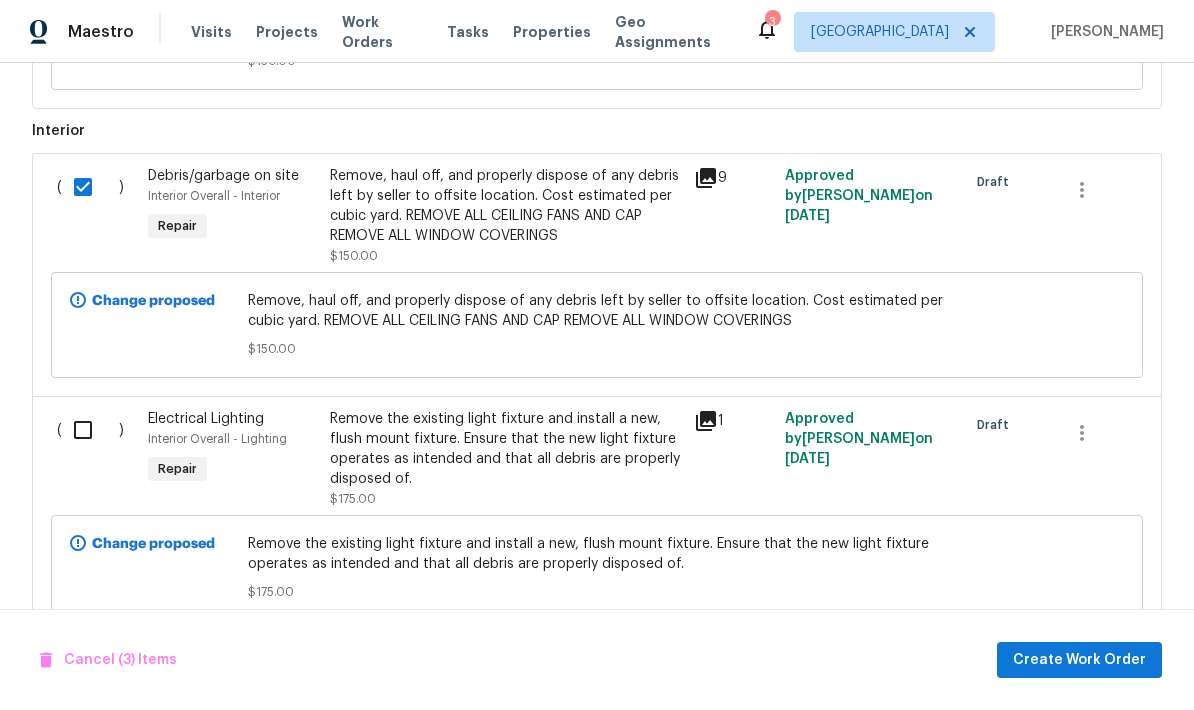 click at bounding box center [90, 430] 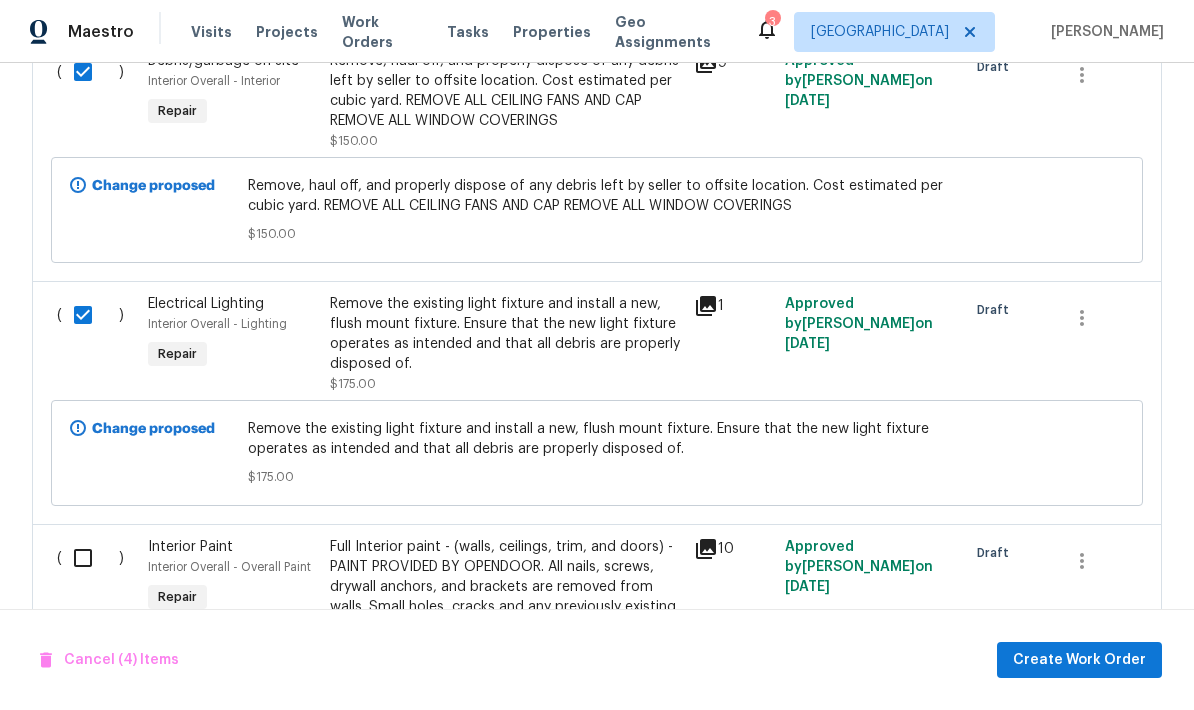 click at bounding box center (90, 558) 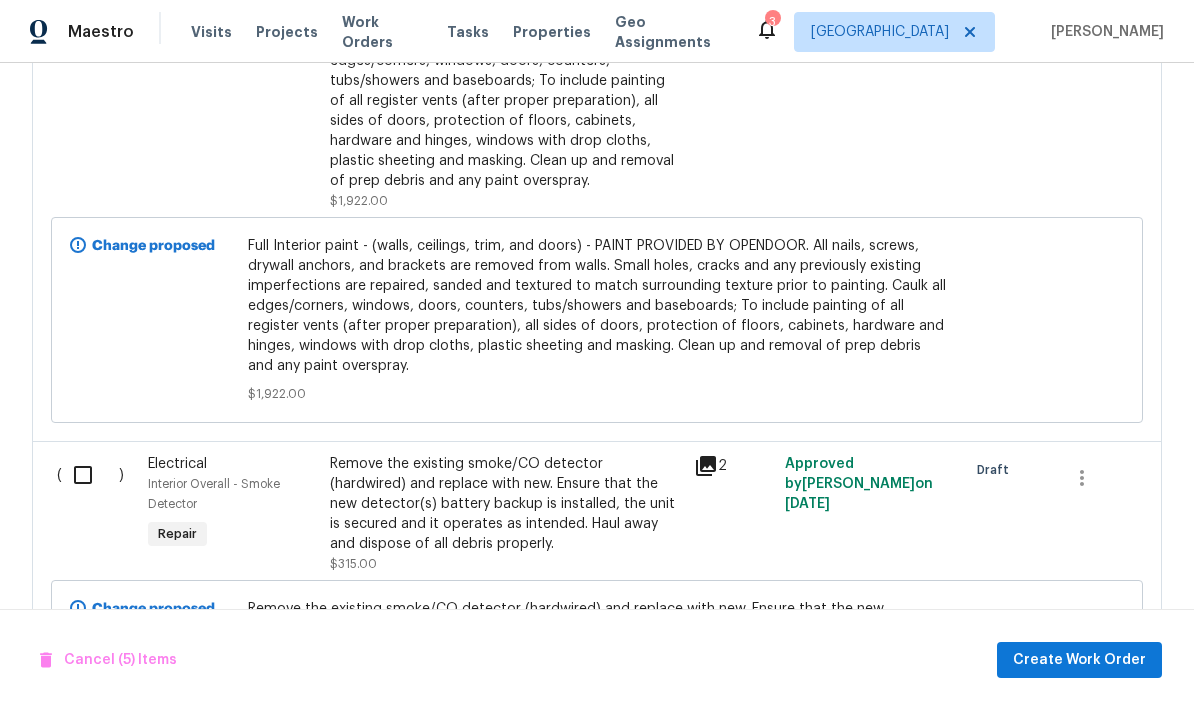 click at bounding box center (90, 475) 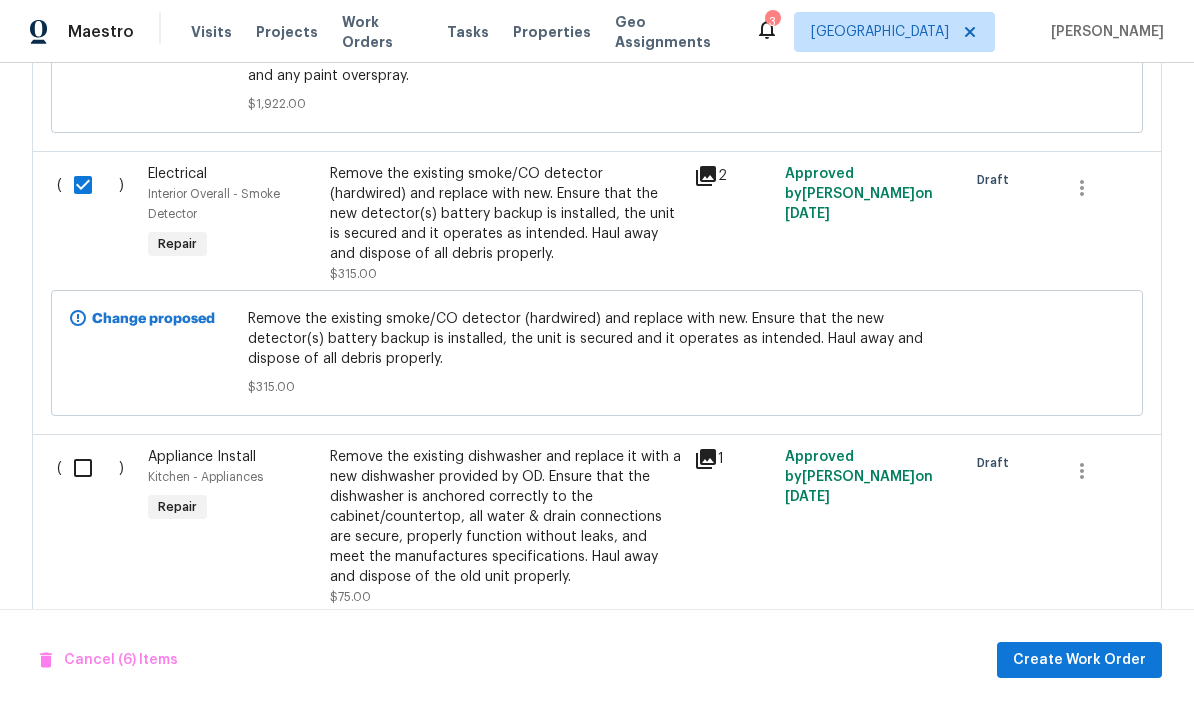 click at bounding box center [90, 468] 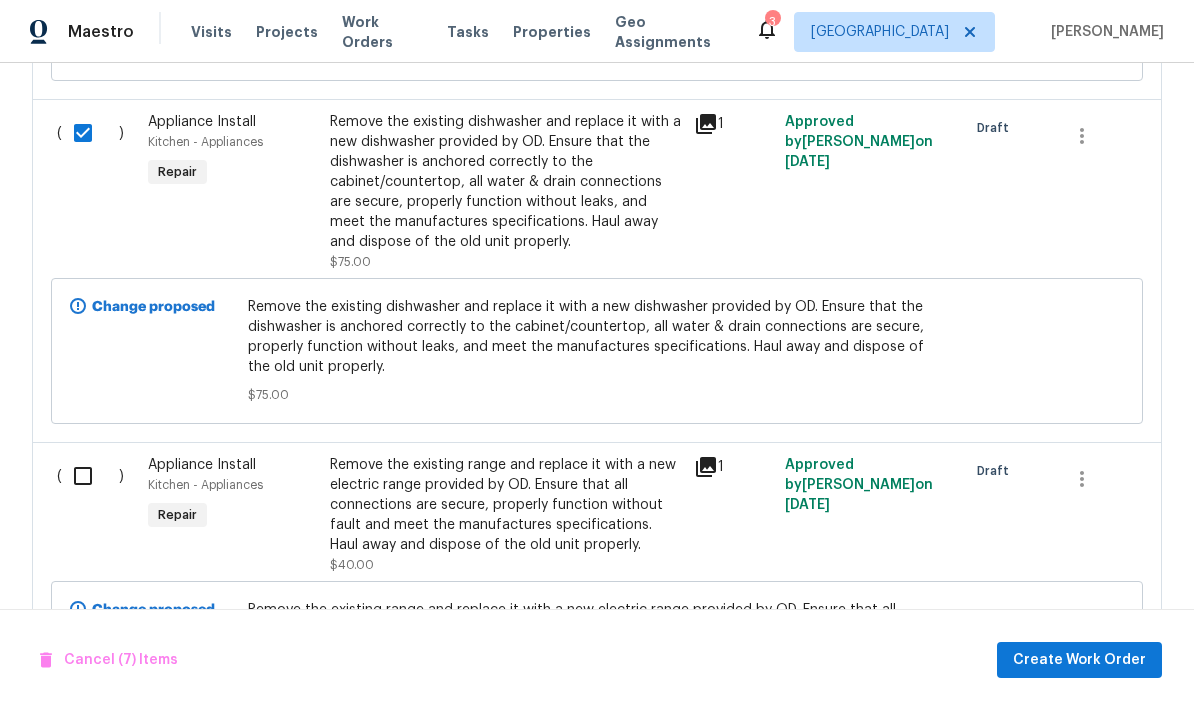 click at bounding box center (90, 476) 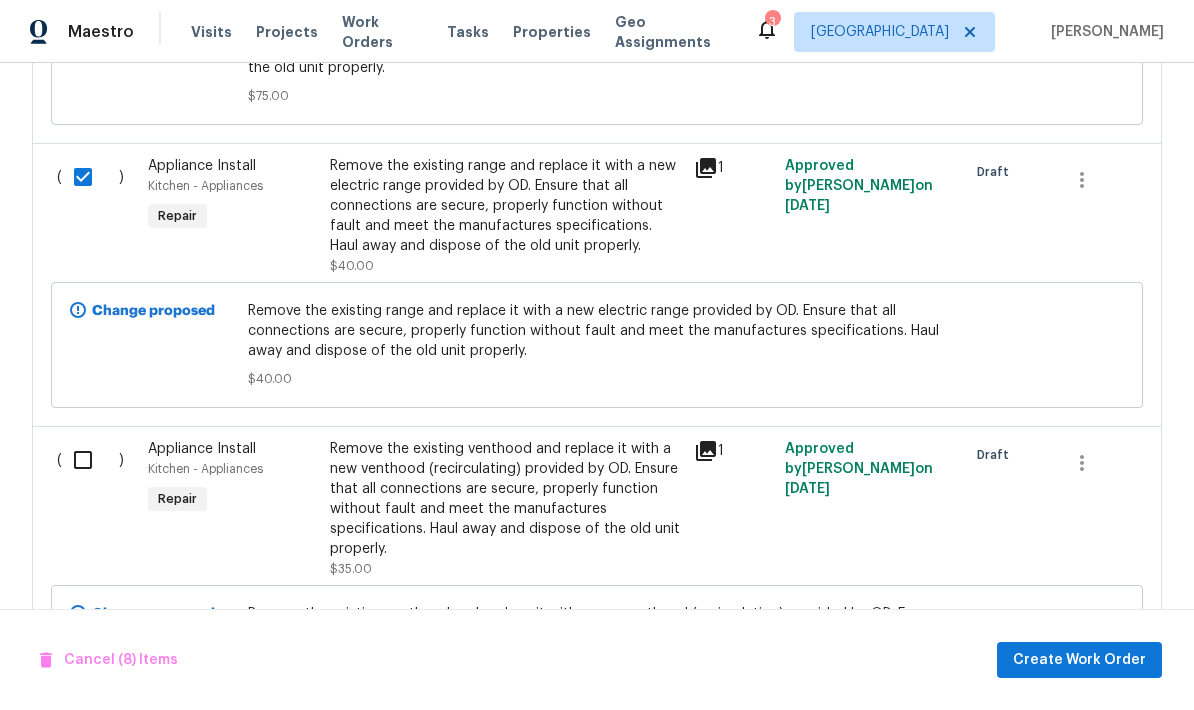 click at bounding box center [90, 460] 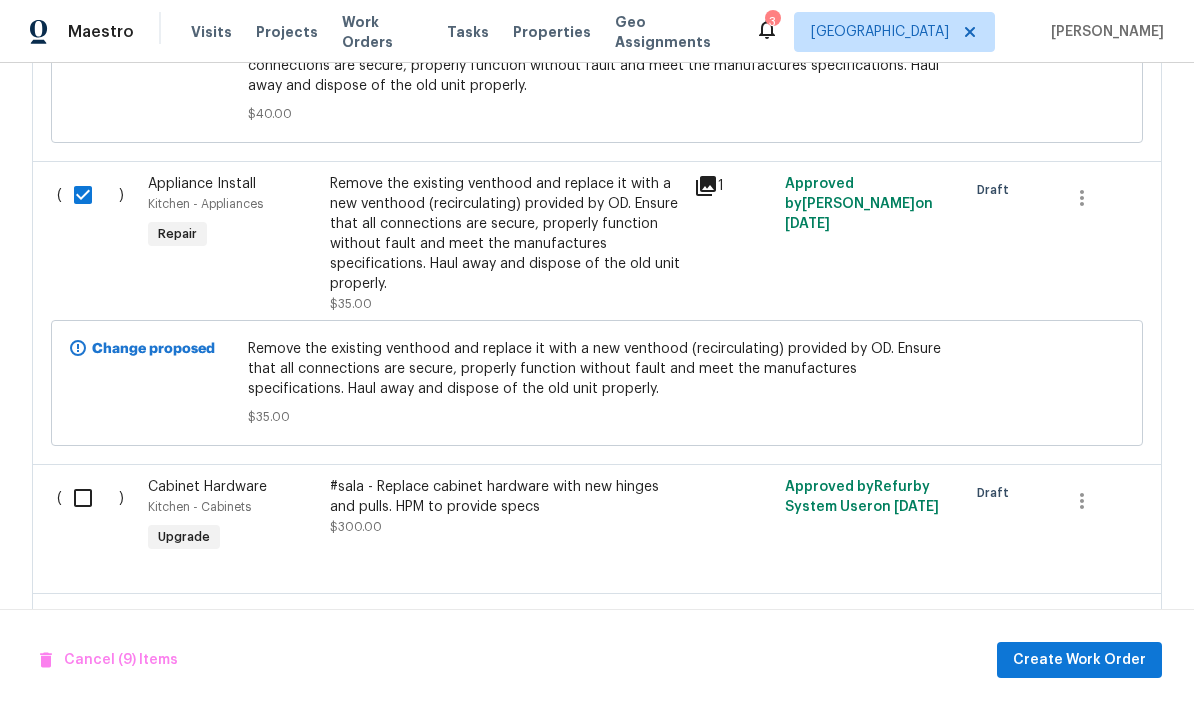 click at bounding box center [90, 498] 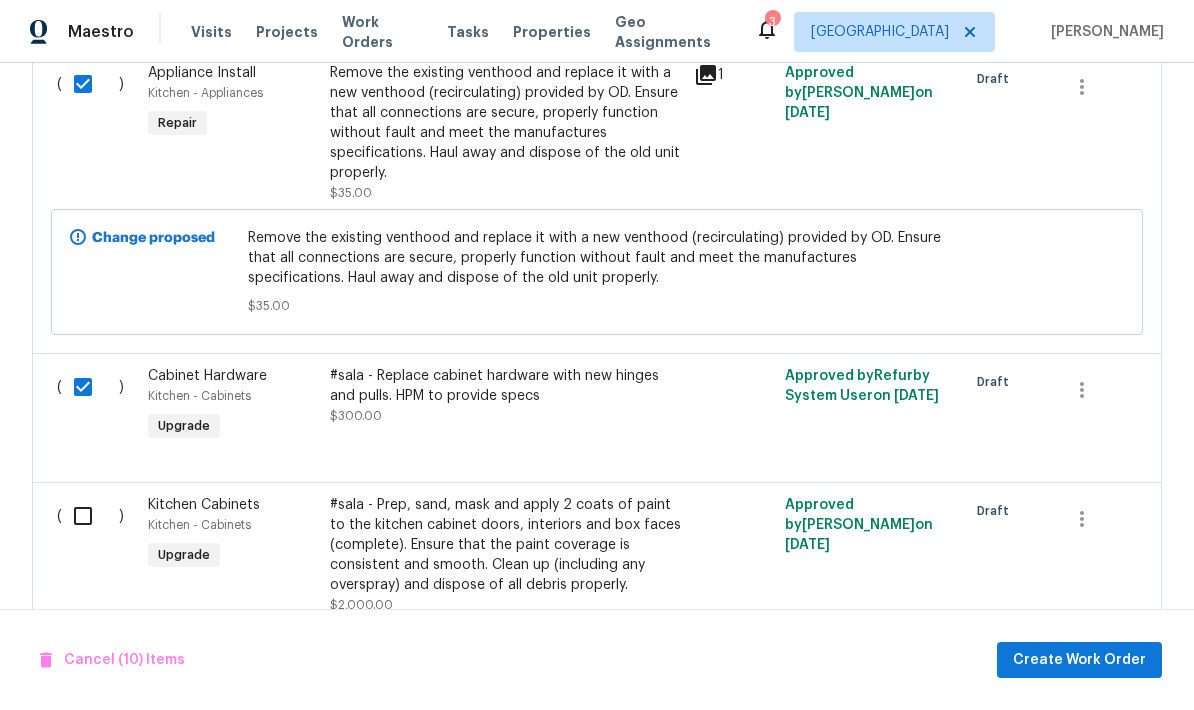 click at bounding box center [90, 516] 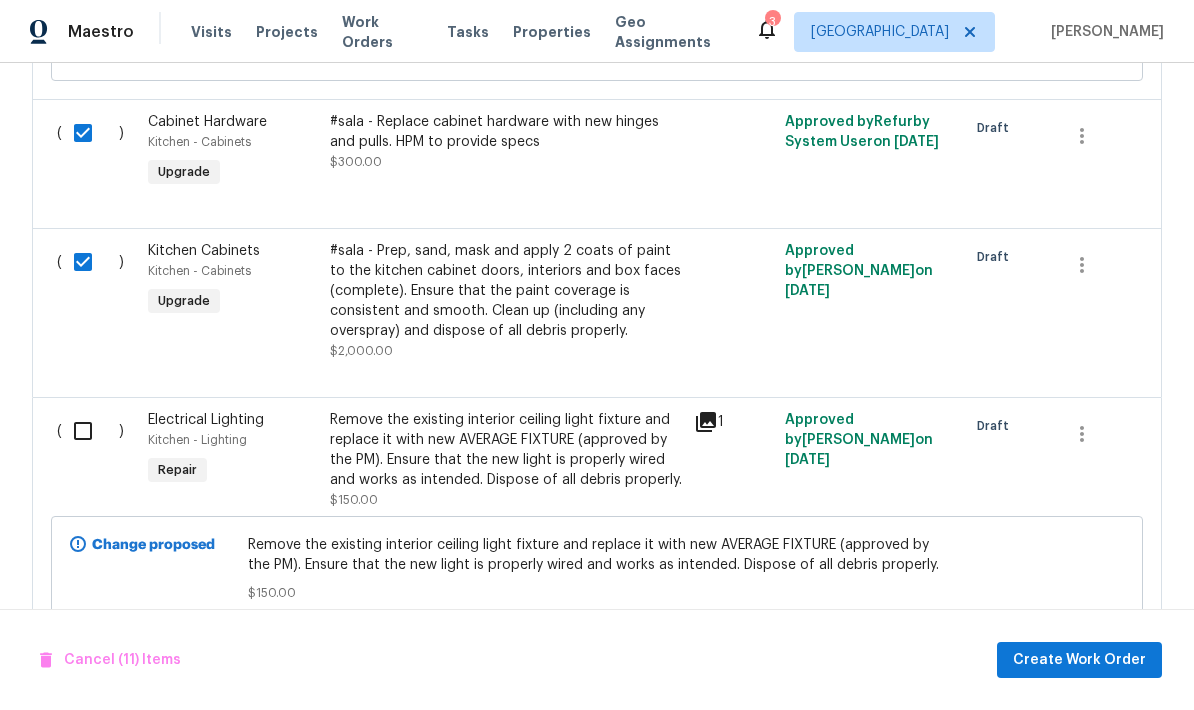 scroll, scrollTop: 3412, scrollLeft: 0, axis: vertical 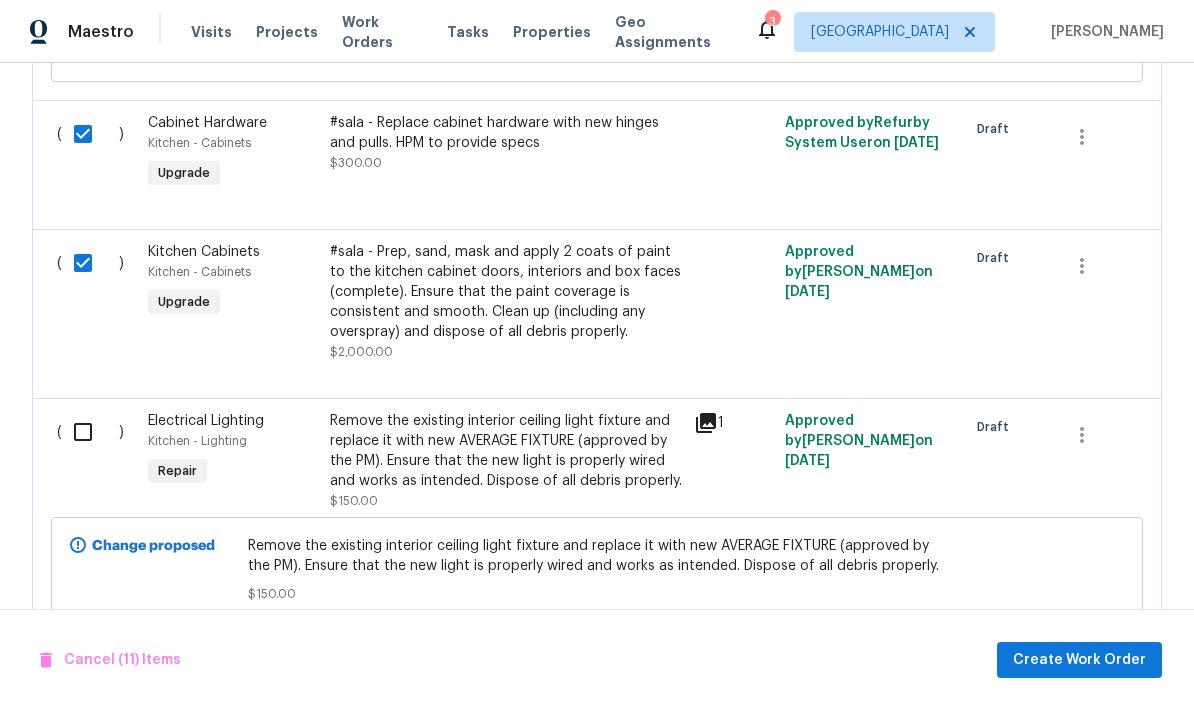 click at bounding box center (90, 432) 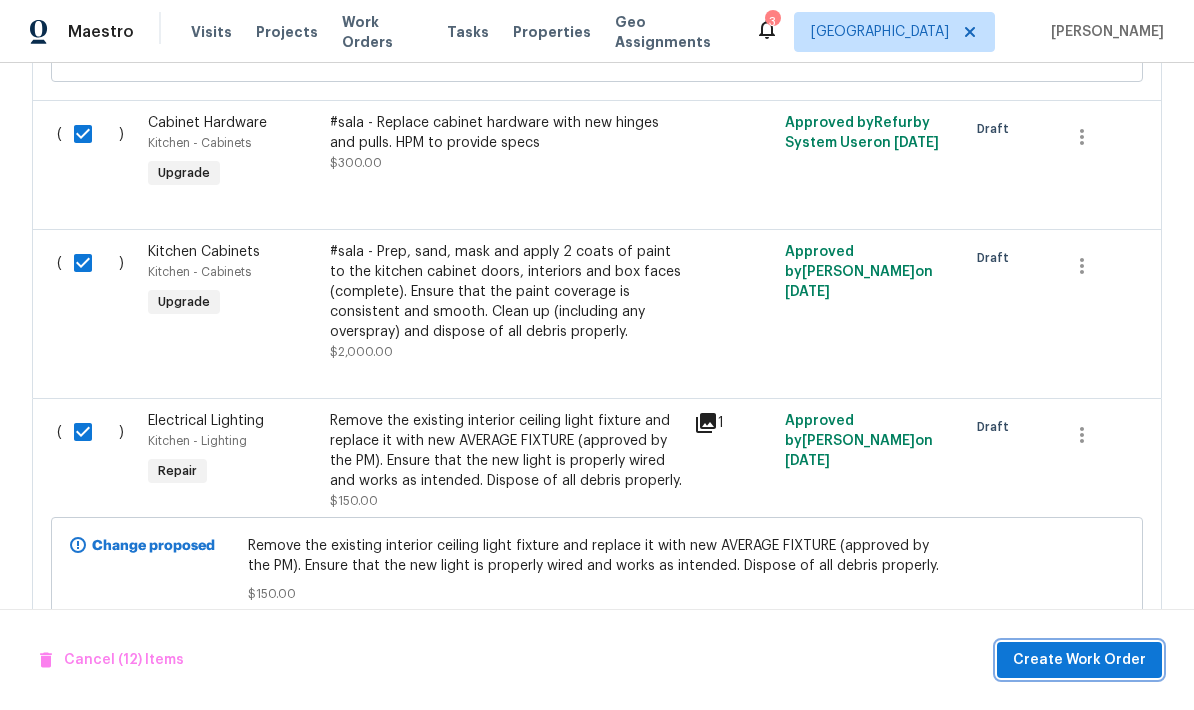 click on "Create Work Order" at bounding box center [1079, 660] 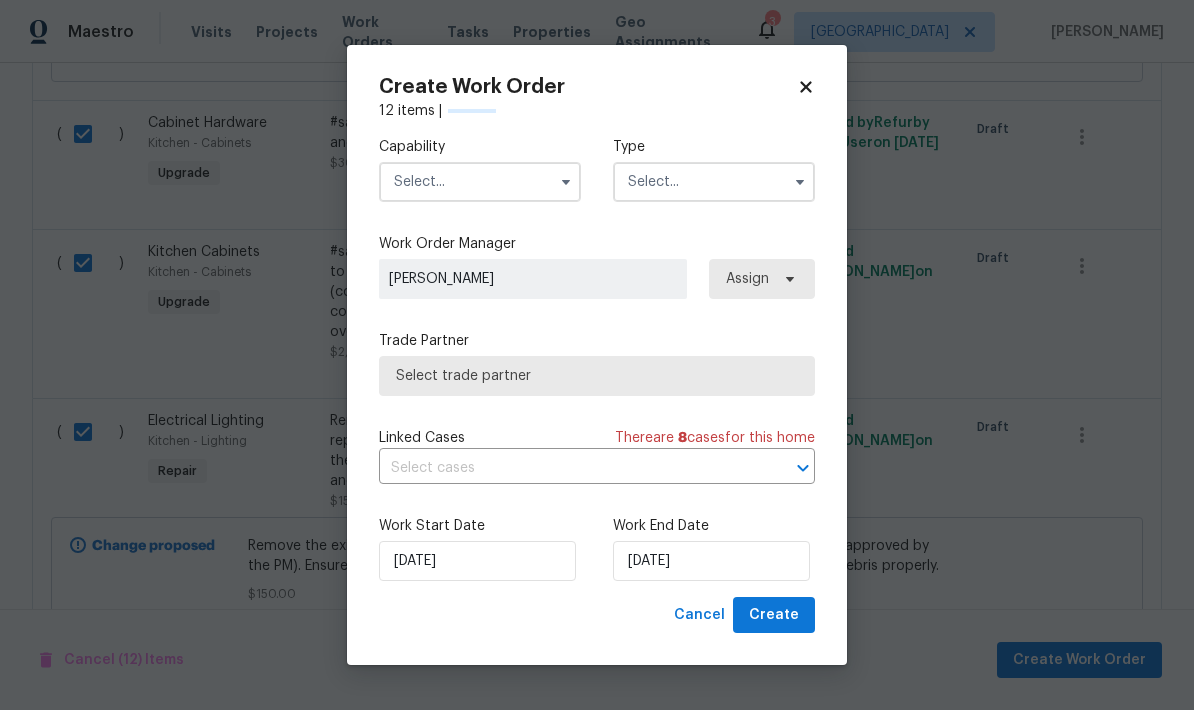 checkbox on "false" 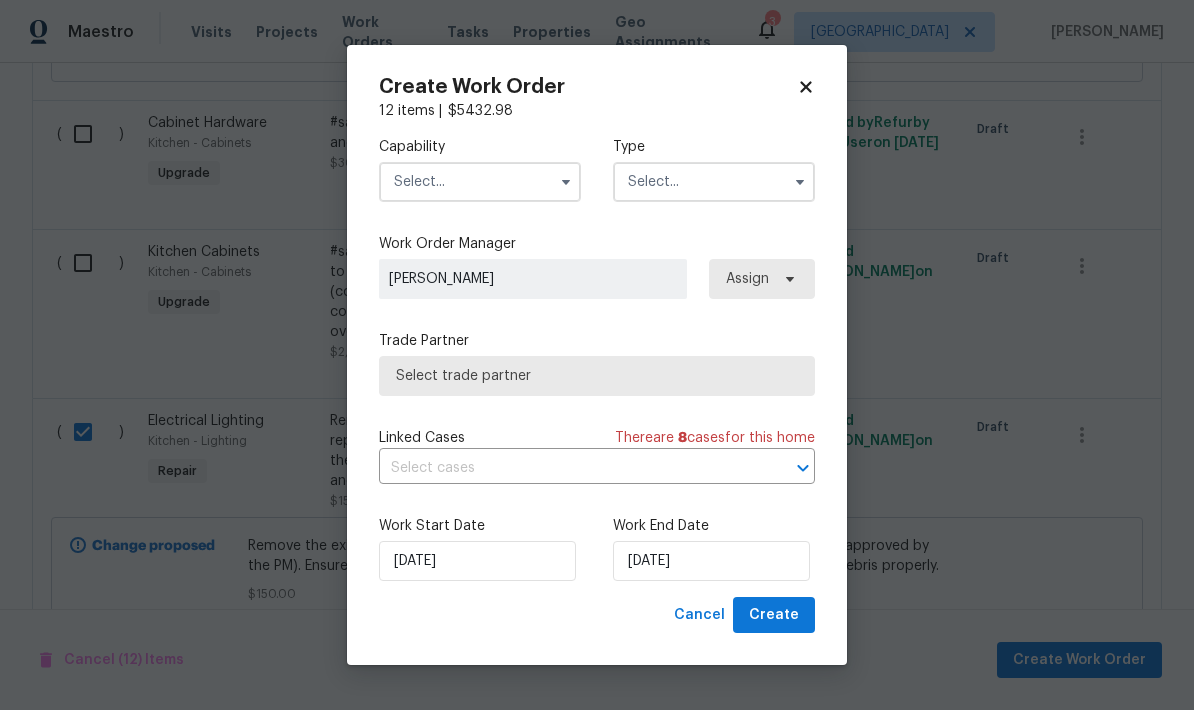 click at bounding box center [480, 182] 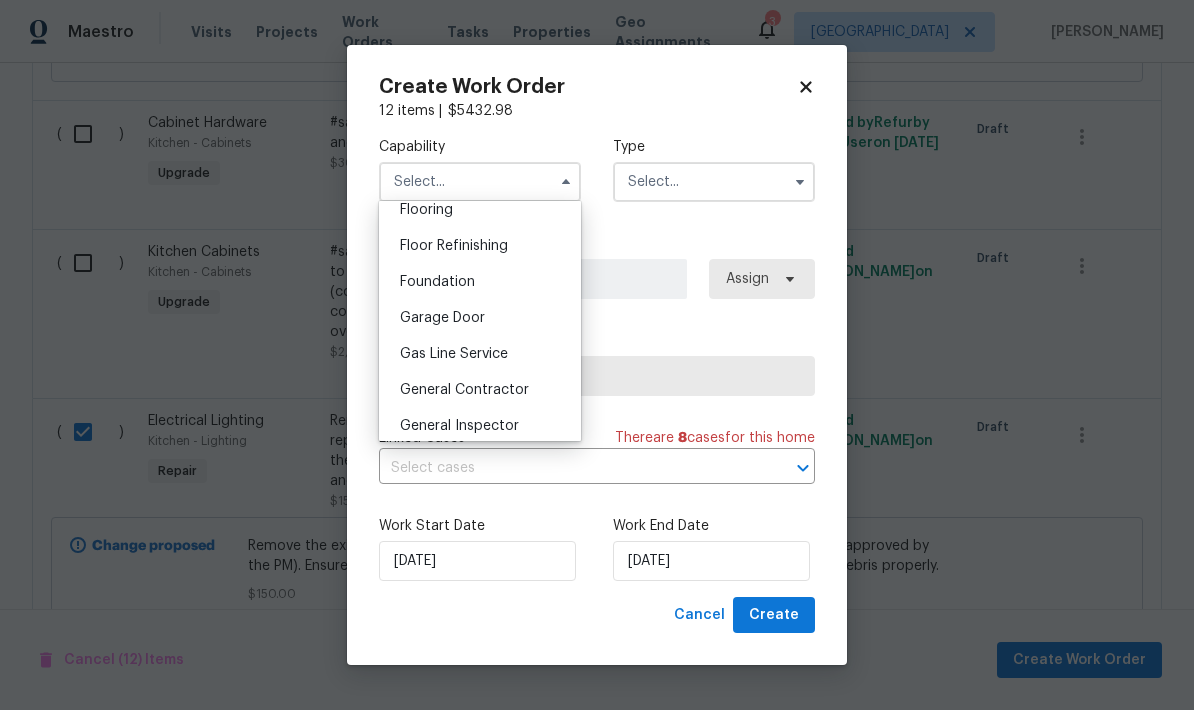 scroll, scrollTop: 789, scrollLeft: 0, axis: vertical 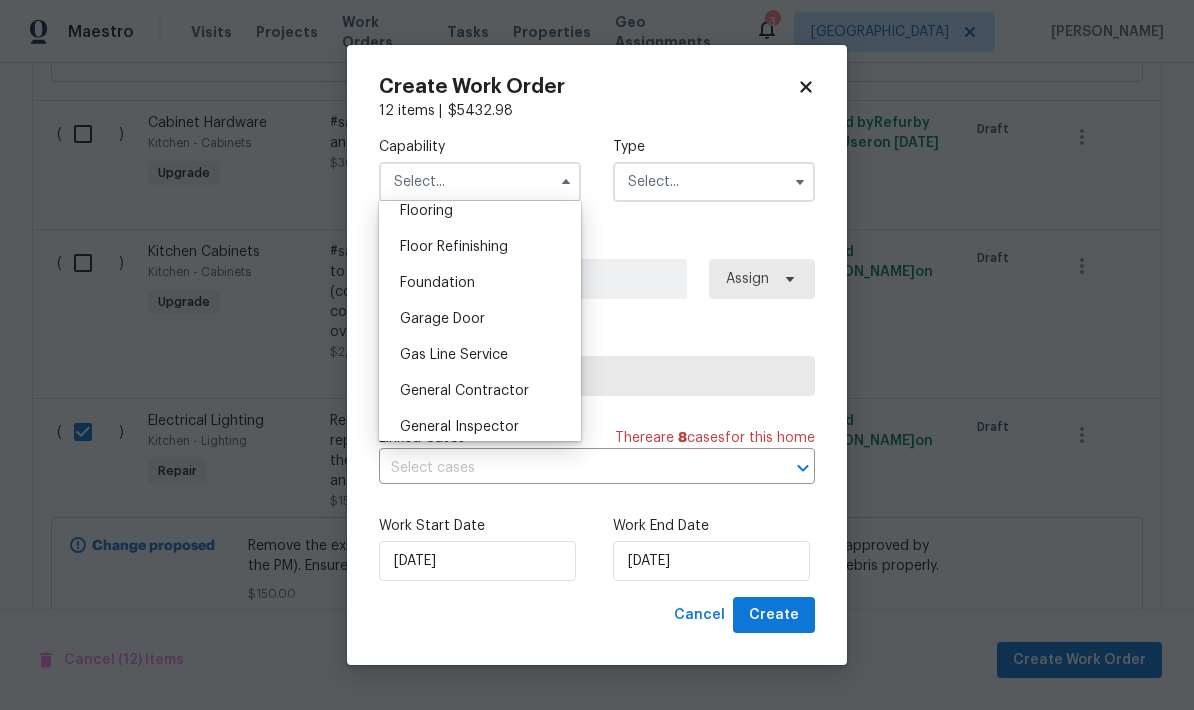 click on "General Contractor" at bounding box center (480, 391) 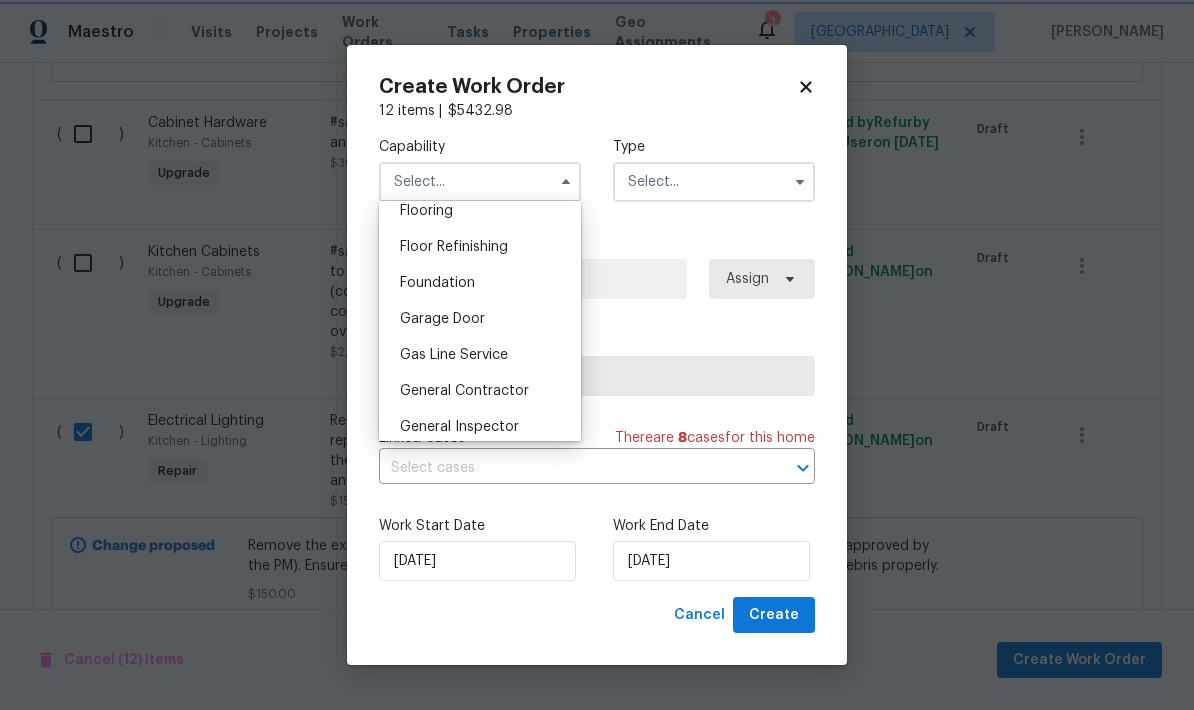 type on "General Contractor" 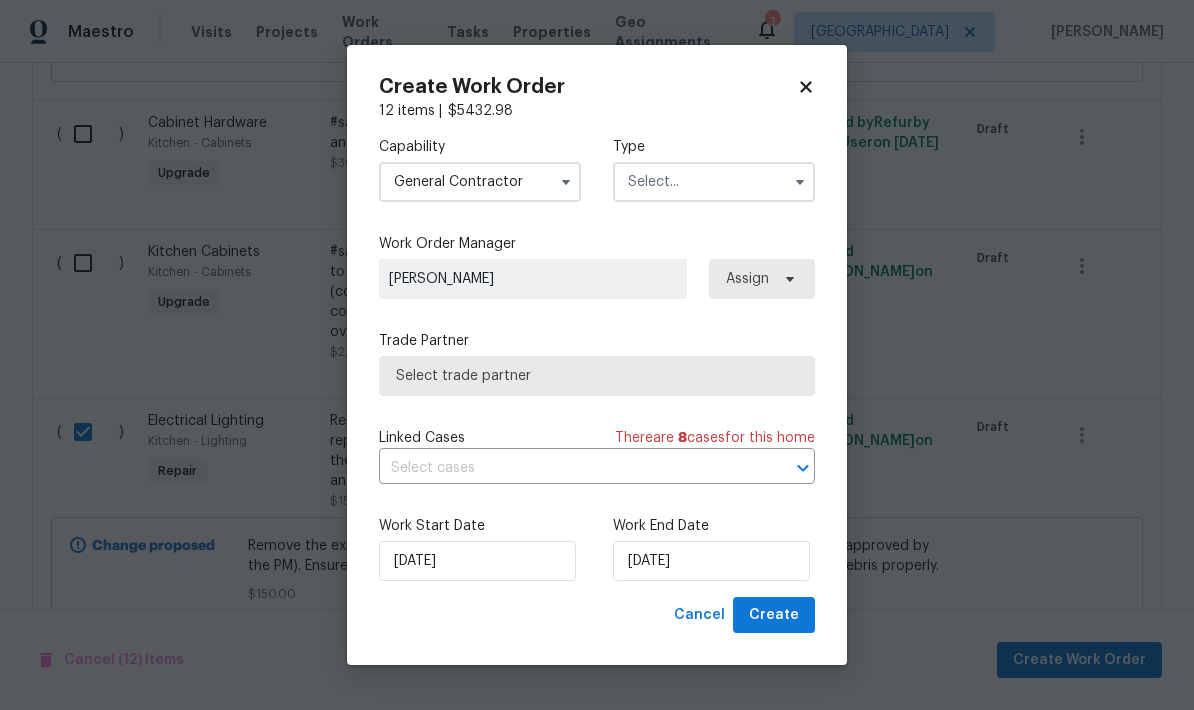 click at bounding box center (714, 182) 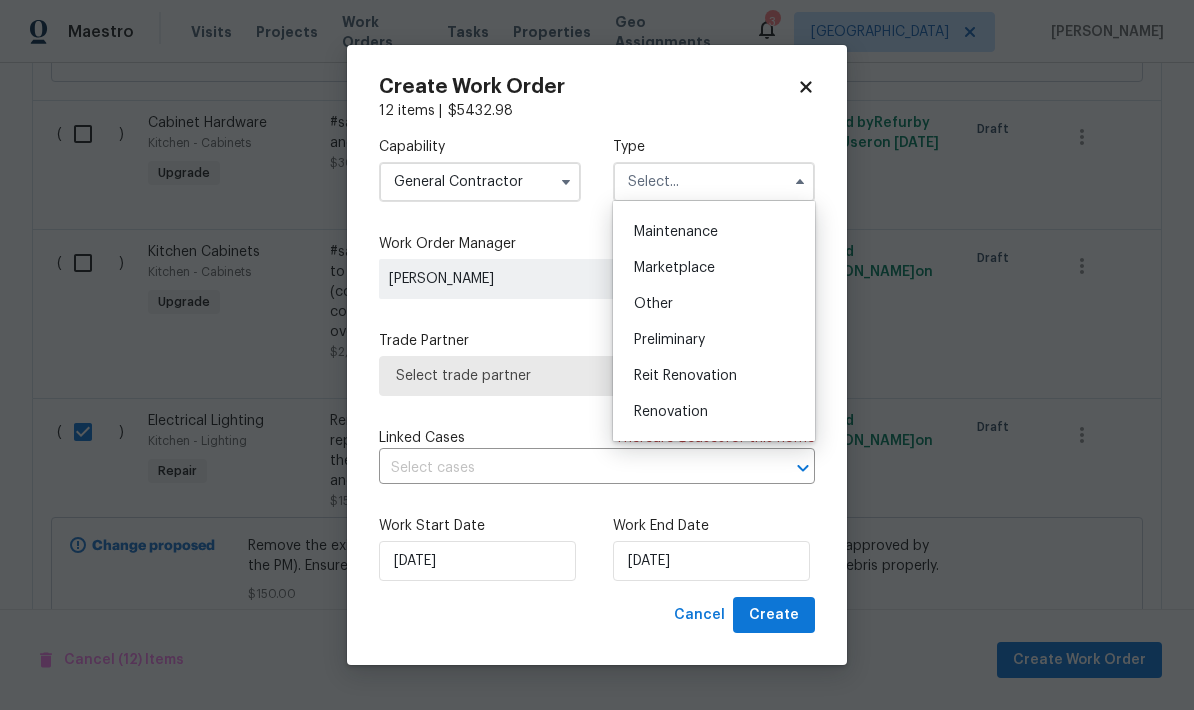 scroll, scrollTop: 314, scrollLeft: 0, axis: vertical 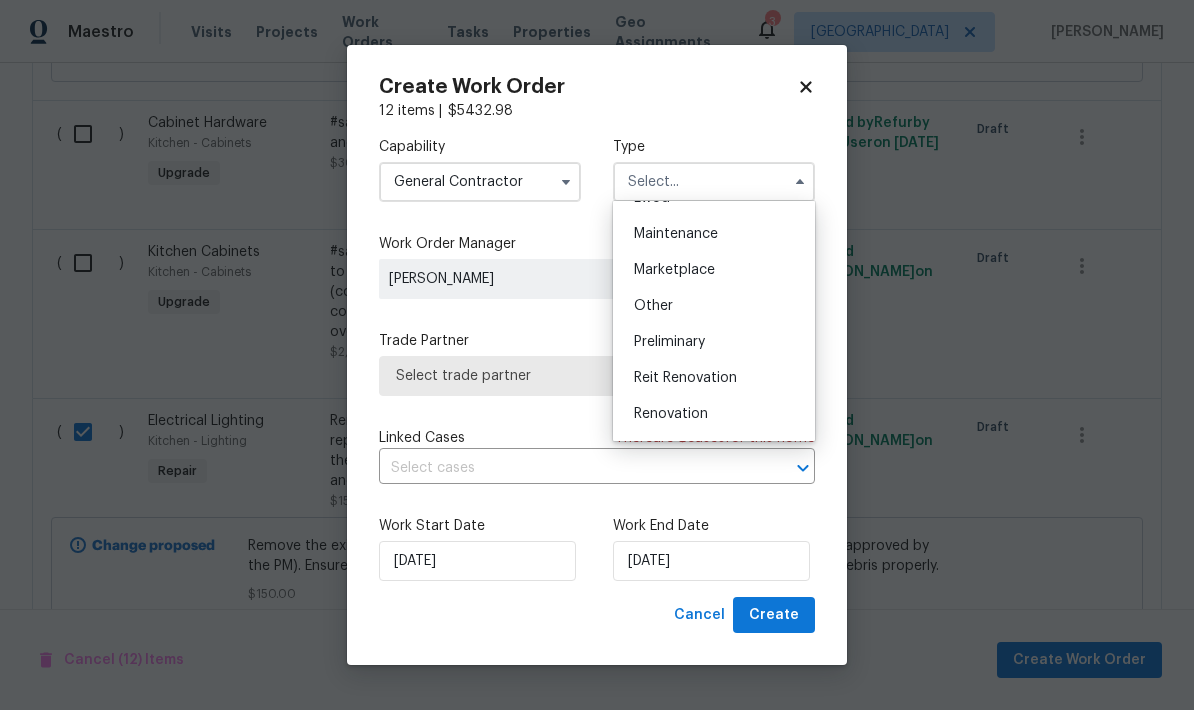 click on "Renovation" at bounding box center [714, 414] 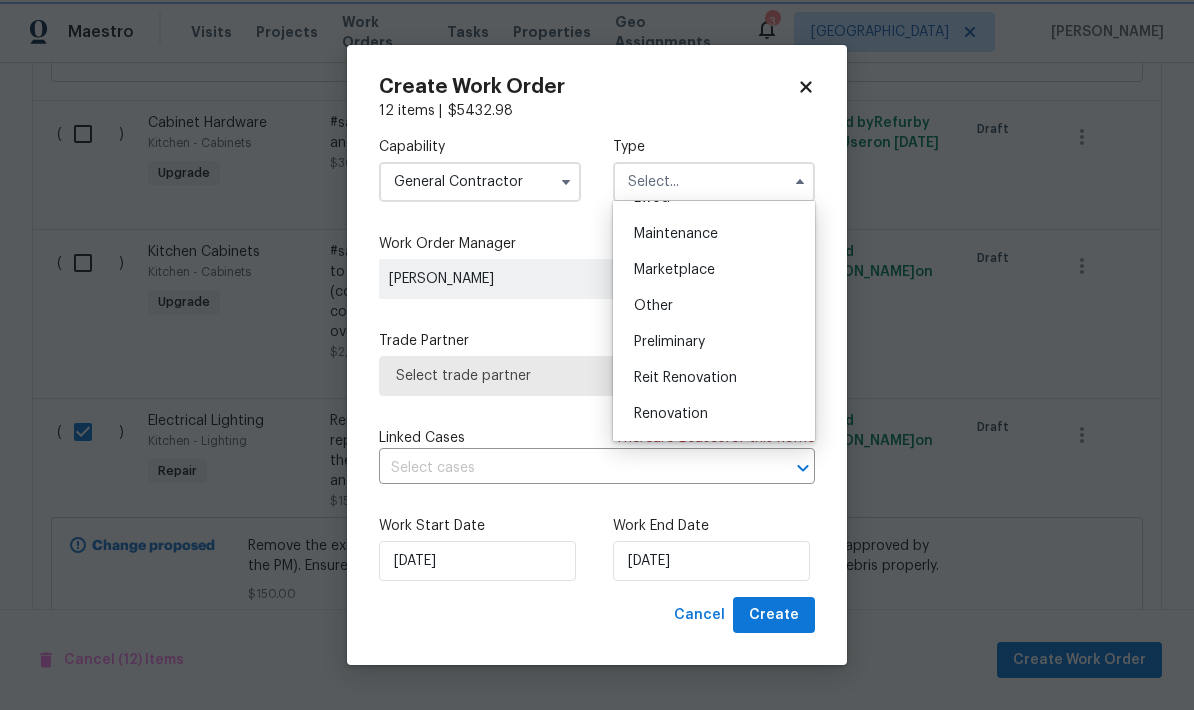 type on "Renovation" 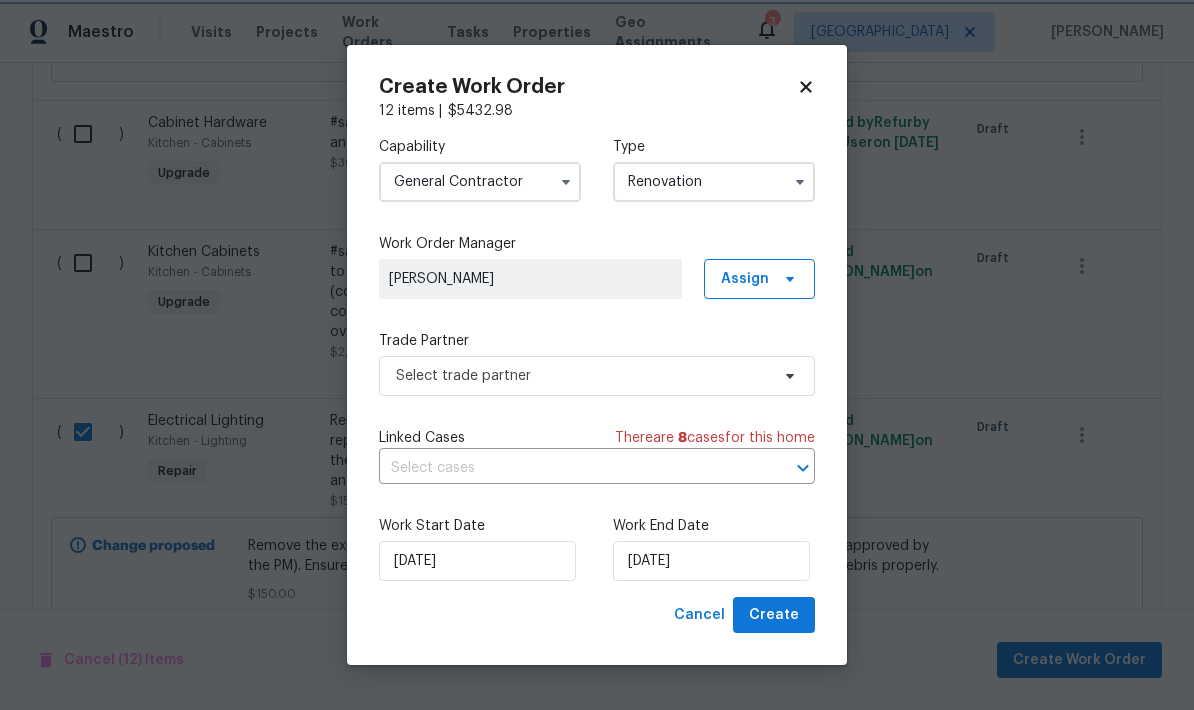 scroll, scrollTop: 0, scrollLeft: 0, axis: both 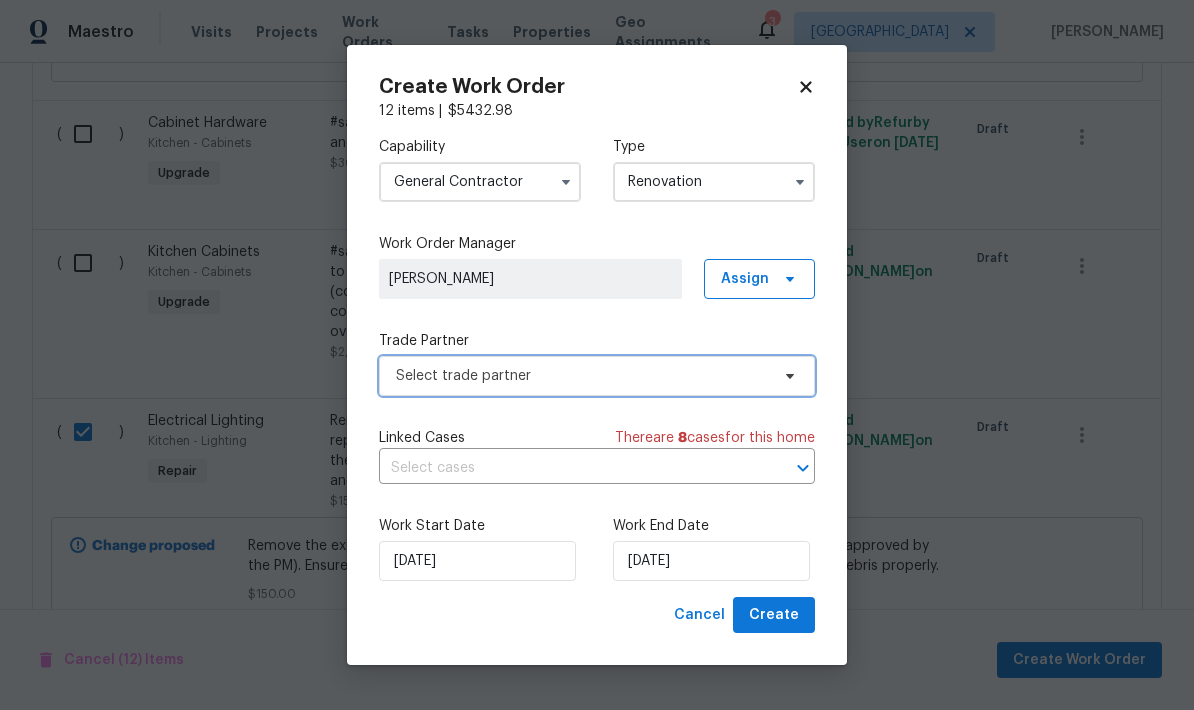 click on "Select trade partner" at bounding box center (582, 376) 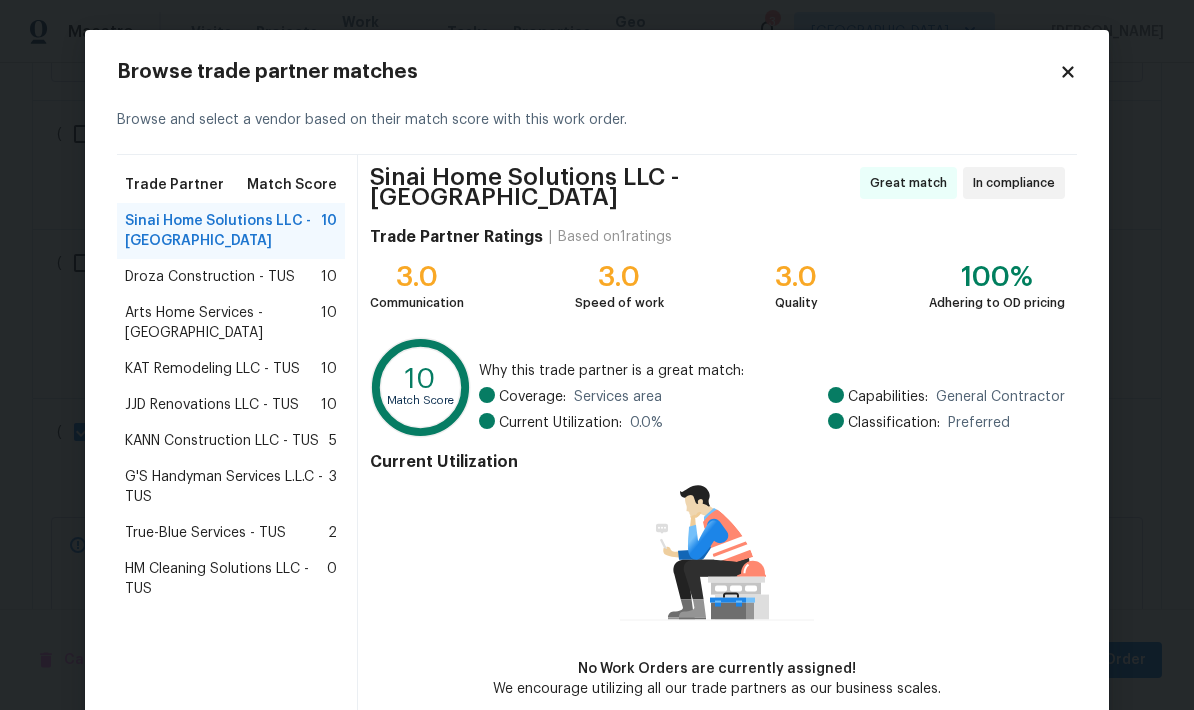 click on "JJD Renovations LLC - TUS 10" at bounding box center [231, 405] 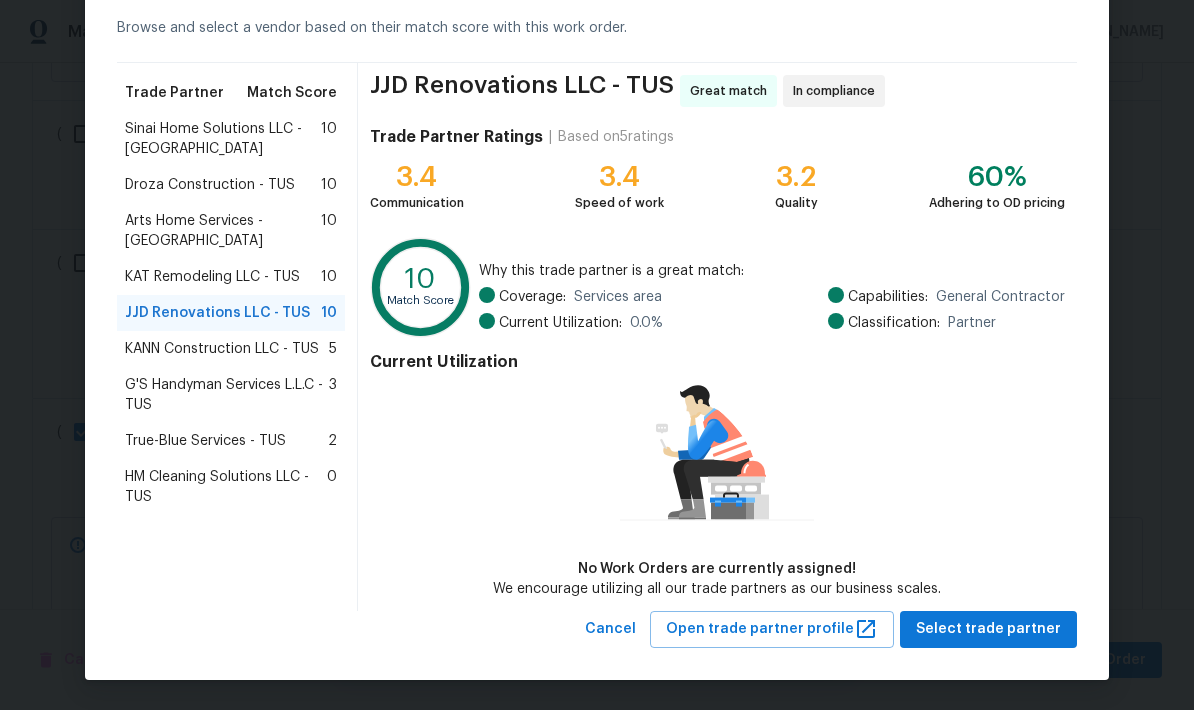 scroll, scrollTop: 91, scrollLeft: 0, axis: vertical 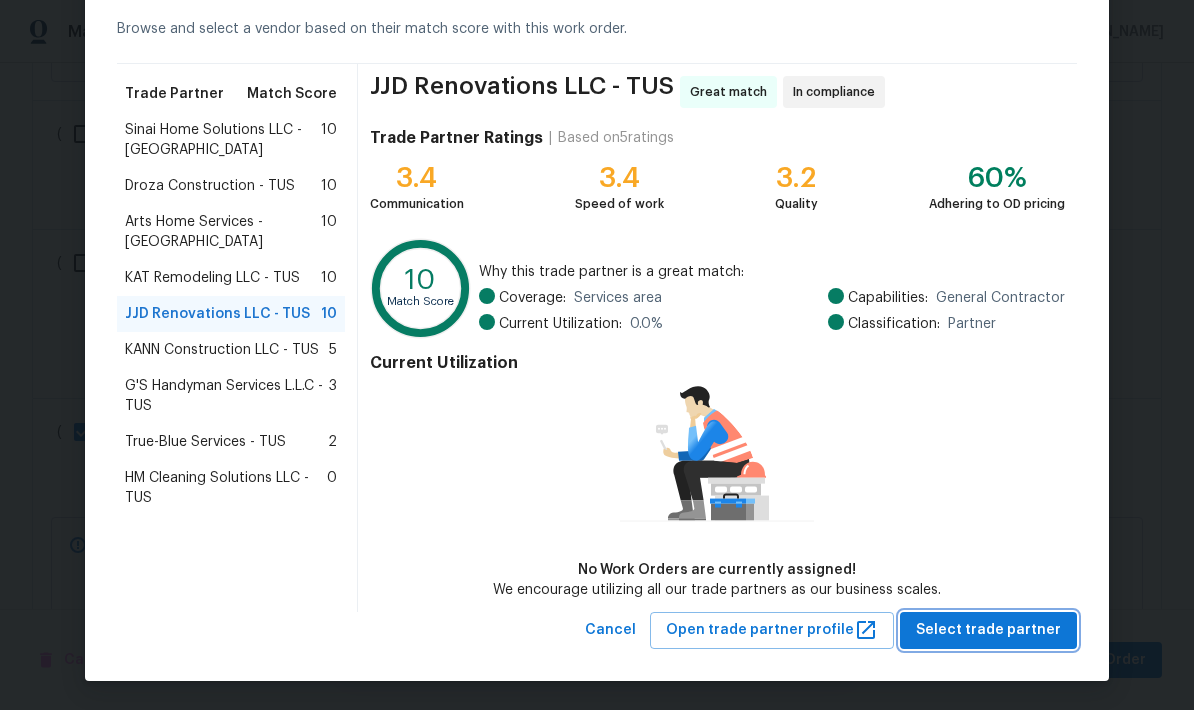 click on "Select trade partner" at bounding box center (988, 630) 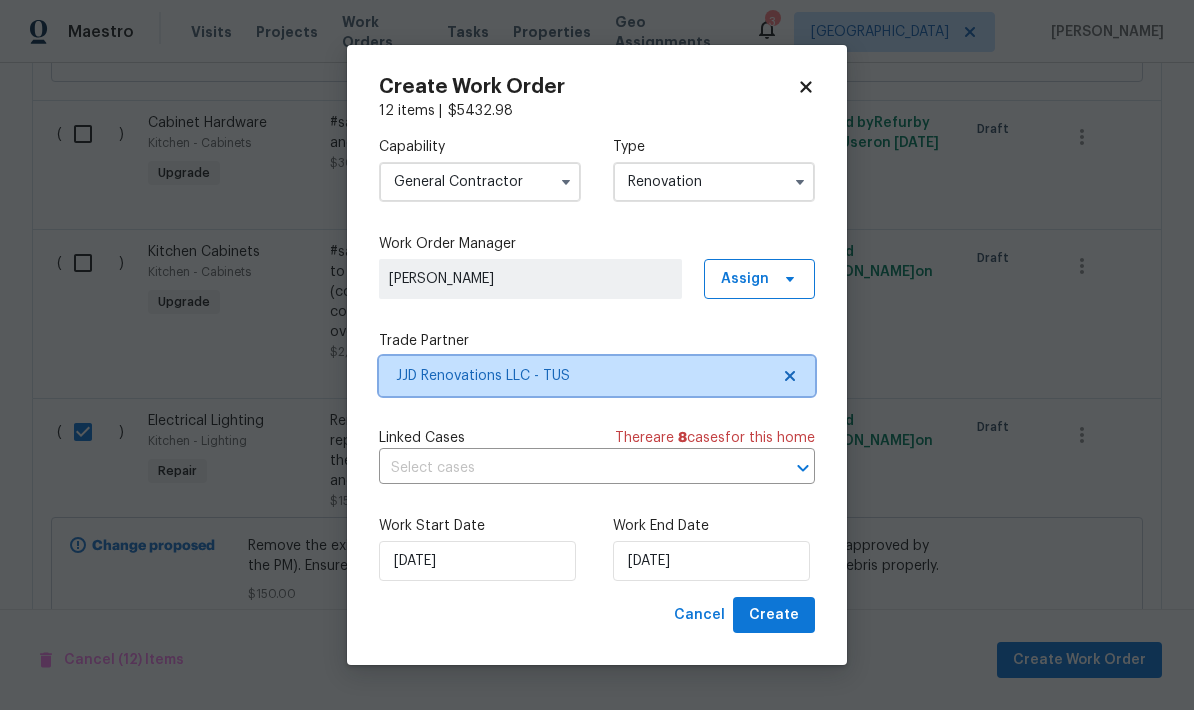 scroll, scrollTop: 0, scrollLeft: 0, axis: both 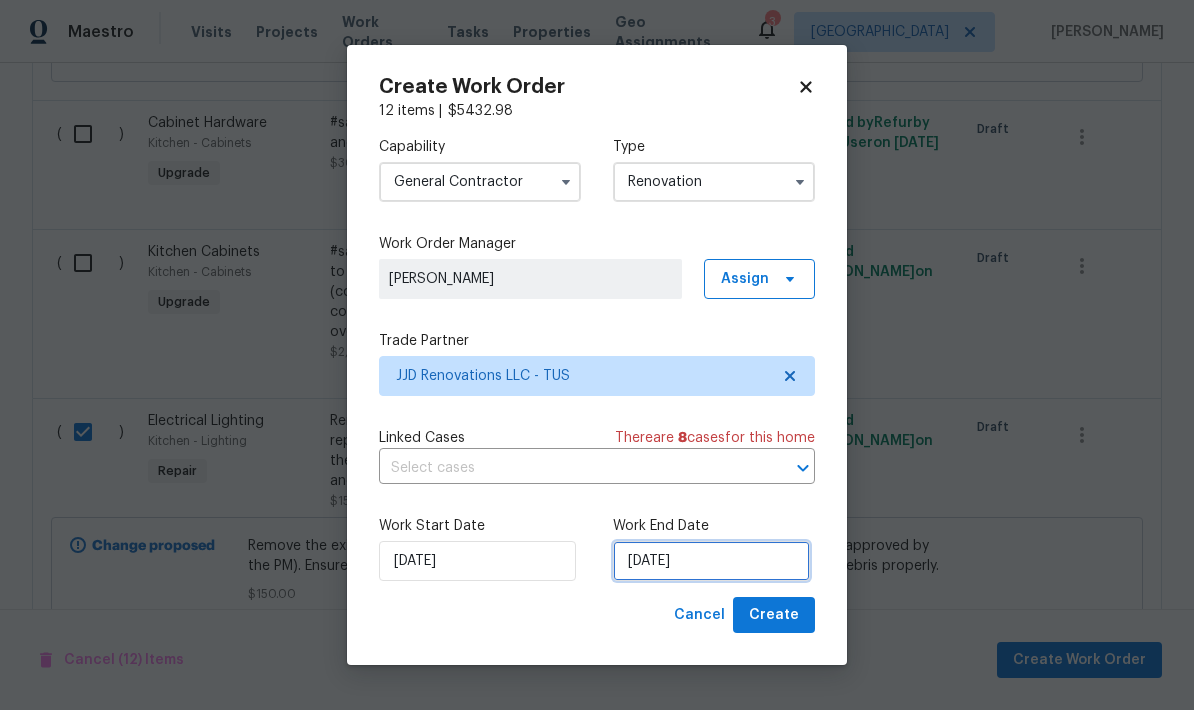 click on "7/14/2025" at bounding box center [711, 561] 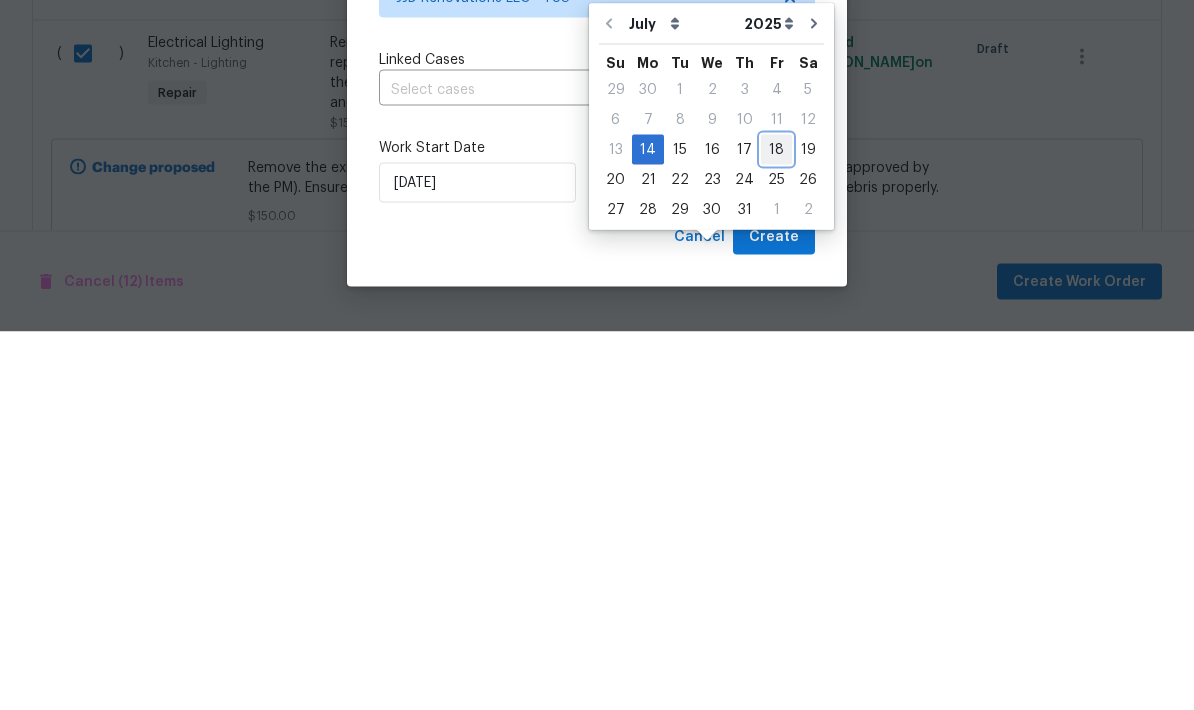 click on "18" at bounding box center (776, 528) 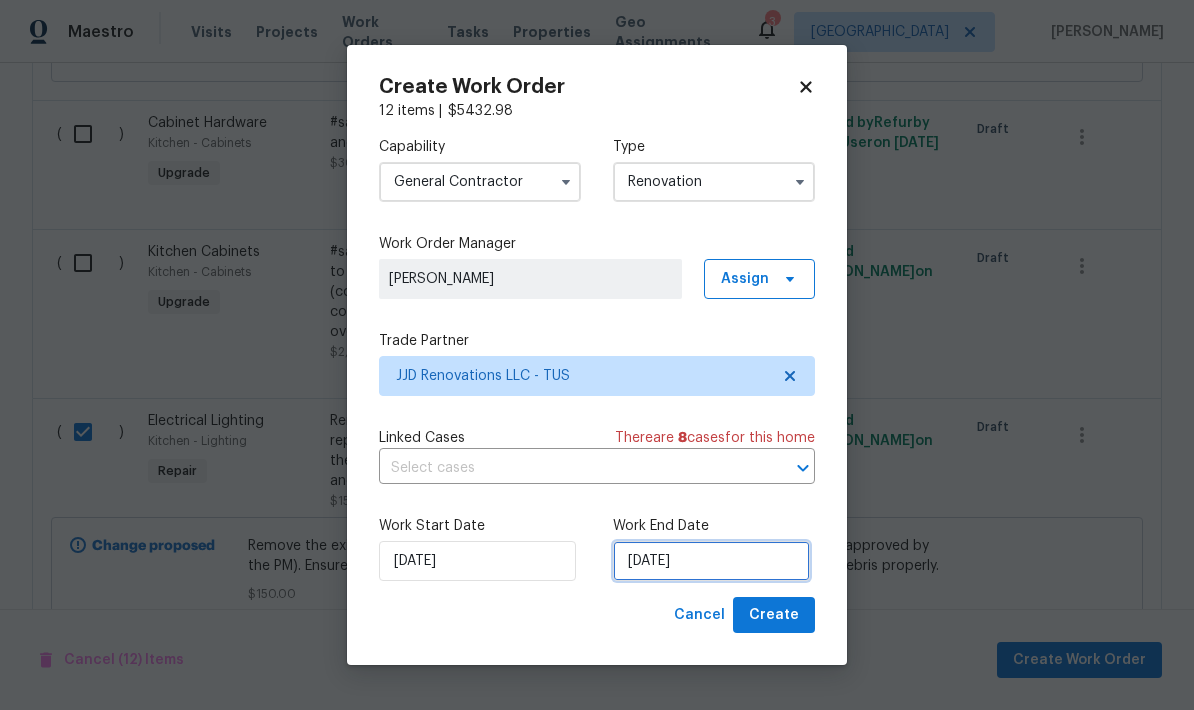 click on "7/18/2025" at bounding box center (711, 561) 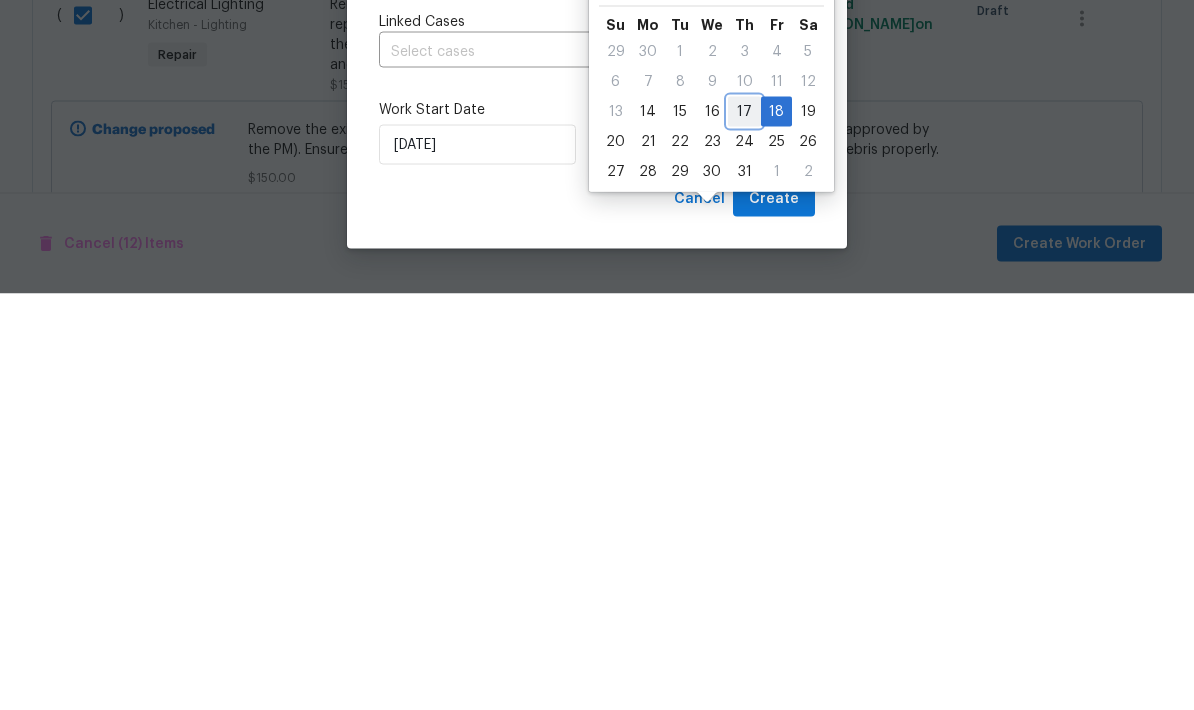 click on "17" at bounding box center (744, 528) 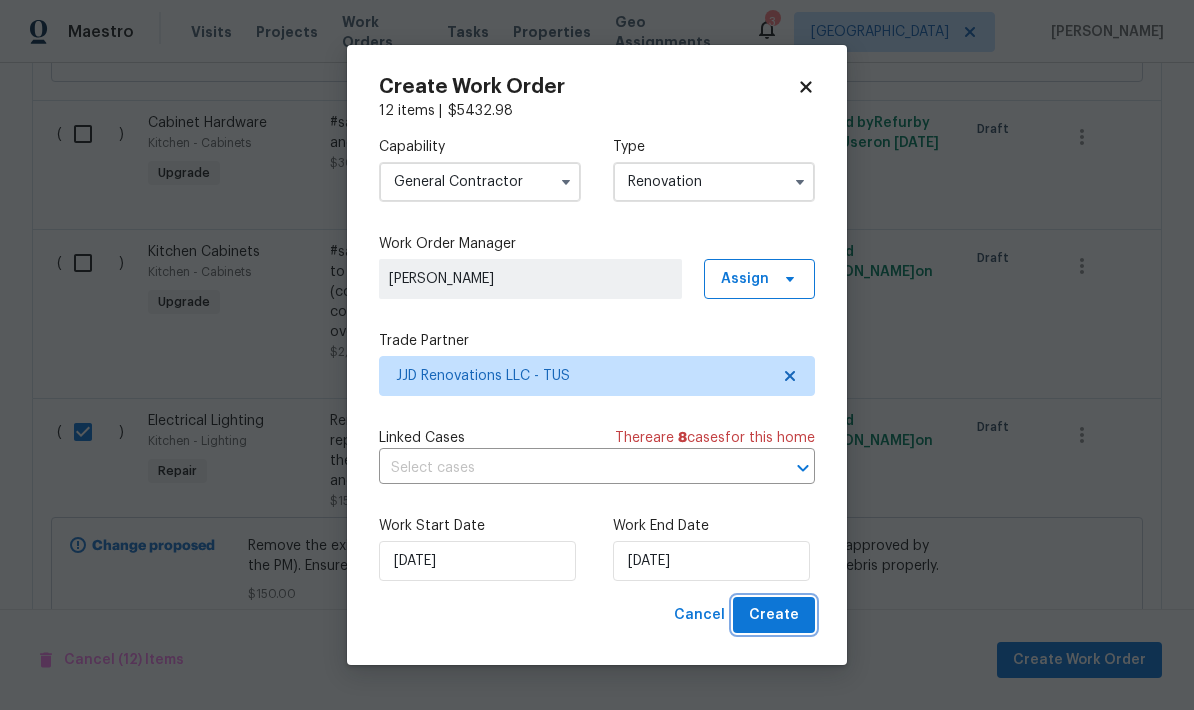 click on "Create" at bounding box center (774, 615) 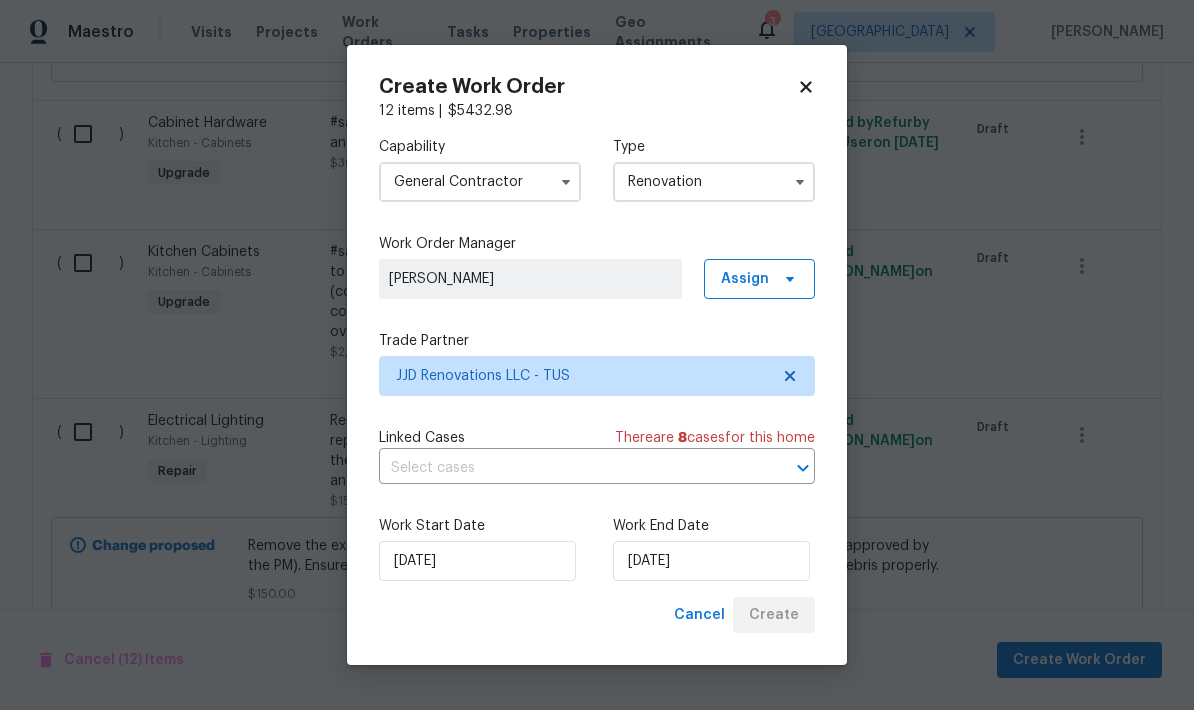 checkbox on "false" 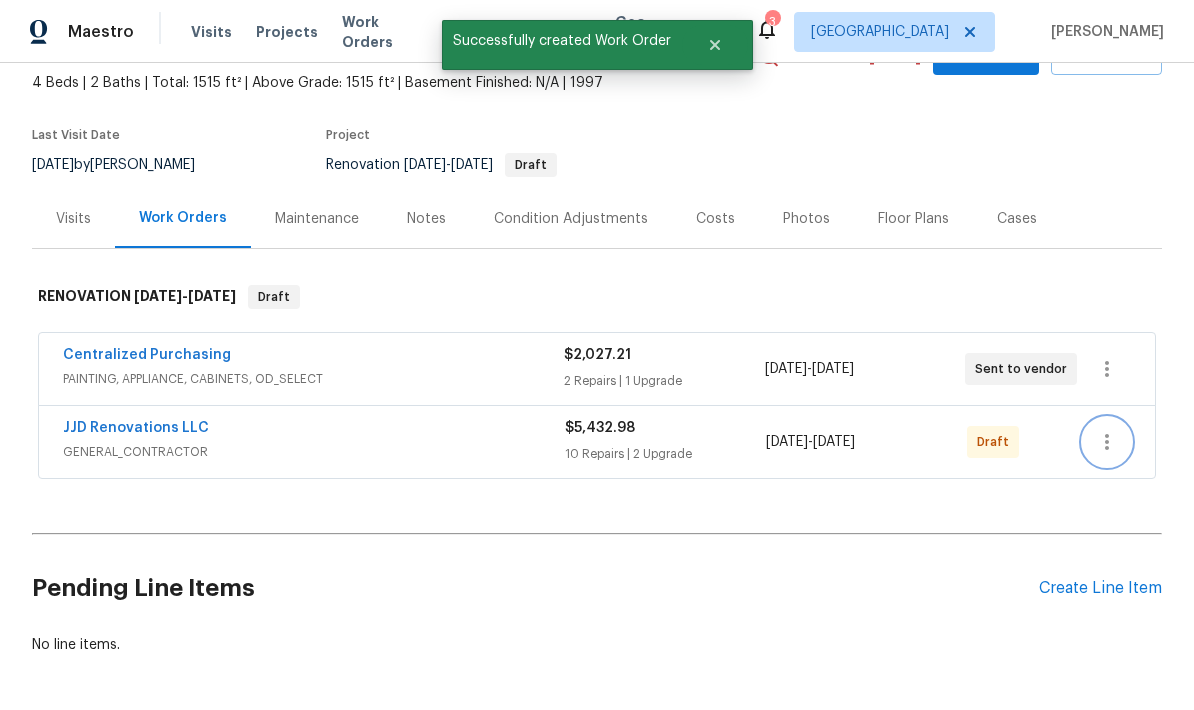click 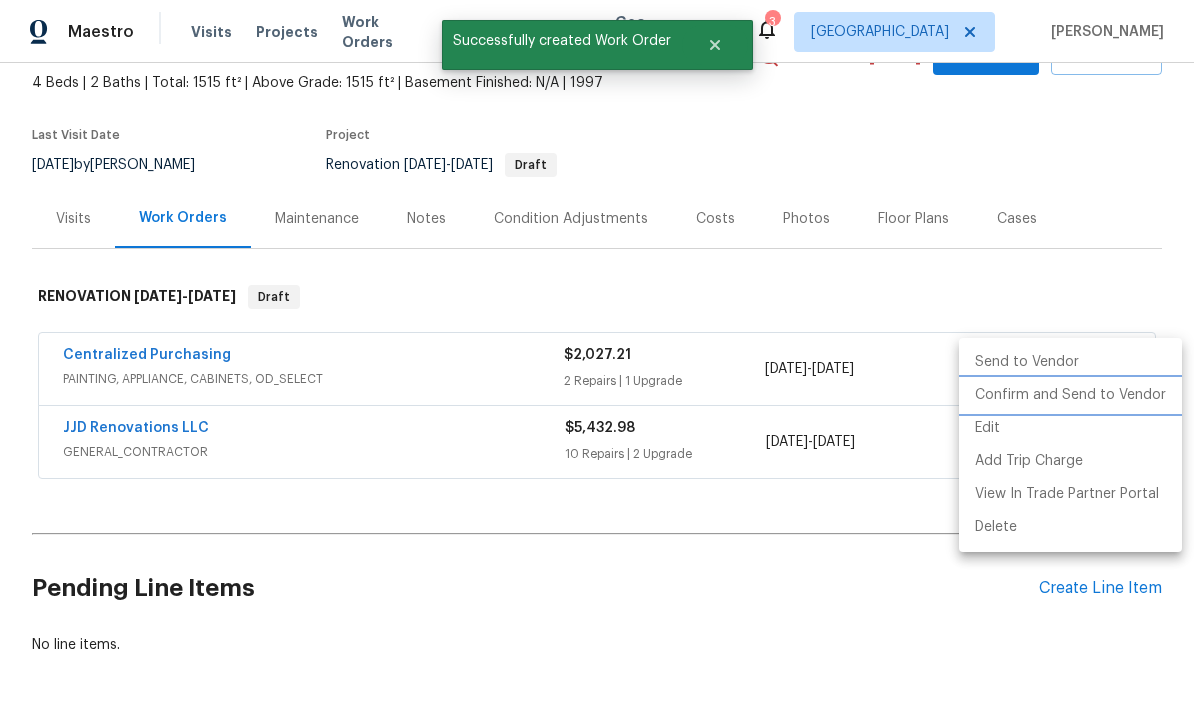 click on "Confirm and Send to Vendor" at bounding box center (1070, 395) 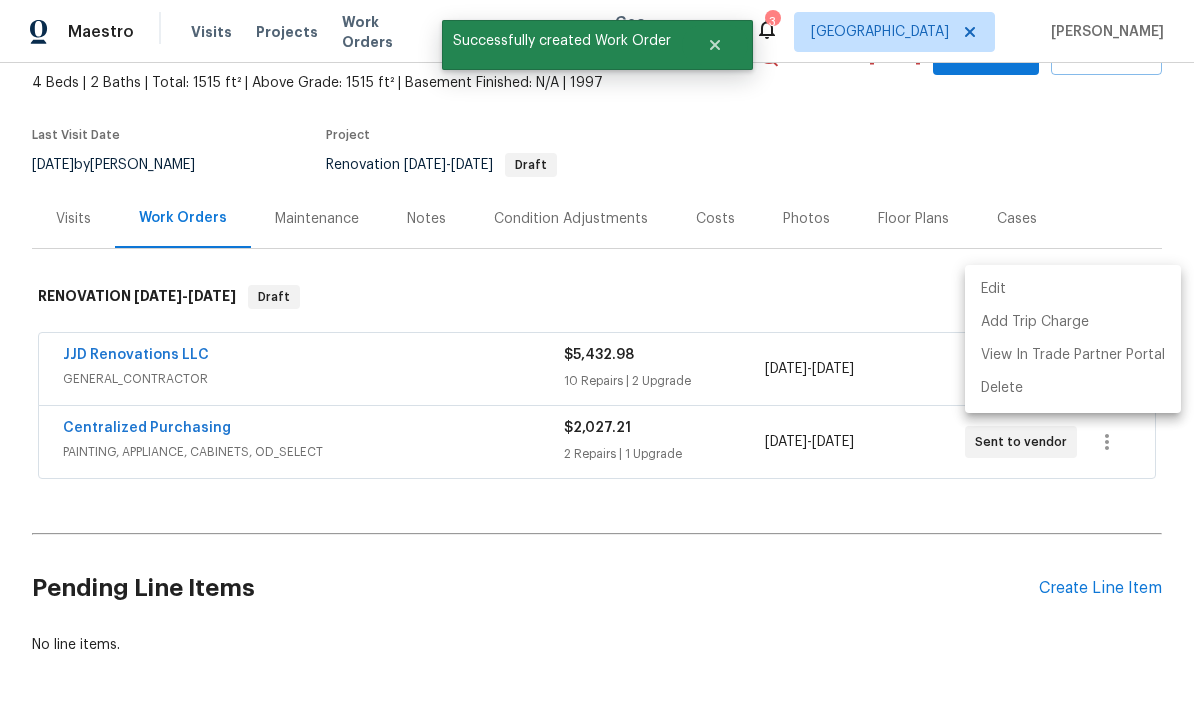 click at bounding box center (597, 355) 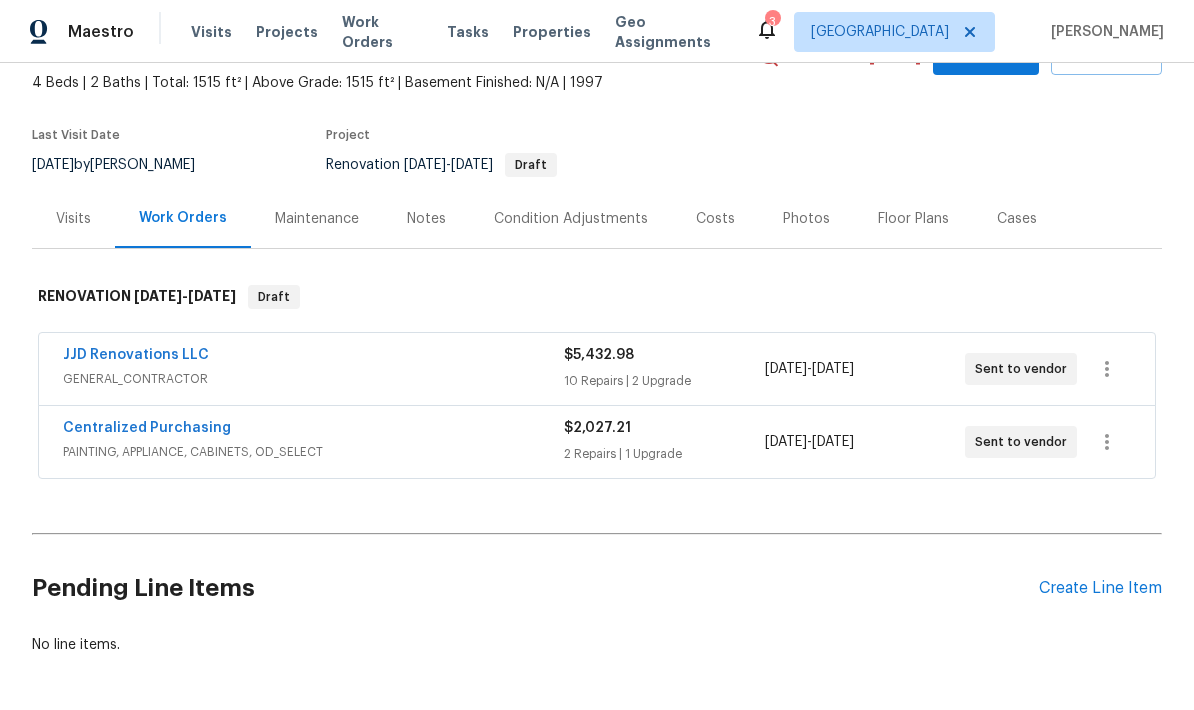 click on "Create Line Item" at bounding box center [1100, 588] 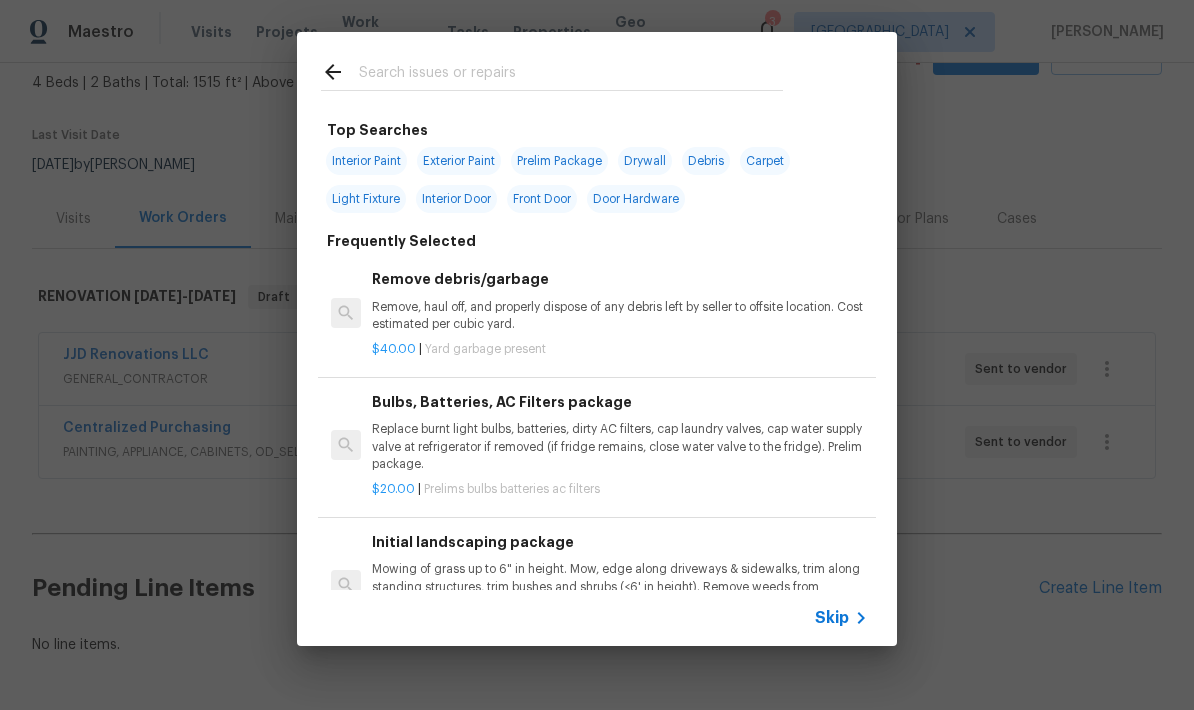click at bounding box center [340, 75] 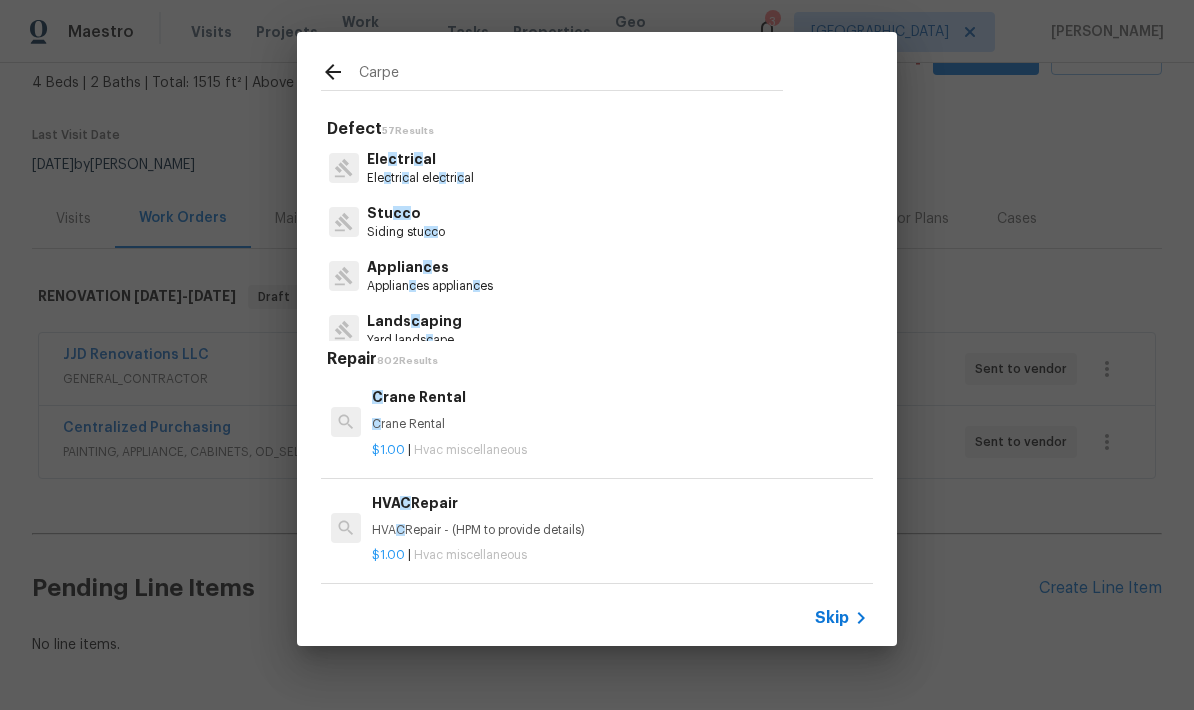 type on "Carpet" 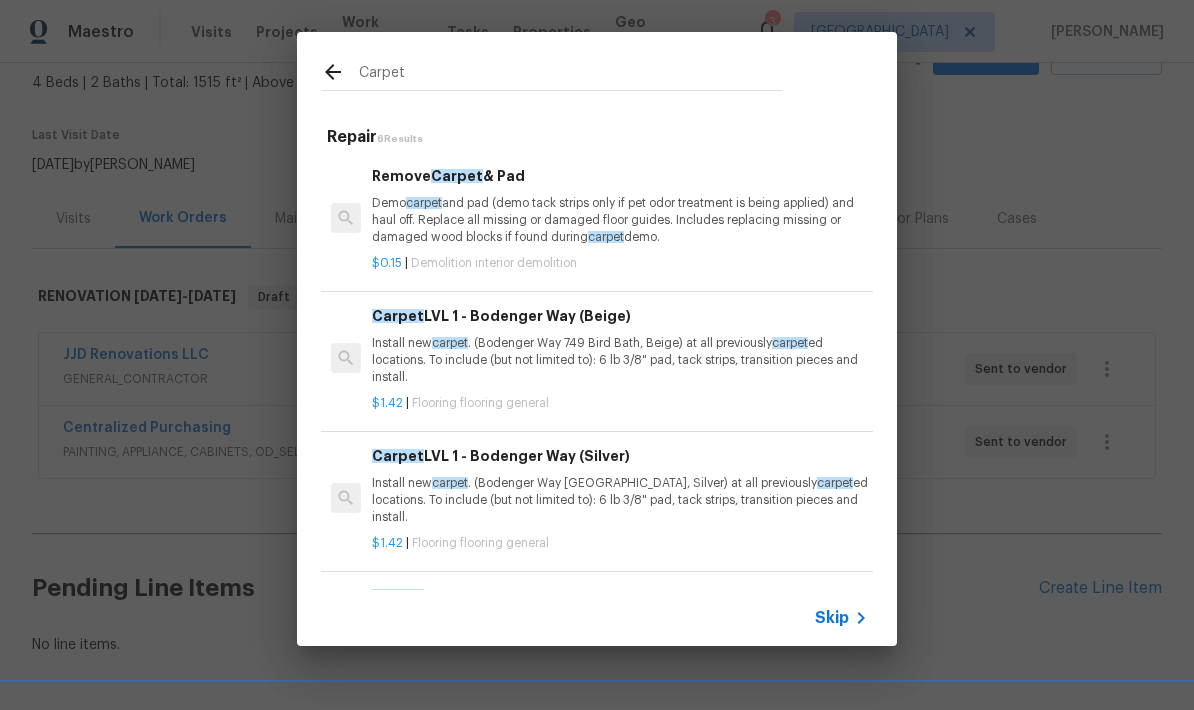 click on "Install new  carpet . (Bodenger Way 749 Bird Bath, Beige) at all previously  carpet ed locations. To include (but not limited to): 6 lb 3/8" pad, tack strips, transition pieces and install." at bounding box center [620, 360] 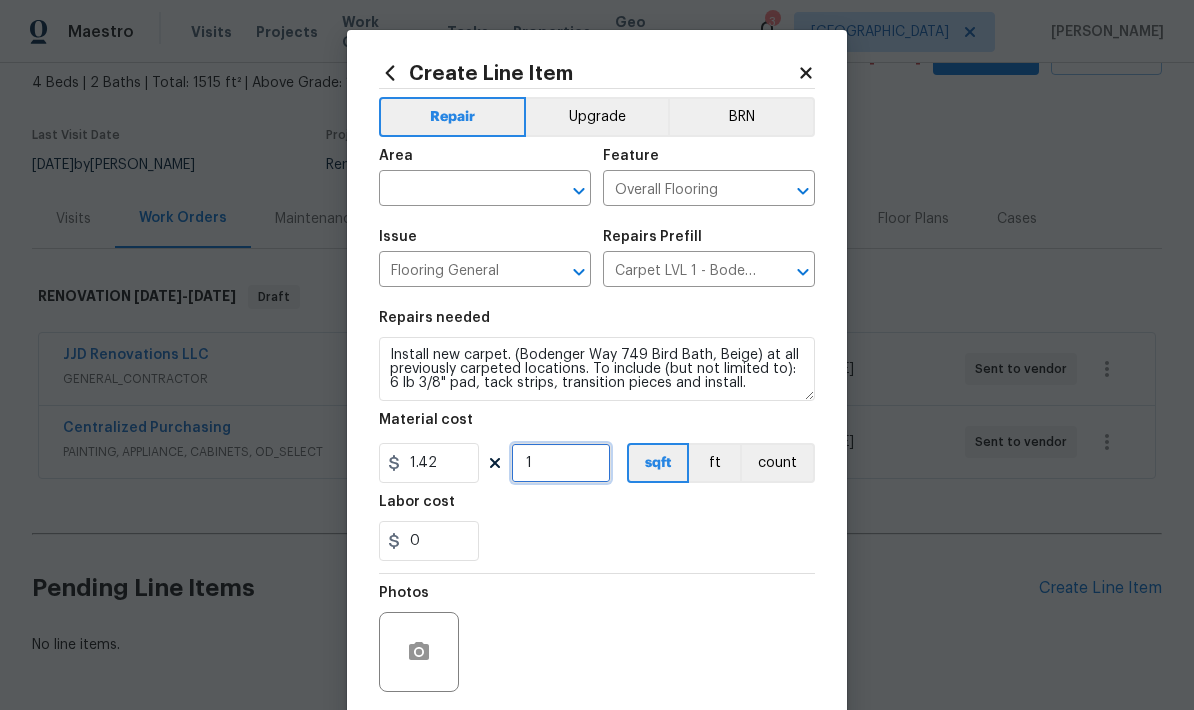 click on "1" at bounding box center (561, 463) 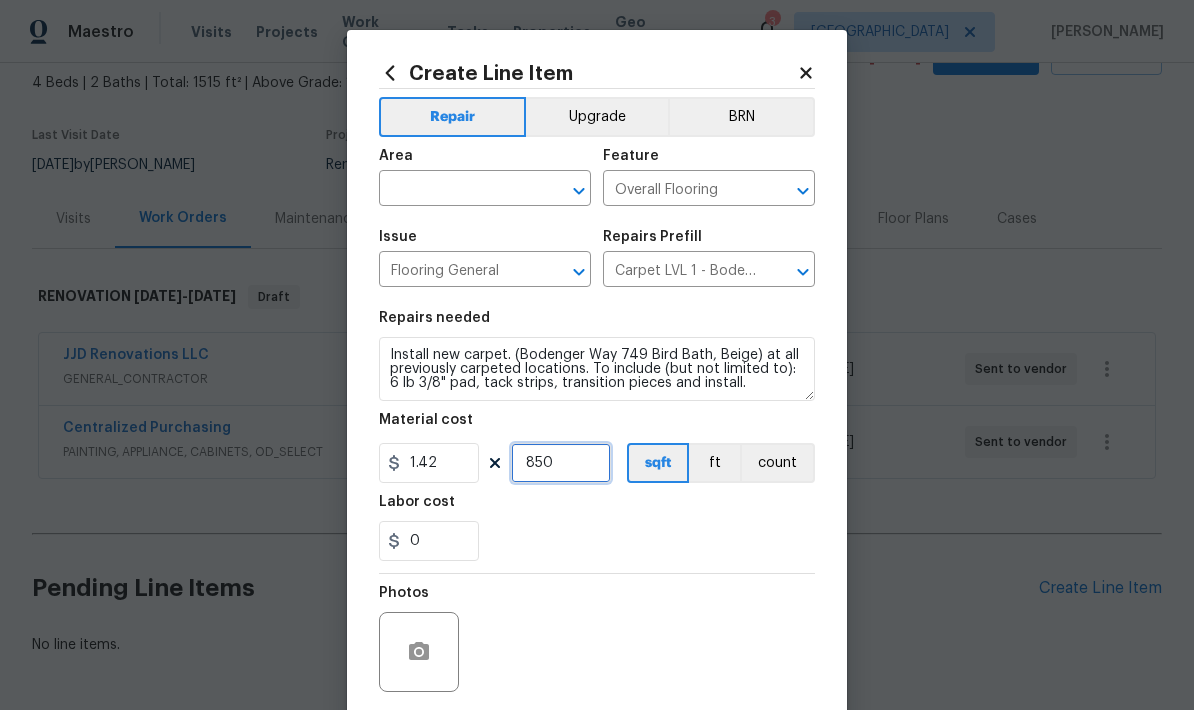 type on "850" 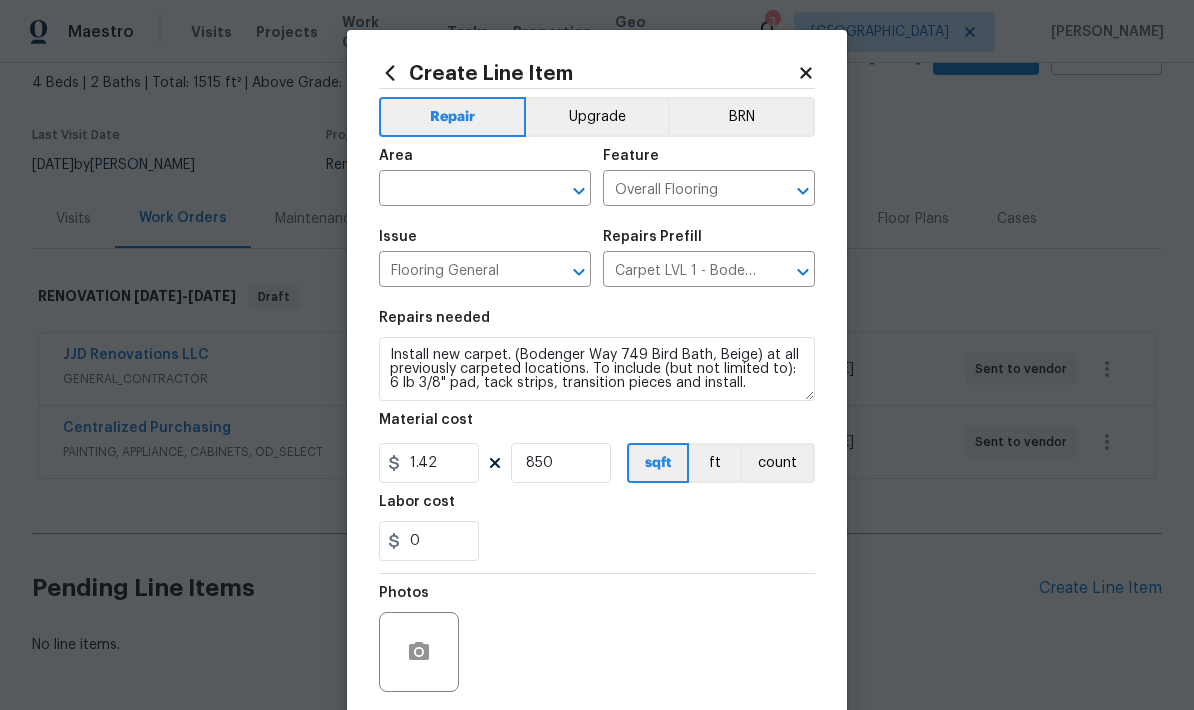 click at bounding box center [457, 190] 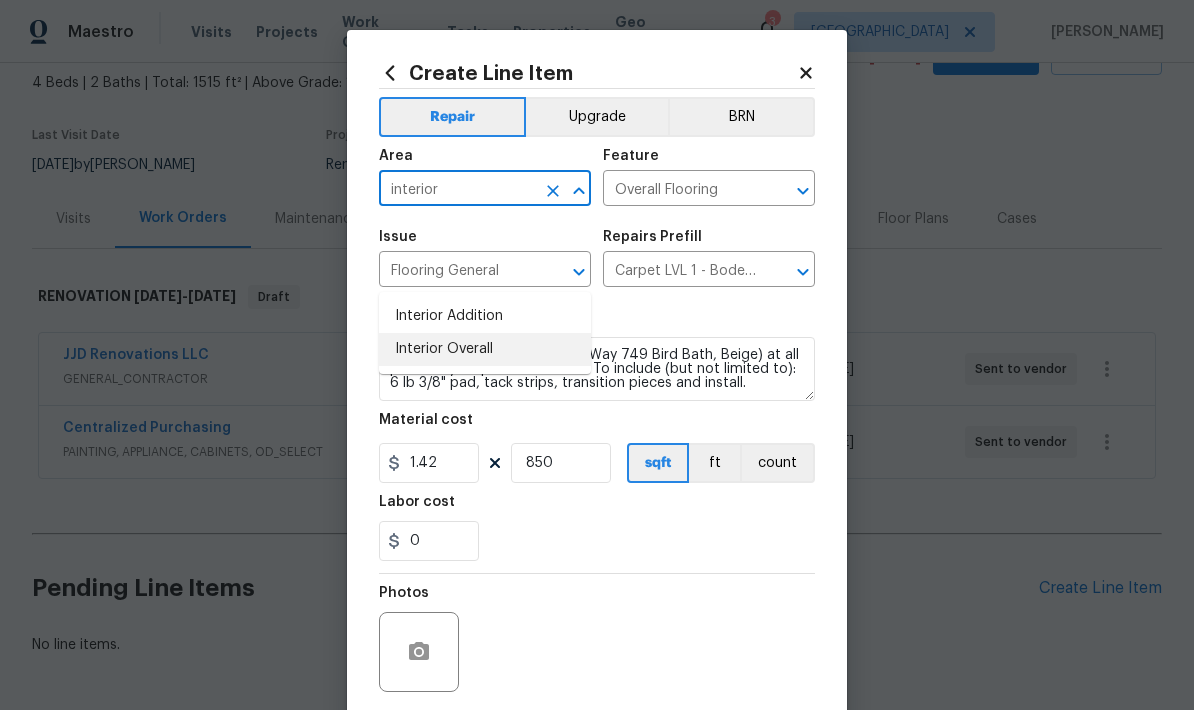 click on "Interior Overall" at bounding box center [485, 349] 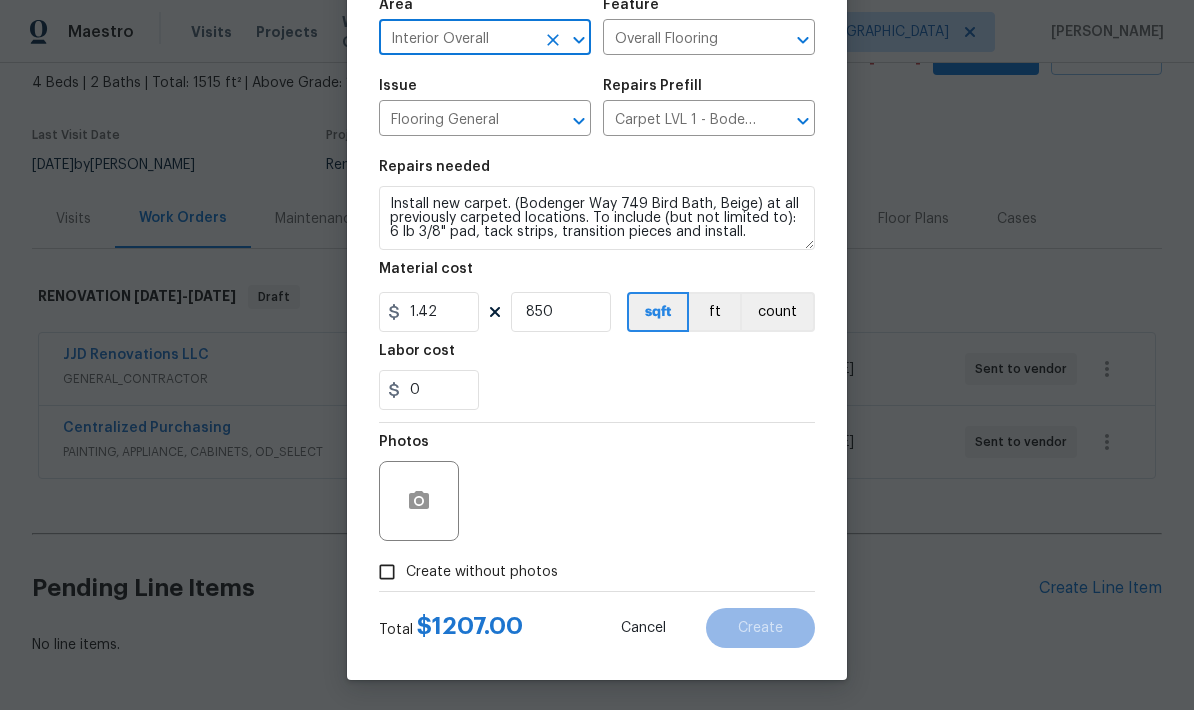 scroll, scrollTop: 155, scrollLeft: 0, axis: vertical 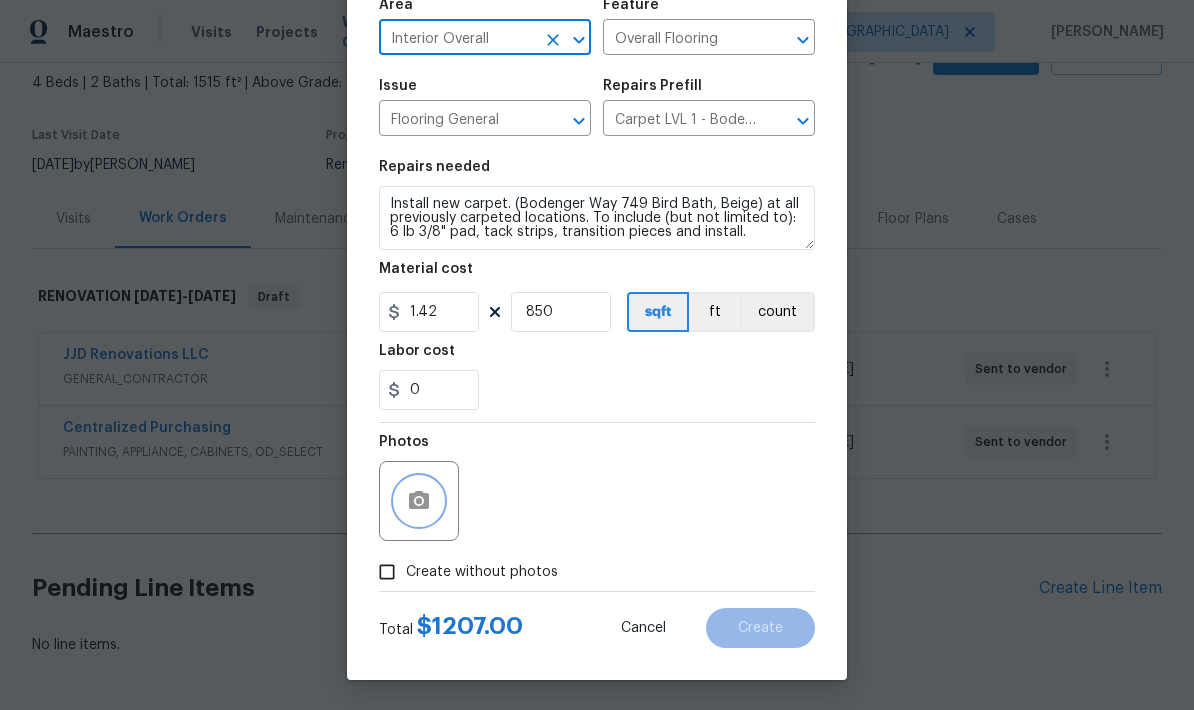 click 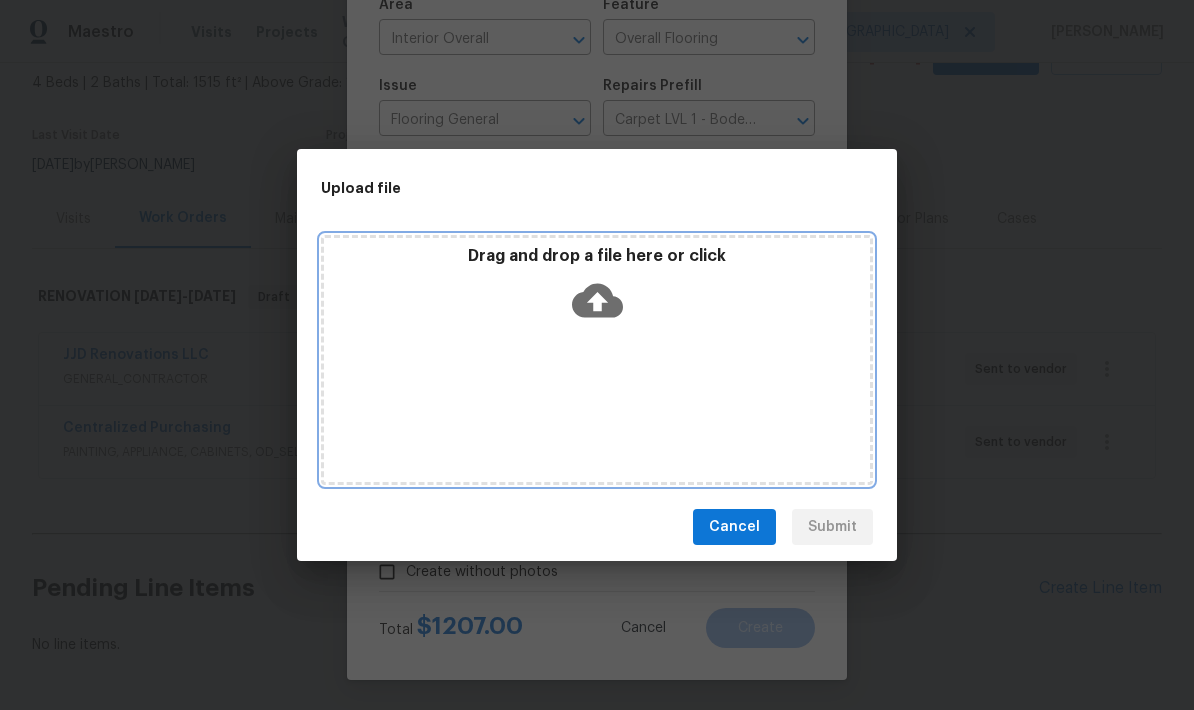 click 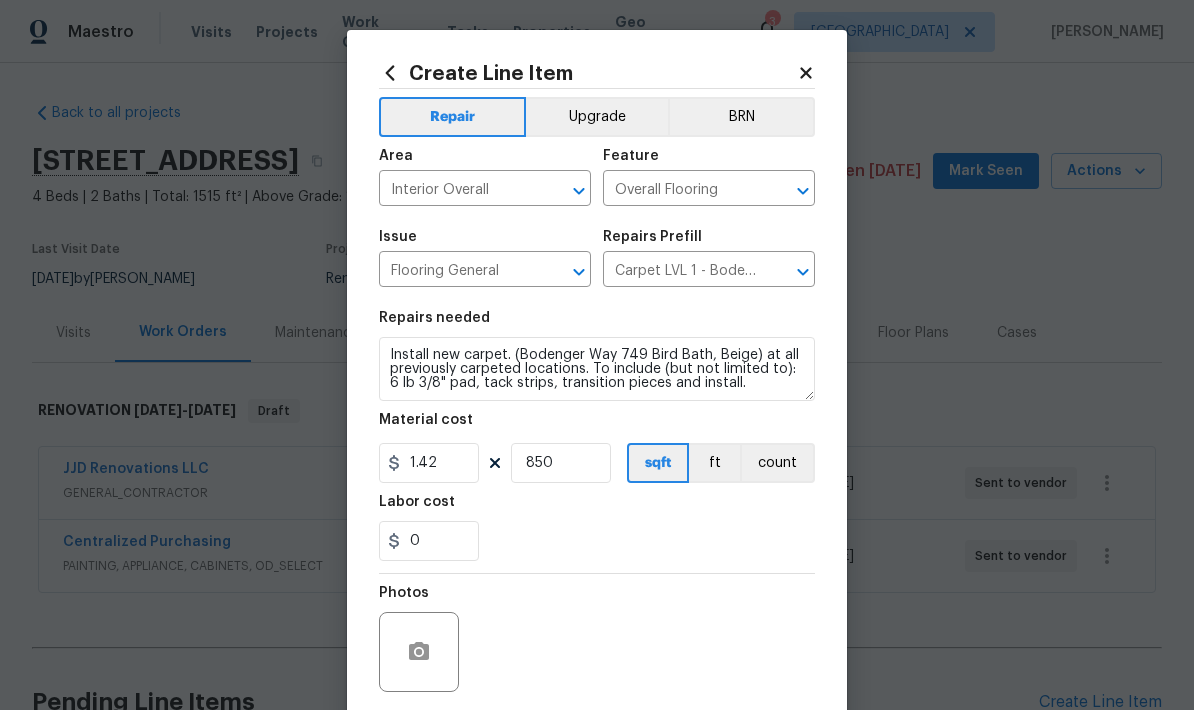 scroll, scrollTop: 80, scrollLeft: 0, axis: vertical 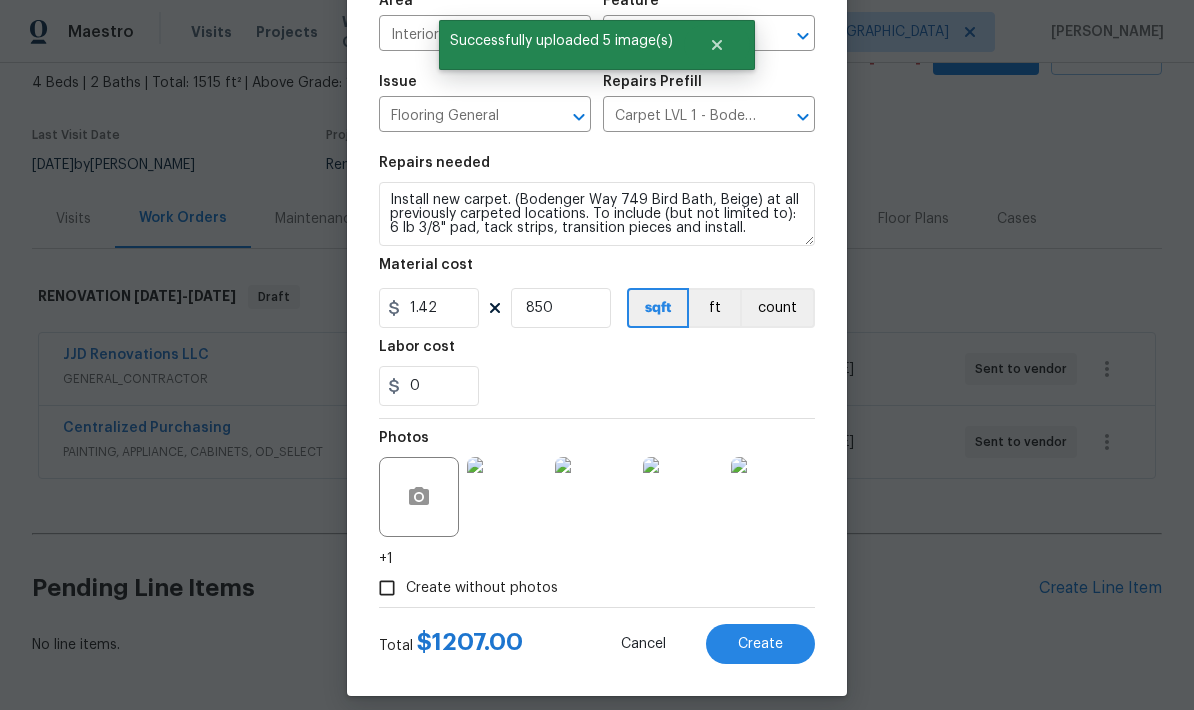 click on "Create" at bounding box center [760, 644] 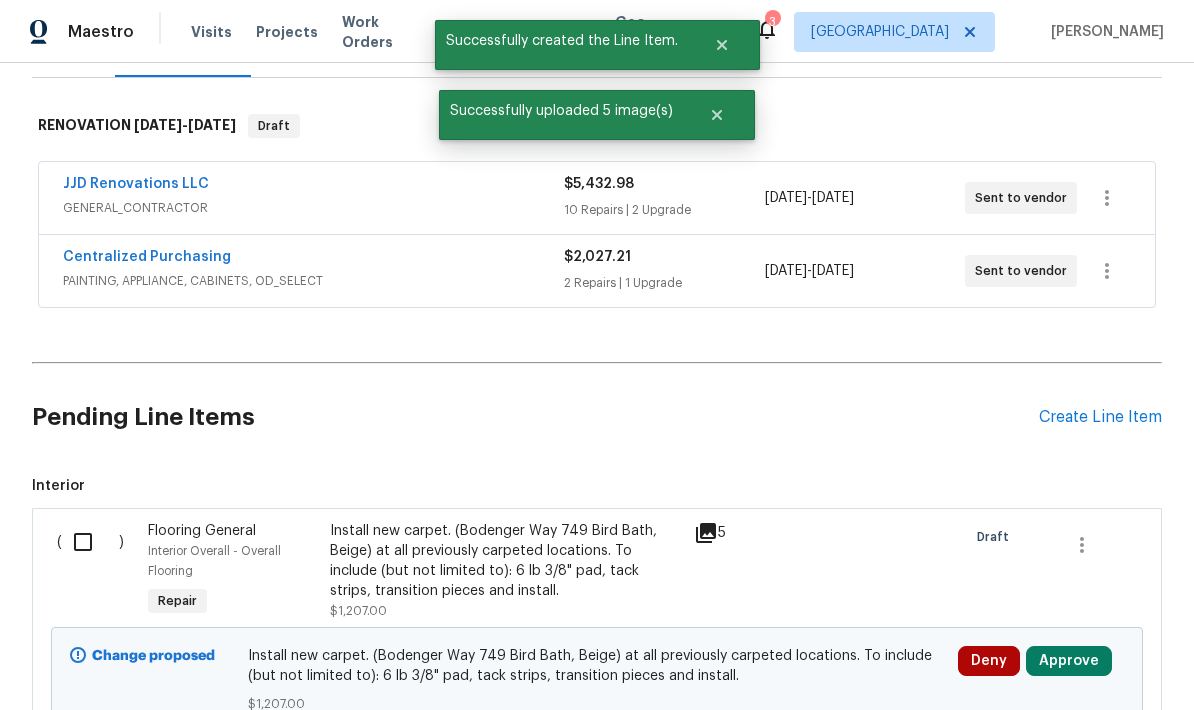 scroll, scrollTop: 286, scrollLeft: 0, axis: vertical 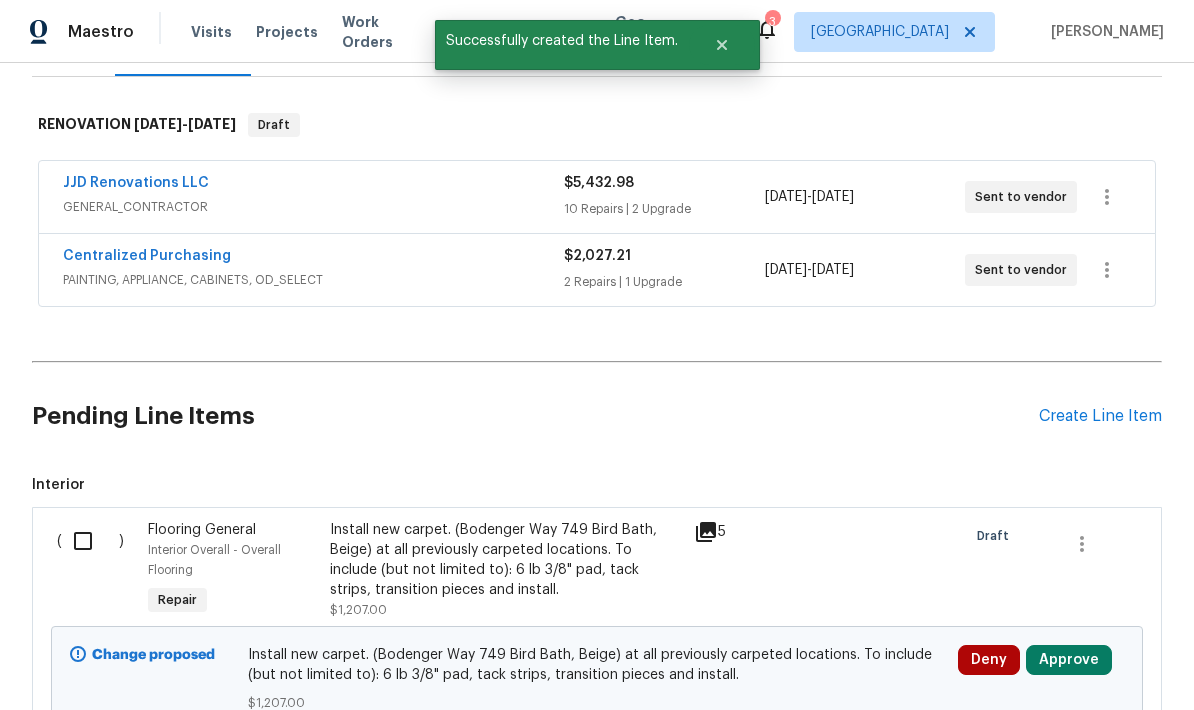 click on "Approve" at bounding box center [1069, 660] 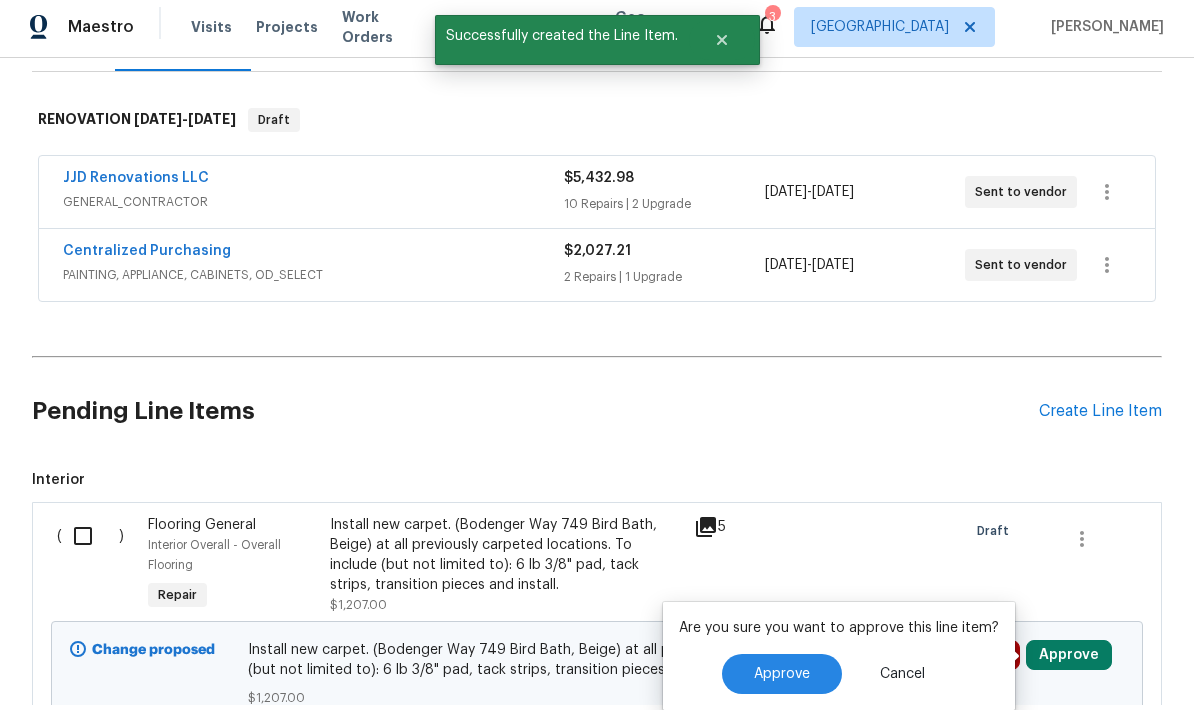 click on "Approve" at bounding box center (782, 674) 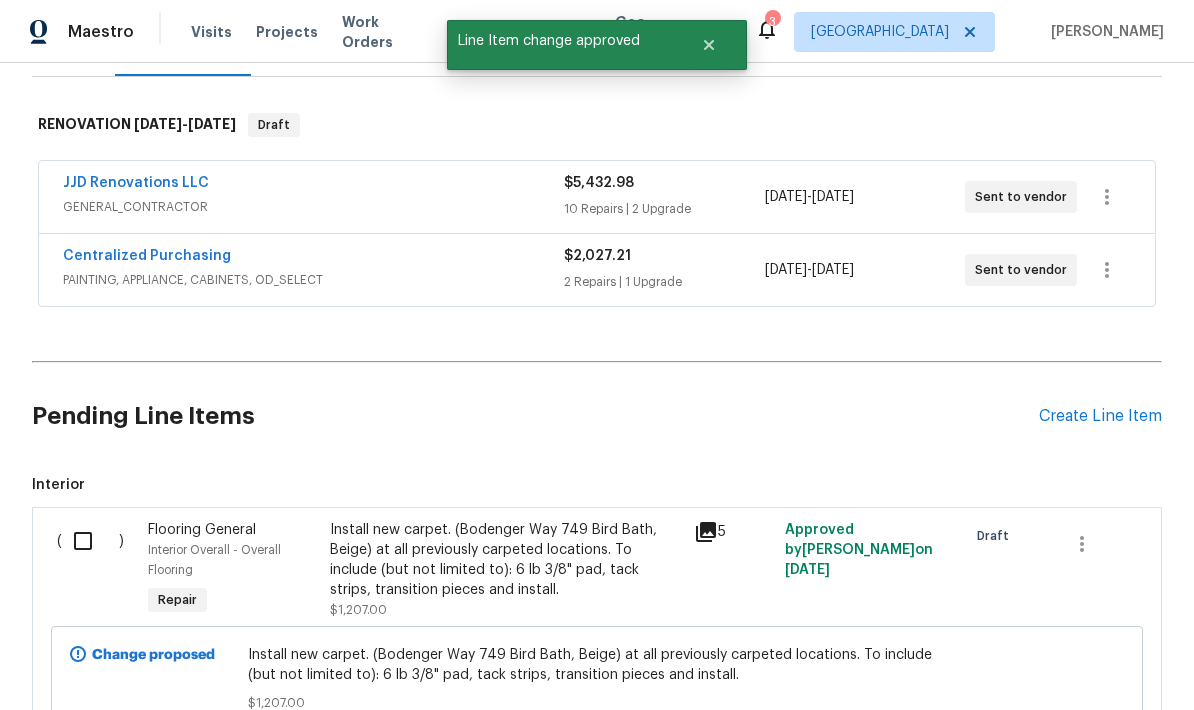 click at bounding box center (90, 541) 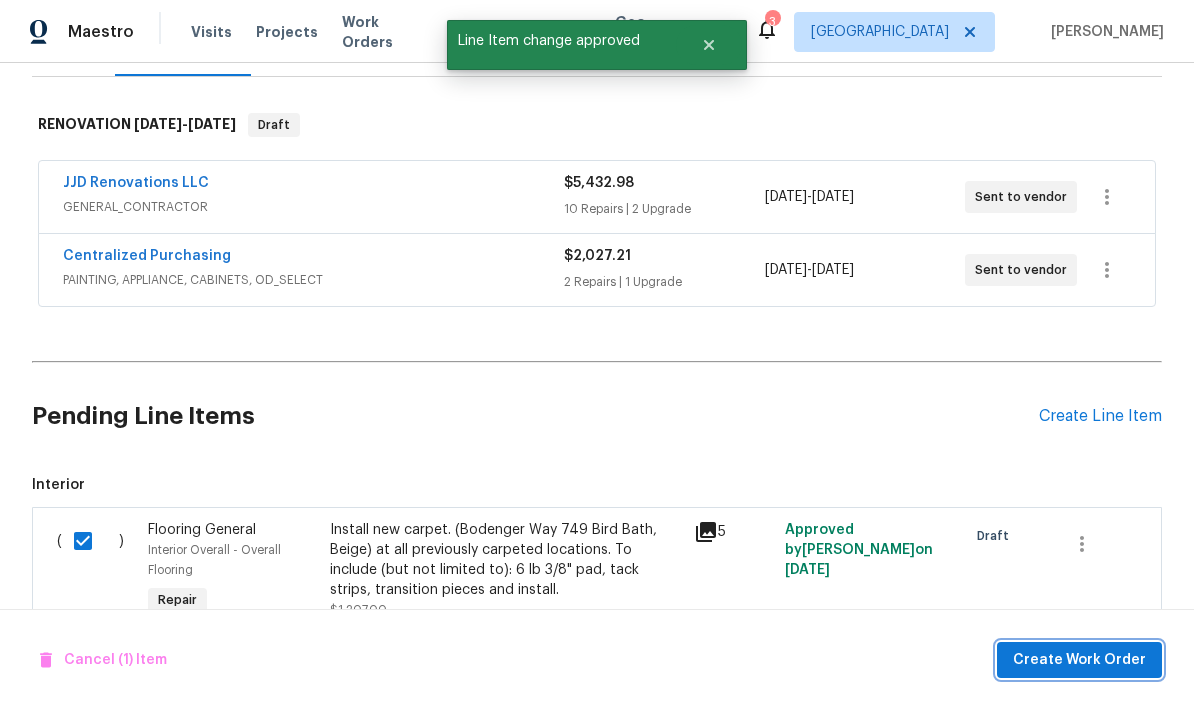 click on "Create Work Order" at bounding box center (1079, 660) 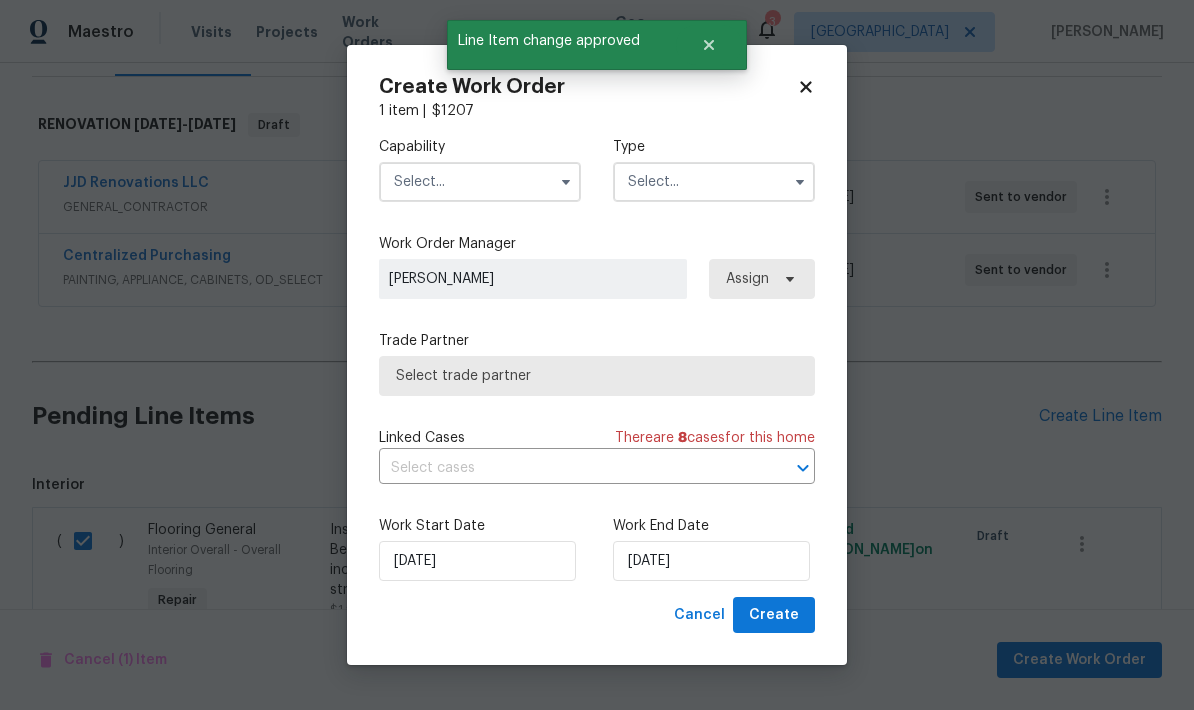 click at bounding box center (480, 182) 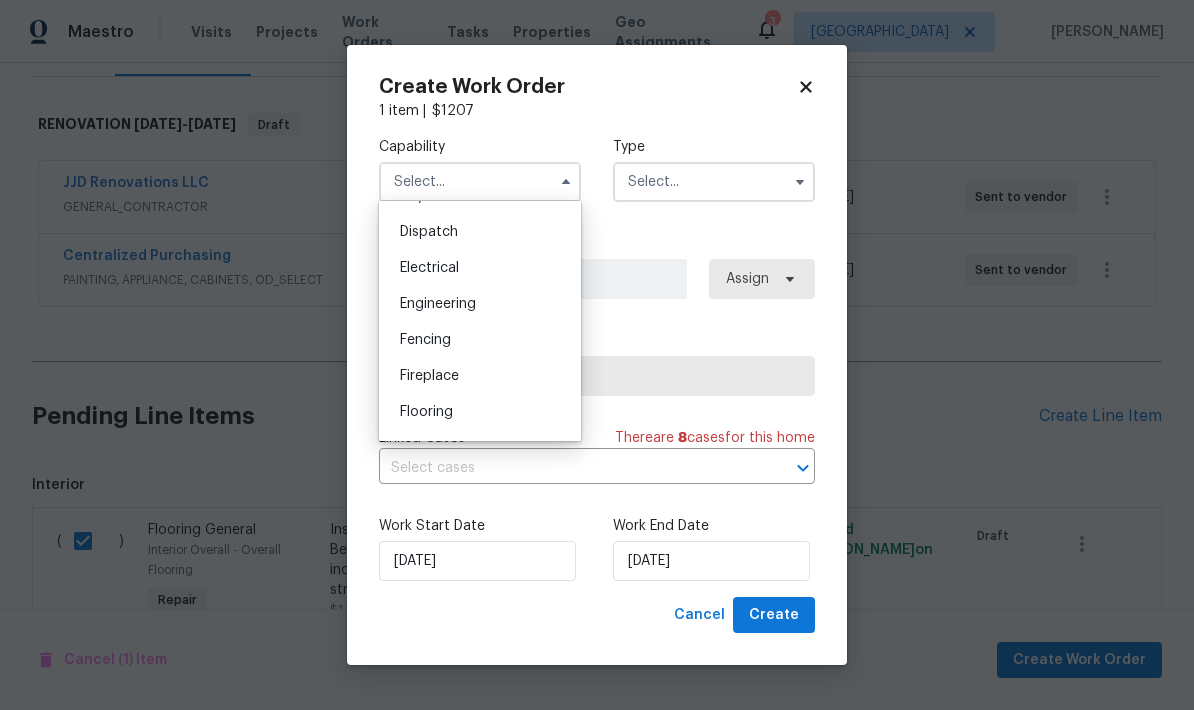 scroll, scrollTop: 590, scrollLeft: 0, axis: vertical 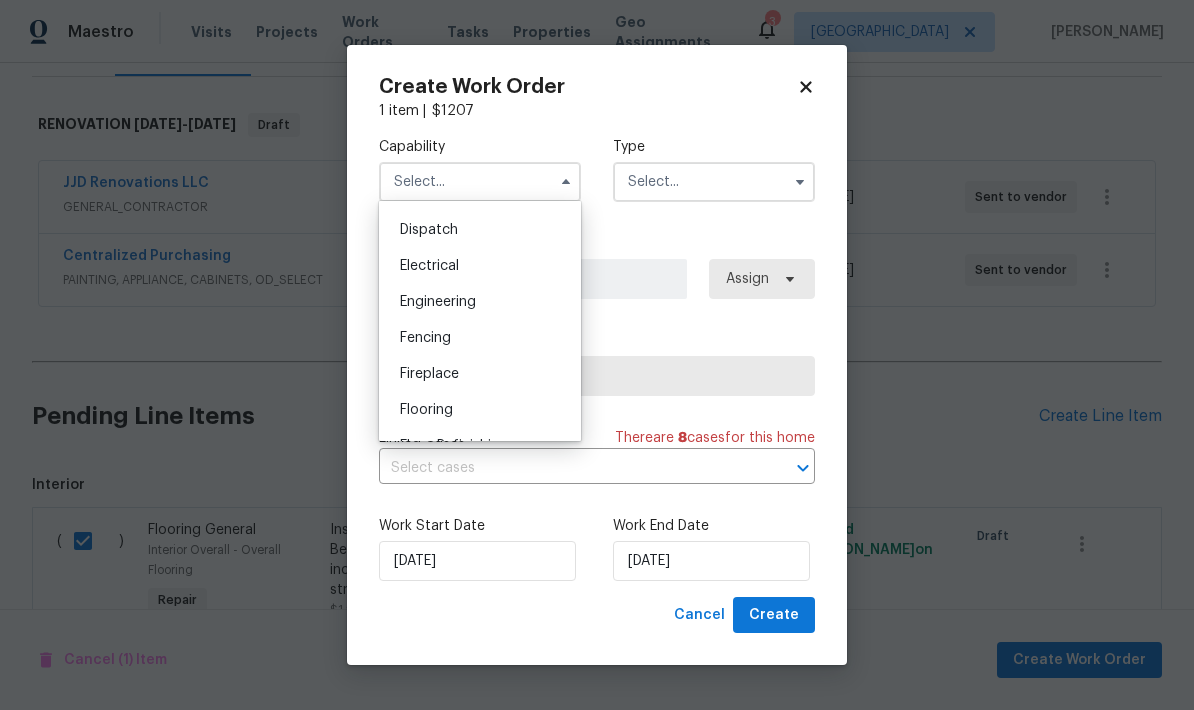 click on "Flooring" at bounding box center (480, 410) 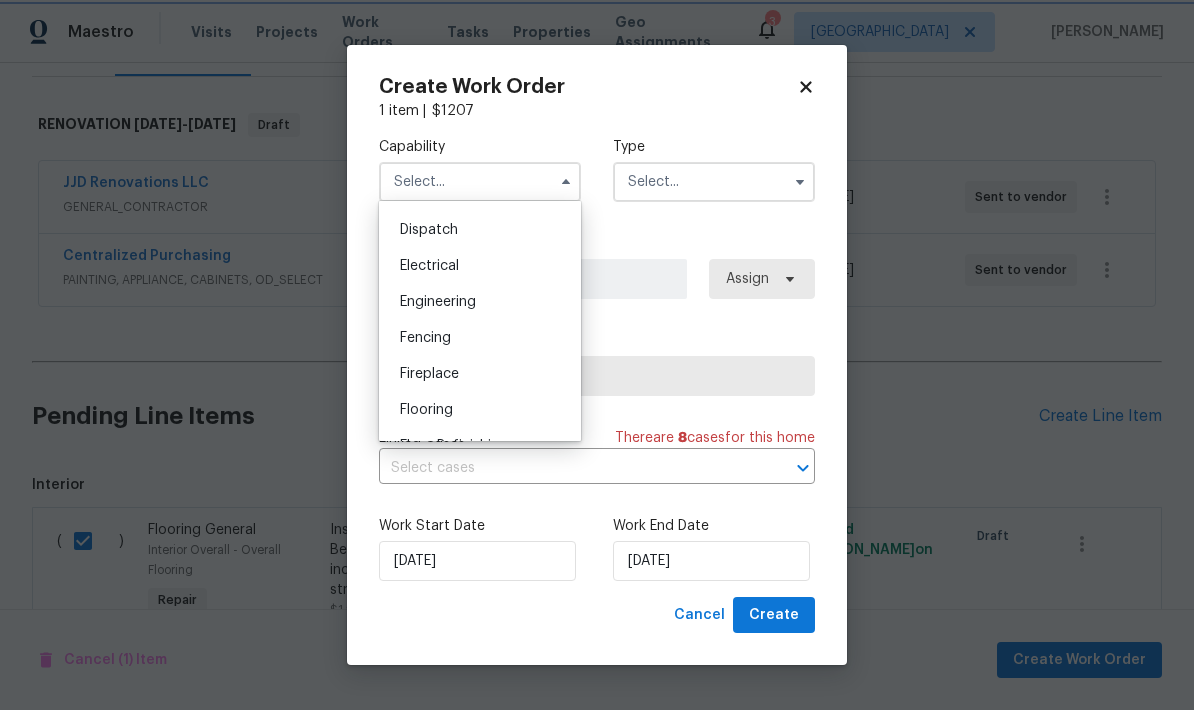 type on "Flooring" 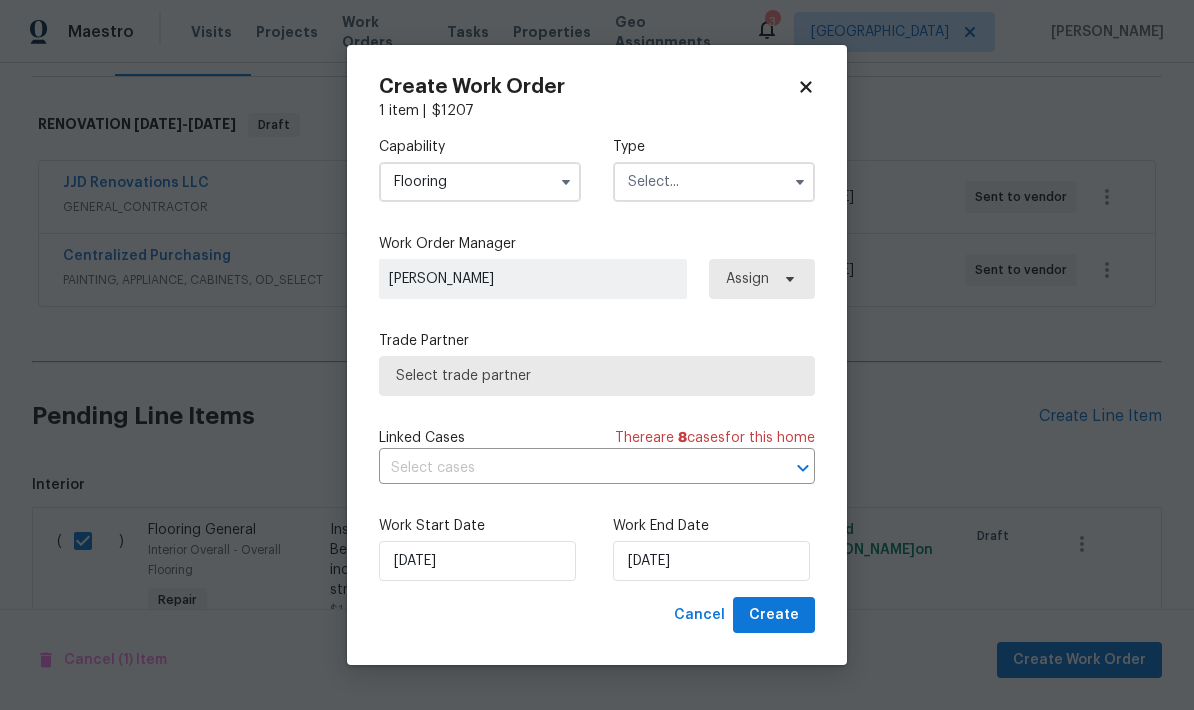 click at bounding box center [714, 182] 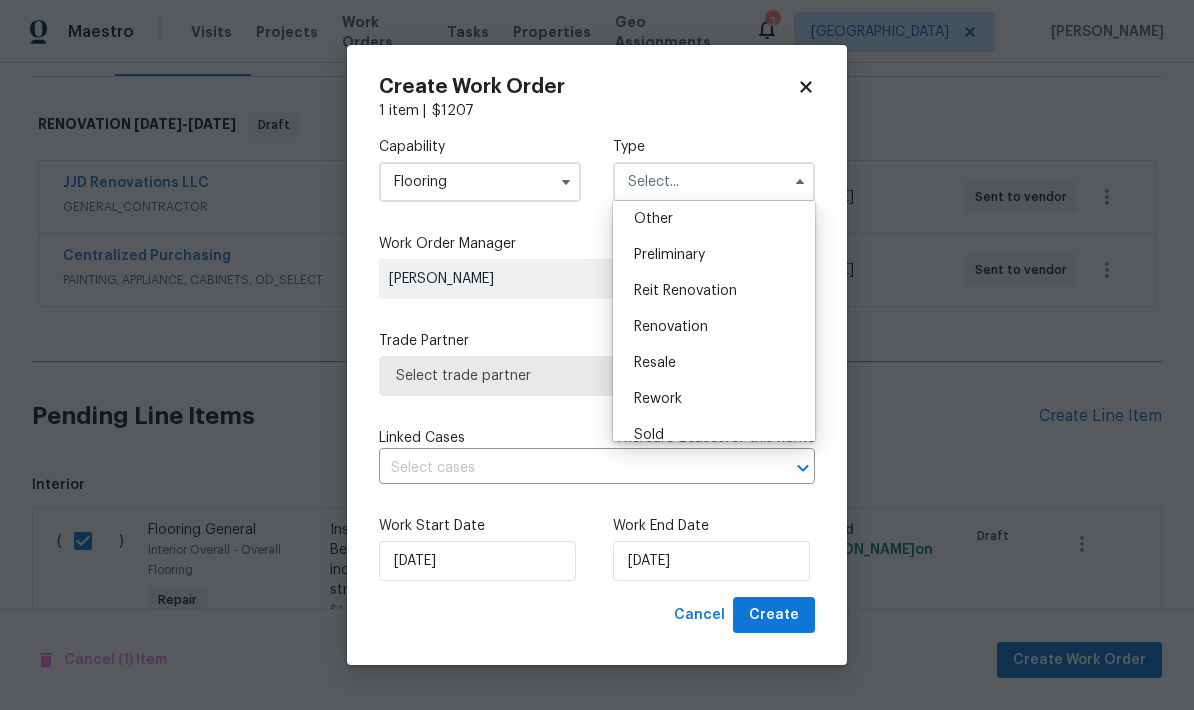 scroll, scrollTop: 403, scrollLeft: 0, axis: vertical 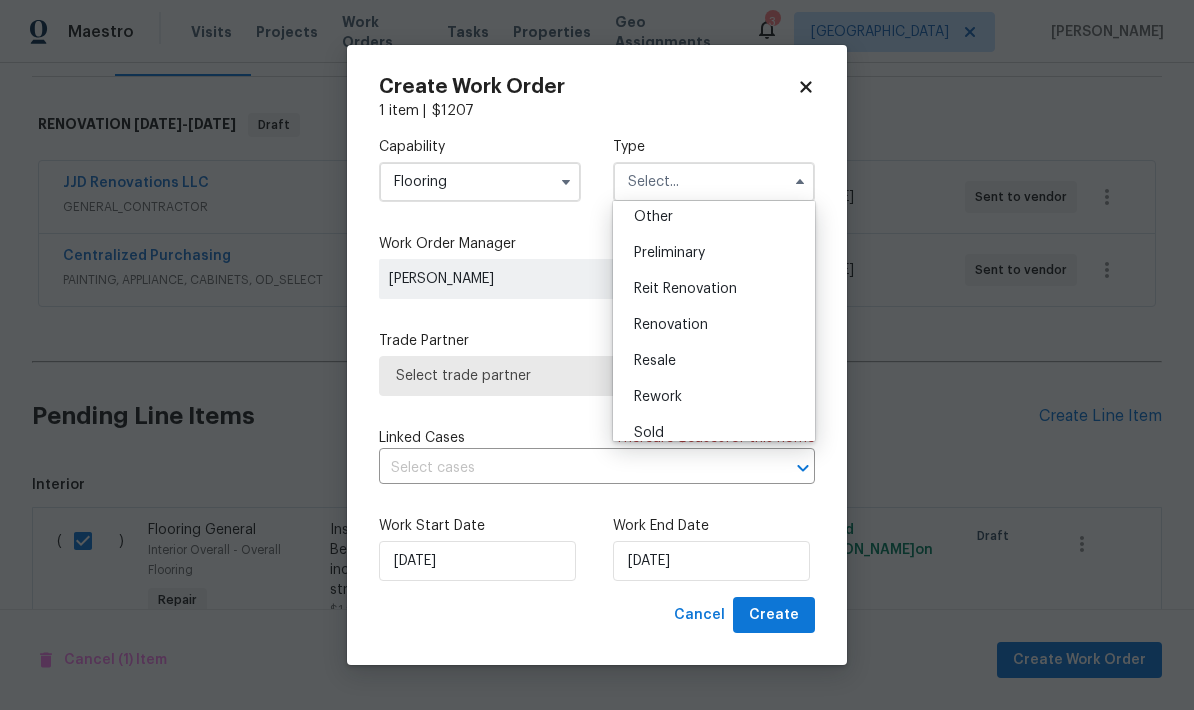 click on "Renovation" at bounding box center [714, 325] 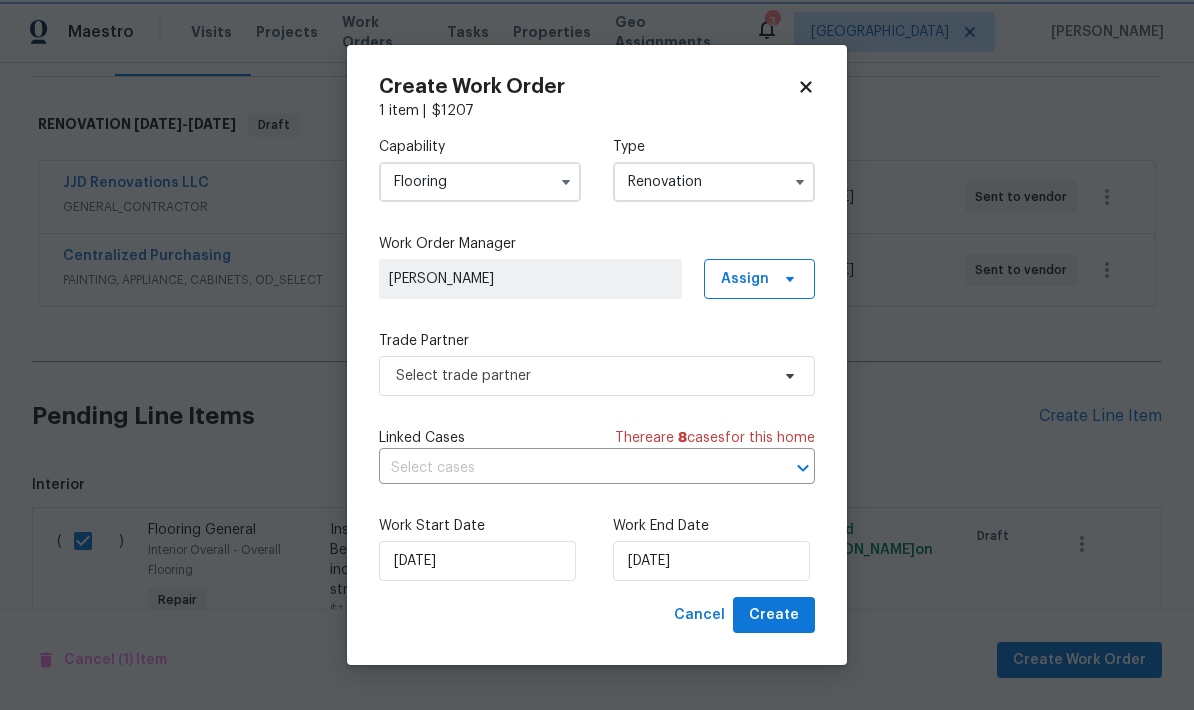 scroll, scrollTop: 0, scrollLeft: 0, axis: both 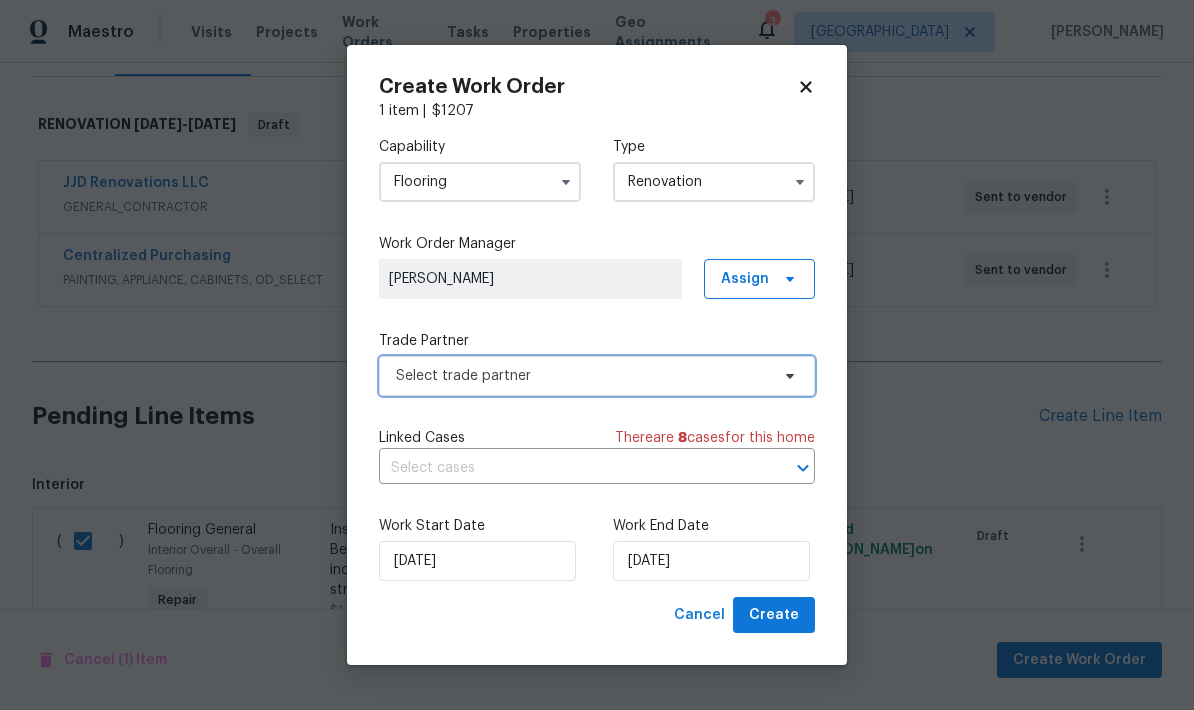 click on "Select trade partner" at bounding box center (582, 376) 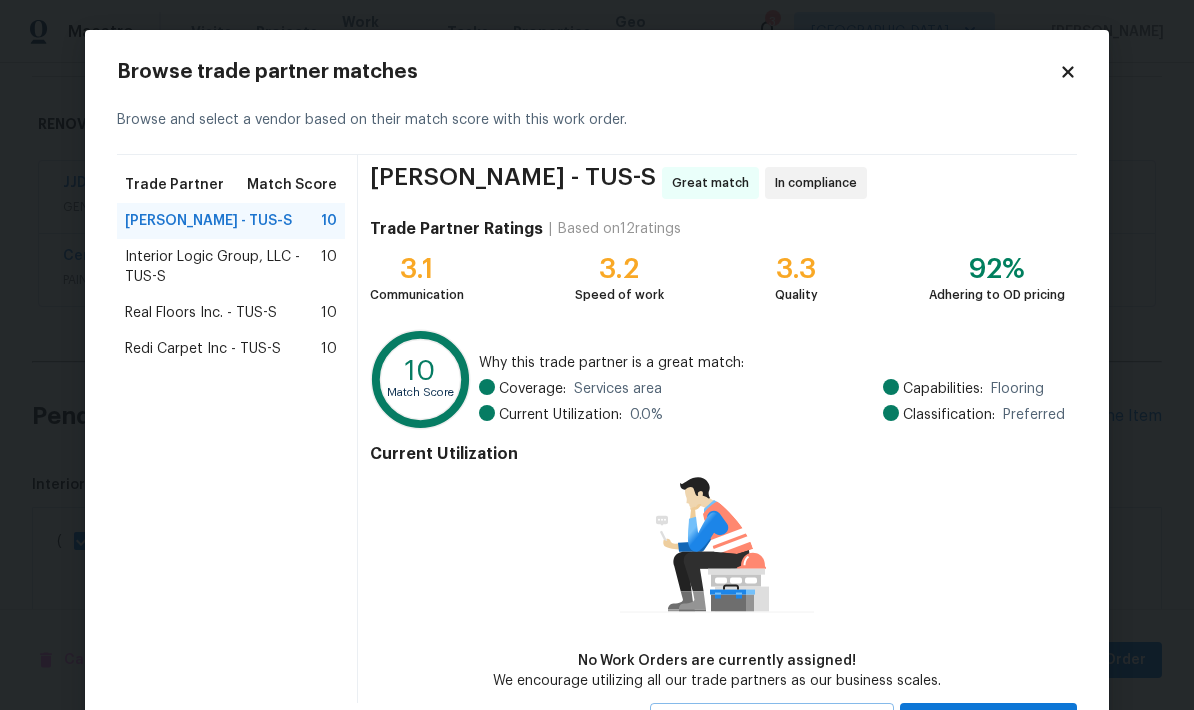click on "Redi Carpet Inc - TUS-S" at bounding box center [203, 349] 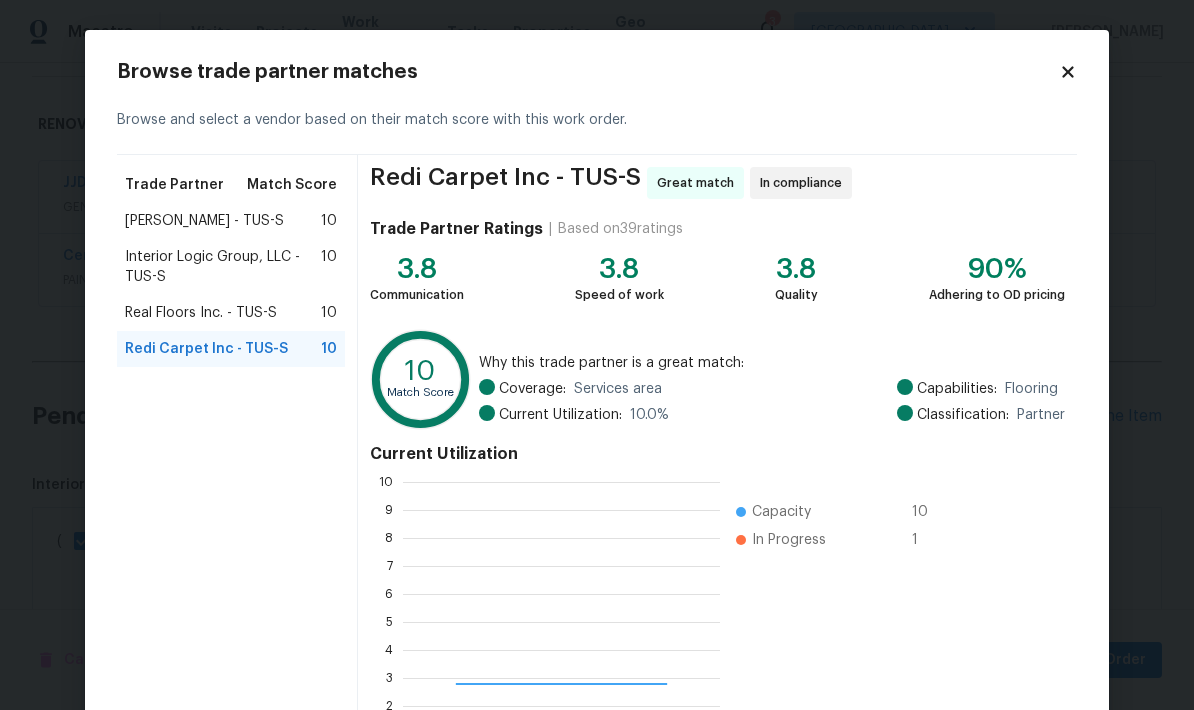 scroll, scrollTop: 2, scrollLeft: 2, axis: both 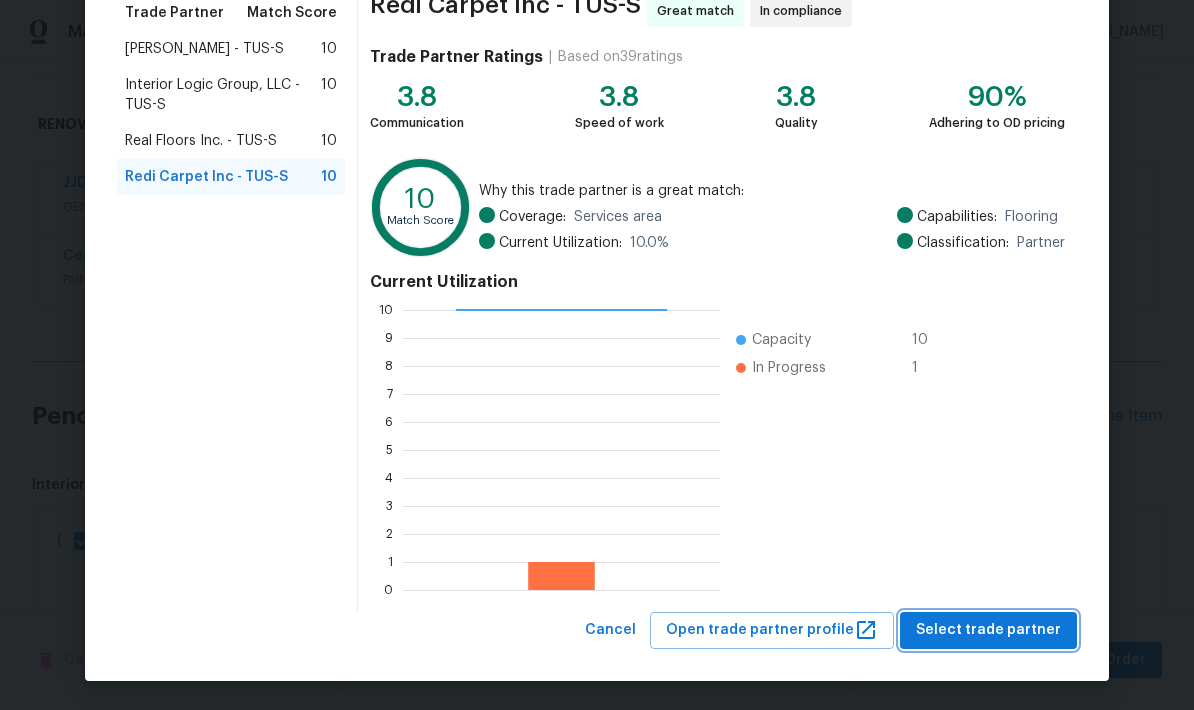 click on "Select trade partner" at bounding box center (988, 630) 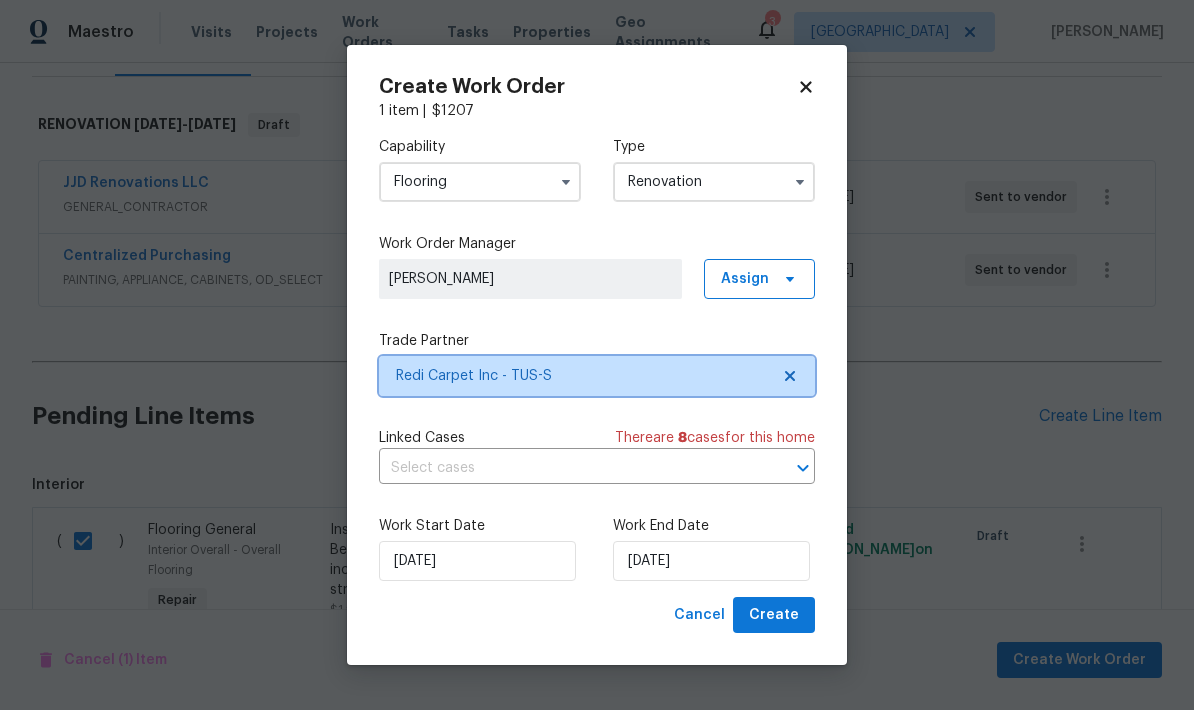scroll, scrollTop: 0, scrollLeft: 0, axis: both 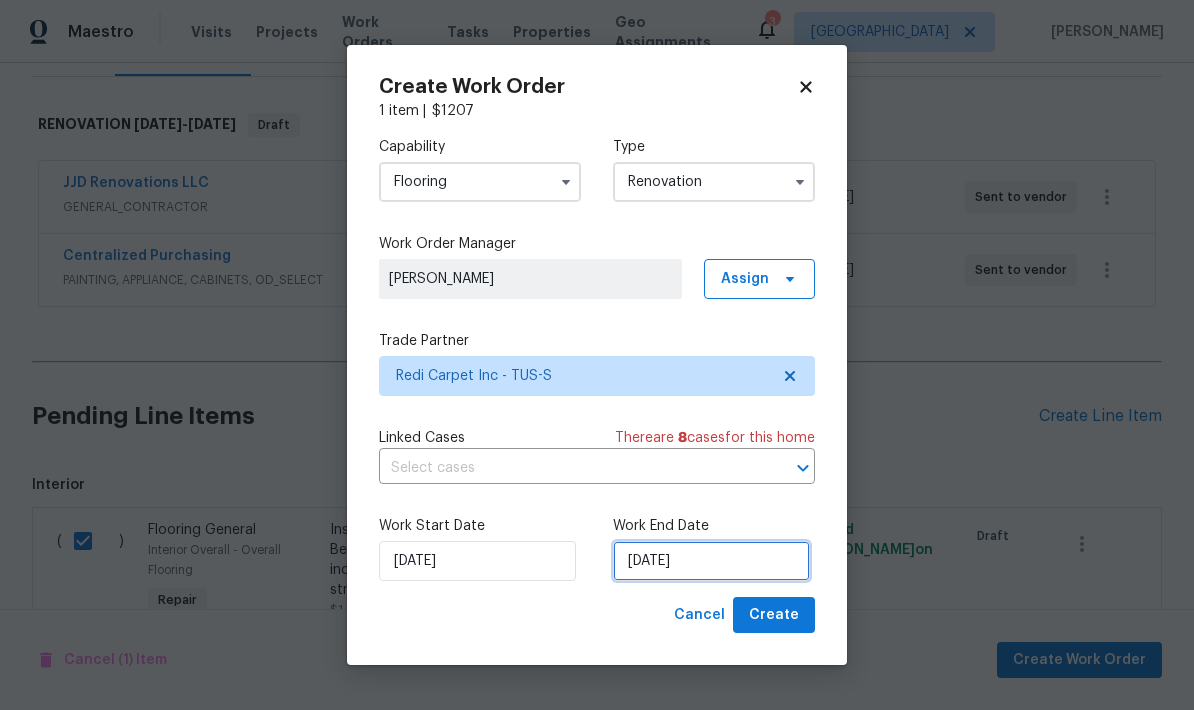 click on "[DATE]" at bounding box center [711, 561] 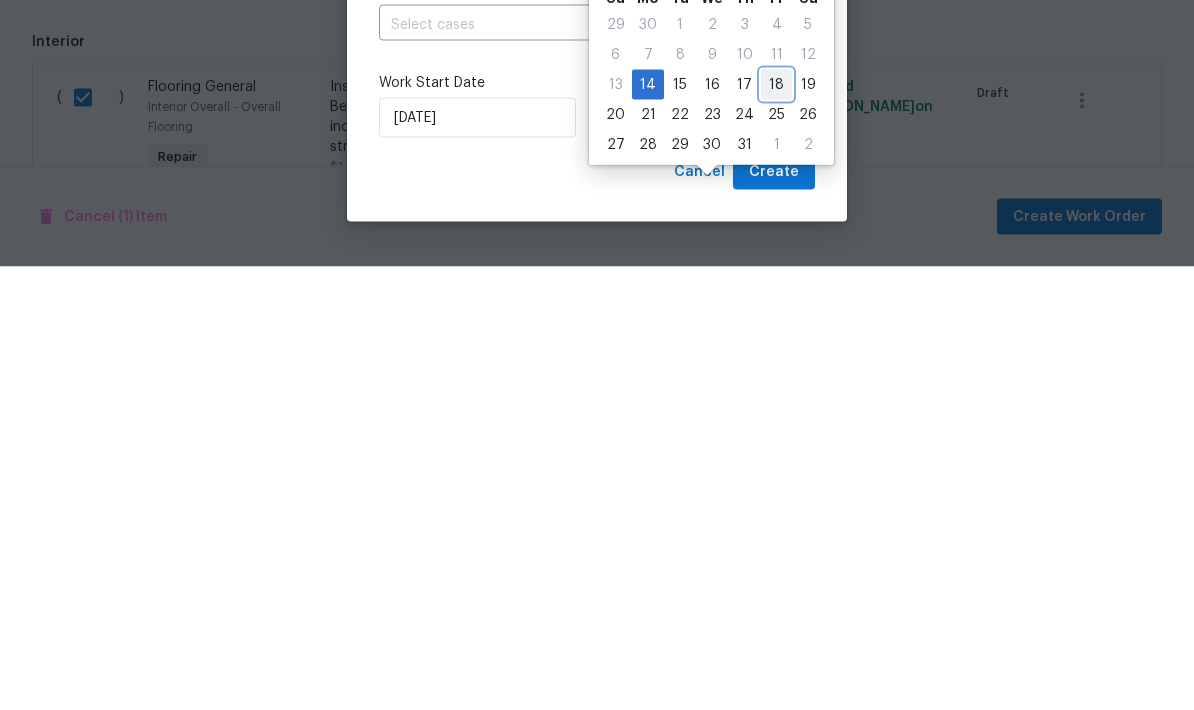click on "18" at bounding box center (776, 528) 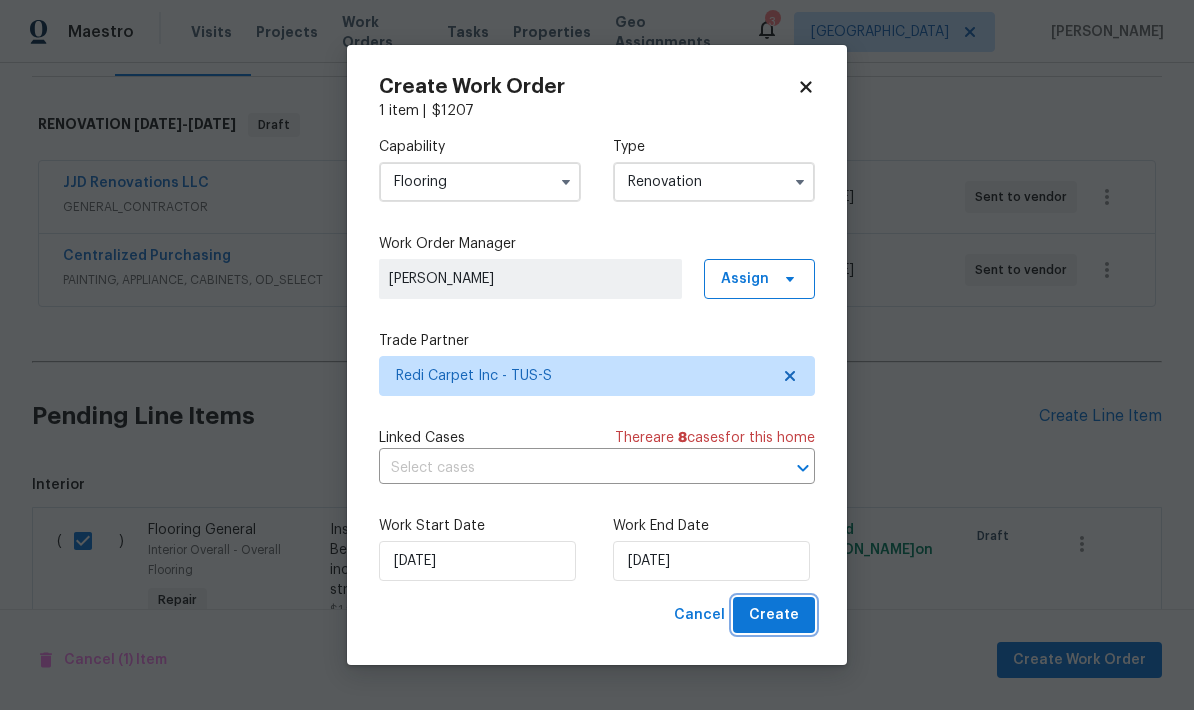 click on "Create" at bounding box center (774, 615) 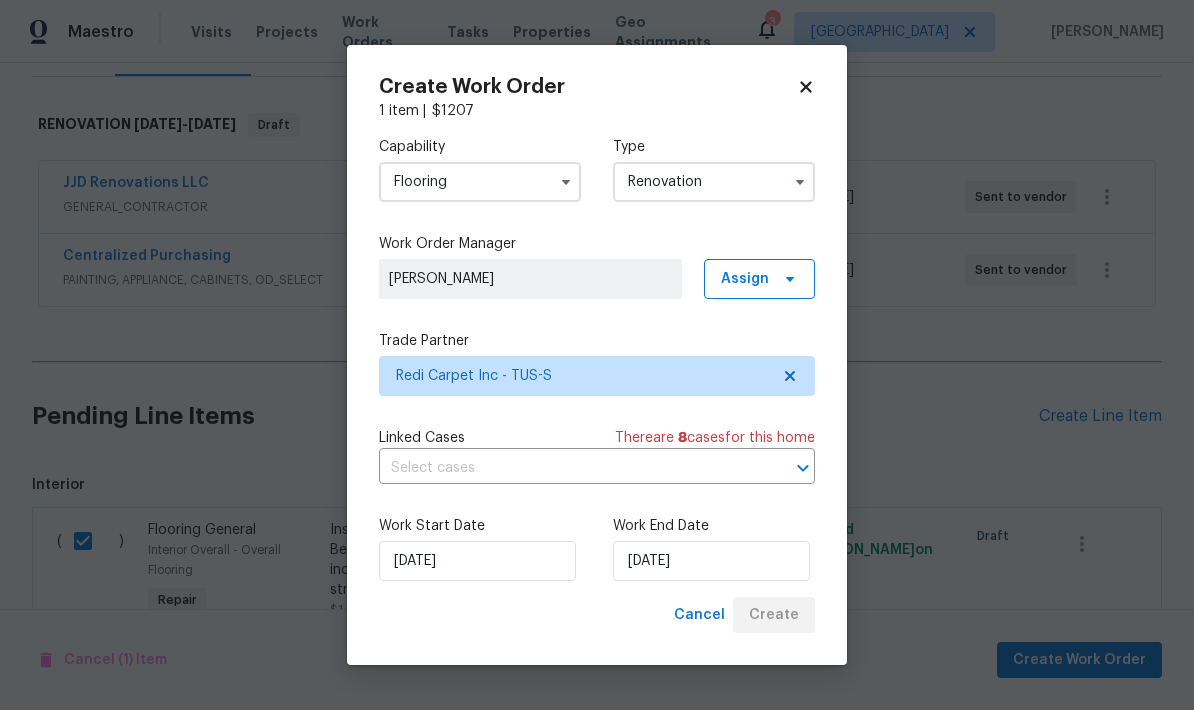 scroll, scrollTop: 187, scrollLeft: 0, axis: vertical 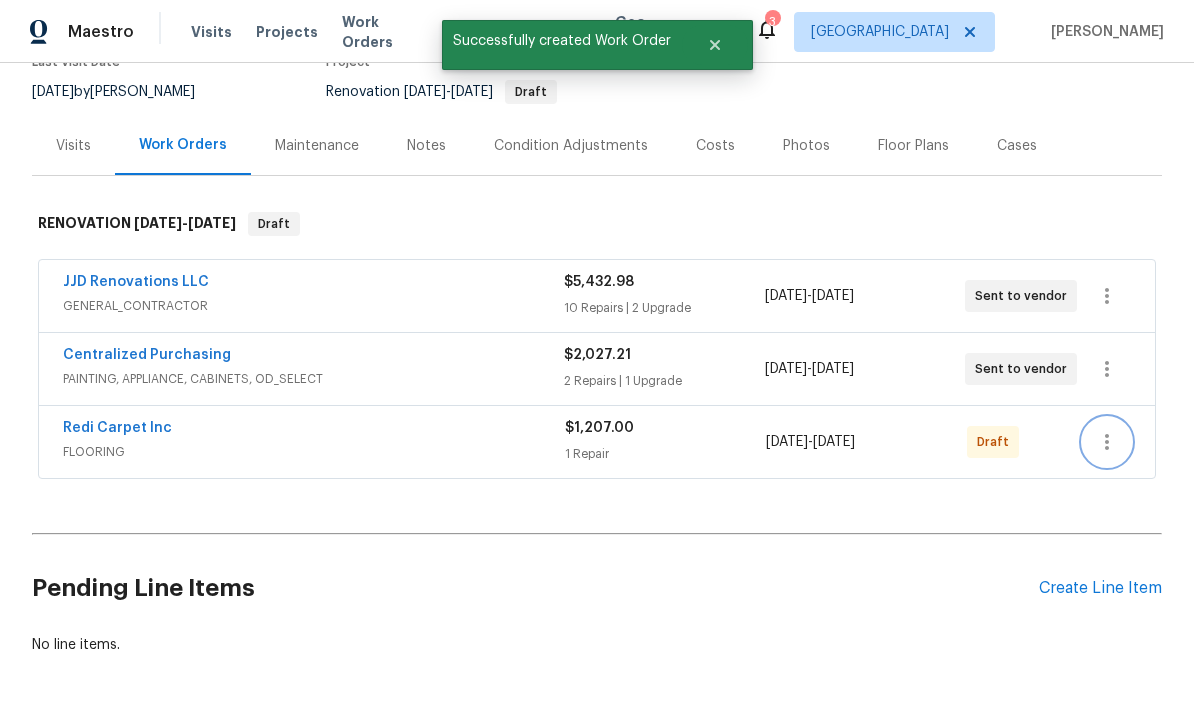 click 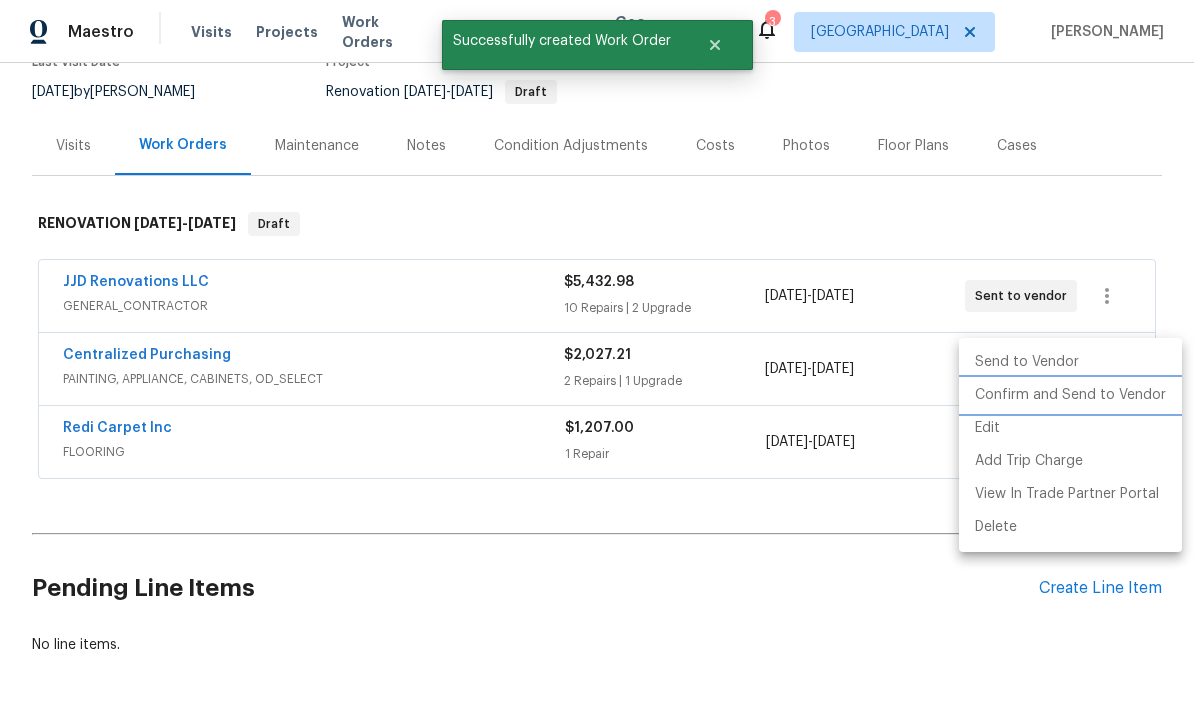 click on "Confirm and Send to Vendor" at bounding box center [1070, 395] 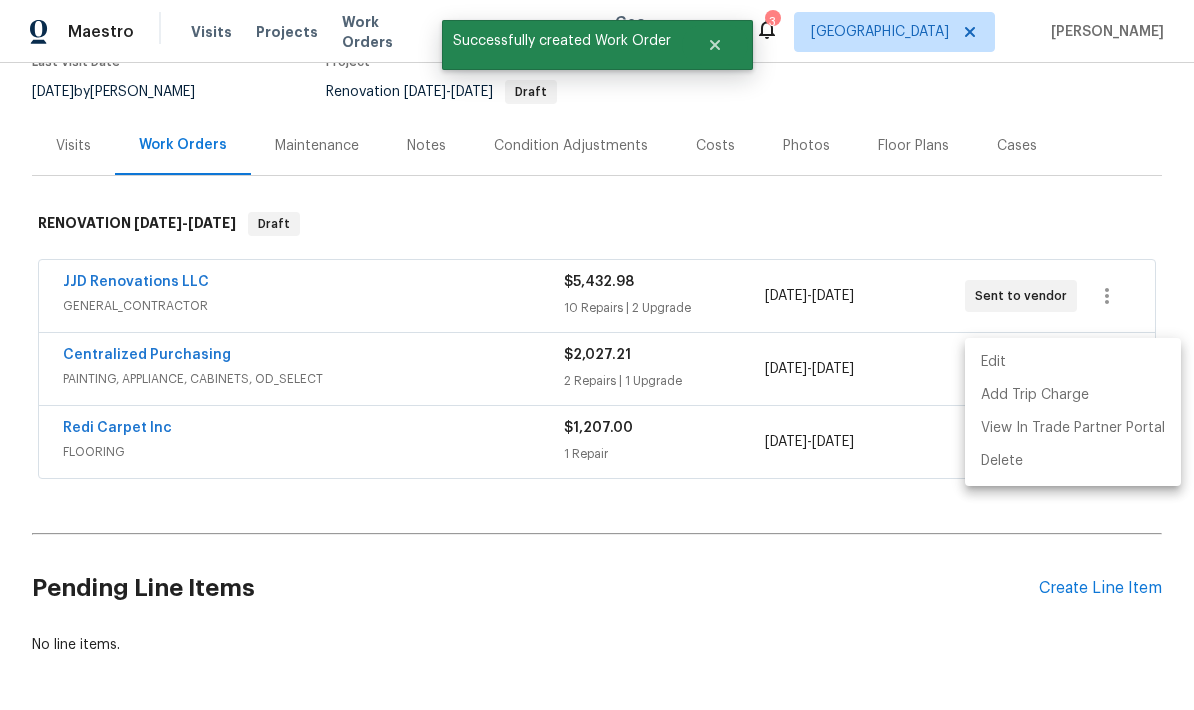 click at bounding box center [597, 355] 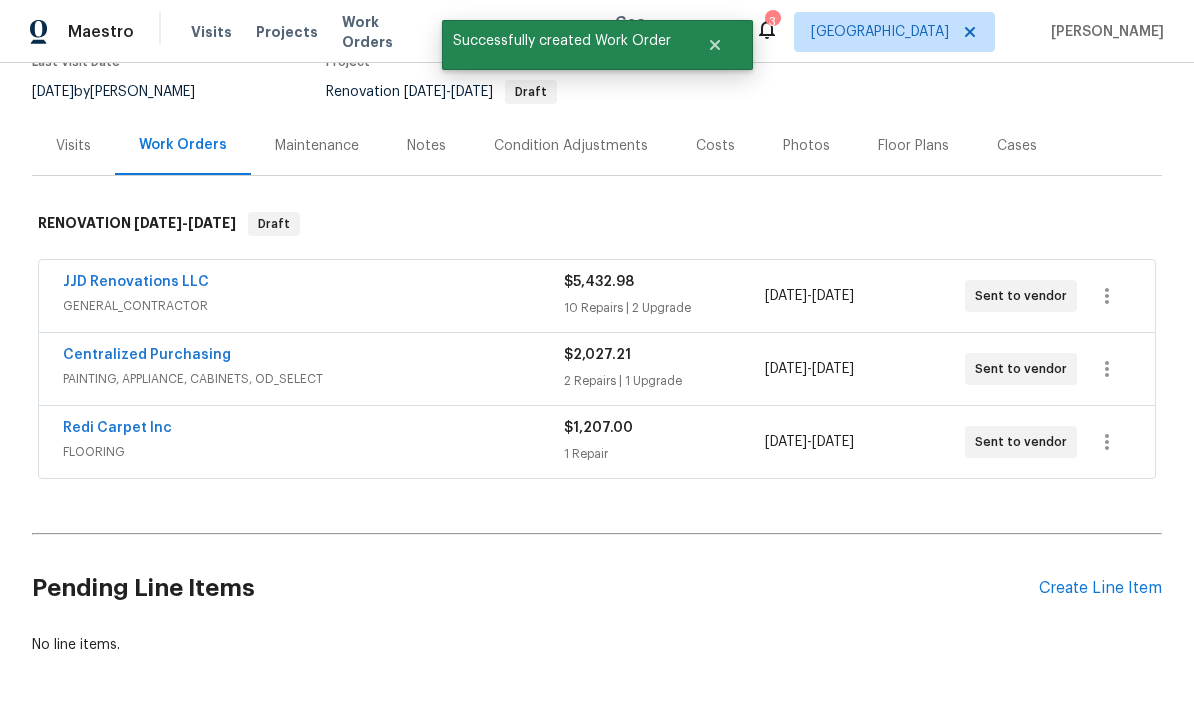 click on "Create Line Item" at bounding box center (1100, 588) 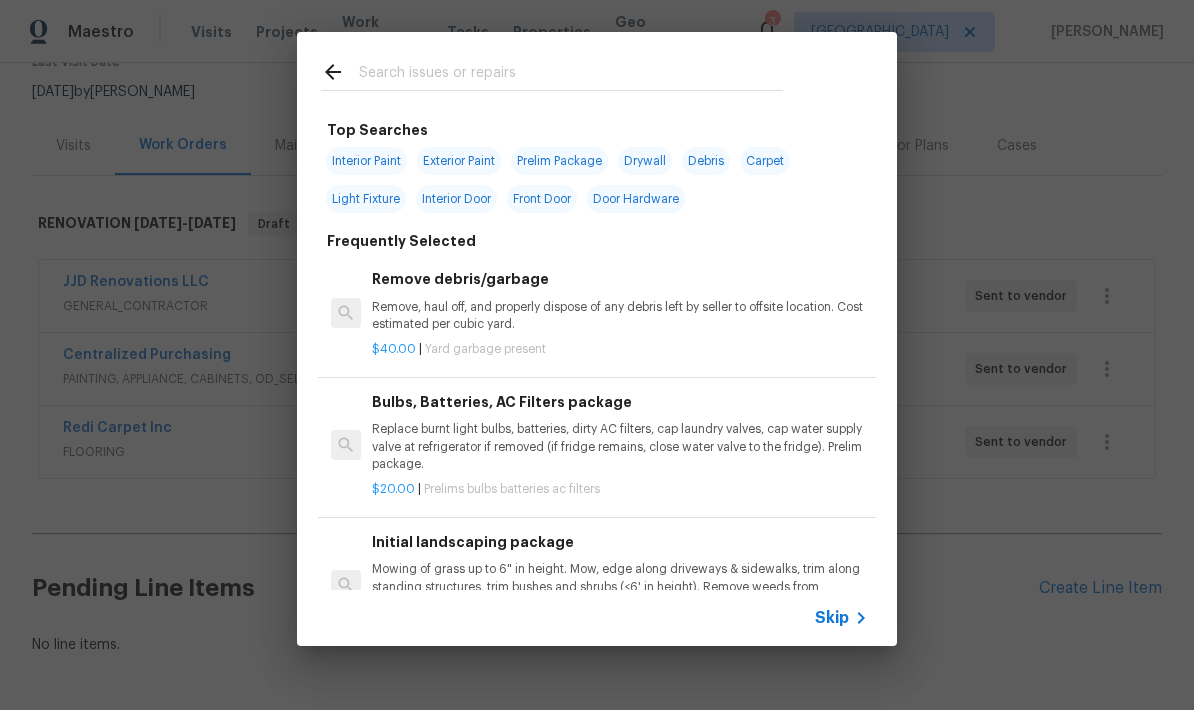 click at bounding box center (571, 75) 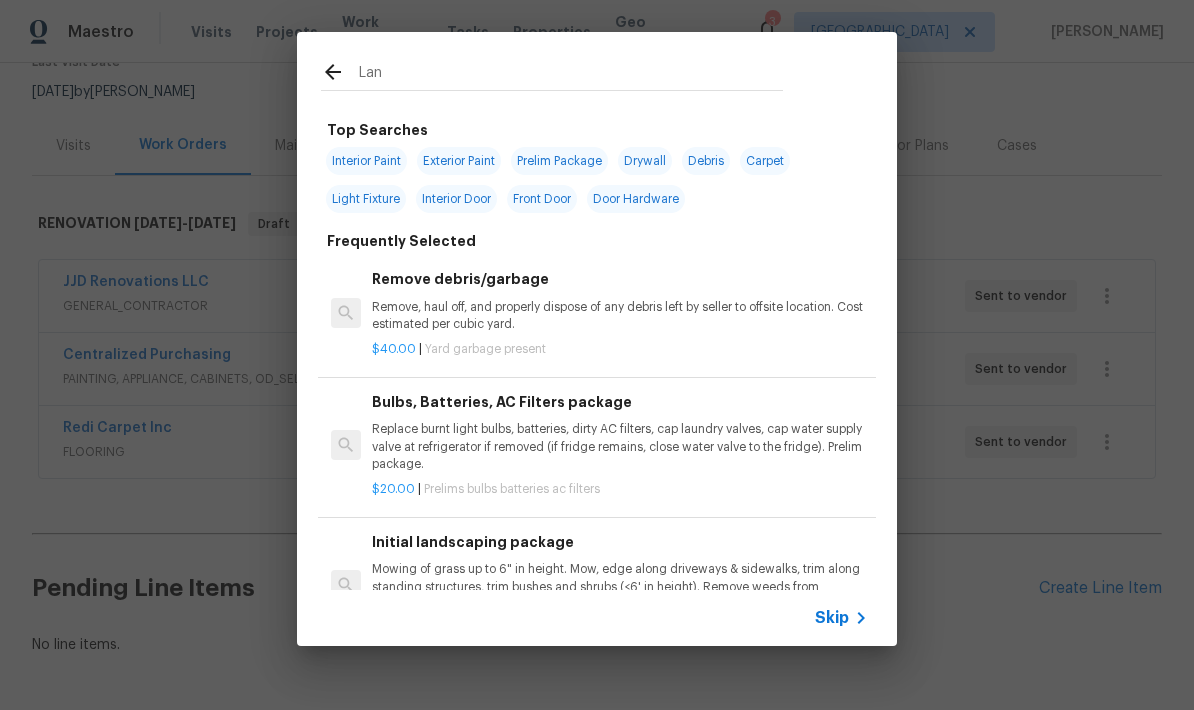 type on "Land" 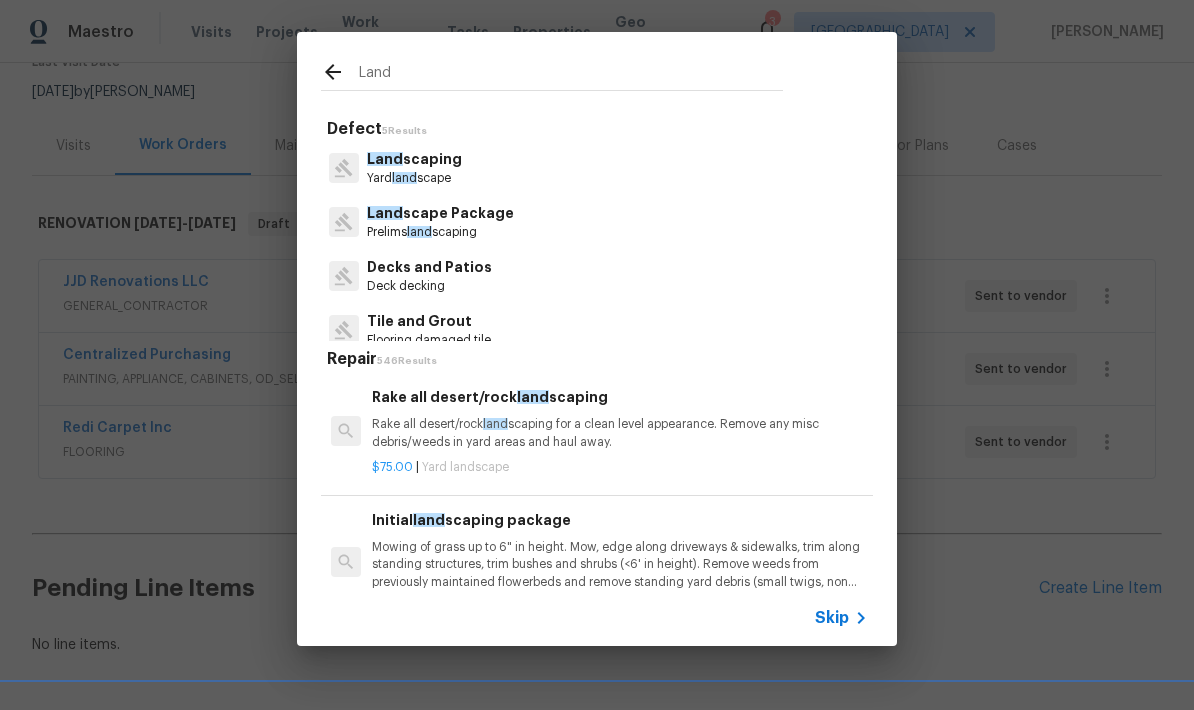 click on "Rake all desert/rock  land scaping for a clean level appearance. Remove any misc debris/weeds in yard areas and haul away." at bounding box center [620, 433] 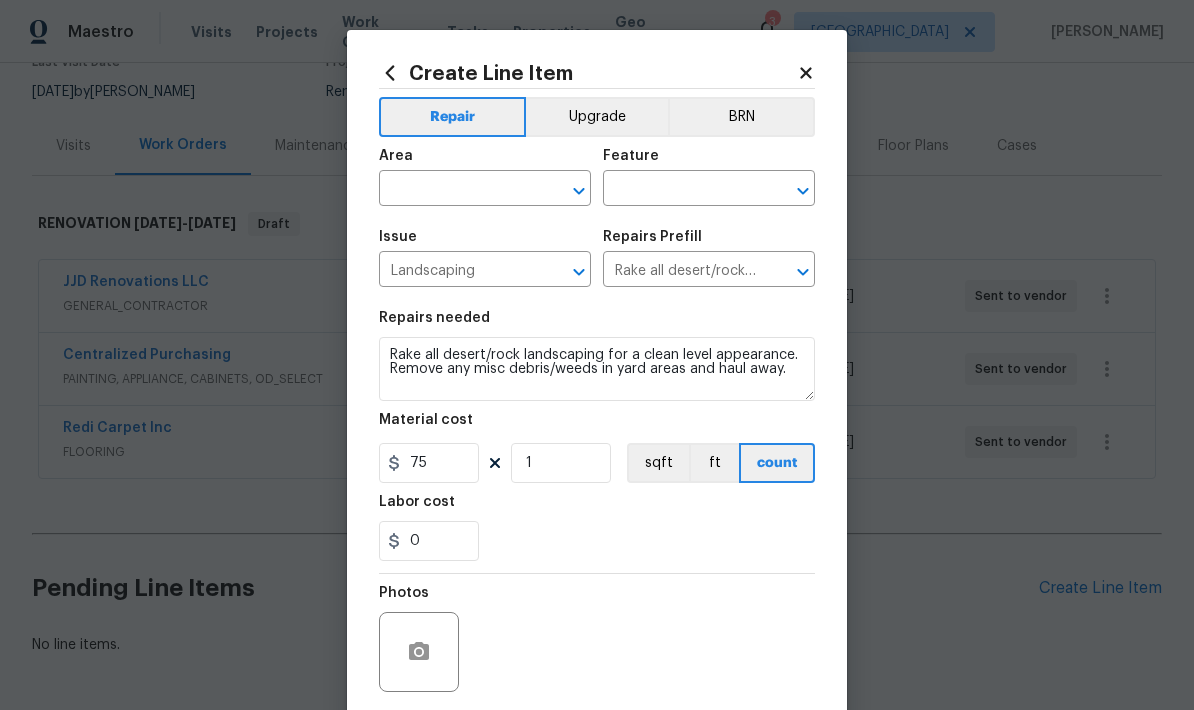 click at bounding box center [457, 190] 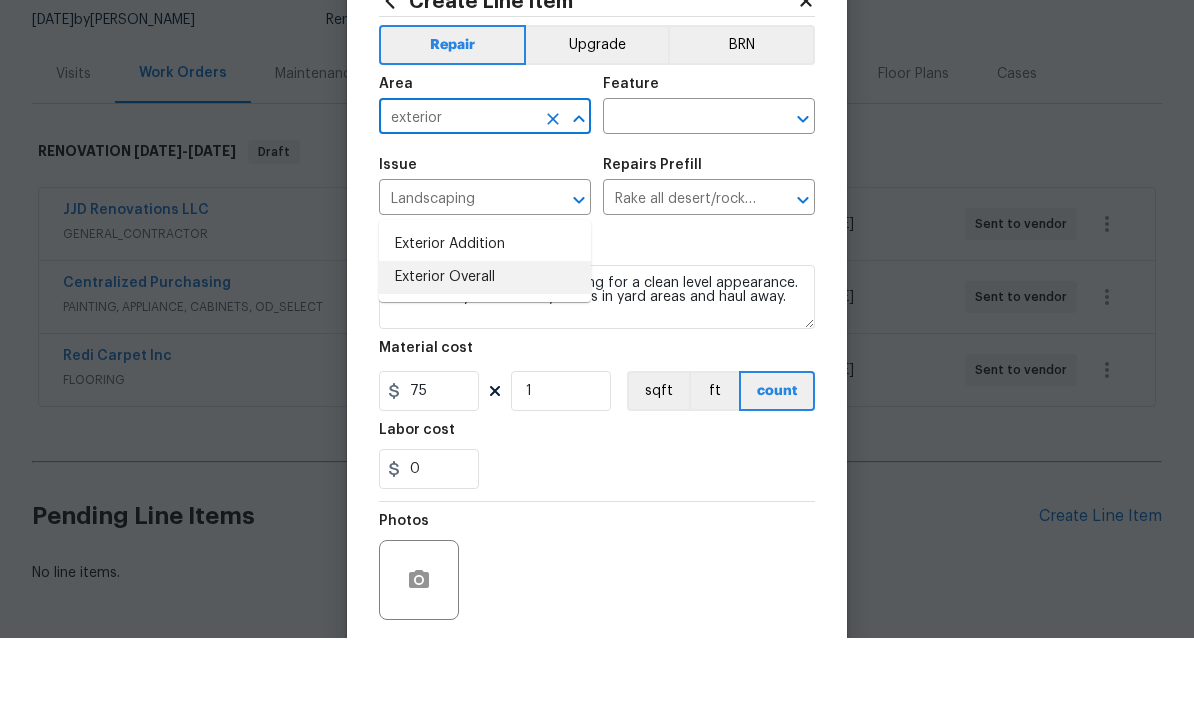 click on "Exterior Overall" at bounding box center (485, 349) 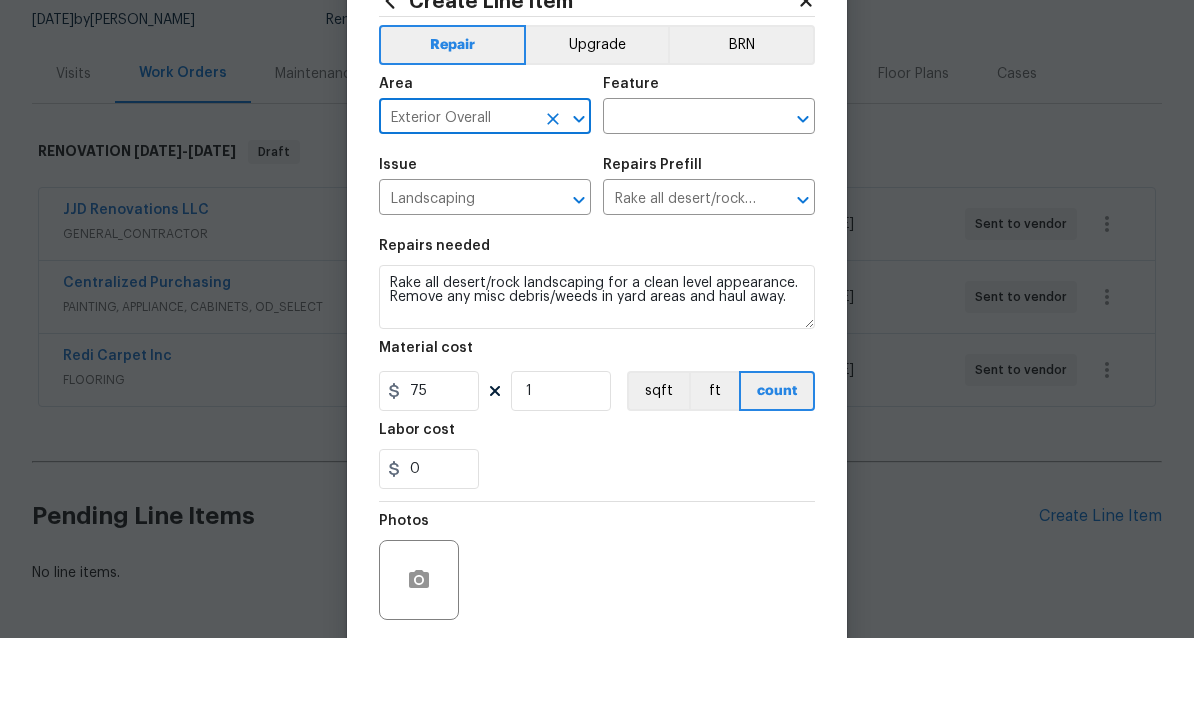 click at bounding box center (681, 190) 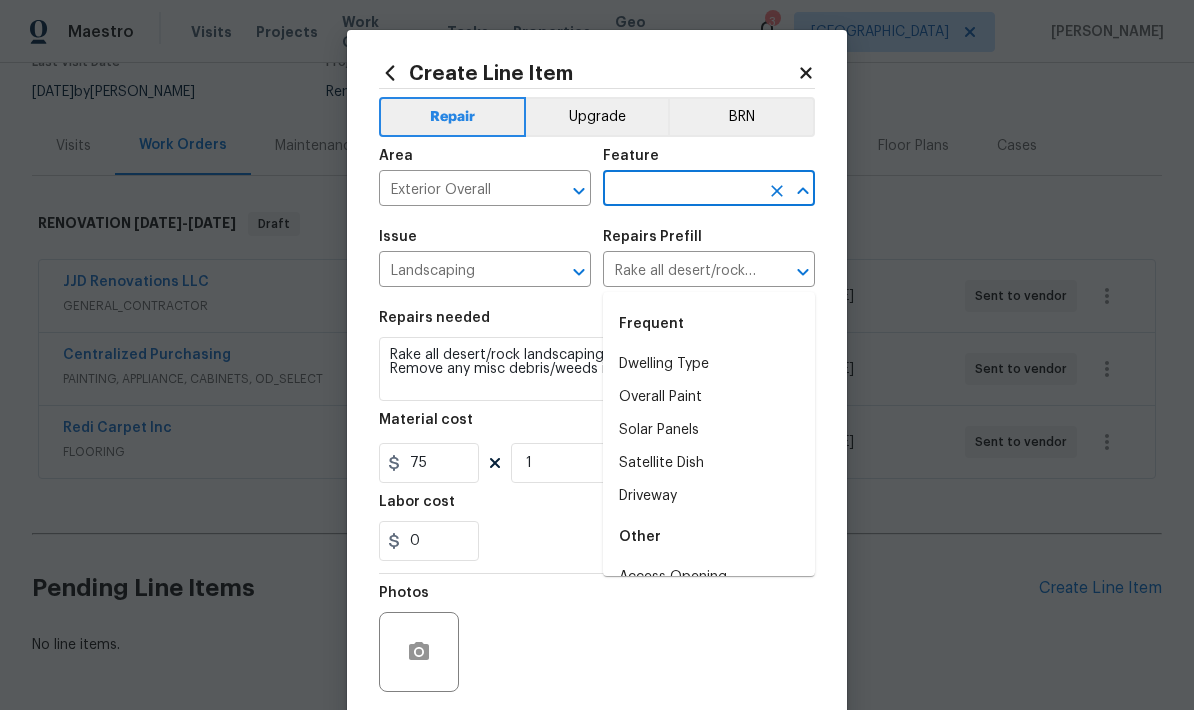 click at bounding box center (681, 190) 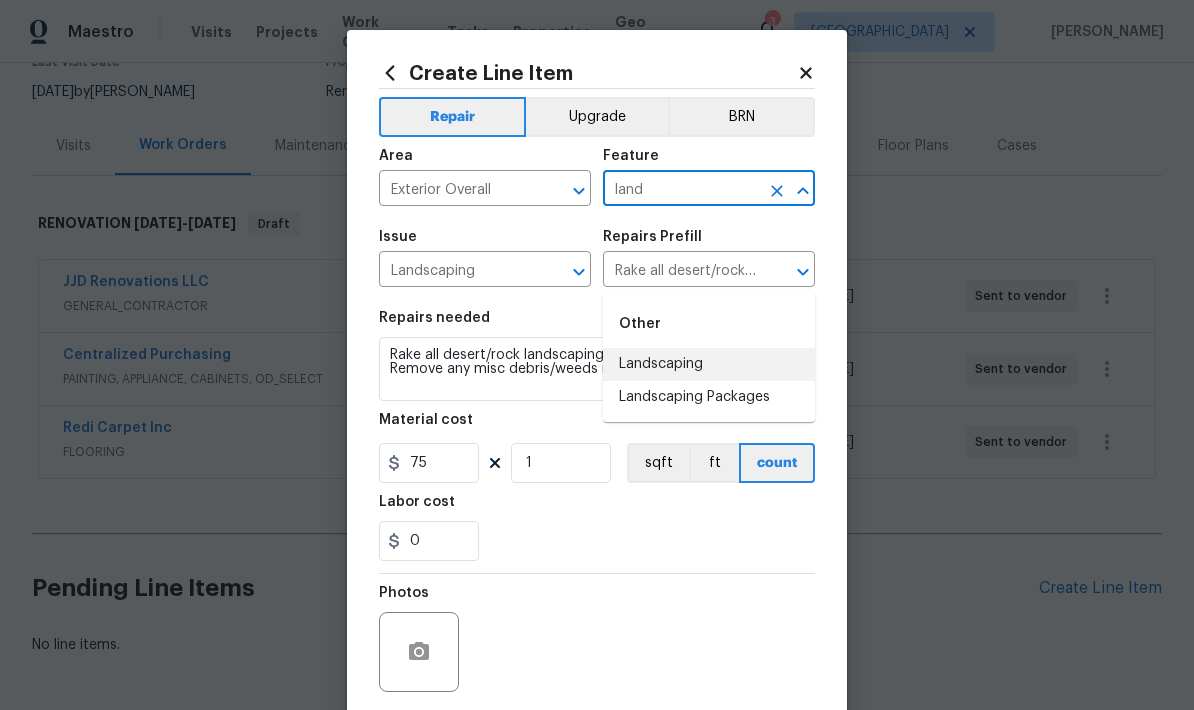 click on "Landscaping" at bounding box center (709, 364) 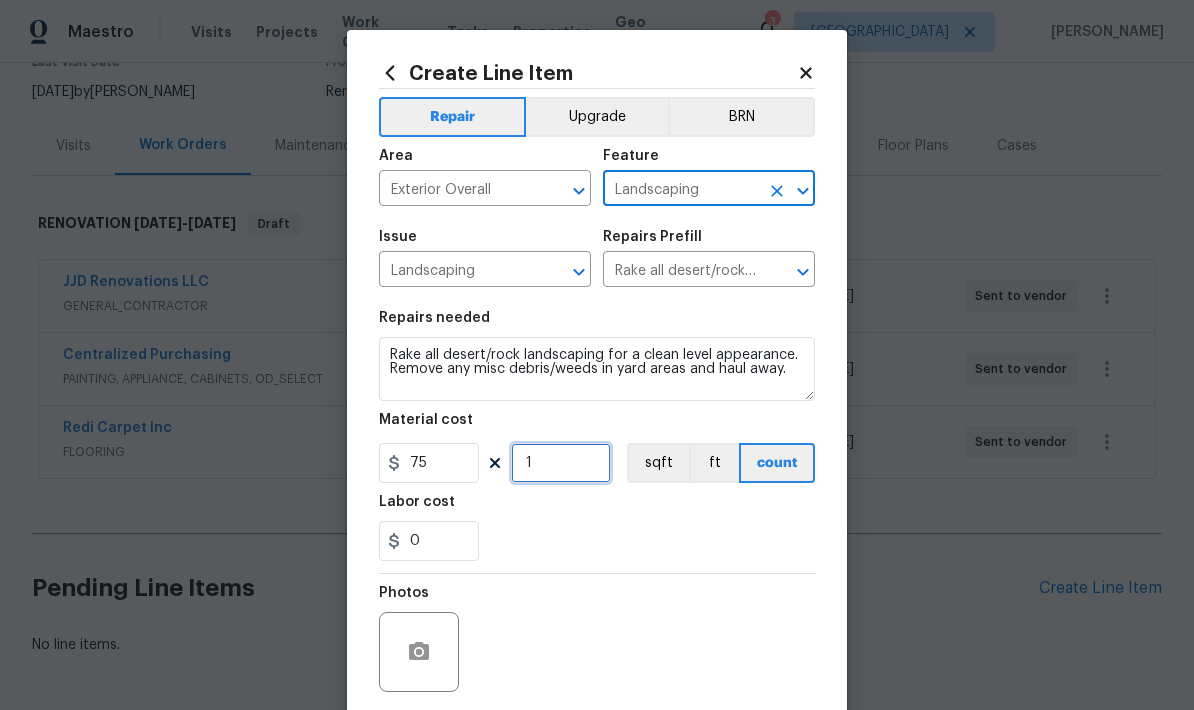 click on "1" at bounding box center [561, 463] 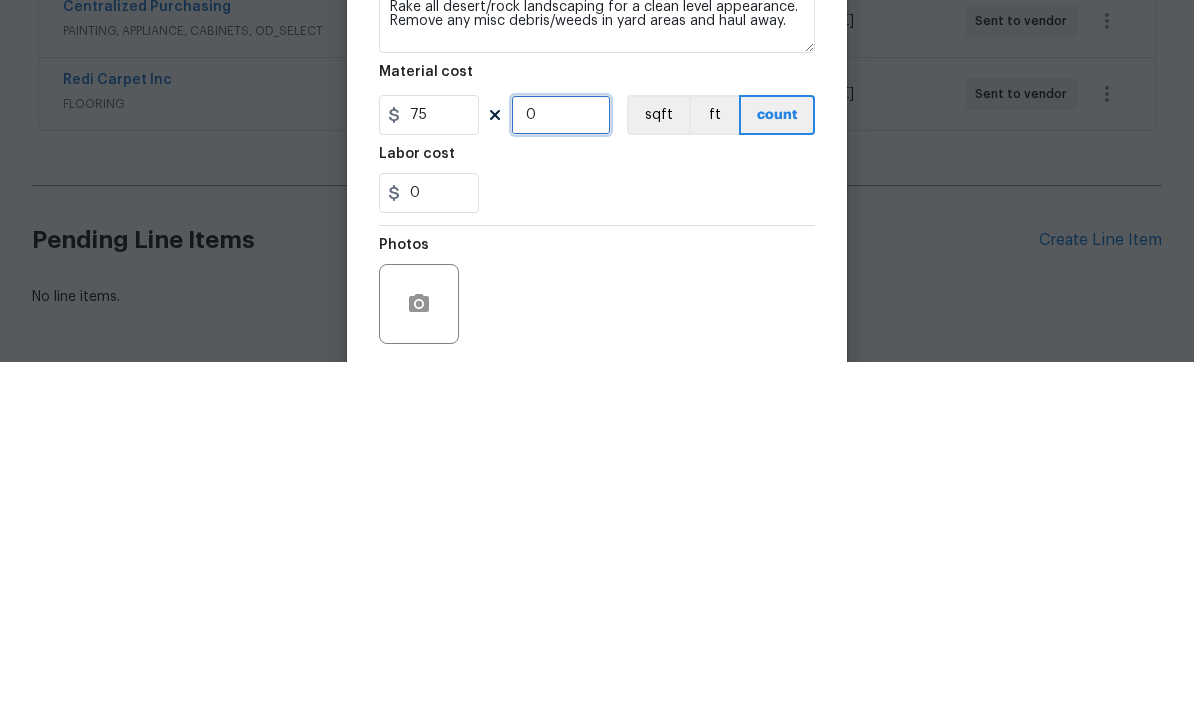 type on "3" 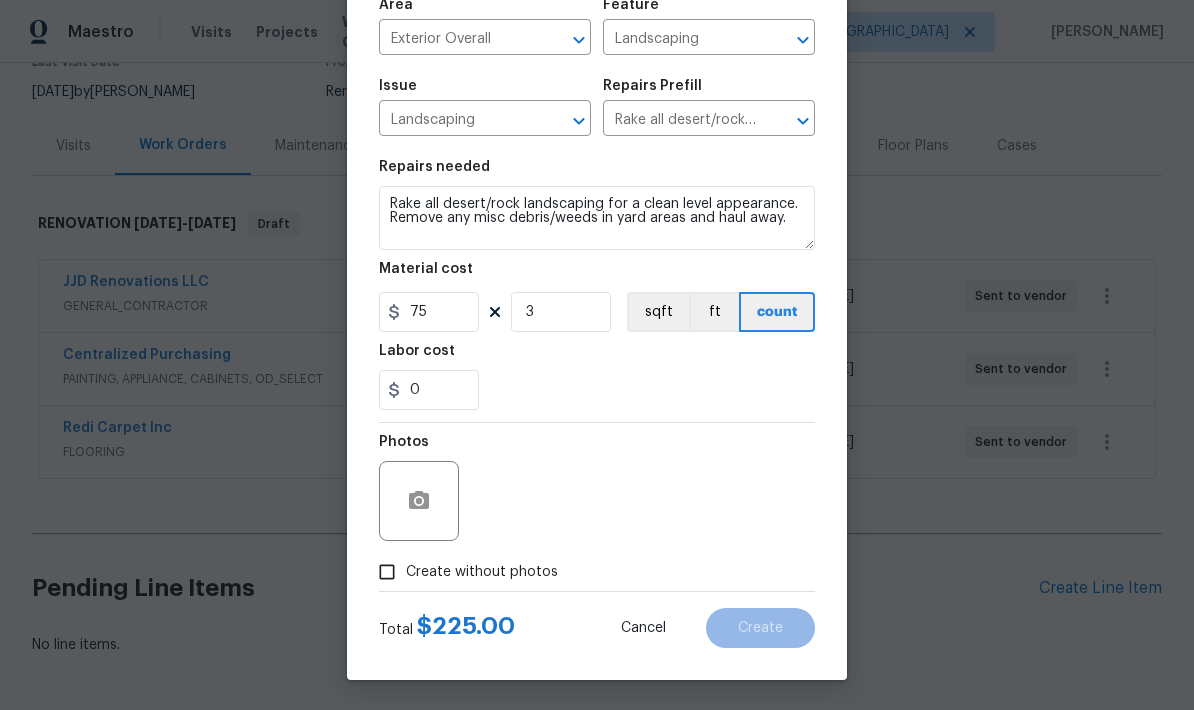 scroll, scrollTop: 155, scrollLeft: 0, axis: vertical 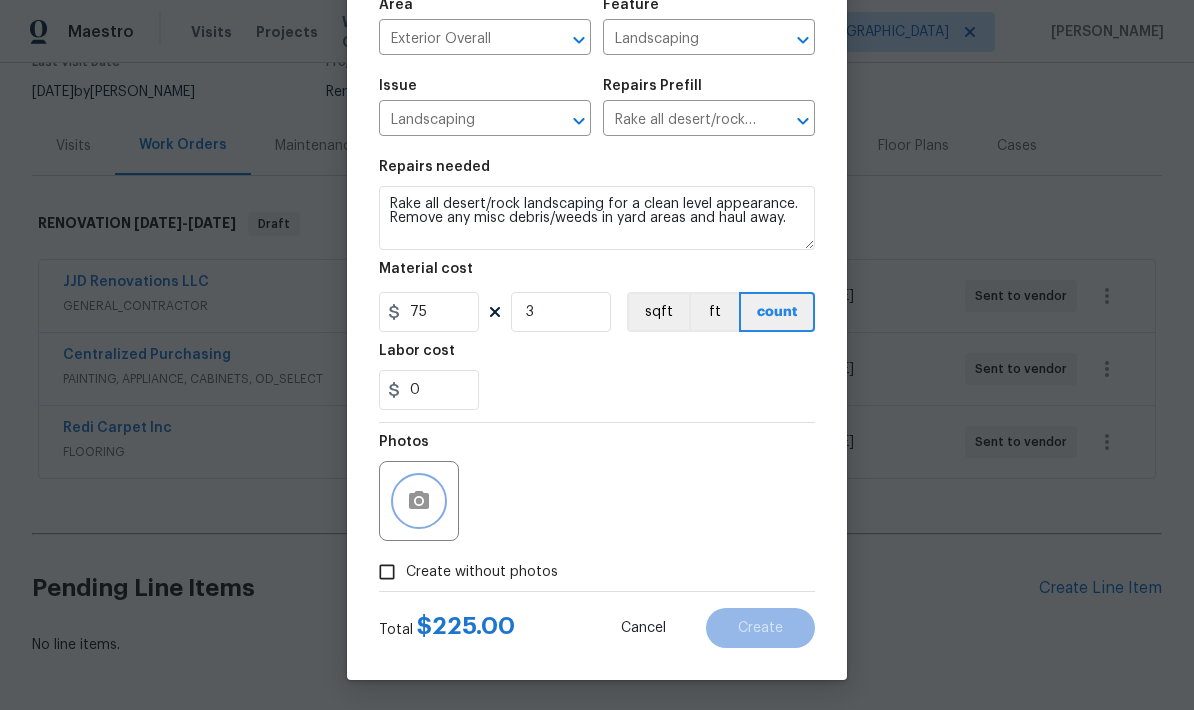 click 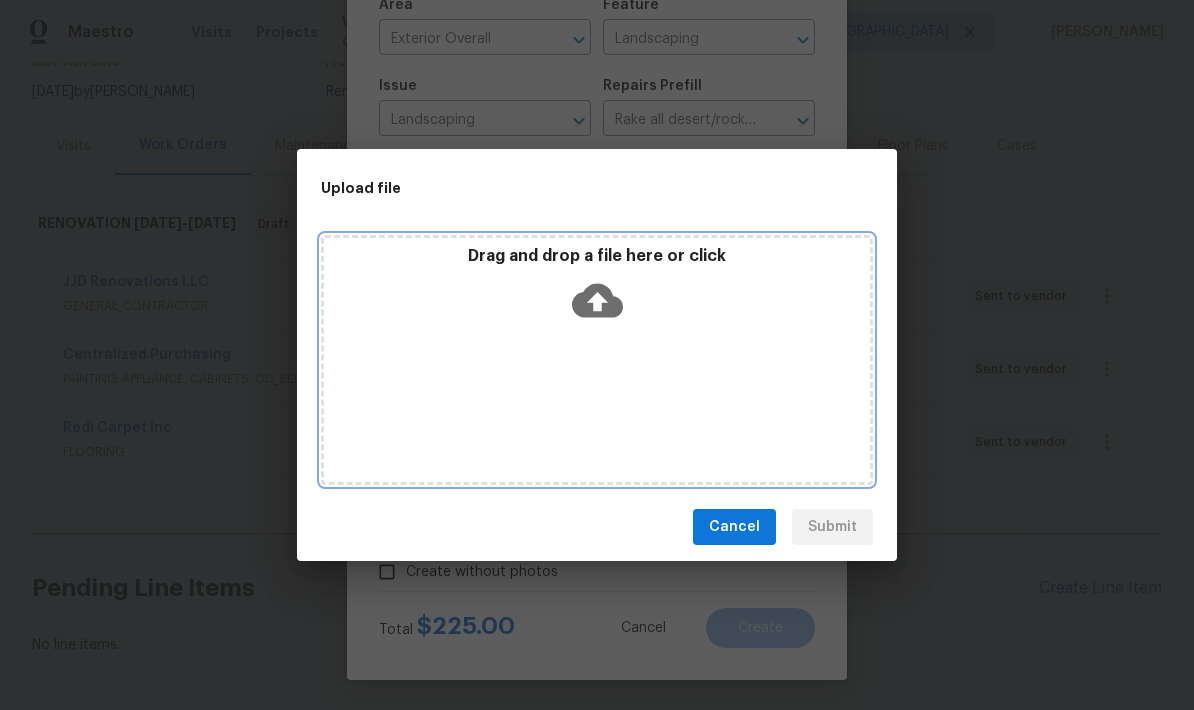 click 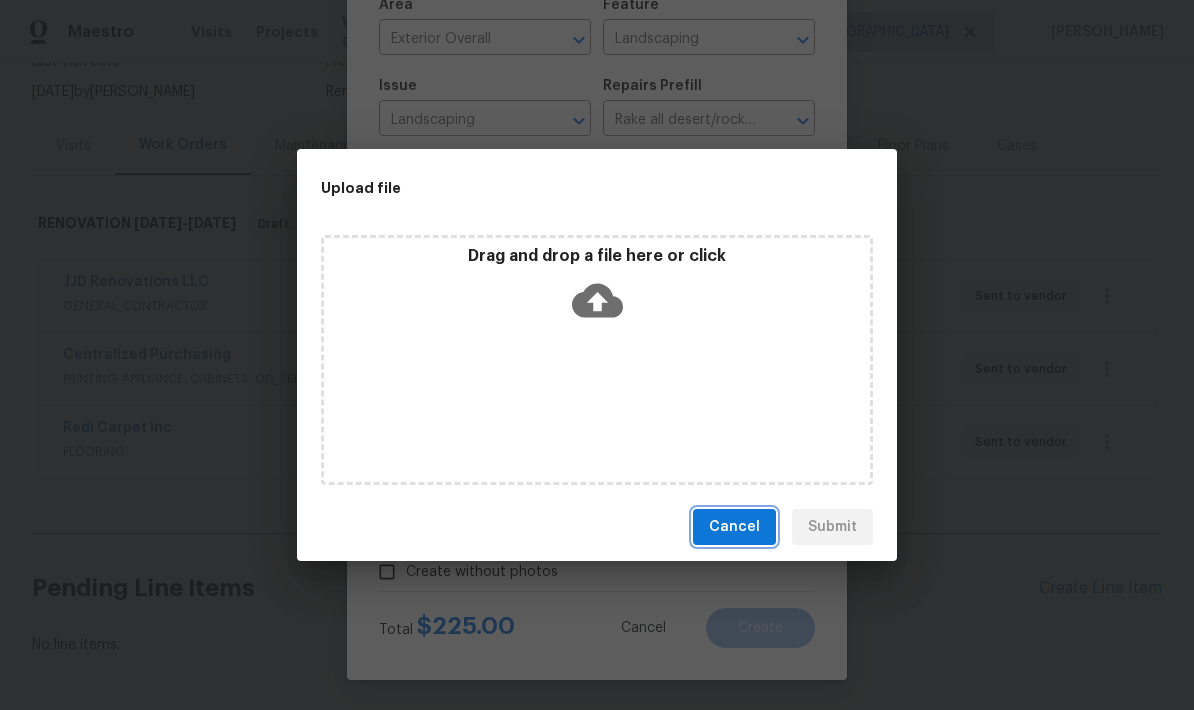 click on "Cancel" at bounding box center [734, 527] 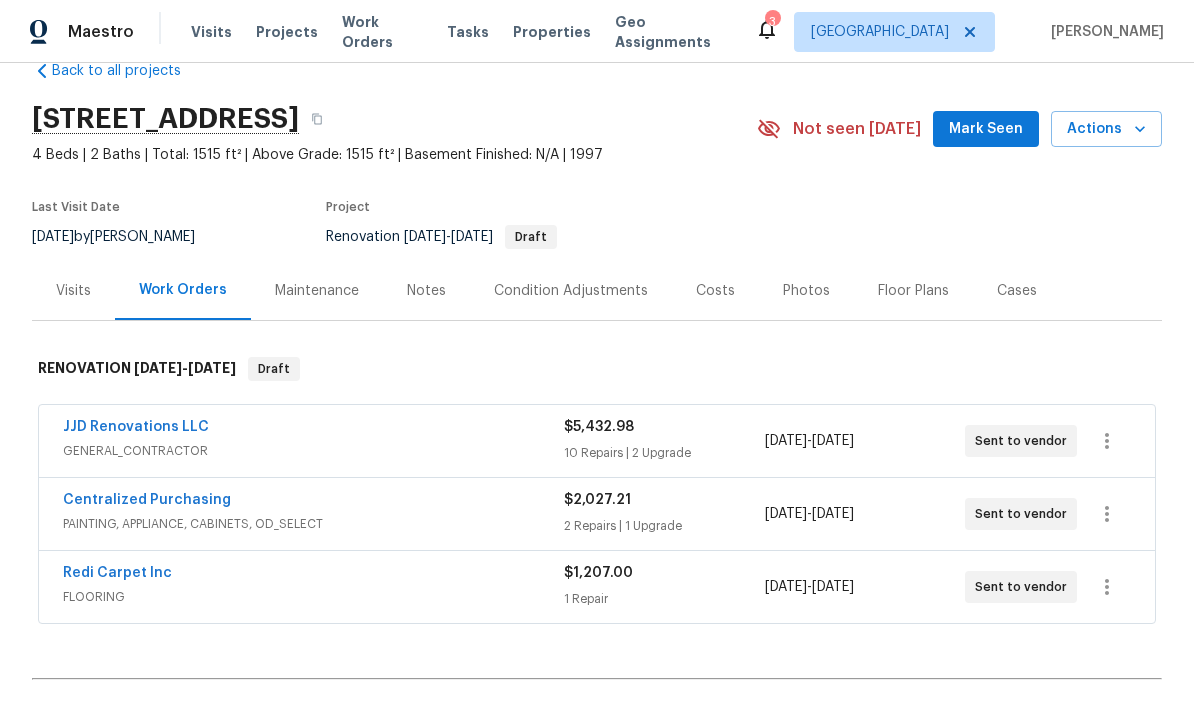 scroll, scrollTop: 43, scrollLeft: 0, axis: vertical 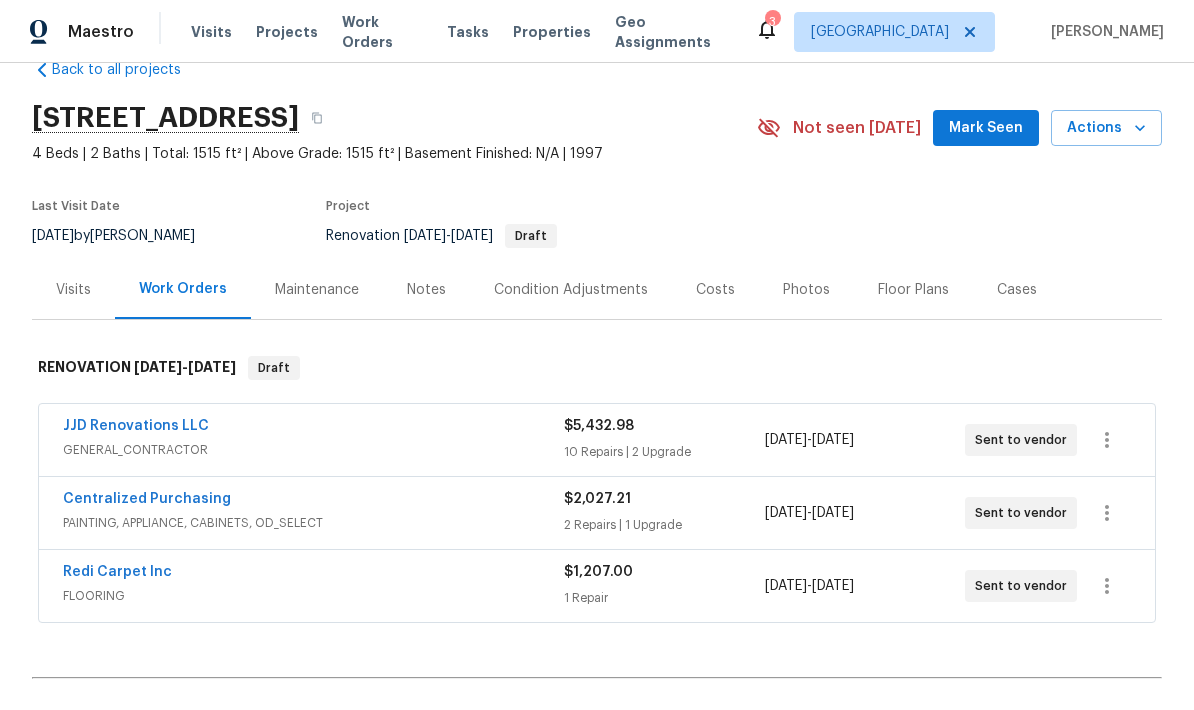 click on "Condition Adjustments" at bounding box center [571, 289] 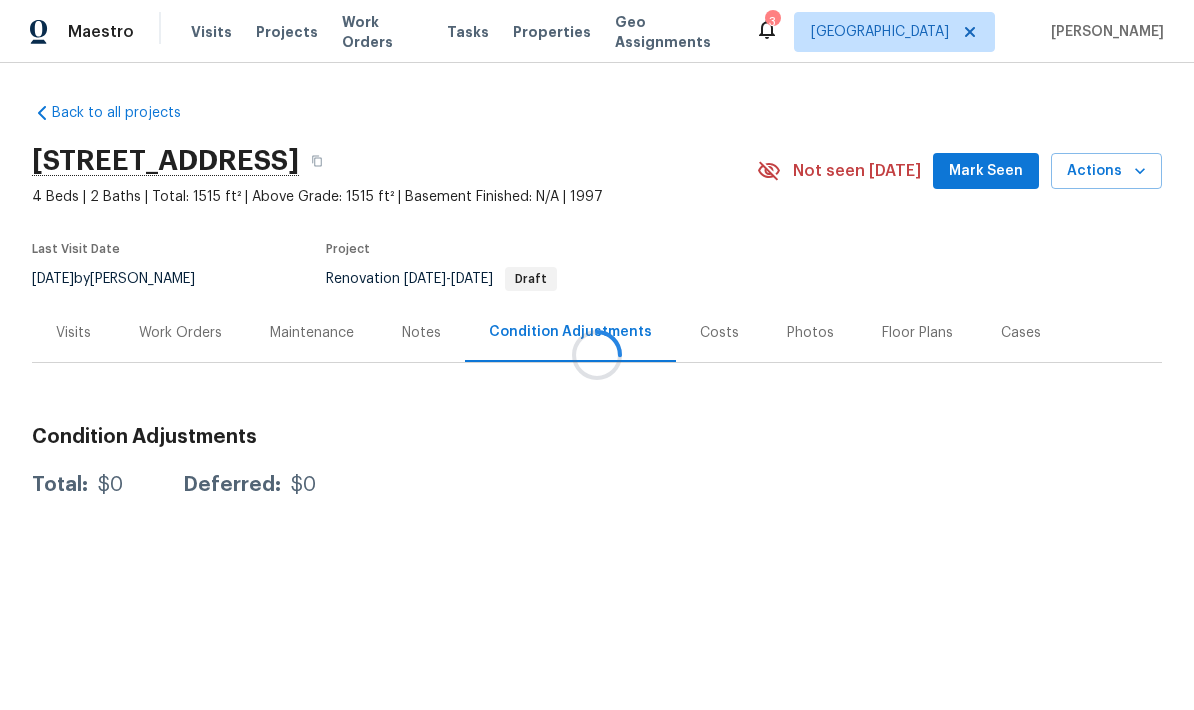 scroll, scrollTop: 0, scrollLeft: 0, axis: both 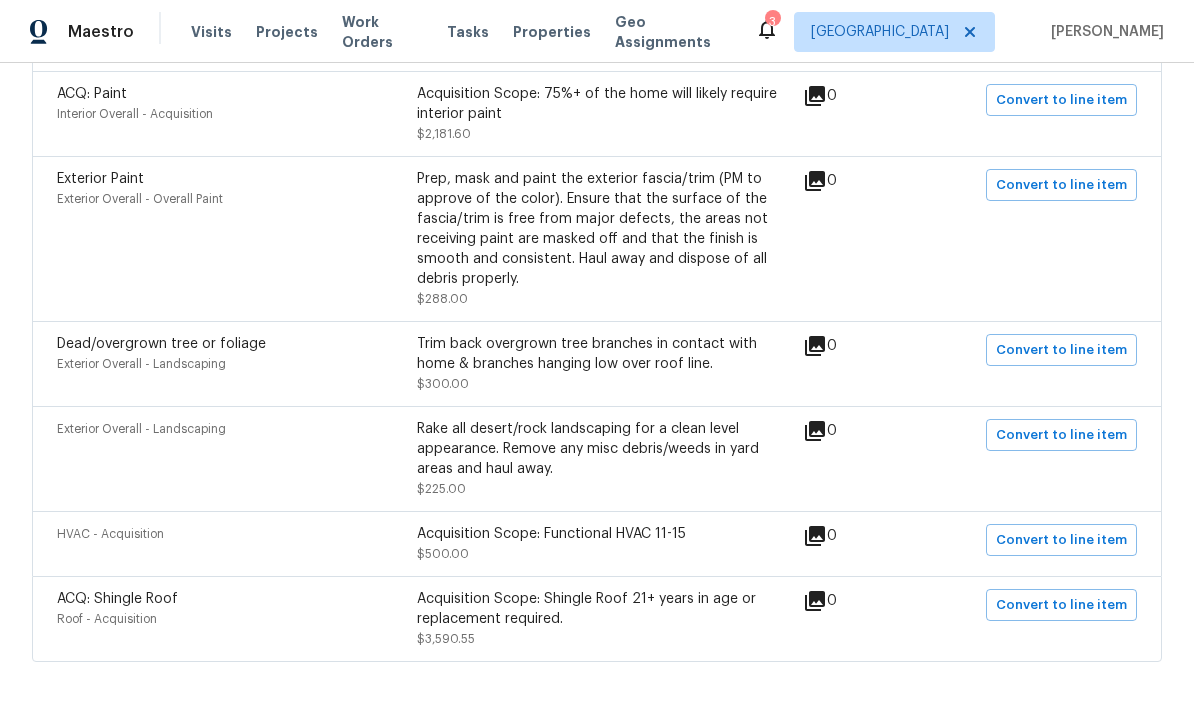 click on "ACQ: Shingle Roof Roof - Acquisition Acquisition Scope: Shingle Roof 21+ years in age or replacement required. $3,590.55   0 Convert to line item" at bounding box center [597, 619] 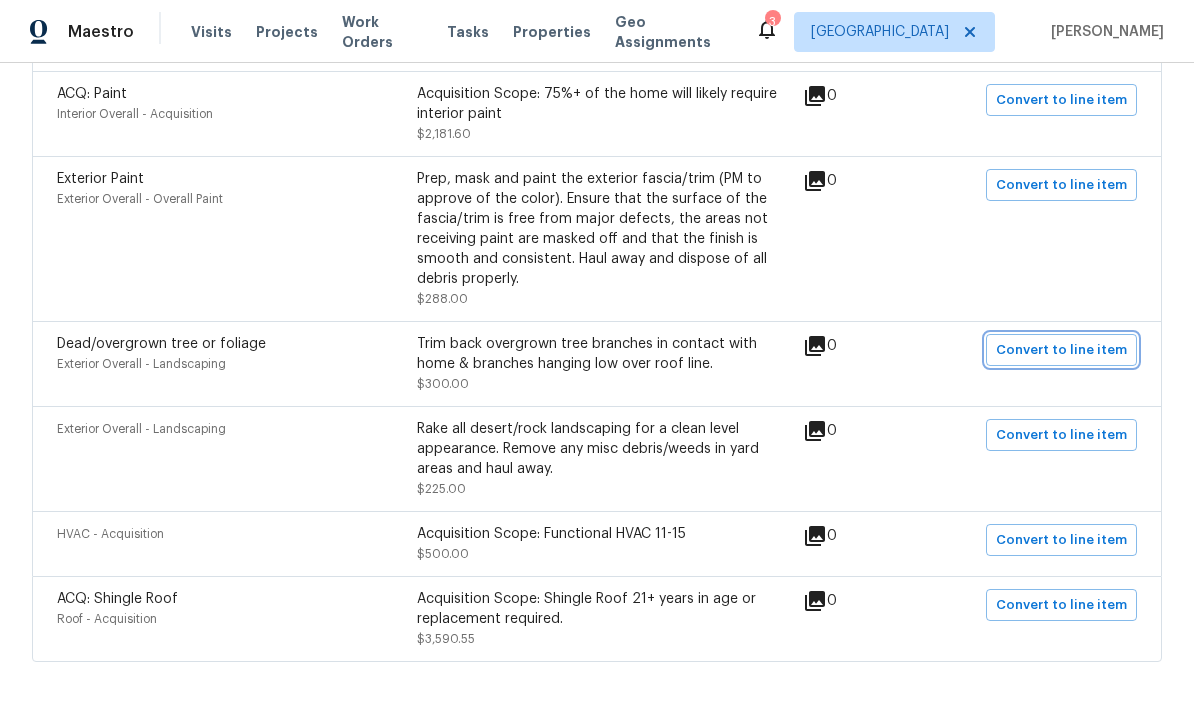 click on "Convert to line item" at bounding box center [1061, 350] 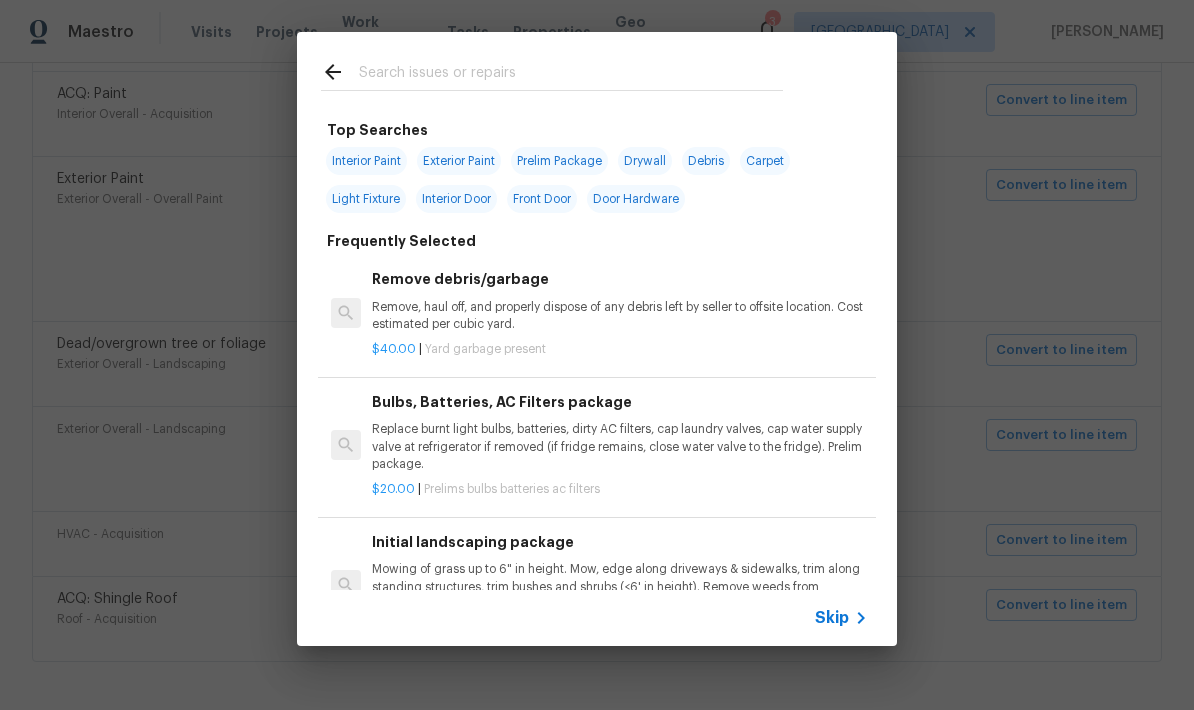 click 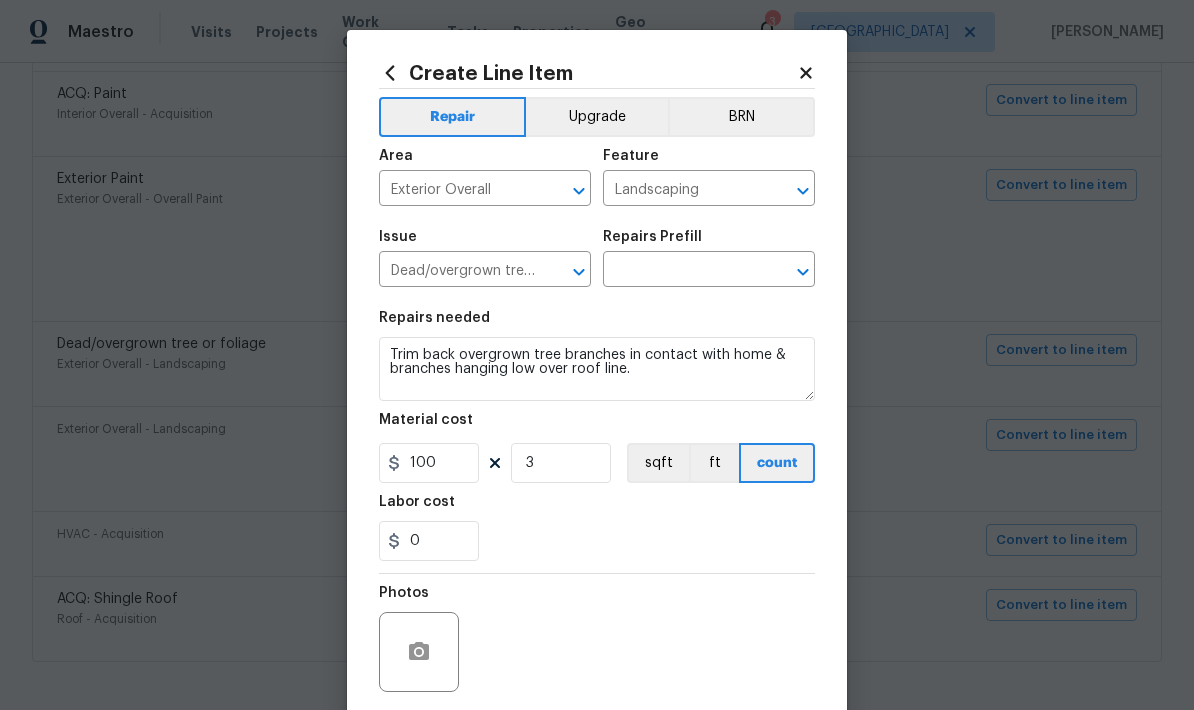 click at bounding box center [681, 271] 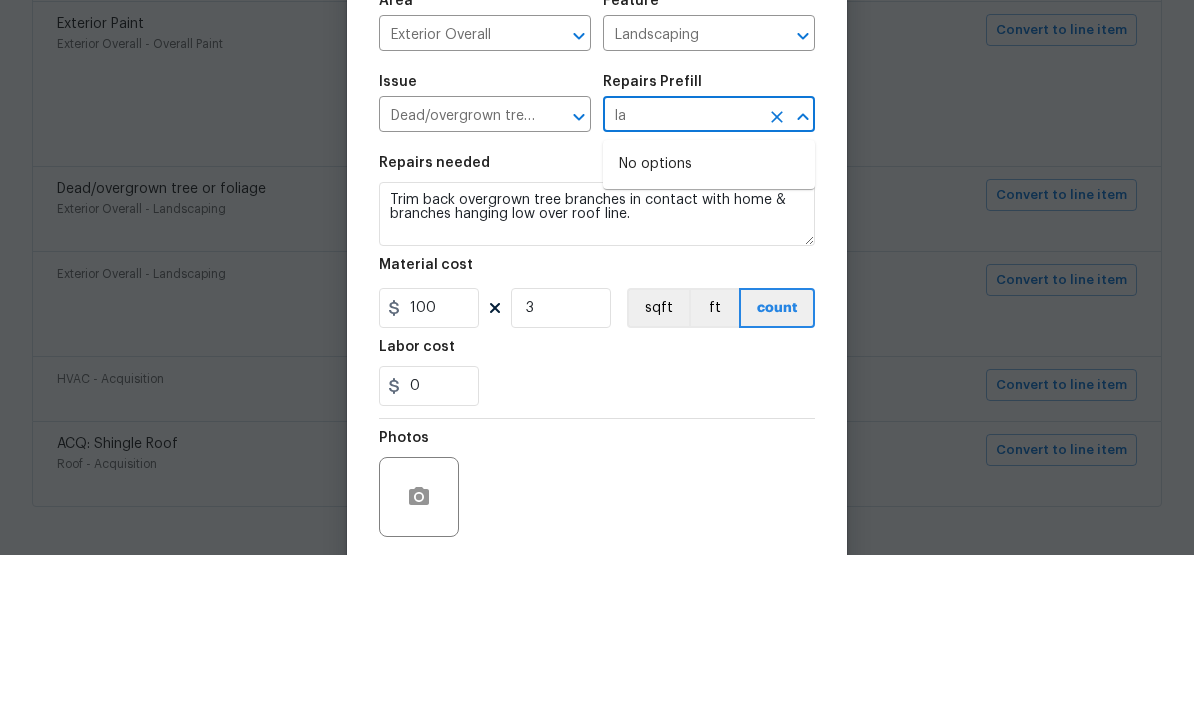type on "l" 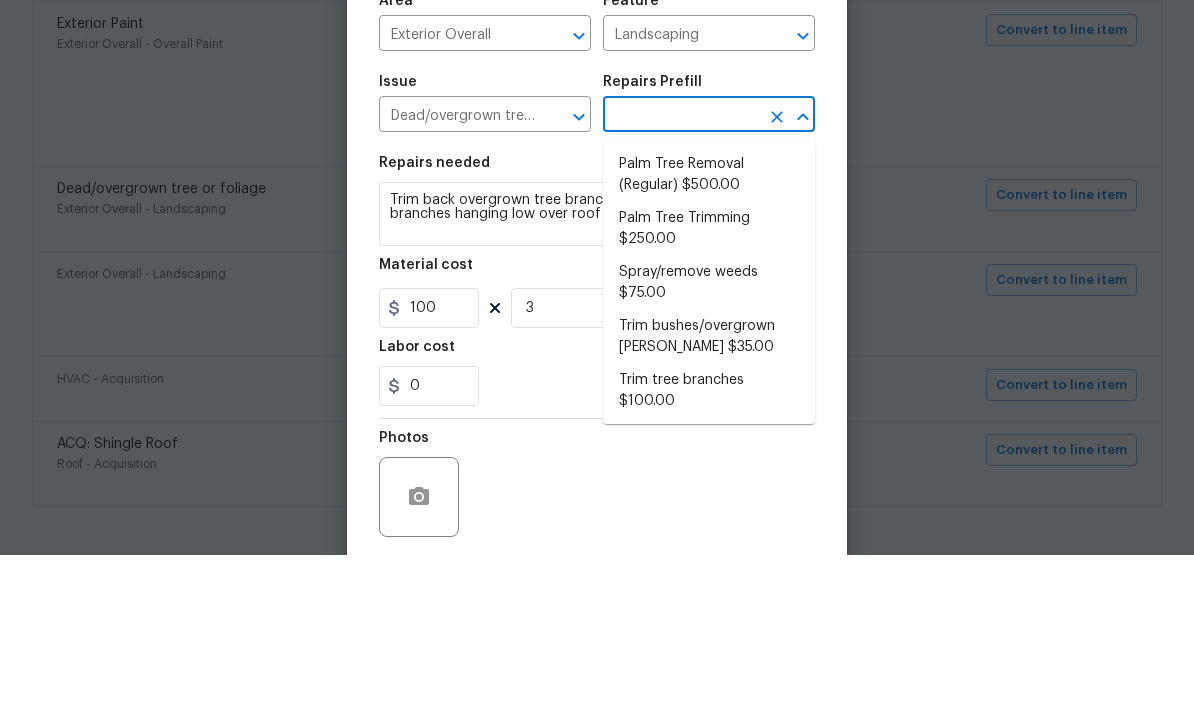 scroll, scrollTop: 80, scrollLeft: 0, axis: vertical 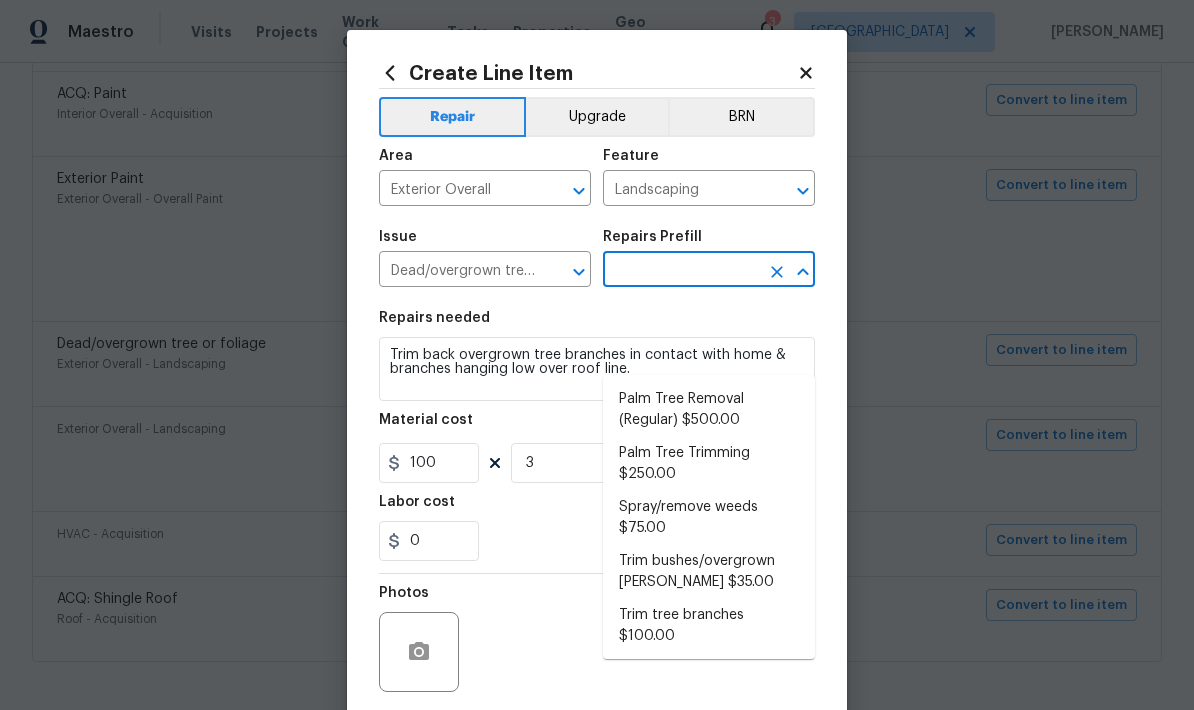 click on "Trim tree branches $100.00" at bounding box center [709, 626] 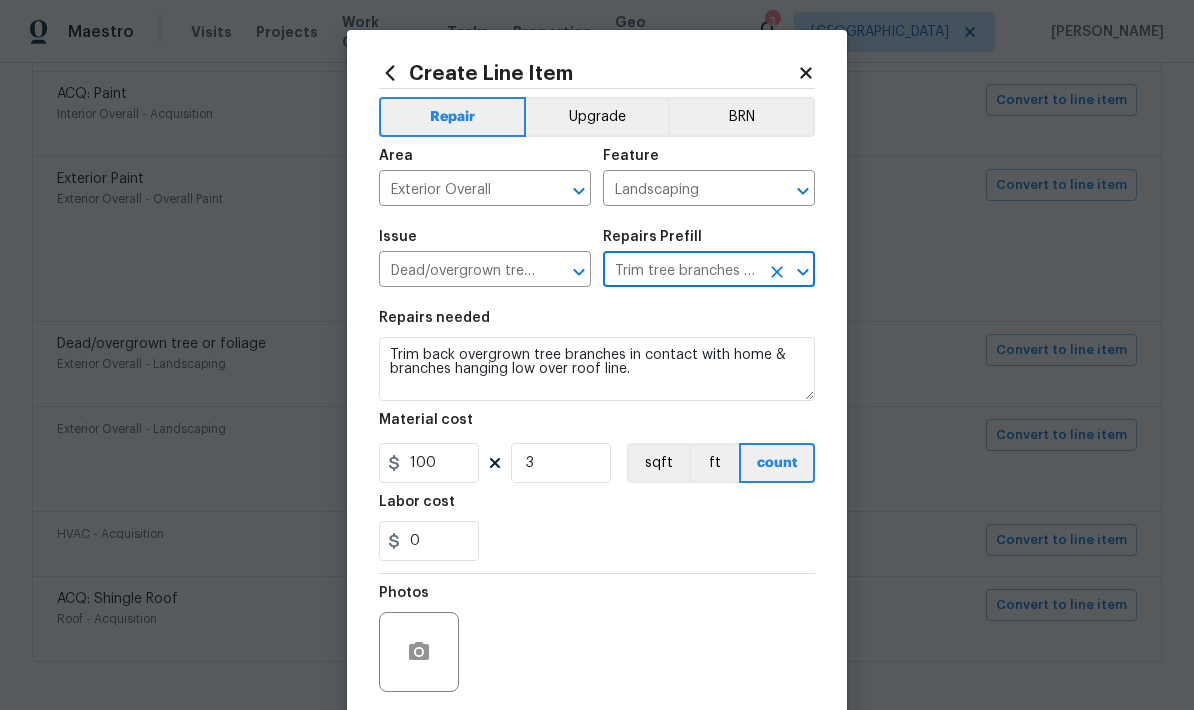 click on "0" at bounding box center [597, 541] 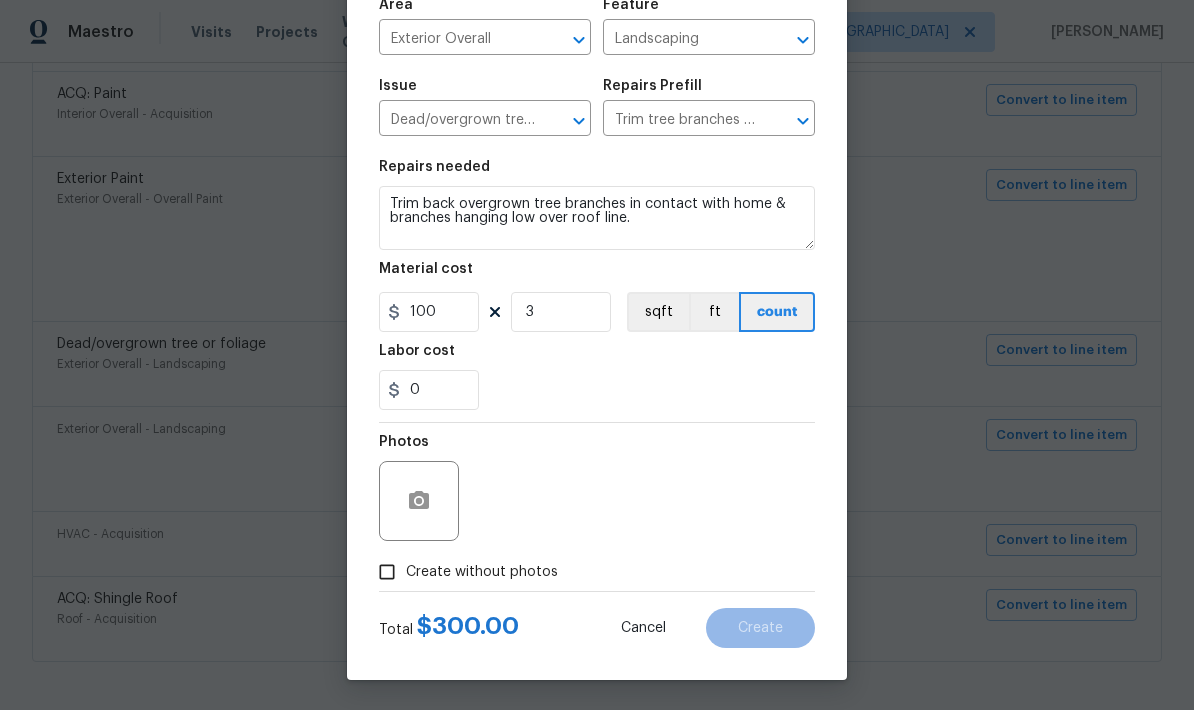 scroll, scrollTop: 155, scrollLeft: 0, axis: vertical 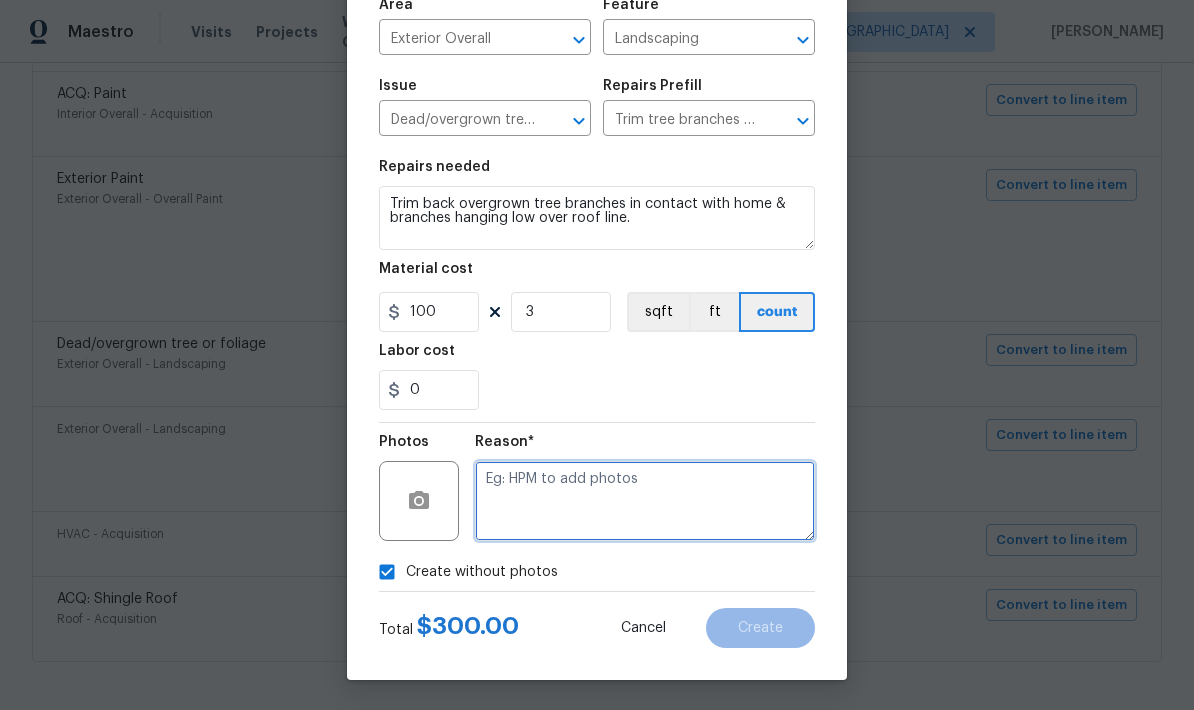 click at bounding box center (645, 501) 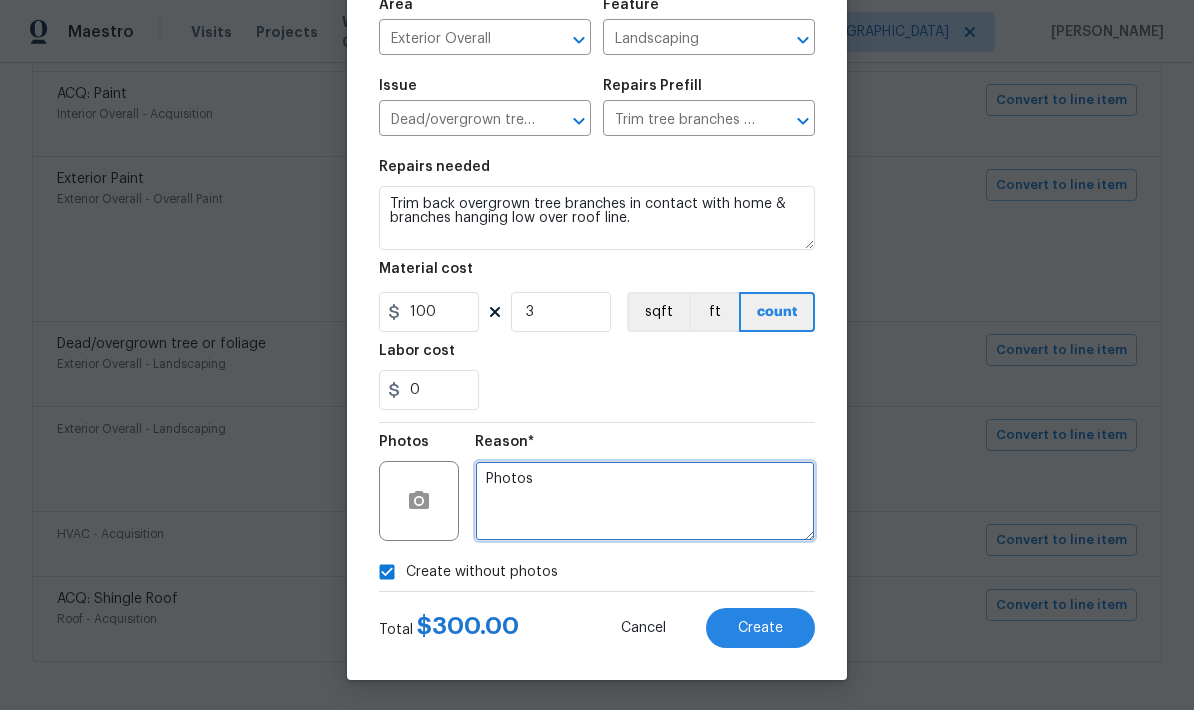 type on "Photos" 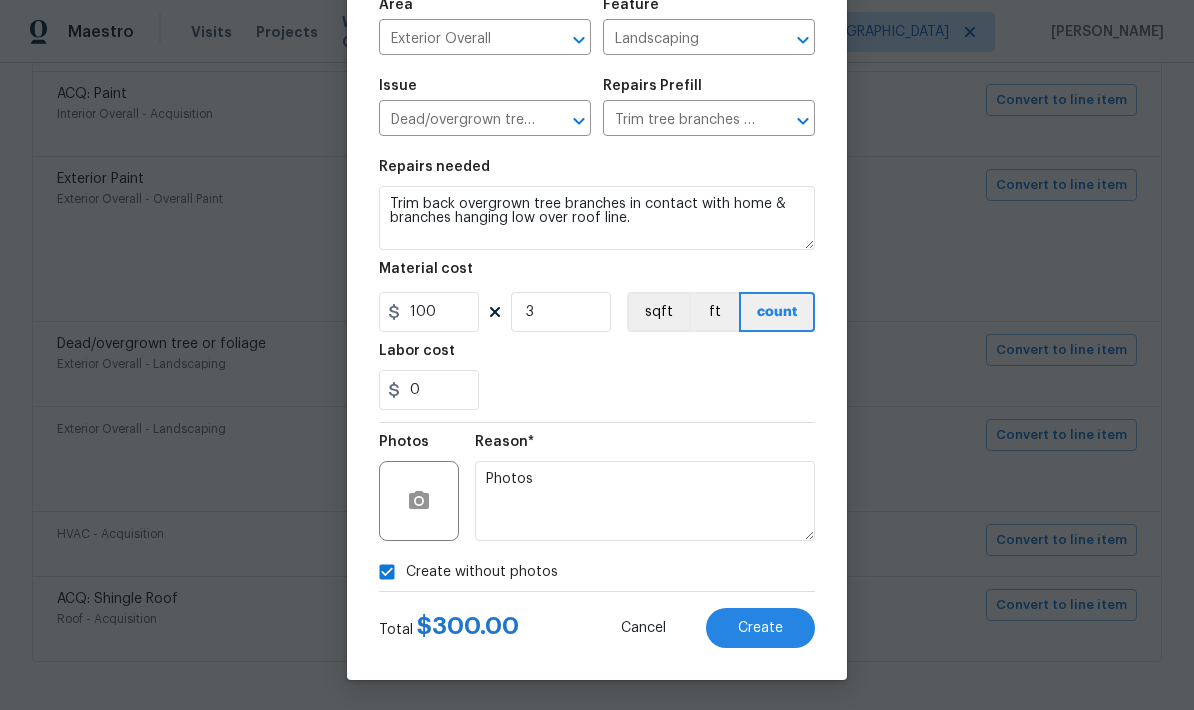 click on "Create" at bounding box center (760, 628) 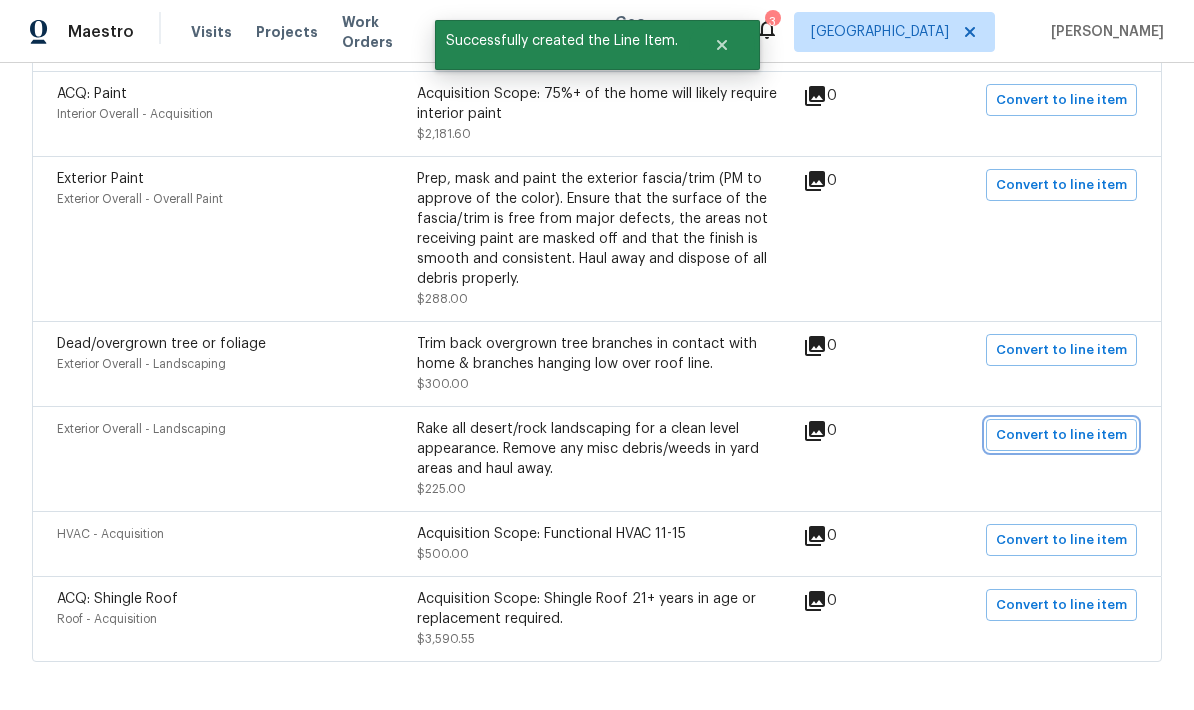 click on "Convert to line item" at bounding box center (1061, 435) 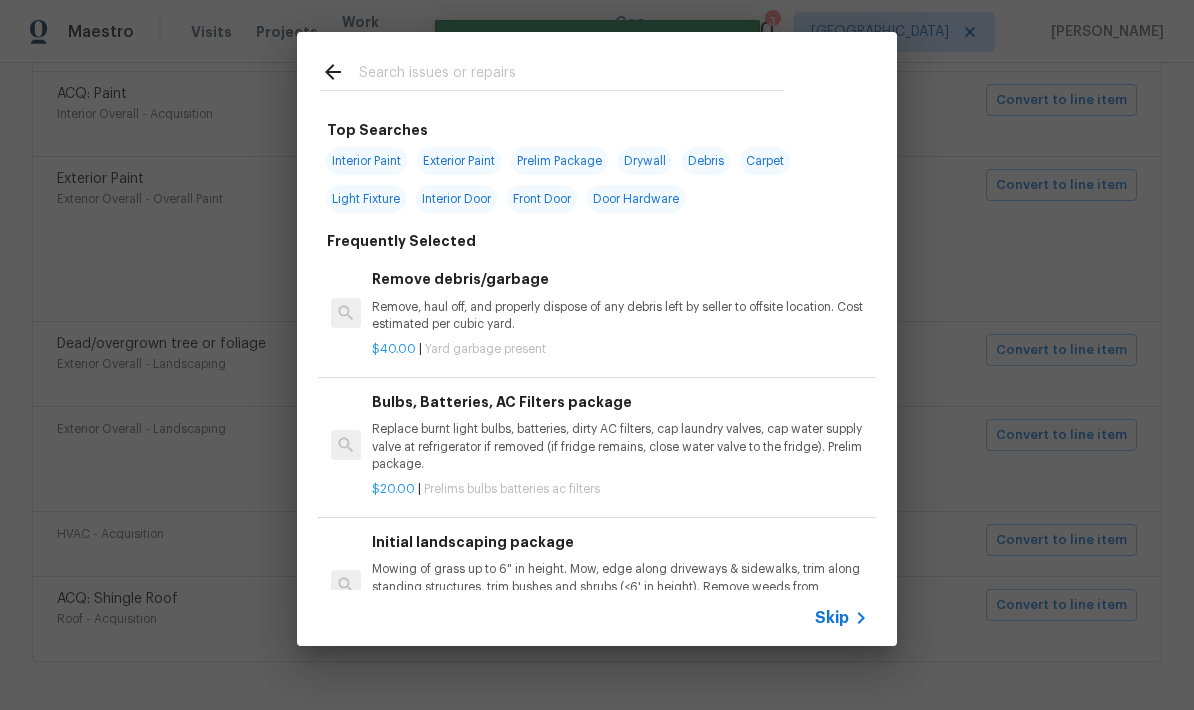 click on "Skip" at bounding box center (832, 618) 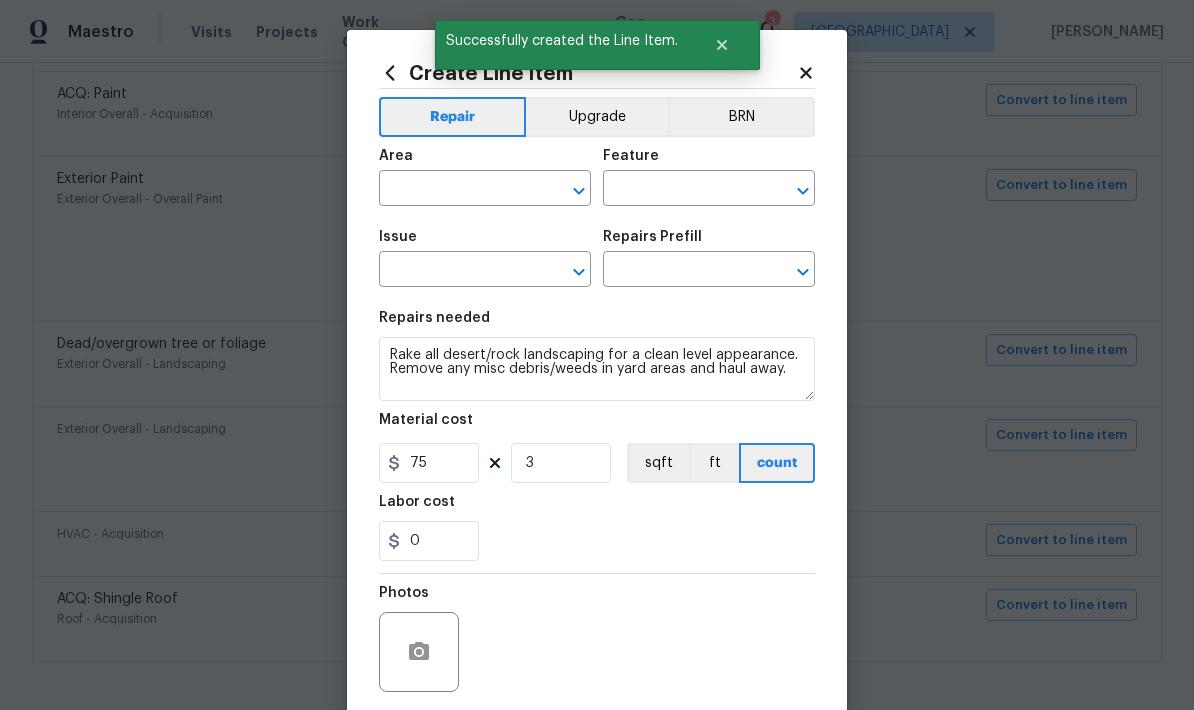 type on "Exterior Overall" 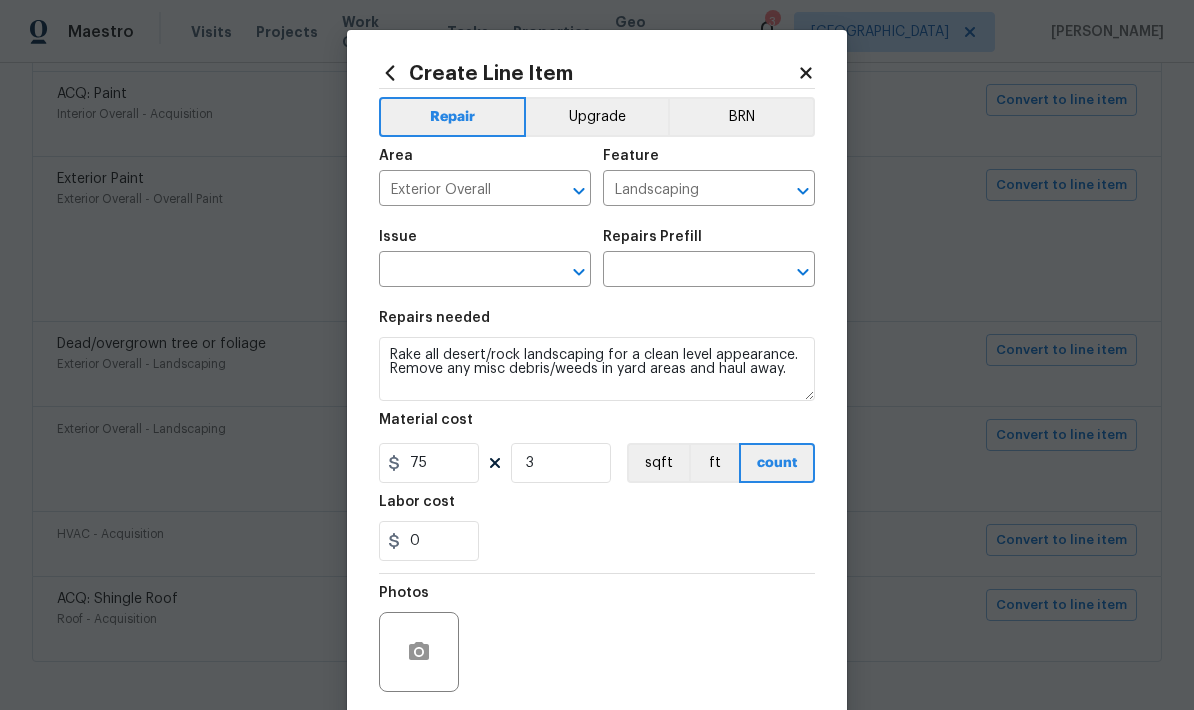 click at bounding box center [457, 271] 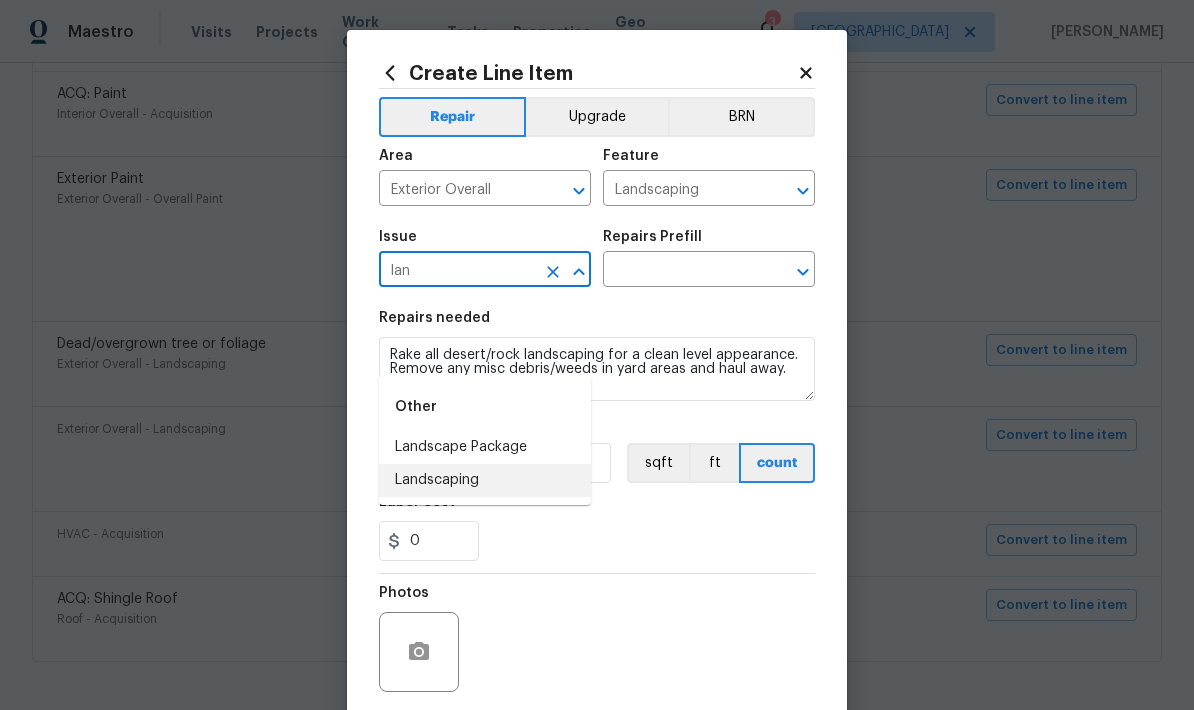 click on "Landscaping" at bounding box center (485, 480) 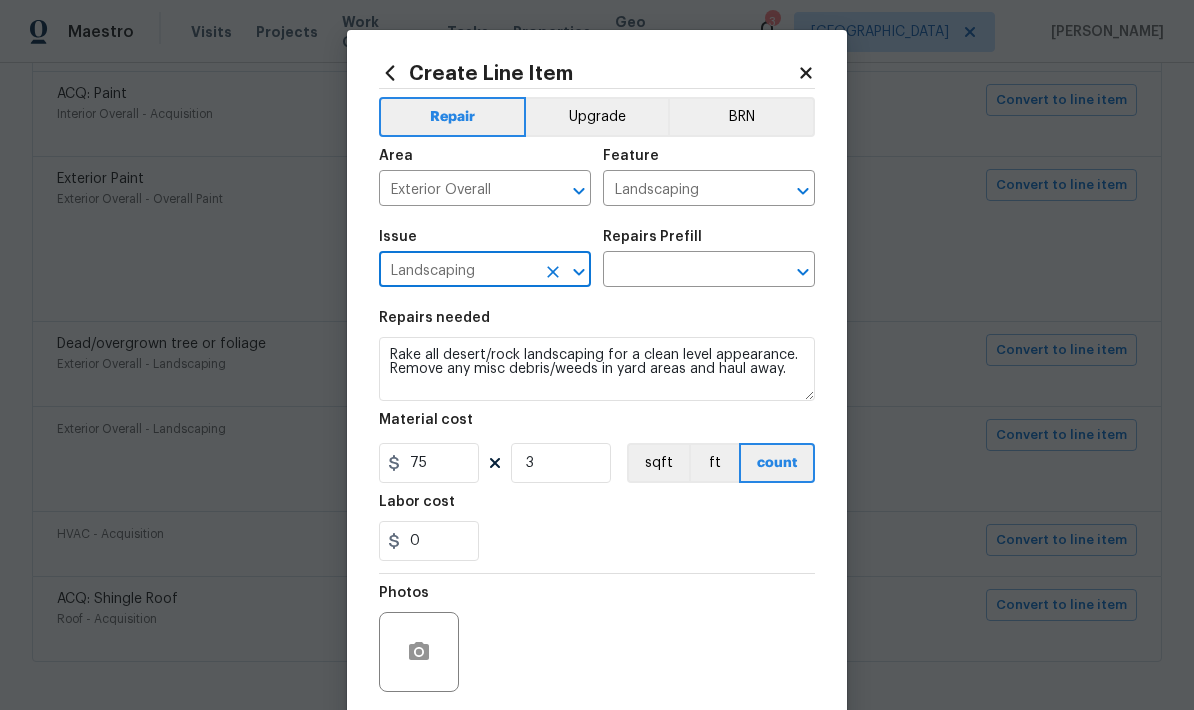click at bounding box center (681, 271) 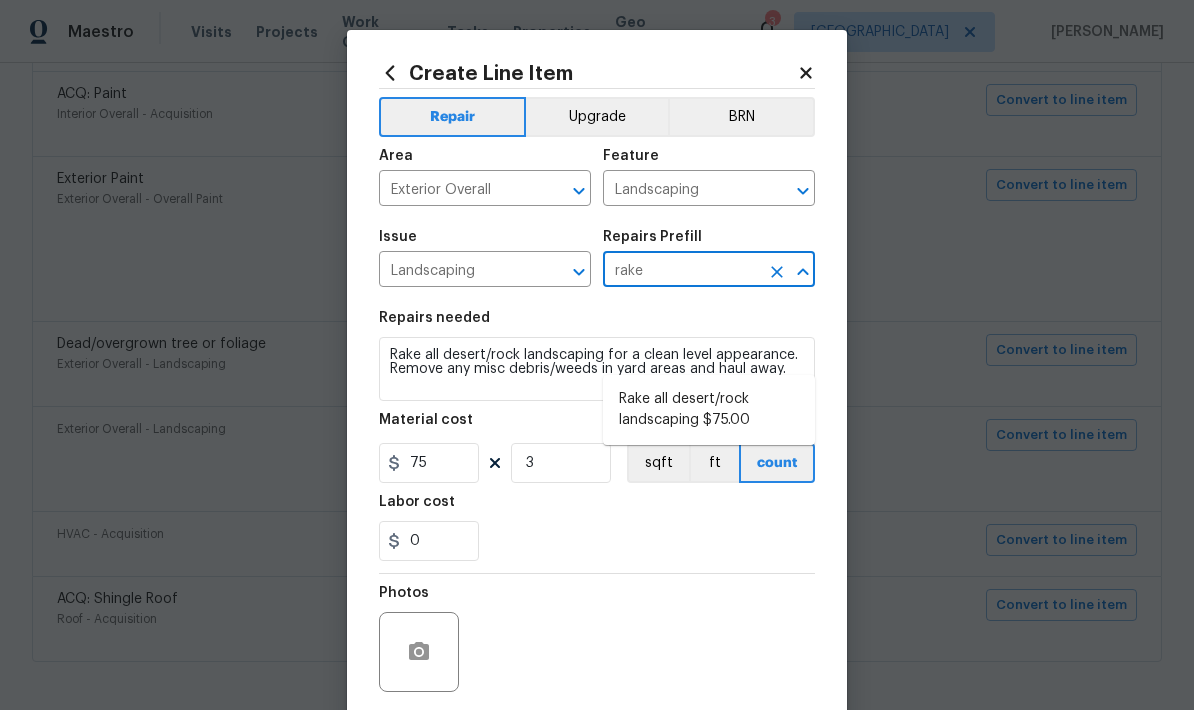 click on "Rake all desert/rock landscaping $75.00" at bounding box center (709, 410) 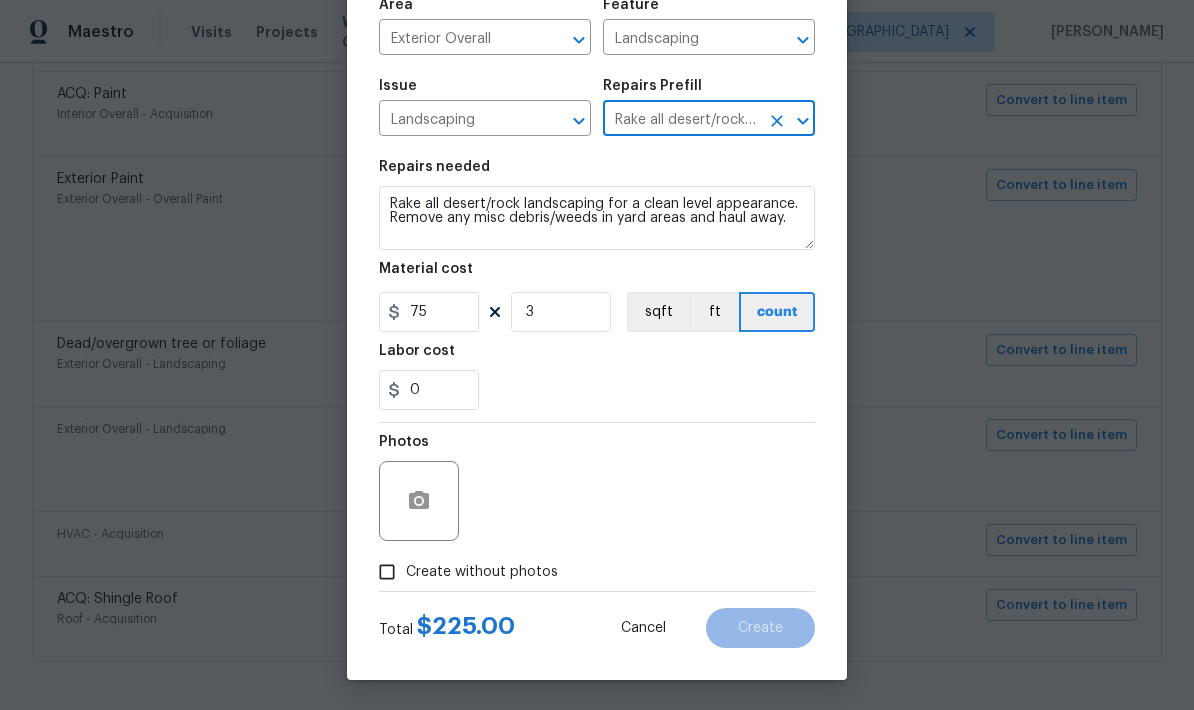 scroll, scrollTop: 155, scrollLeft: 0, axis: vertical 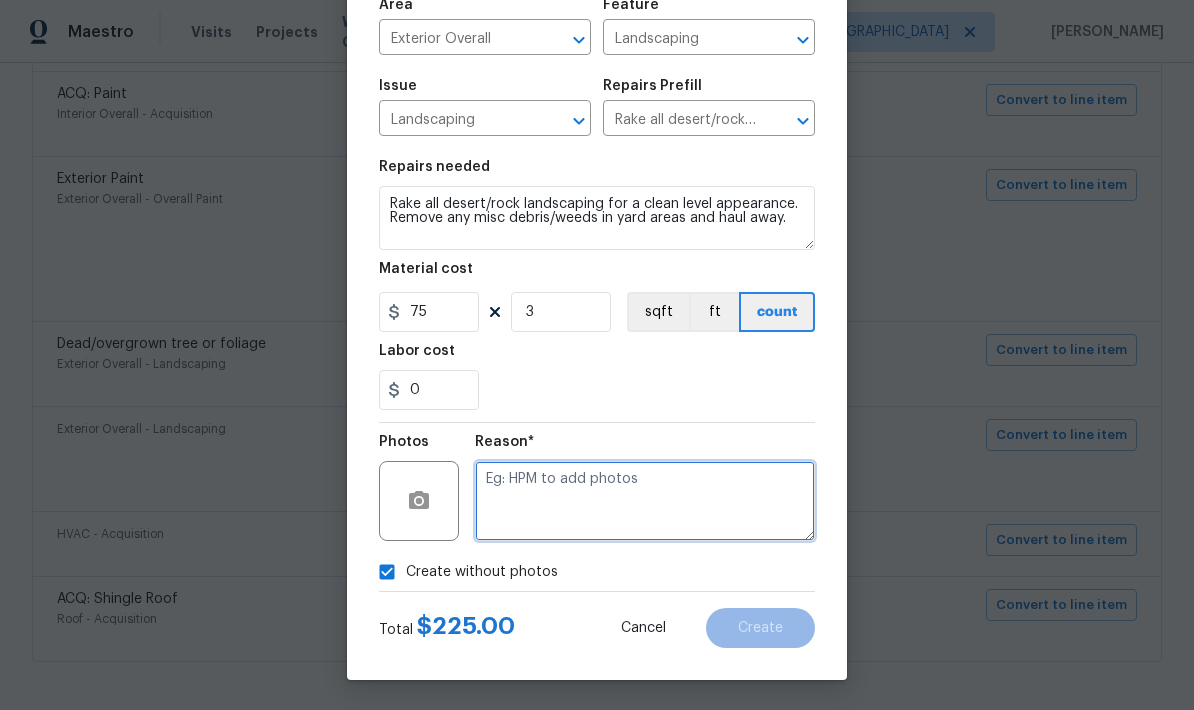 click at bounding box center (645, 501) 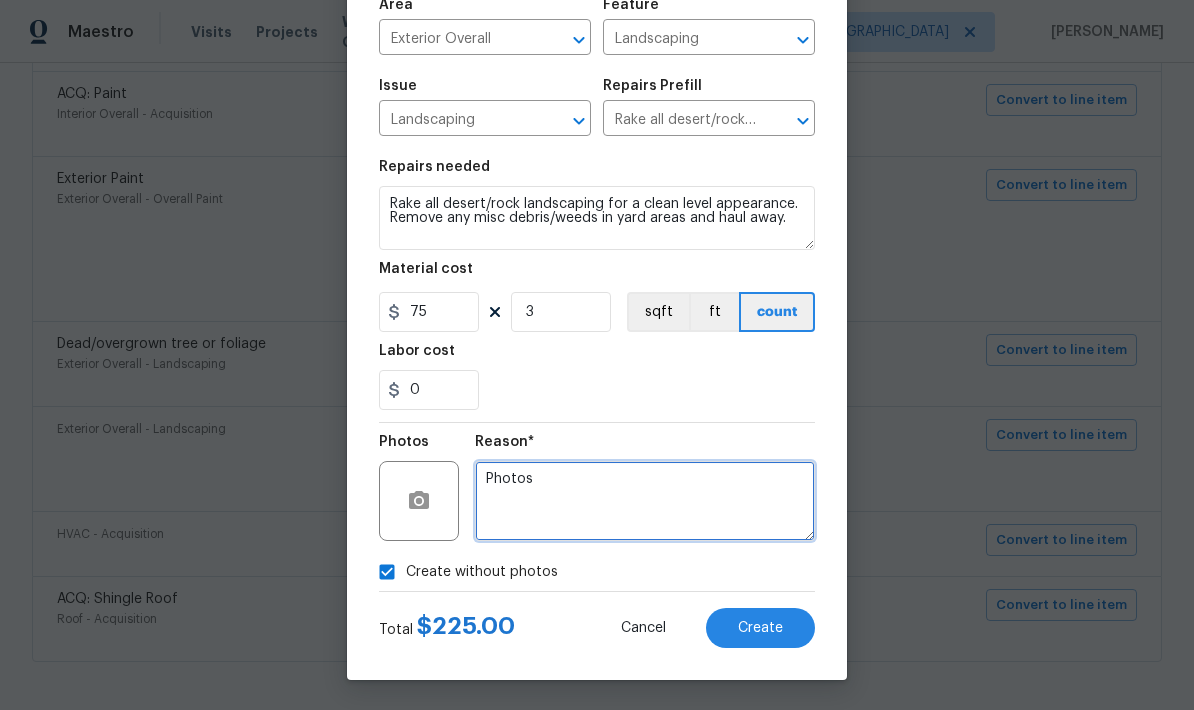 type on "Photos" 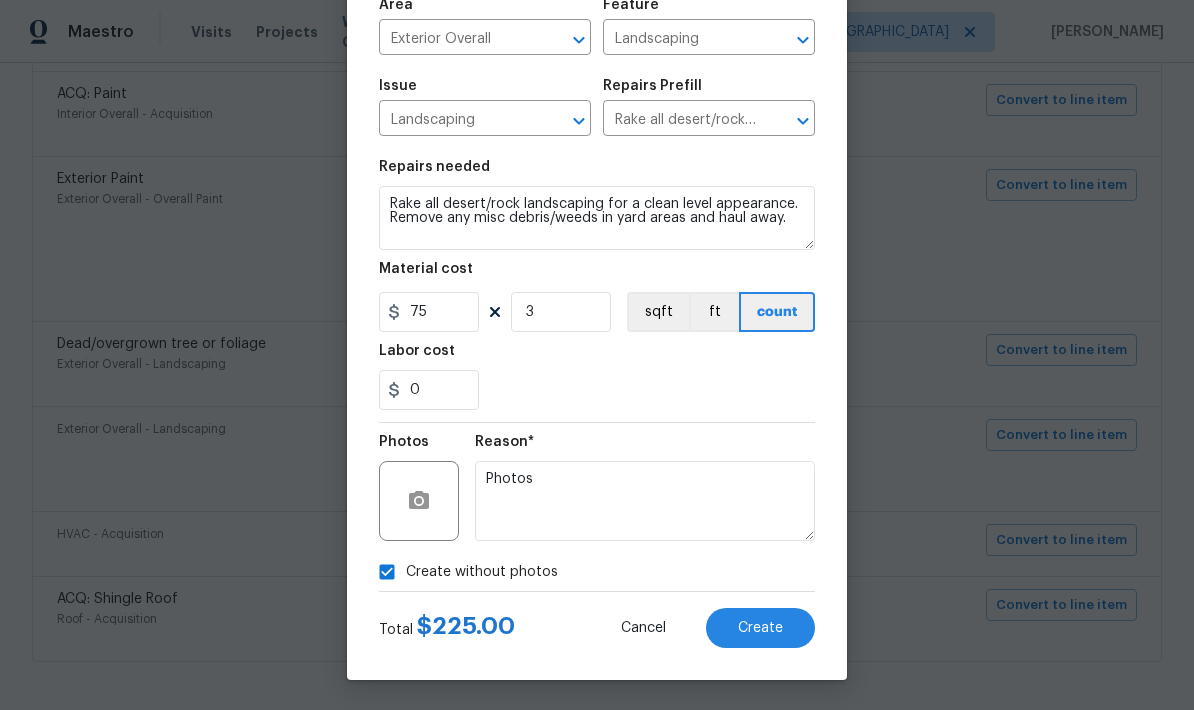 click on "Create" at bounding box center [760, 628] 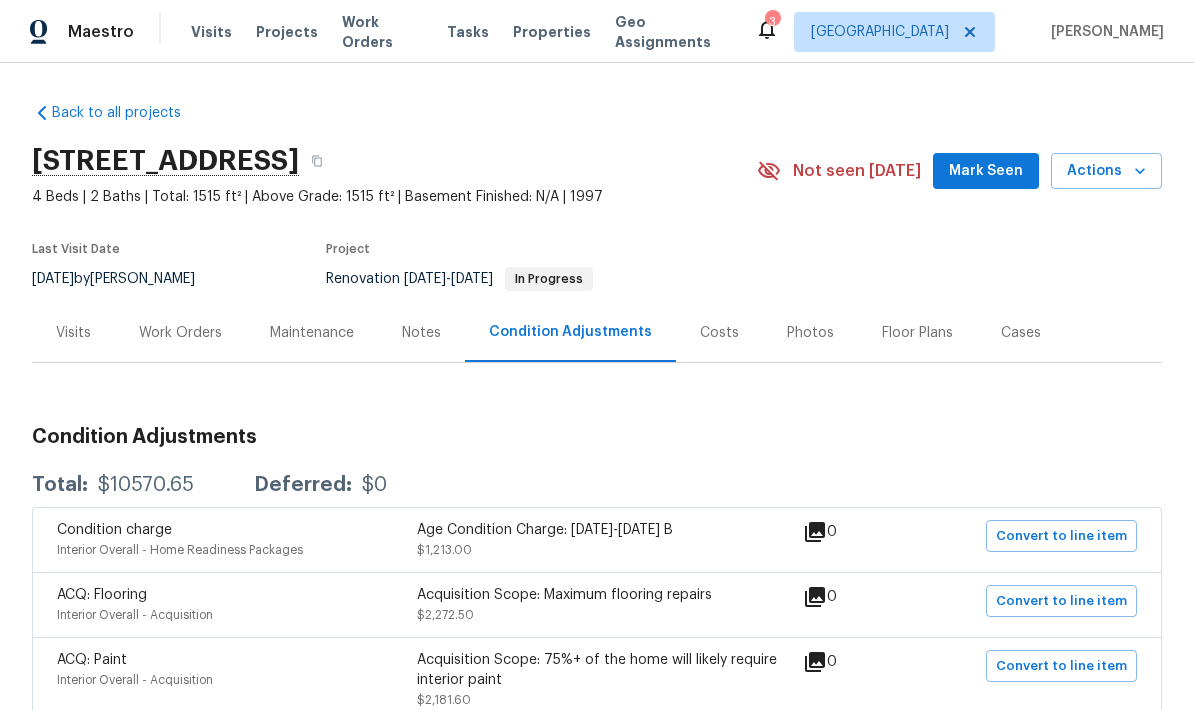scroll, scrollTop: 0, scrollLeft: 0, axis: both 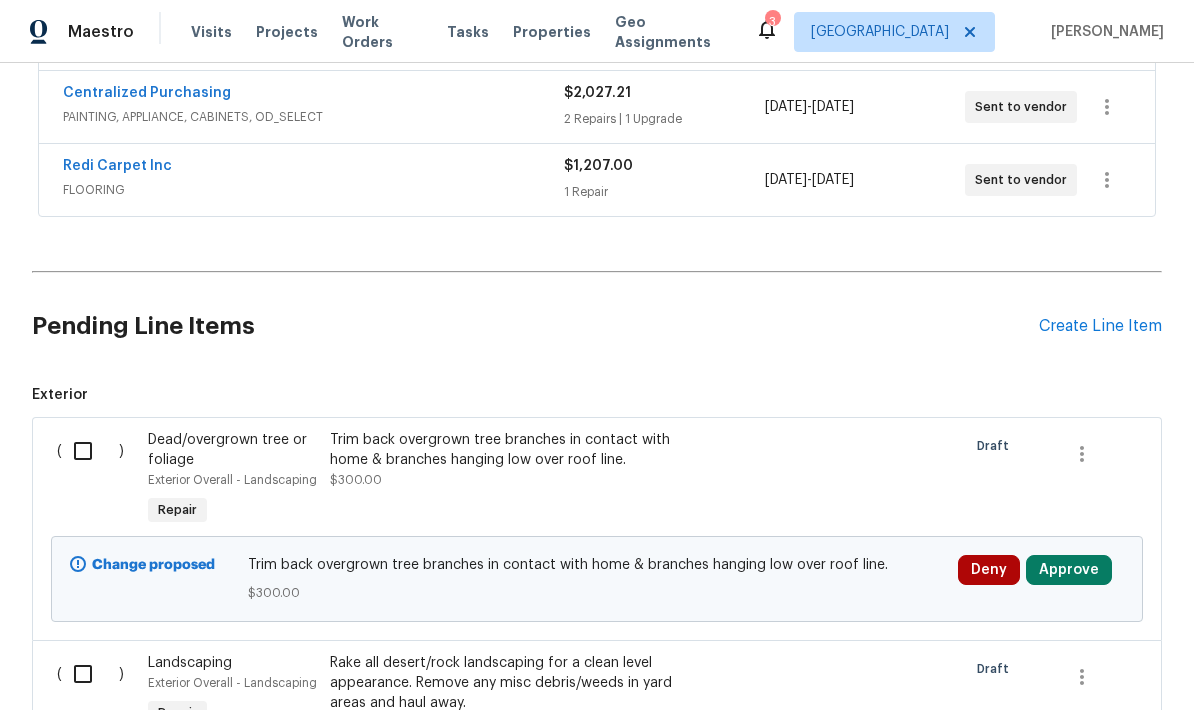 click on "Create Line Item" at bounding box center [1100, 326] 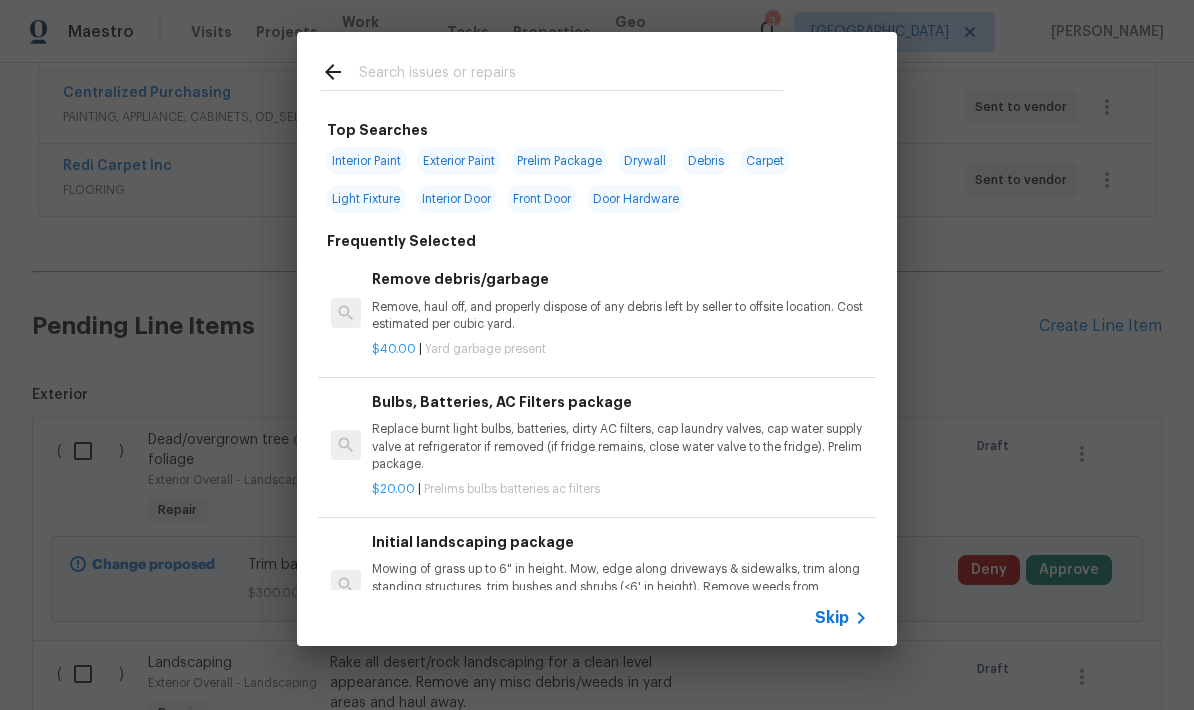 click at bounding box center (571, 75) 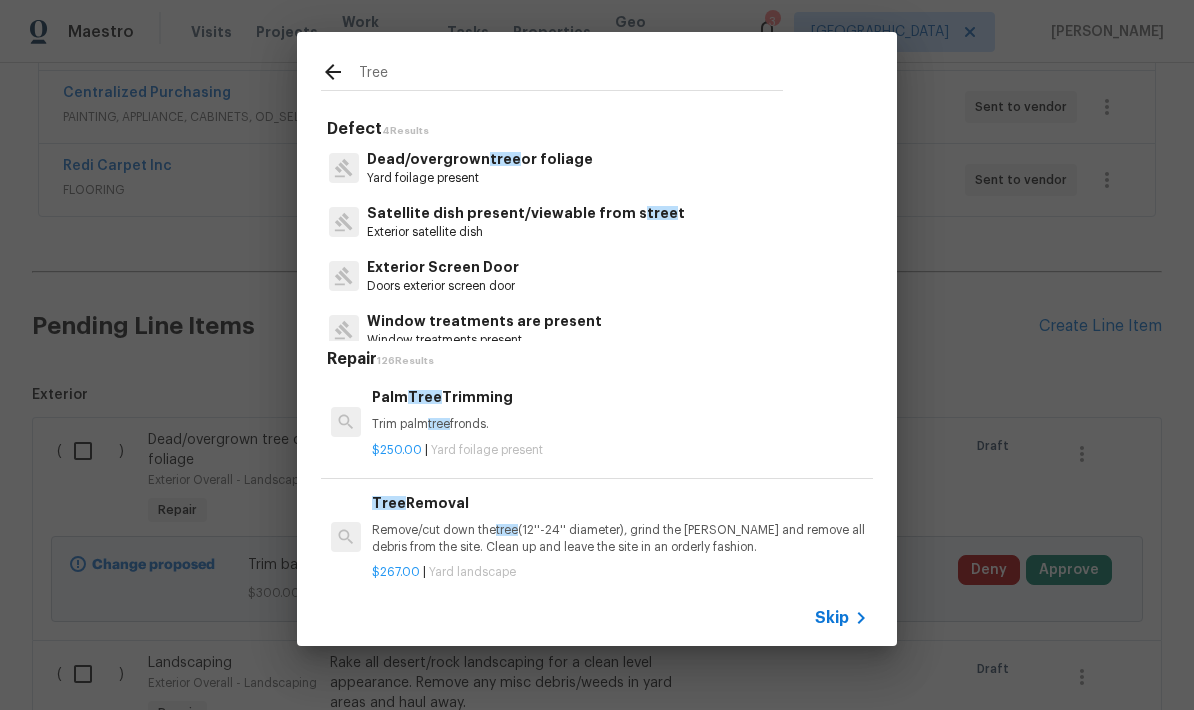 type on "Tree" 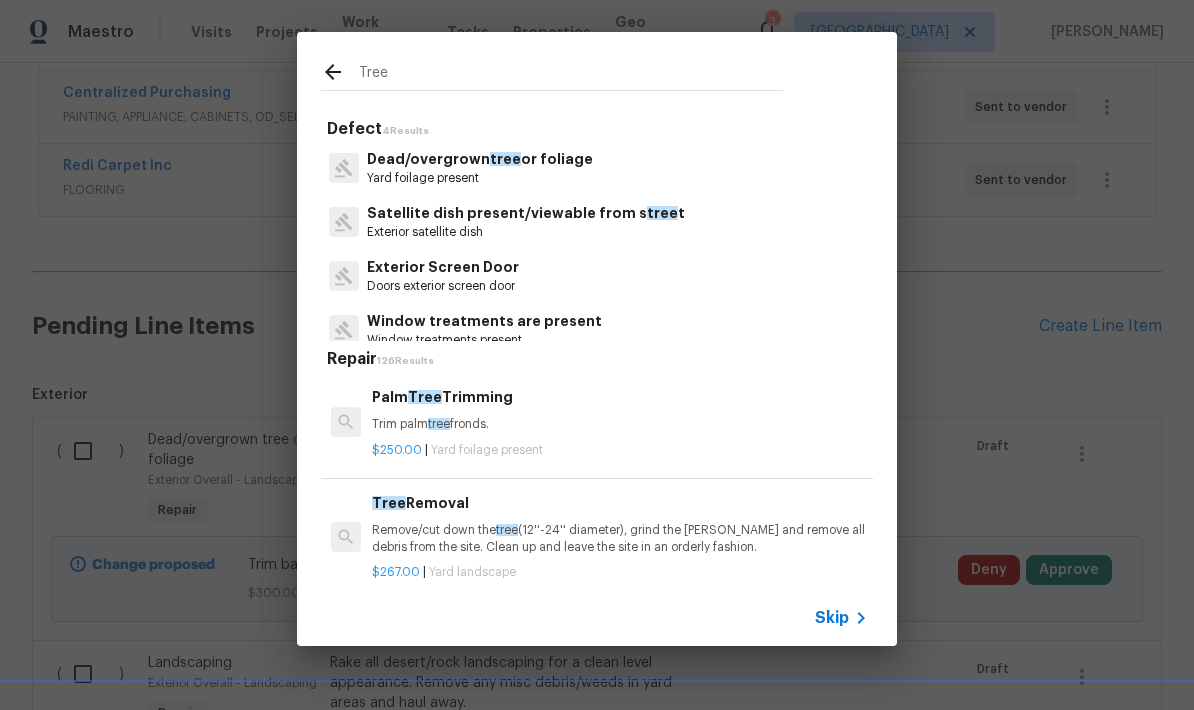 click on "Exterior Screen Door  Doors exterior screen door" at bounding box center [597, 276] 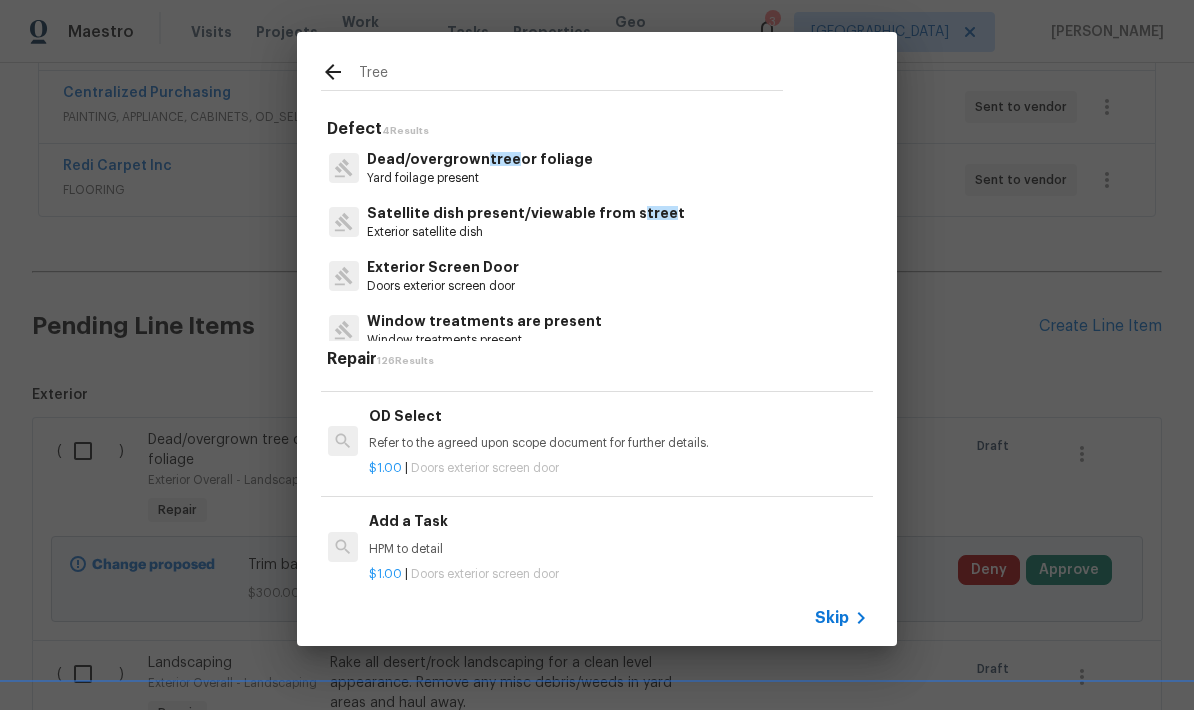 scroll, scrollTop: 936, scrollLeft: 3, axis: both 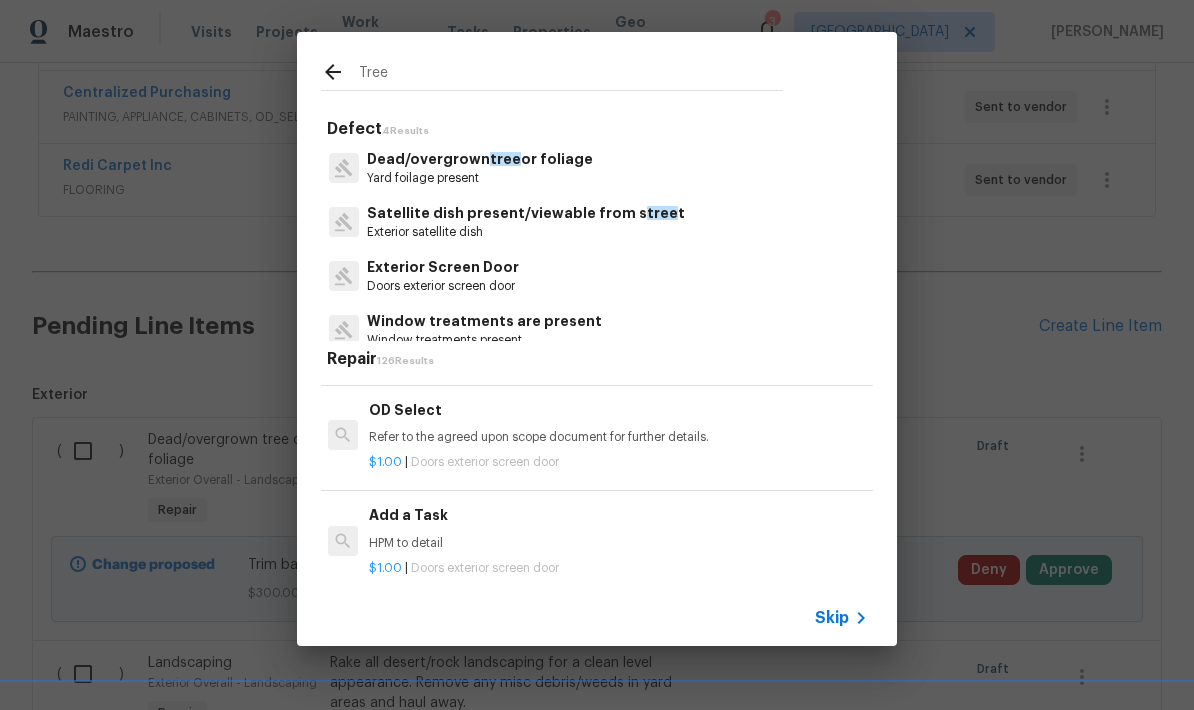 click 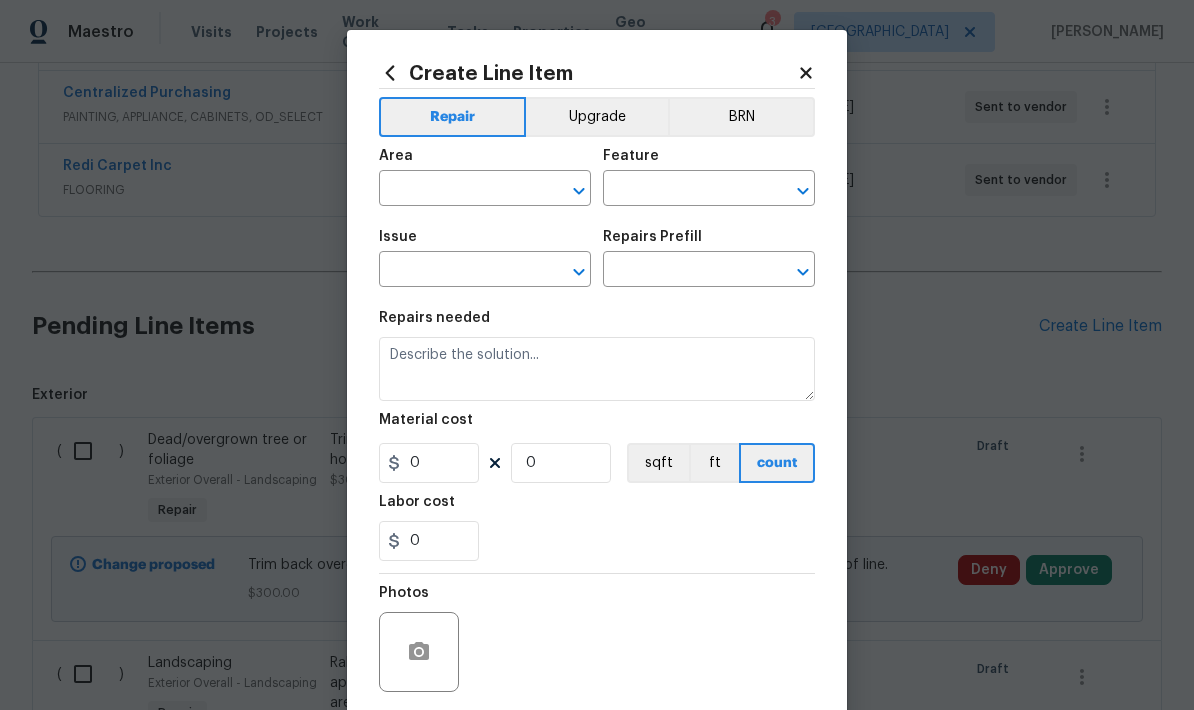 click at bounding box center (457, 190) 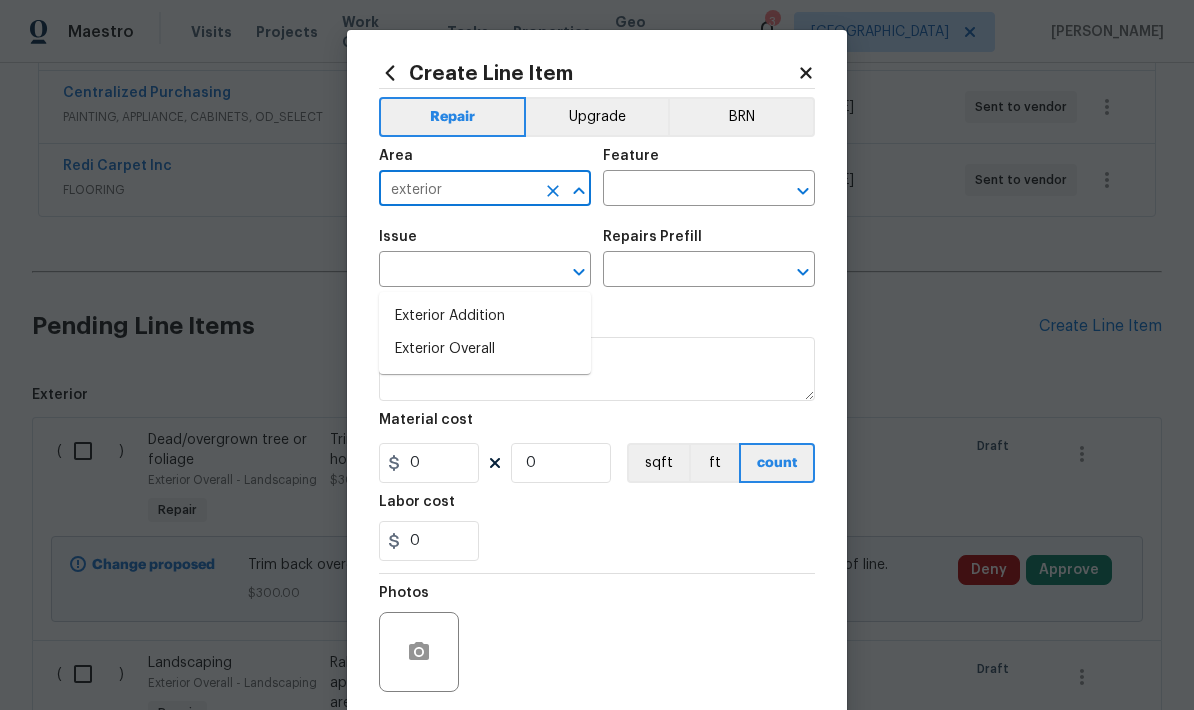 click on "Exterior Overall" at bounding box center (485, 349) 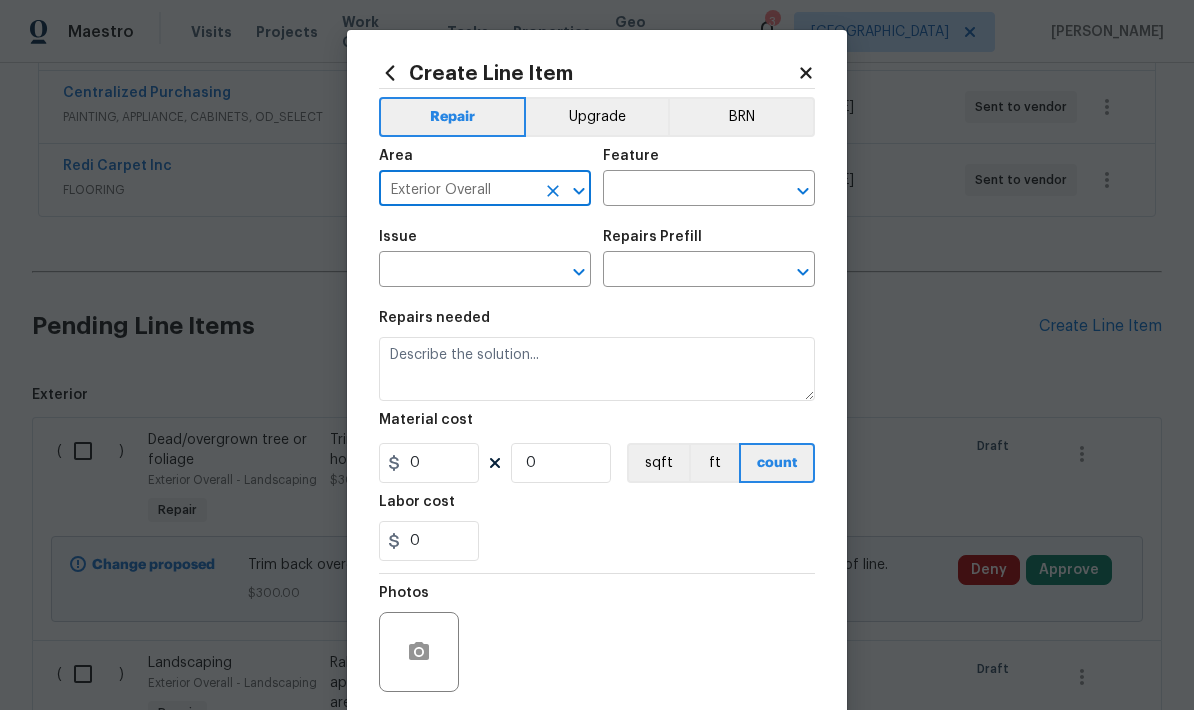 click at bounding box center (681, 190) 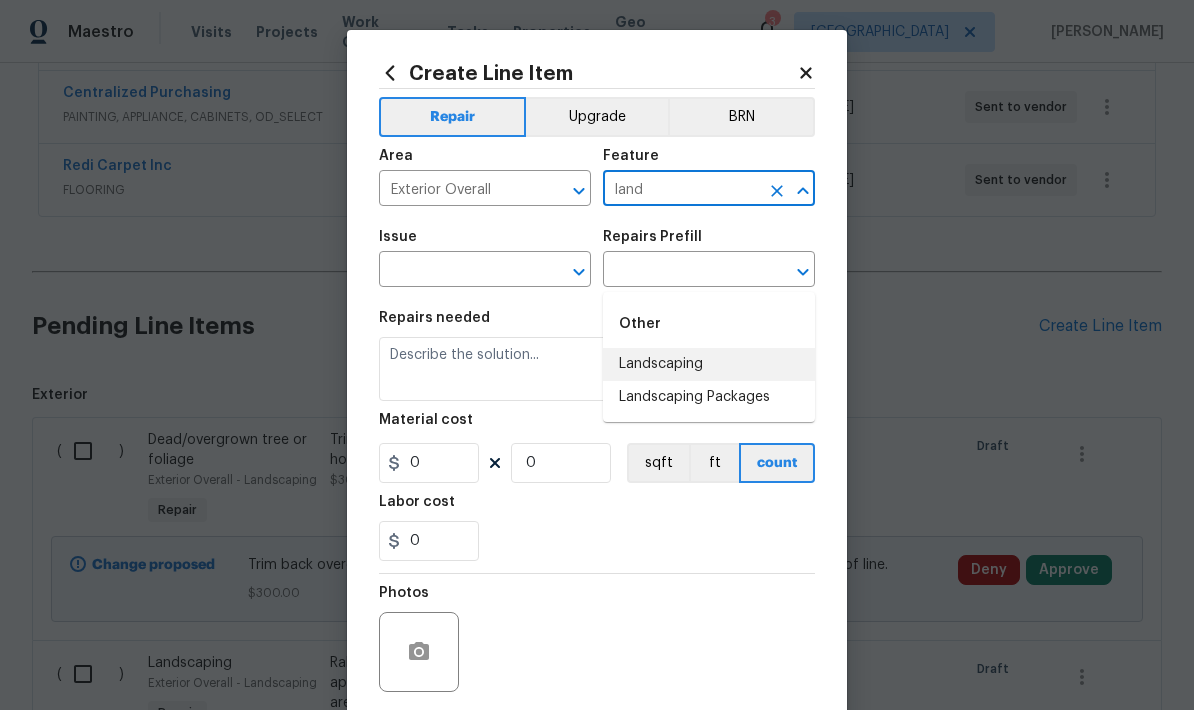click on "Landscaping" at bounding box center [709, 364] 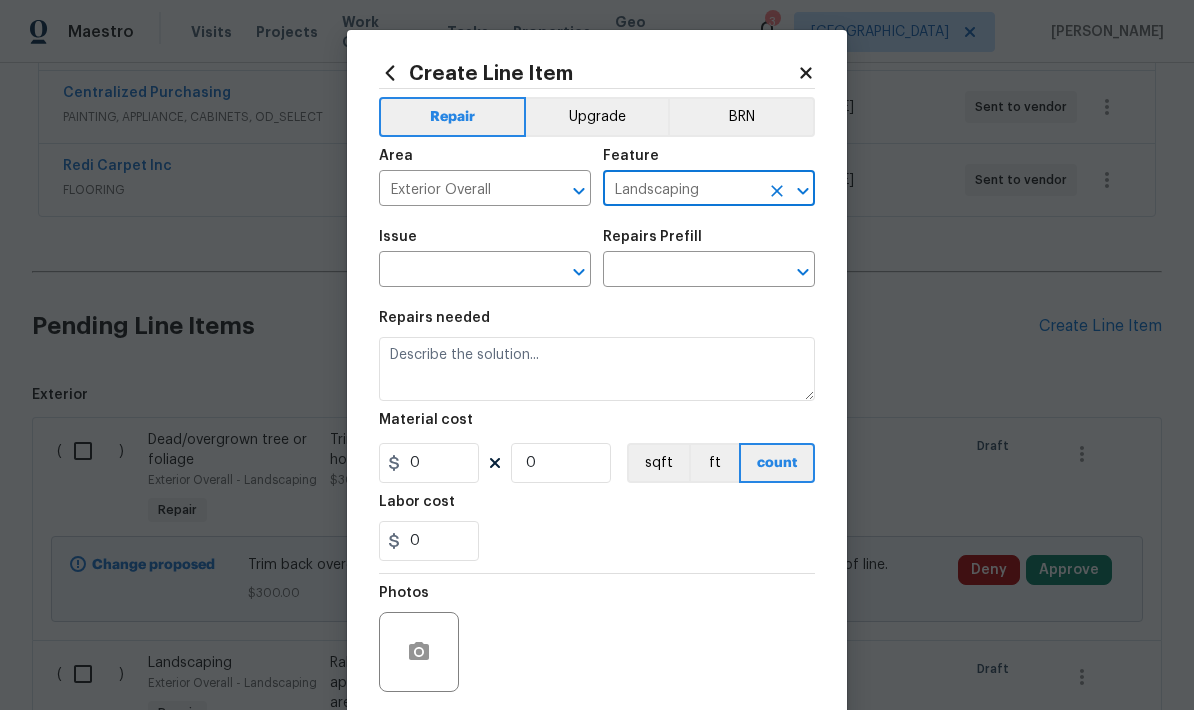 click at bounding box center (457, 271) 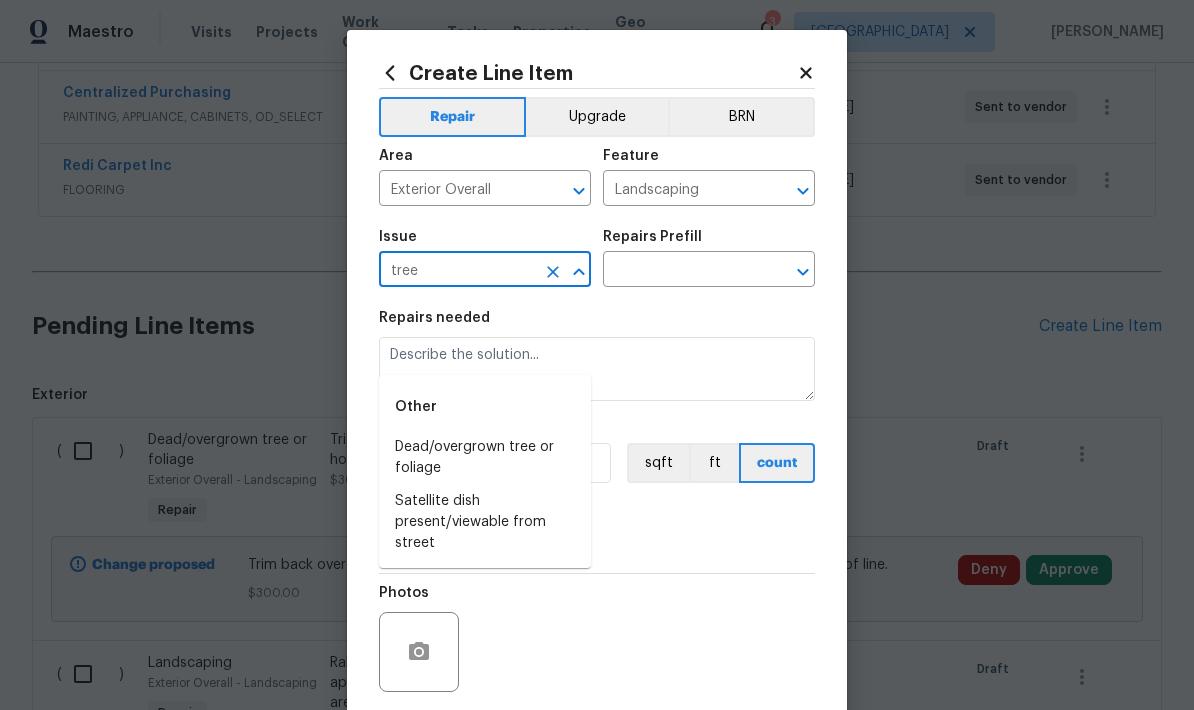 click on "Dead/overgrown tree or foliage" at bounding box center [485, 458] 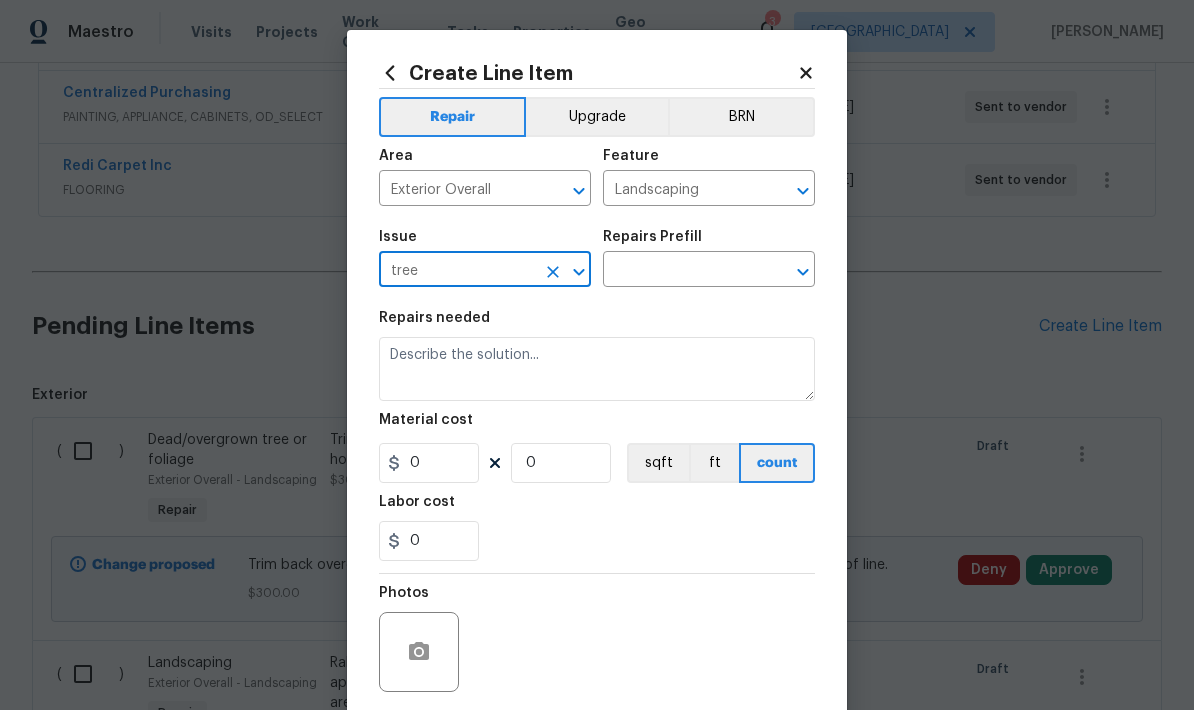 type on "Dead/overgrown tree or foliage" 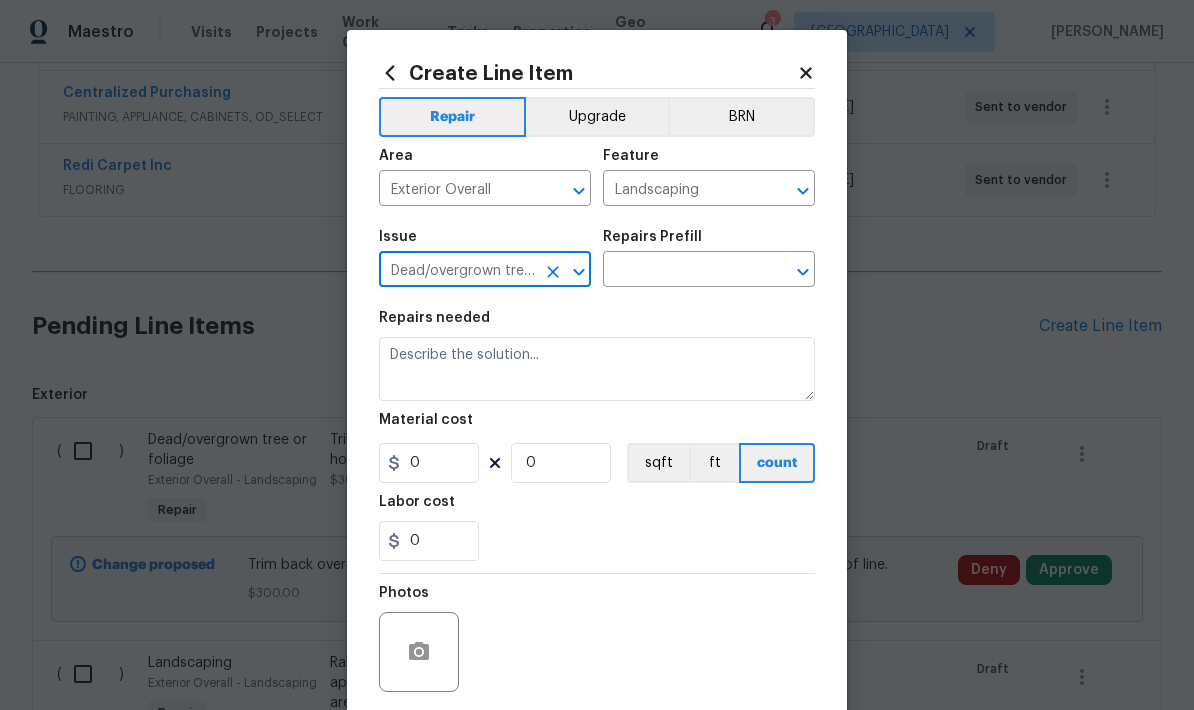 click at bounding box center (681, 271) 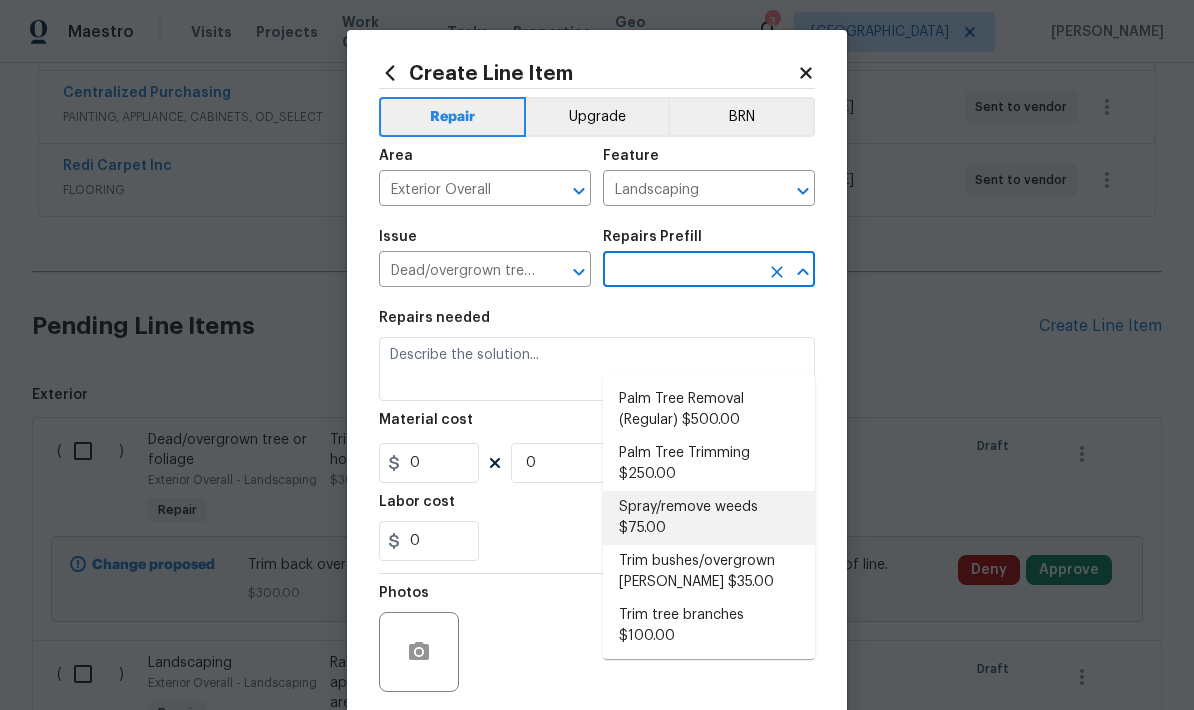 click on "Spray/remove weeds $75.00" at bounding box center [709, 518] 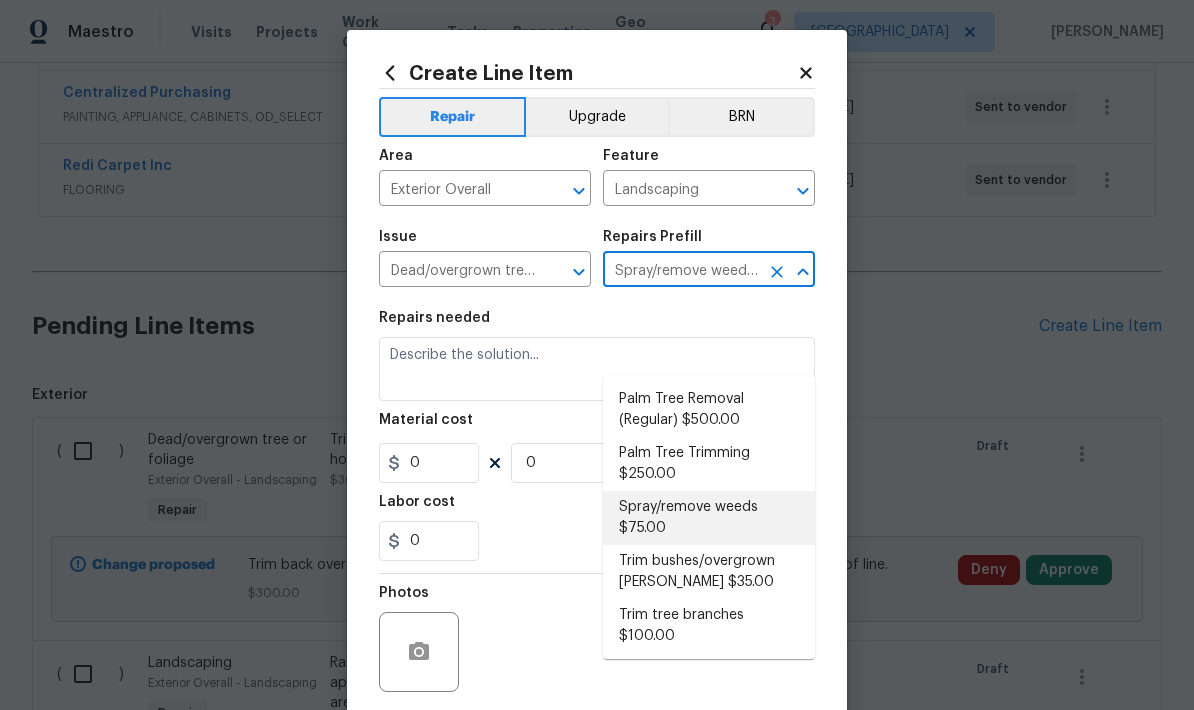 type on "Spray for weeds in all beds/walkways/driveway or areas identified by HPM." 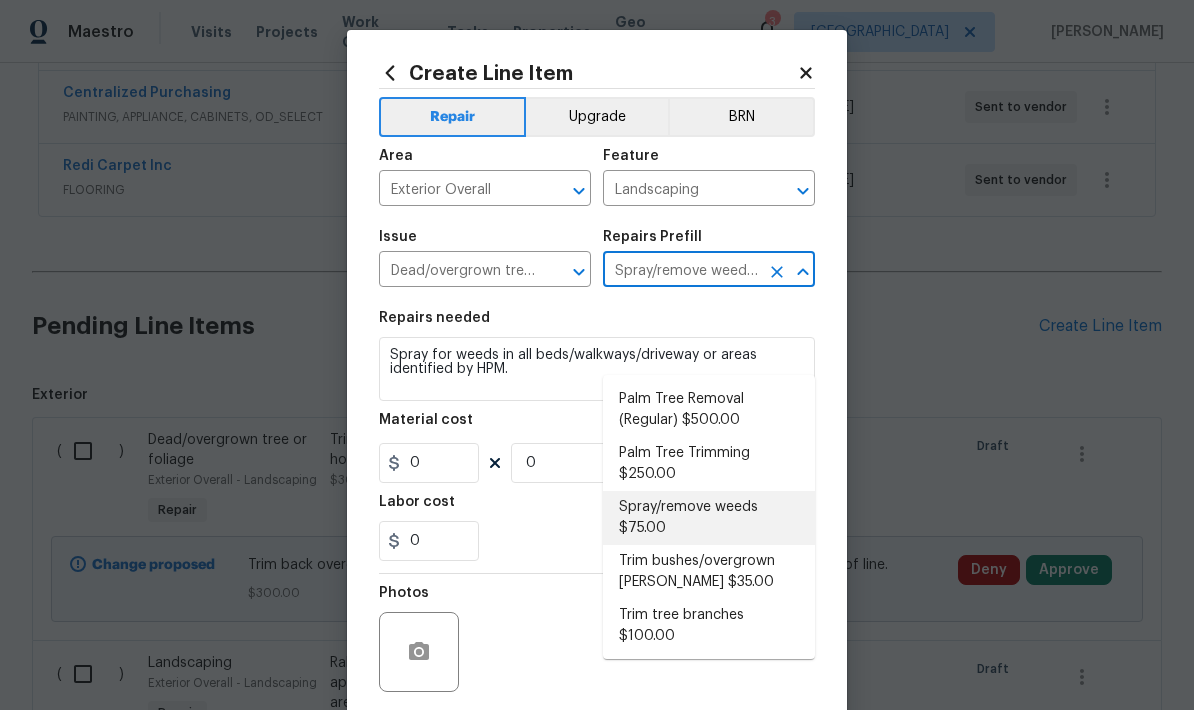 type on "1" 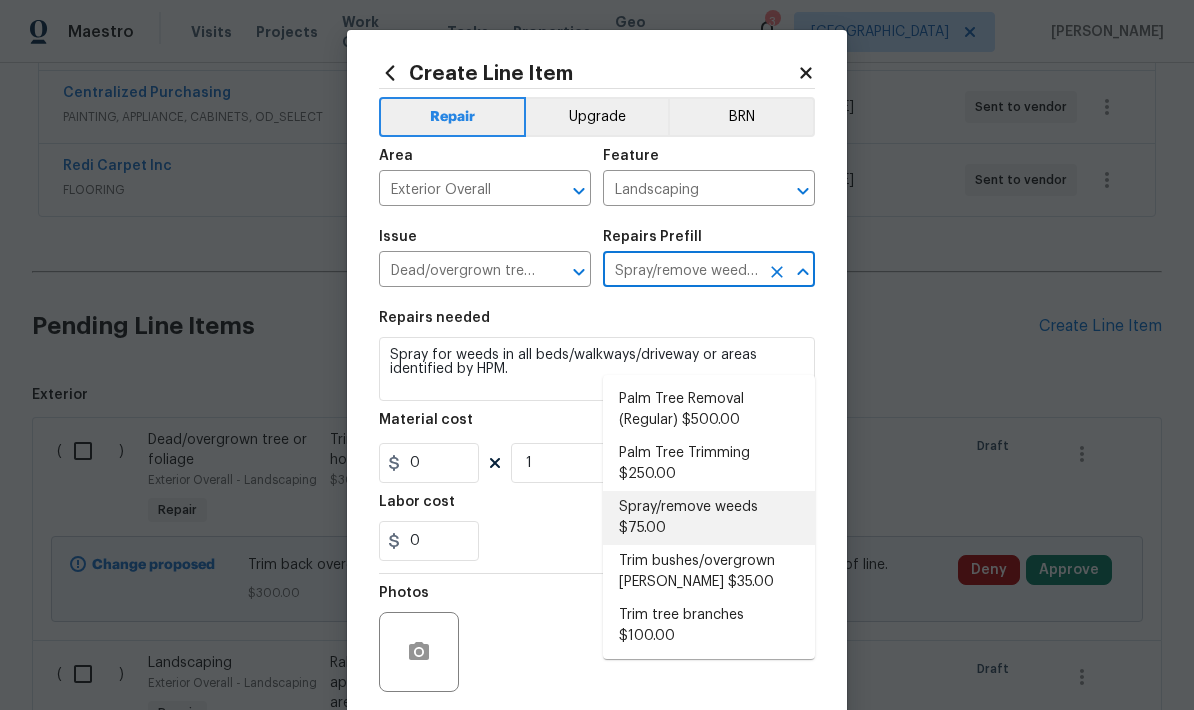 type on "75" 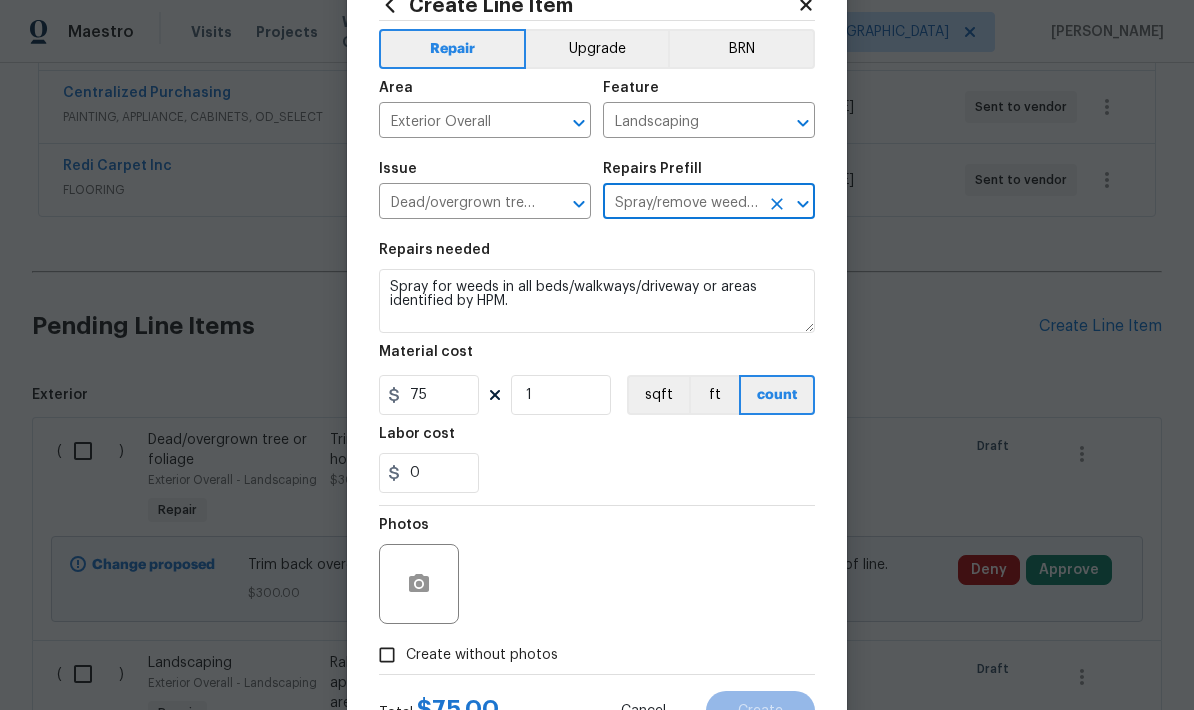 scroll, scrollTop: 114, scrollLeft: 0, axis: vertical 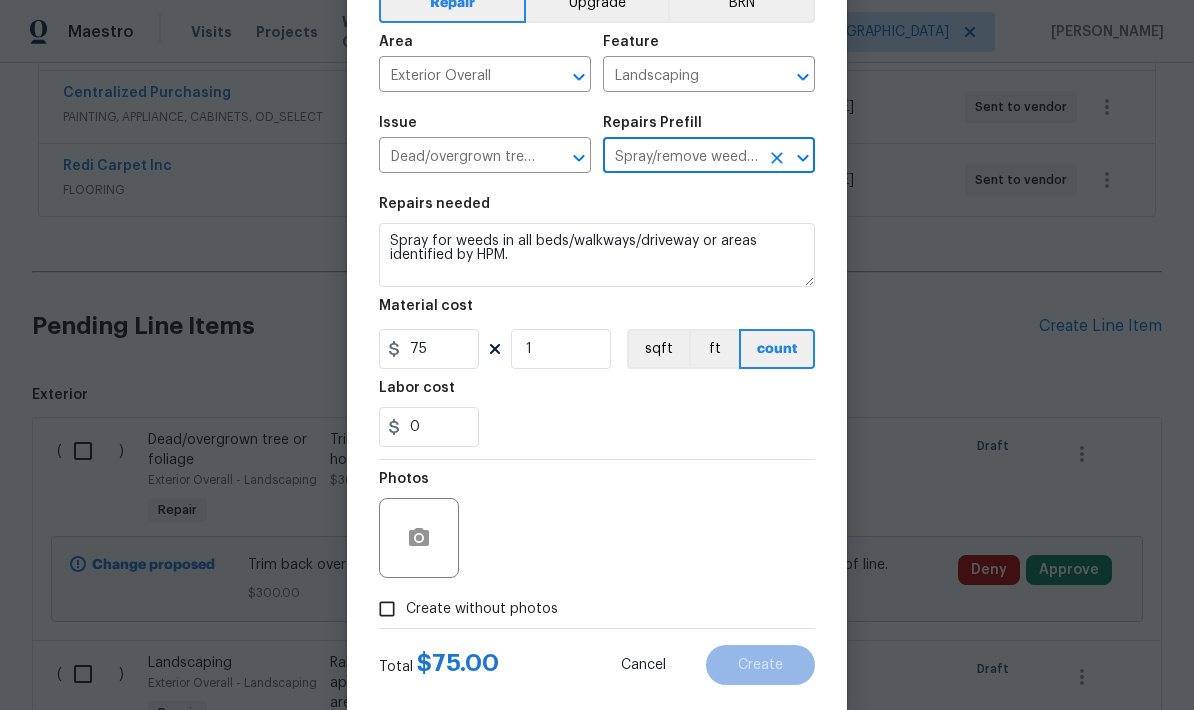click on "Create without photos" at bounding box center (387, 609) 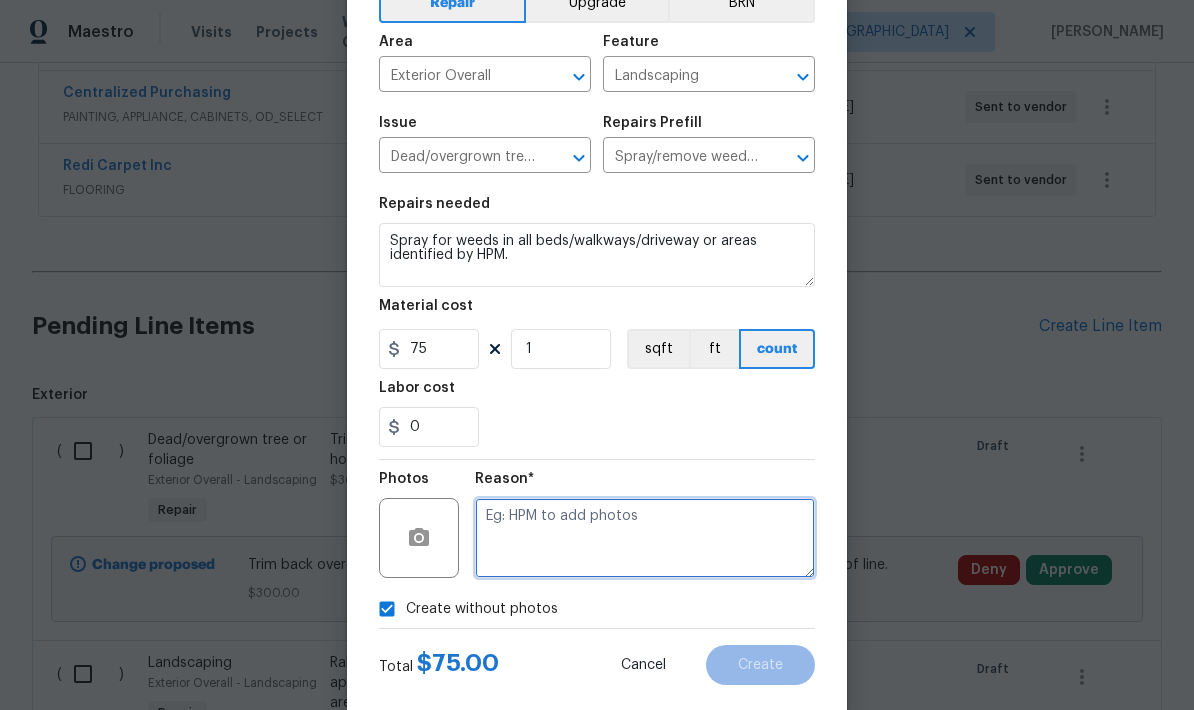 click at bounding box center [645, 538] 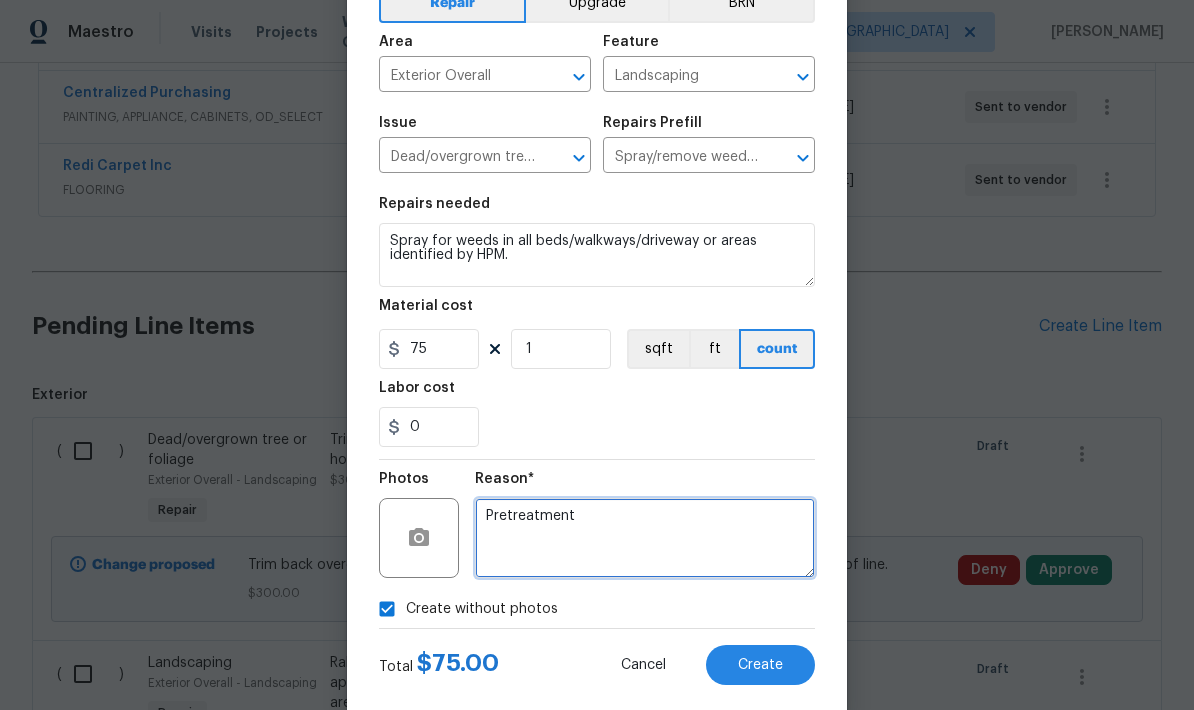 type on "Pretreatment" 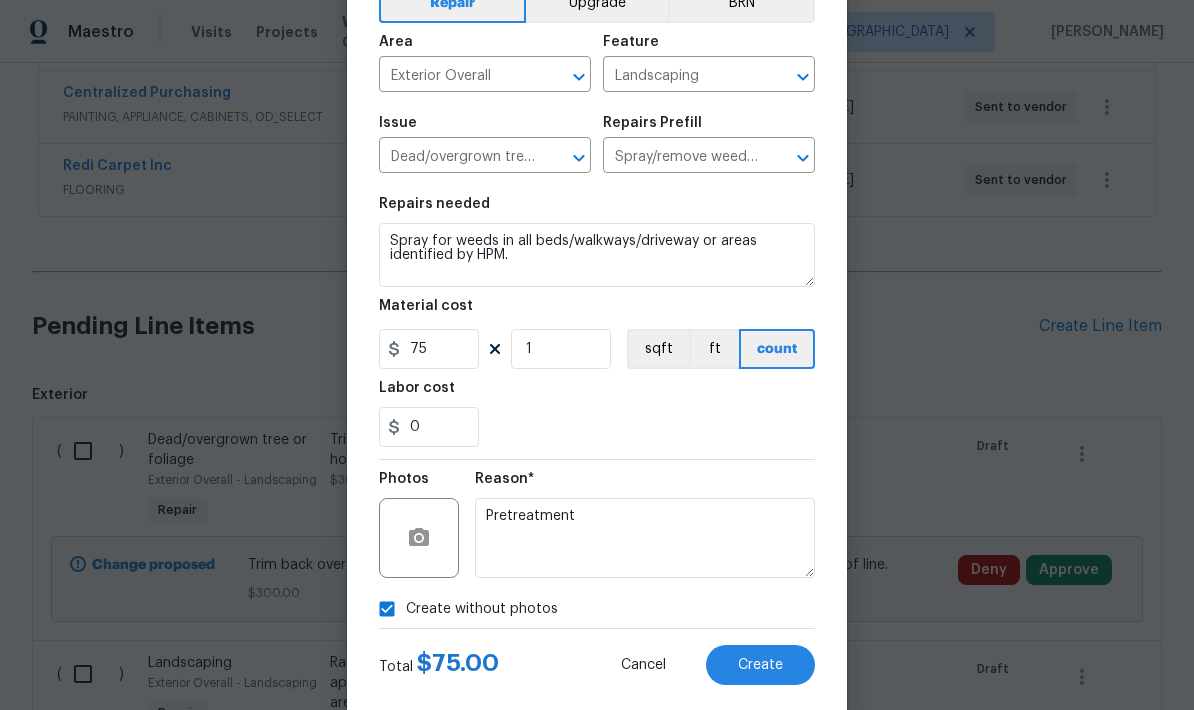 click on "Create" at bounding box center [760, 665] 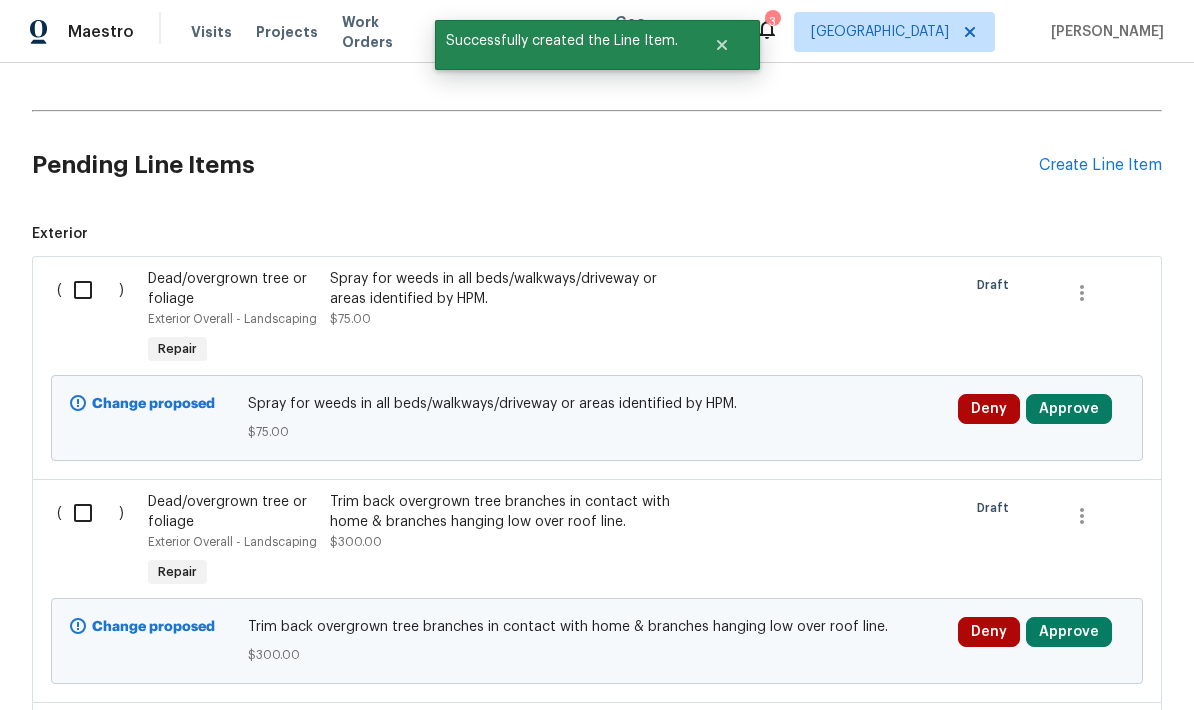 scroll, scrollTop: 625, scrollLeft: 0, axis: vertical 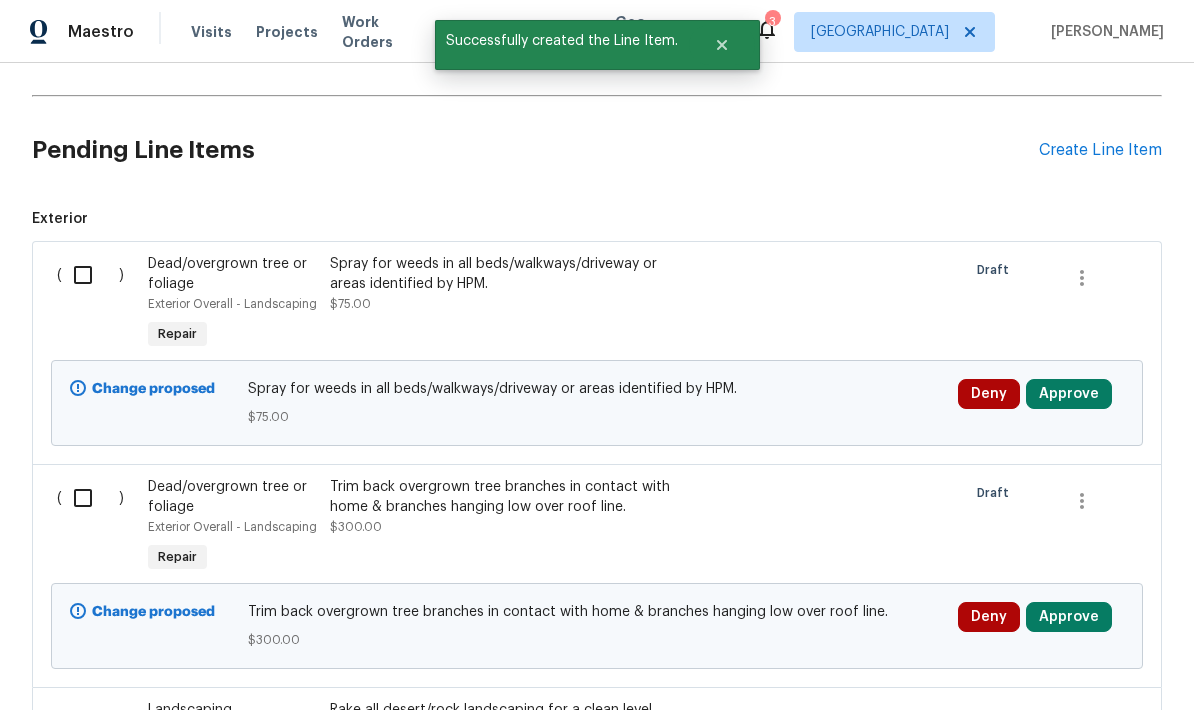 click on "Approve" at bounding box center (1069, 394) 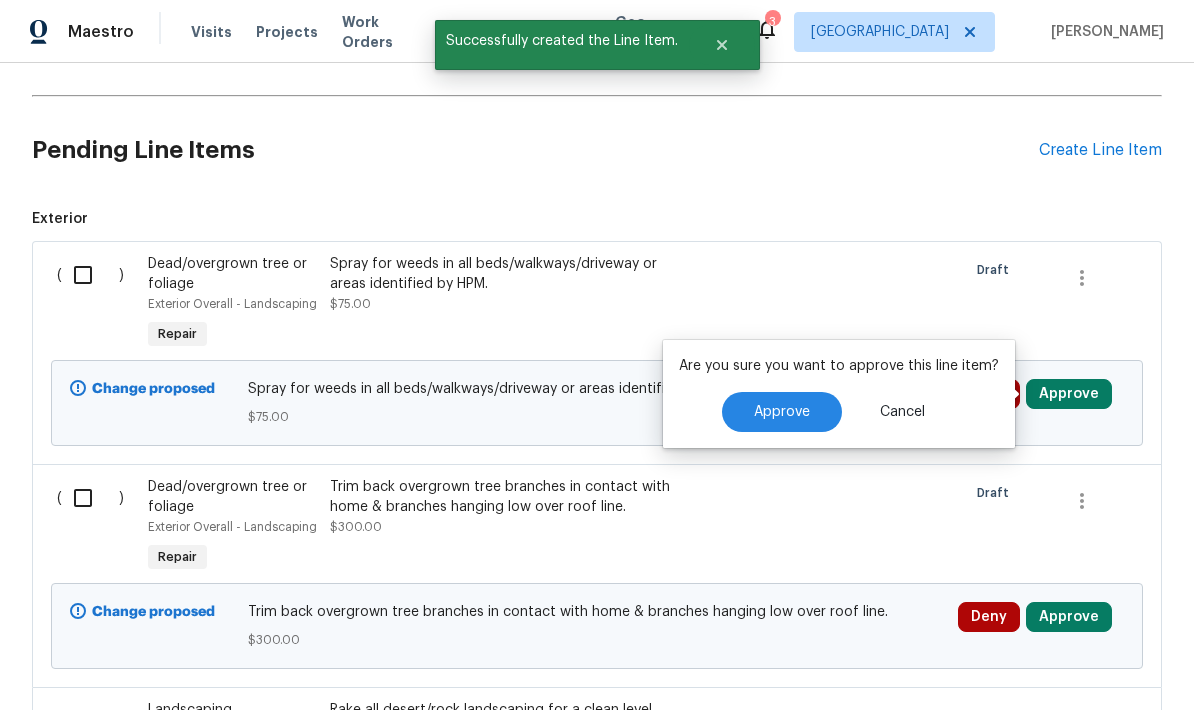click on "Approve" at bounding box center [782, 412] 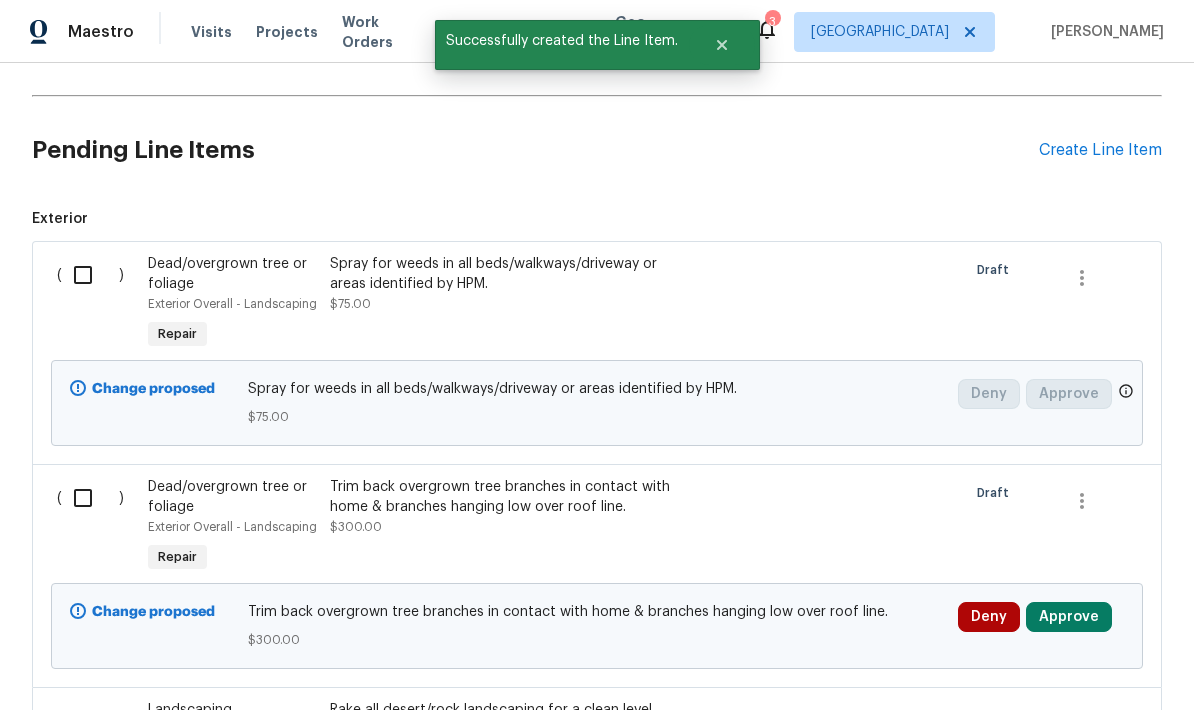 click on "Approve" at bounding box center (1069, 617) 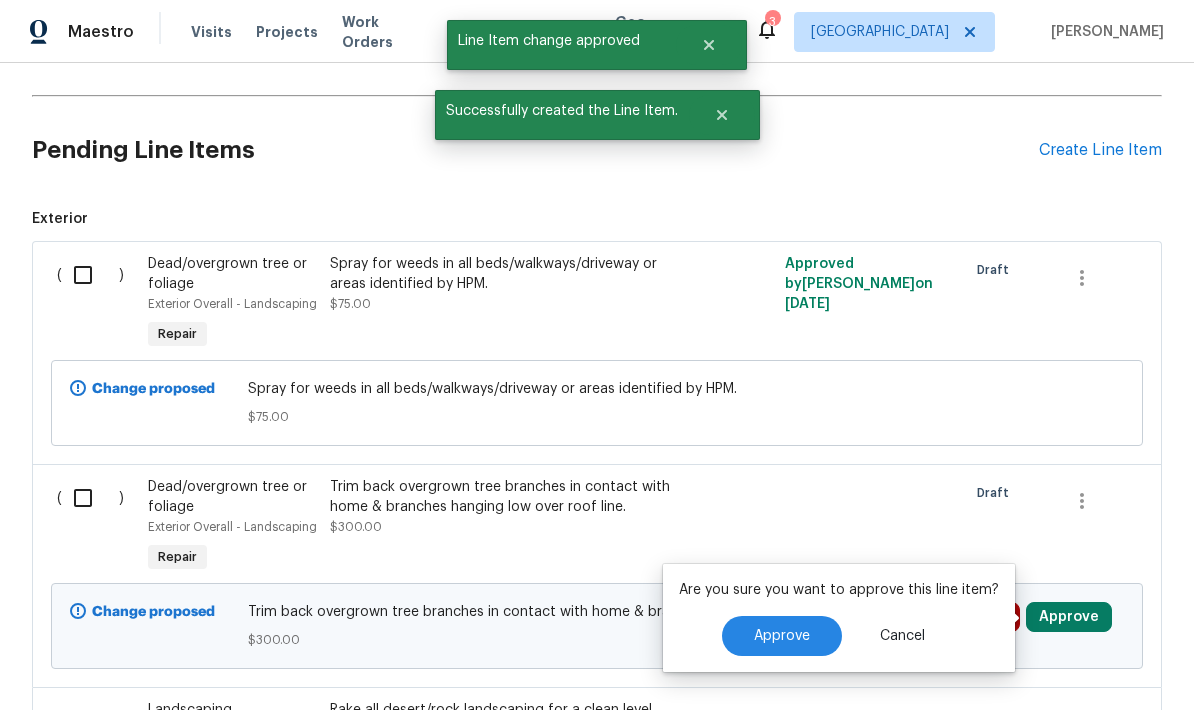 click on "Approve" at bounding box center (782, 636) 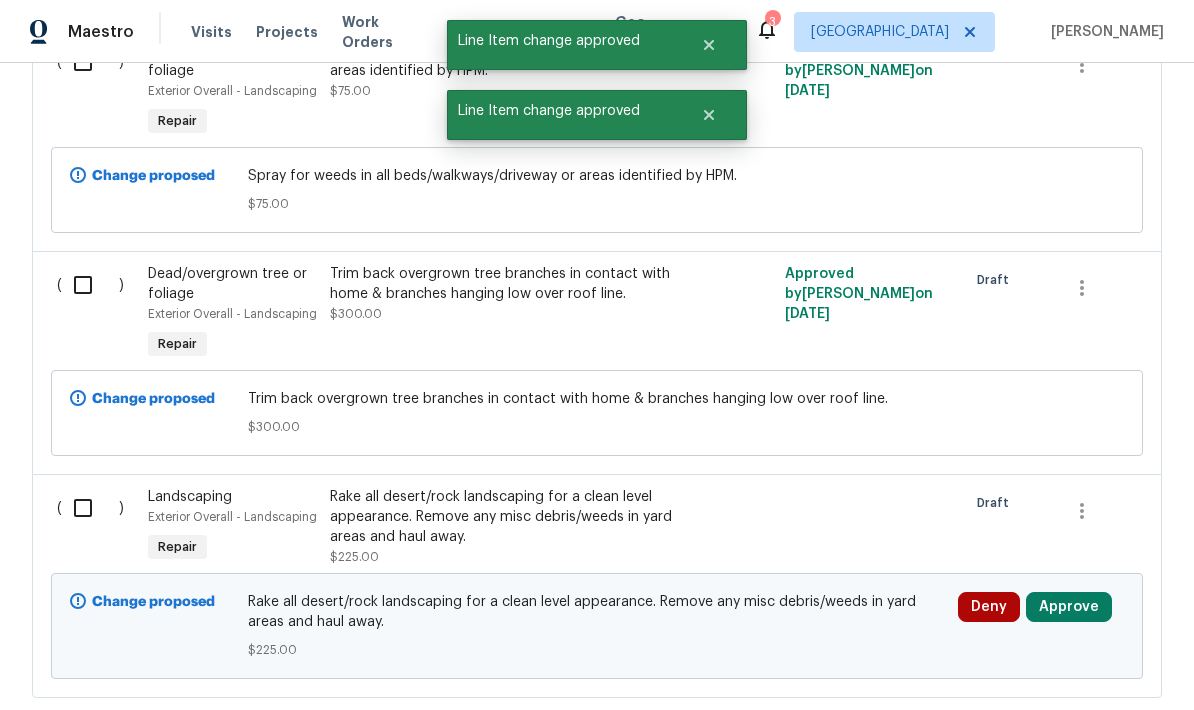 scroll, scrollTop: 841, scrollLeft: 0, axis: vertical 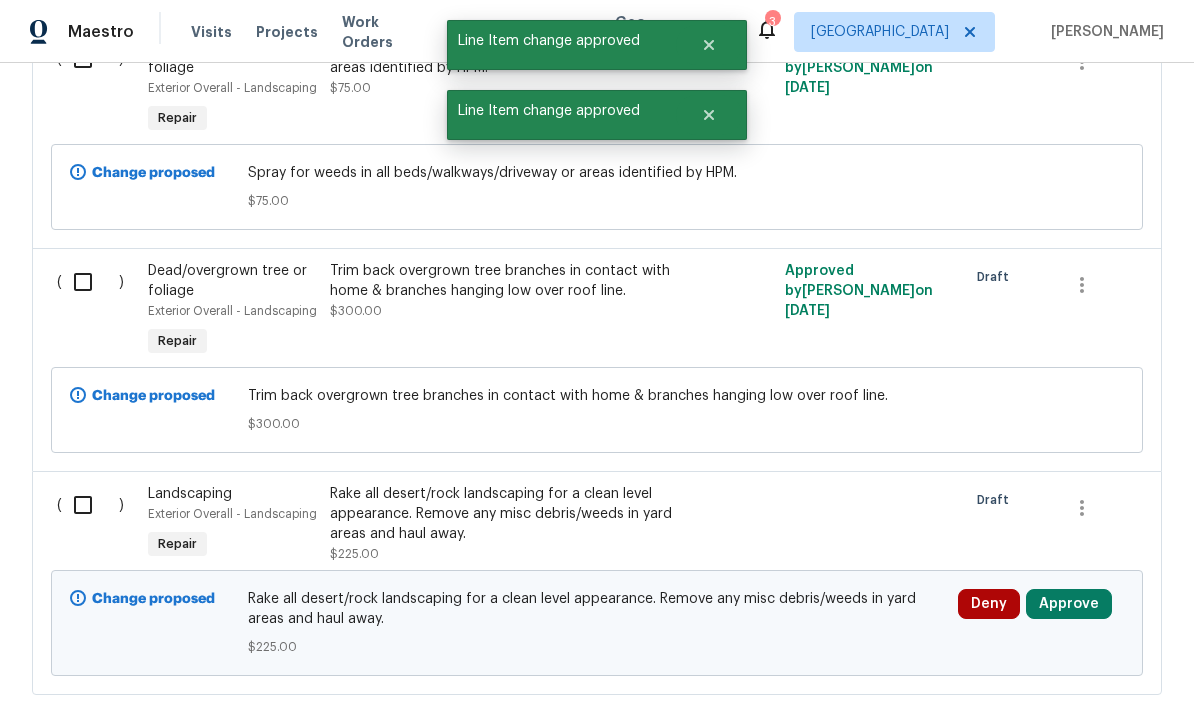 click on "Approve" at bounding box center (1069, 604) 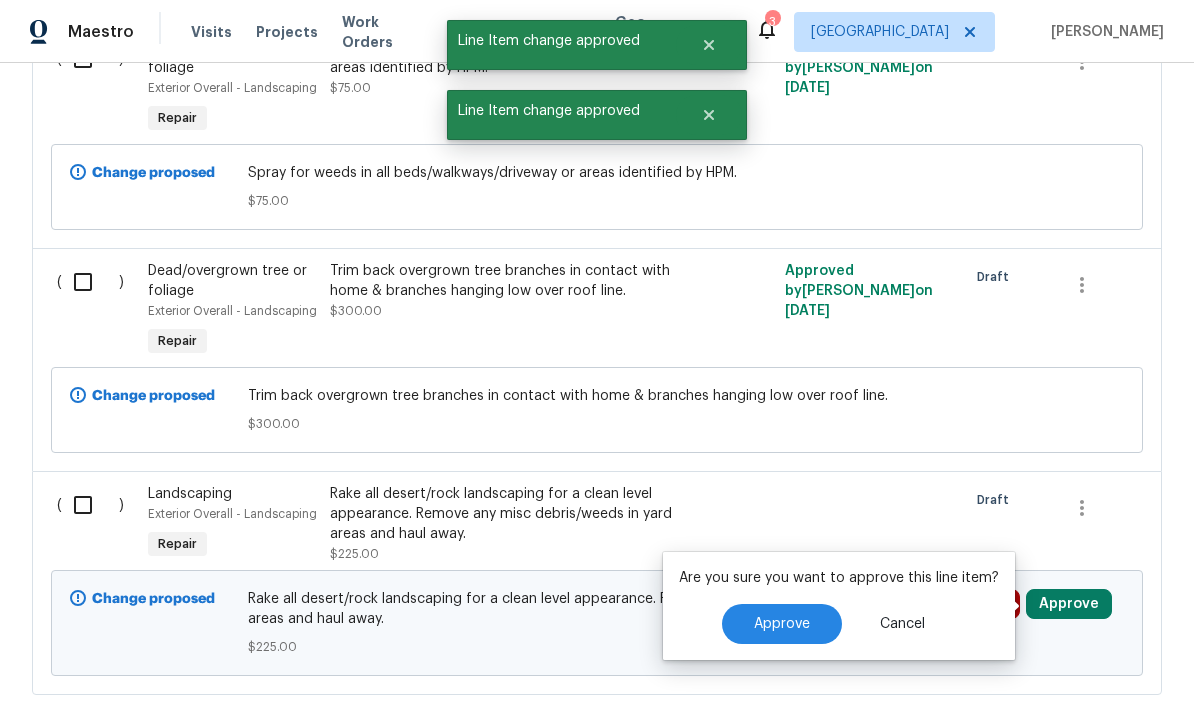 click on "Approve" at bounding box center (782, 624) 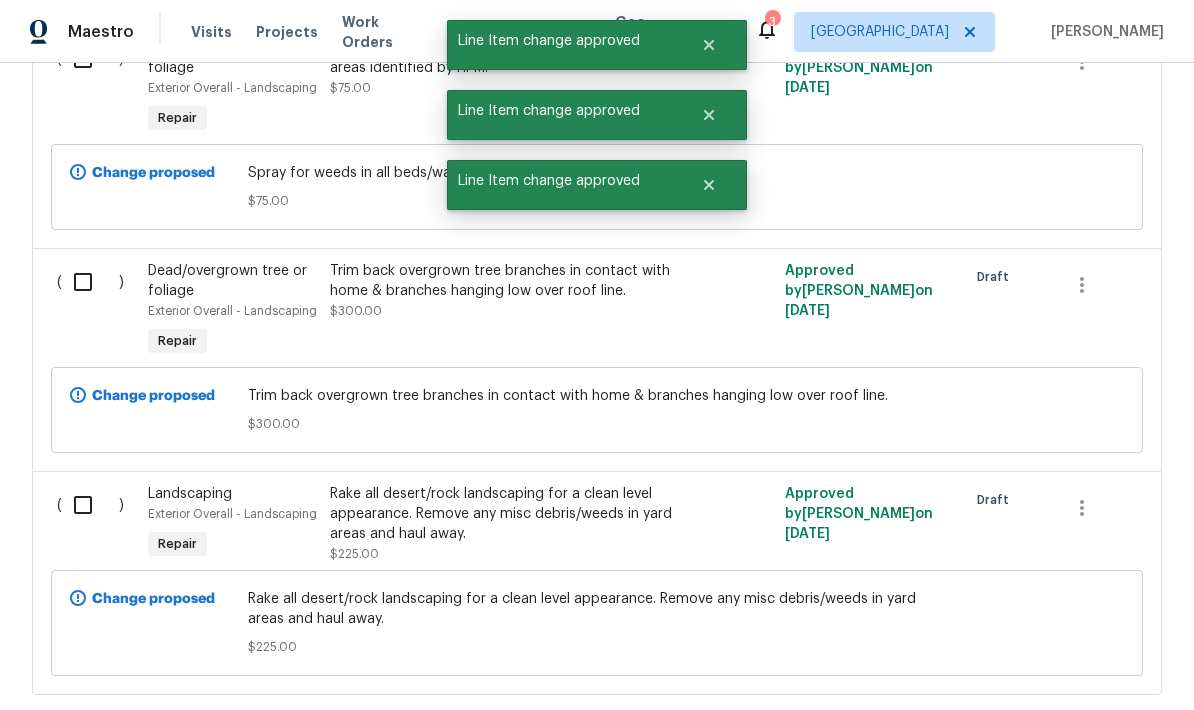 scroll, scrollTop: 820, scrollLeft: 0, axis: vertical 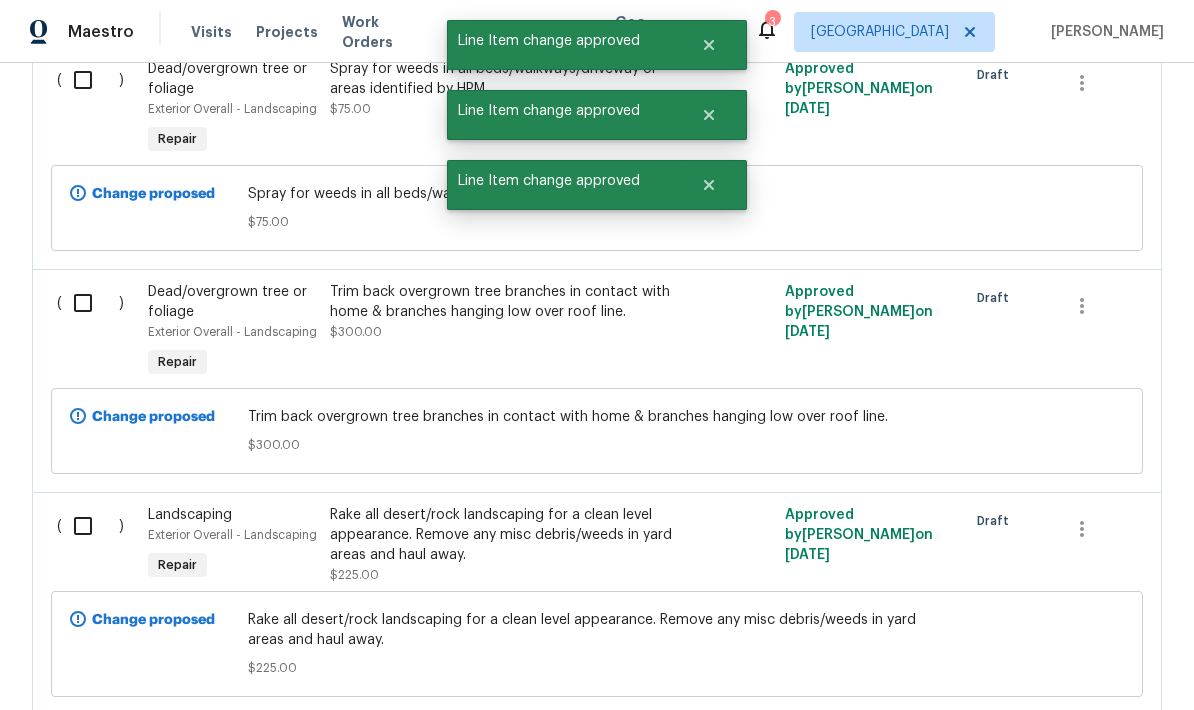 click at bounding box center [90, 526] 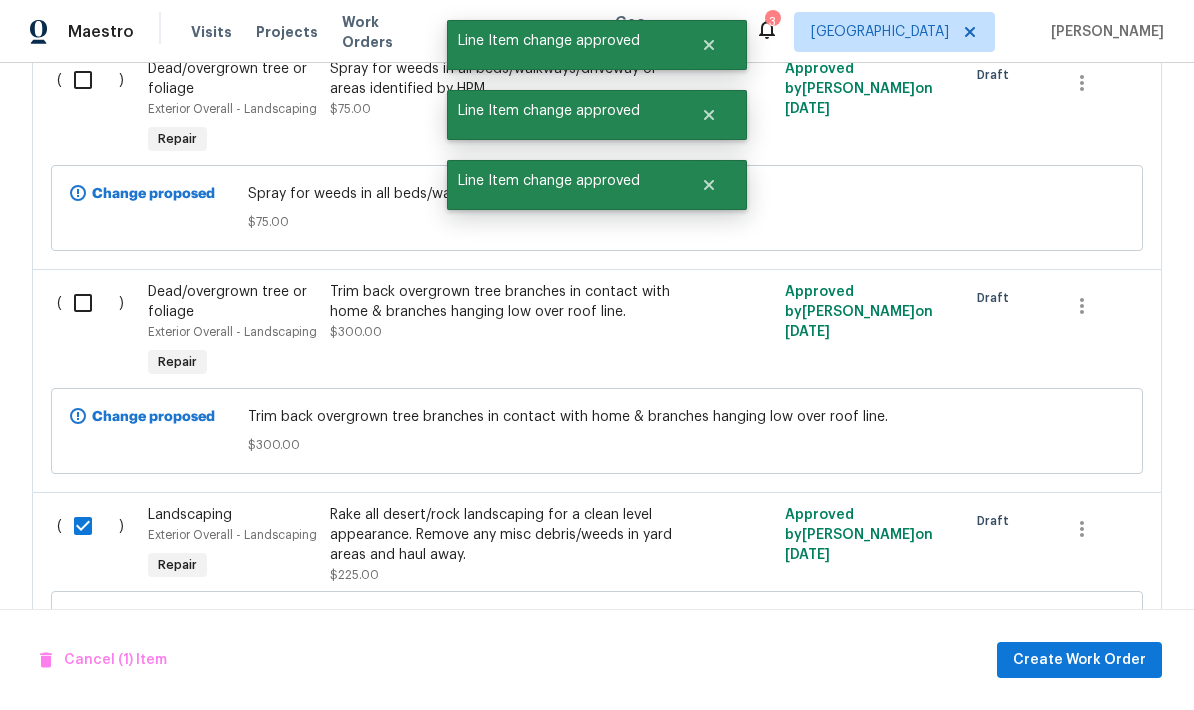 click at bounding box center [90, 303] 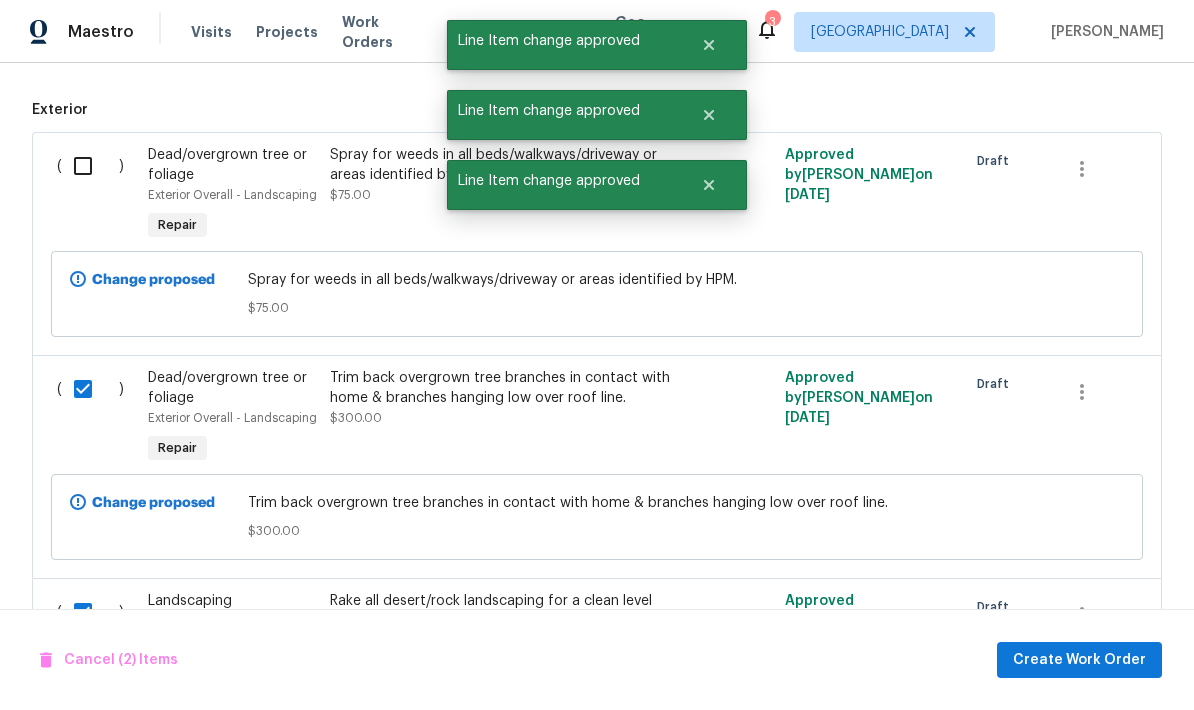 scroll, scrollTop: 731, scrollLeft: 0, axis: vertical 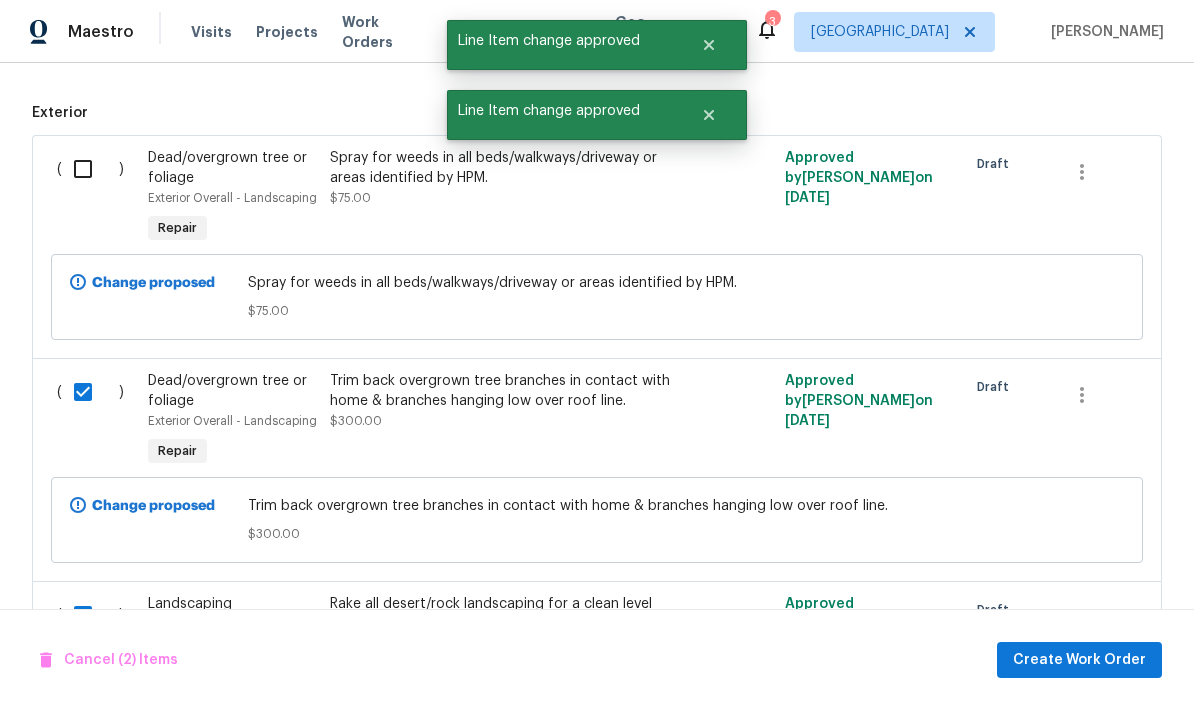 click at bounding box center [90, 169] 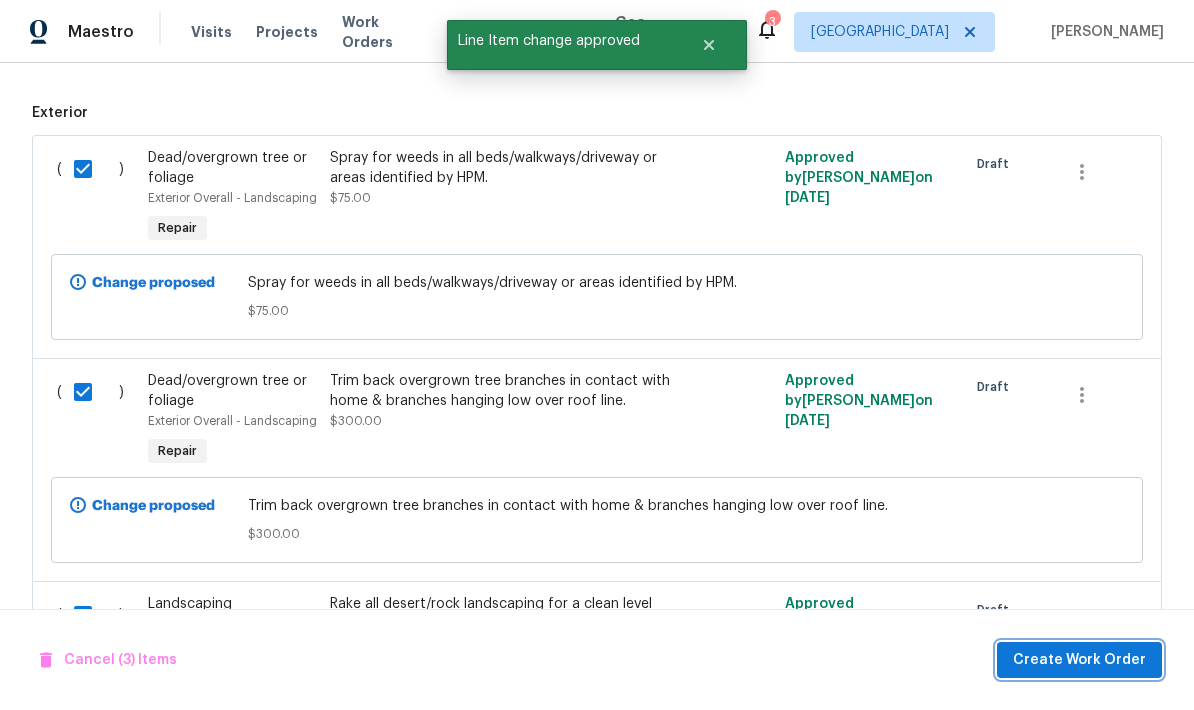 click on "Create Work Order" at bounding box center (1079, 660) 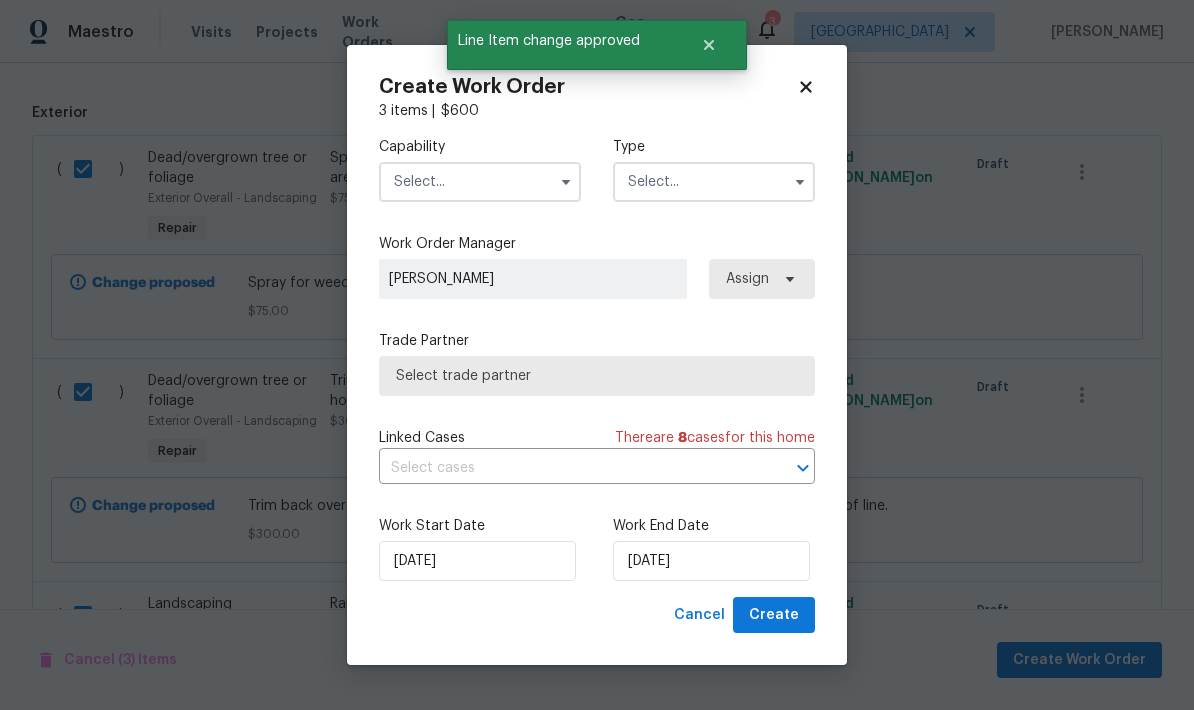 click at bounding box center (480, 182) 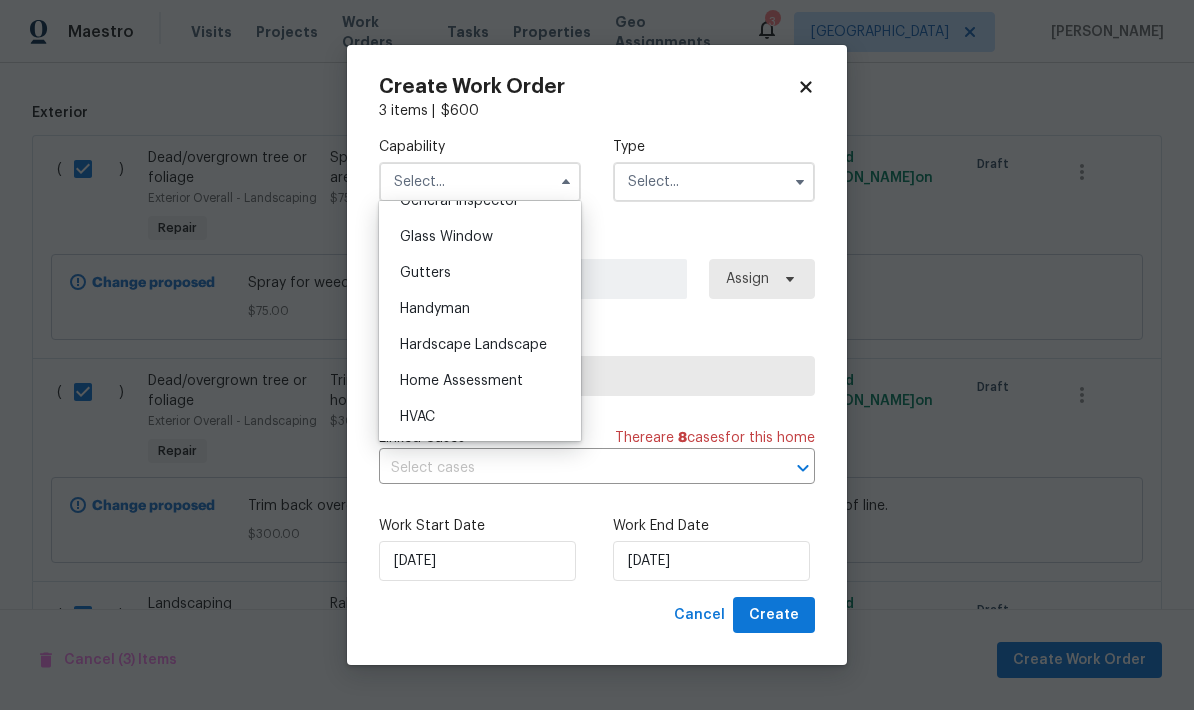 scroll, scrollTop: 1018, scrollLeft: 0, axis: vertical 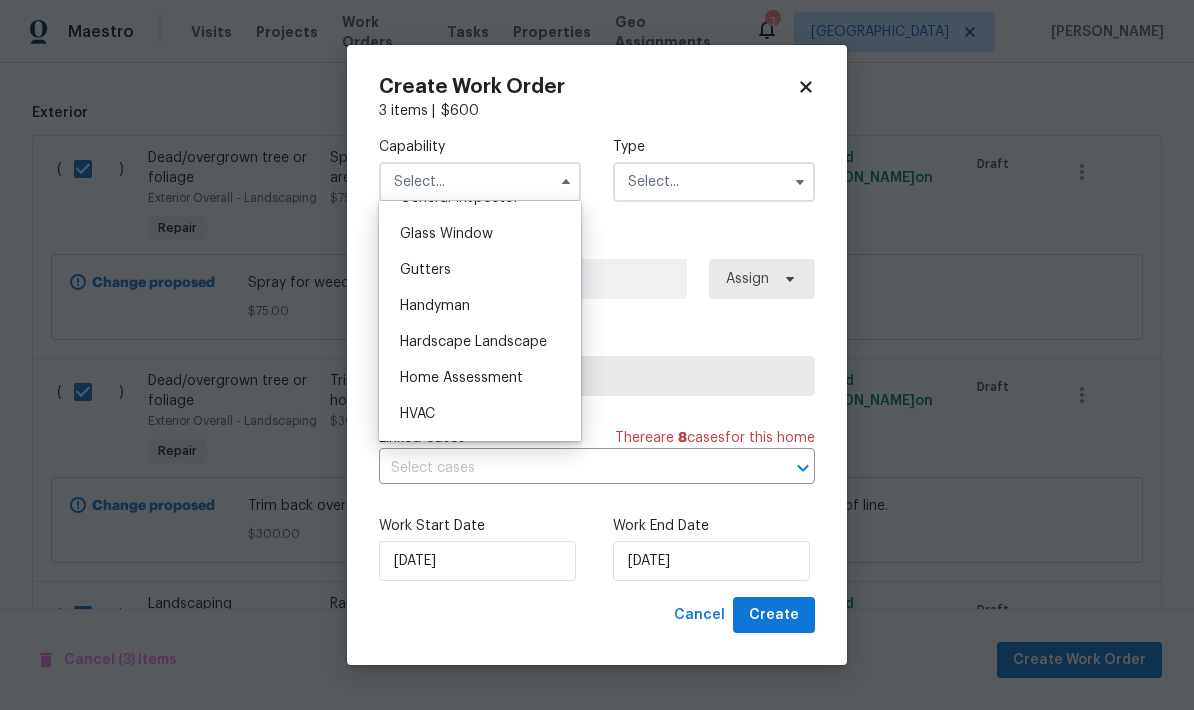 click on "Hardscape Landscape" at bounding box center [473, 342] 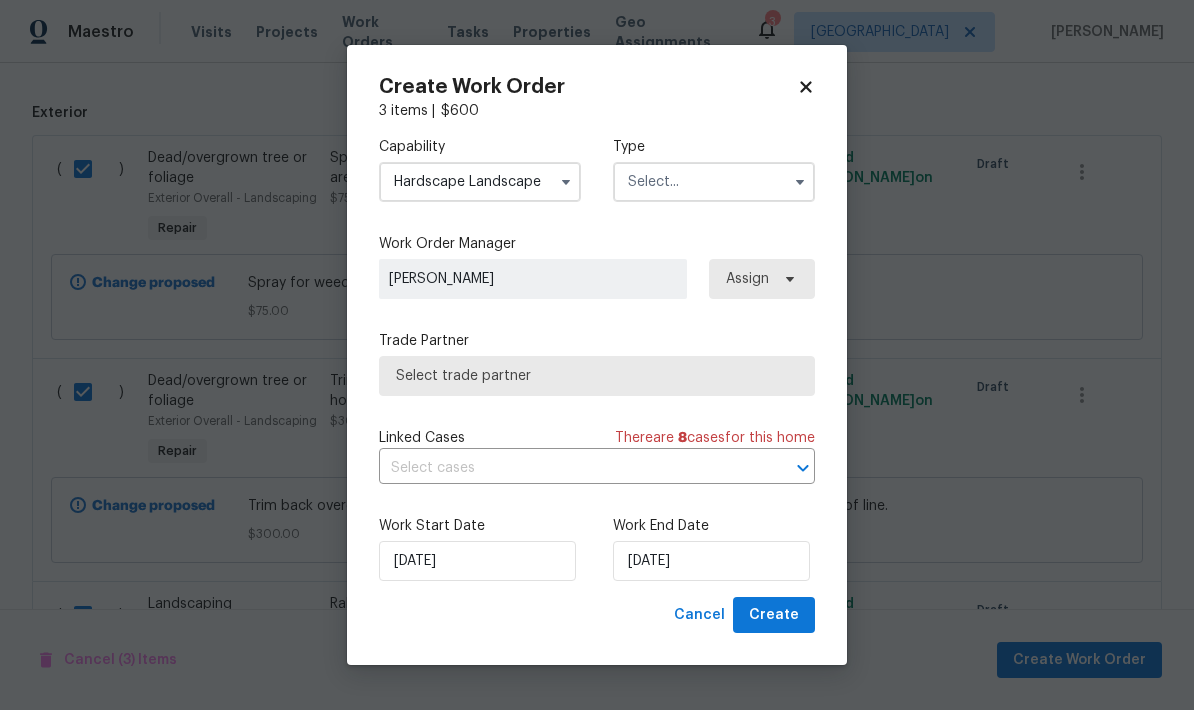 click at bounding box center [714, 182] 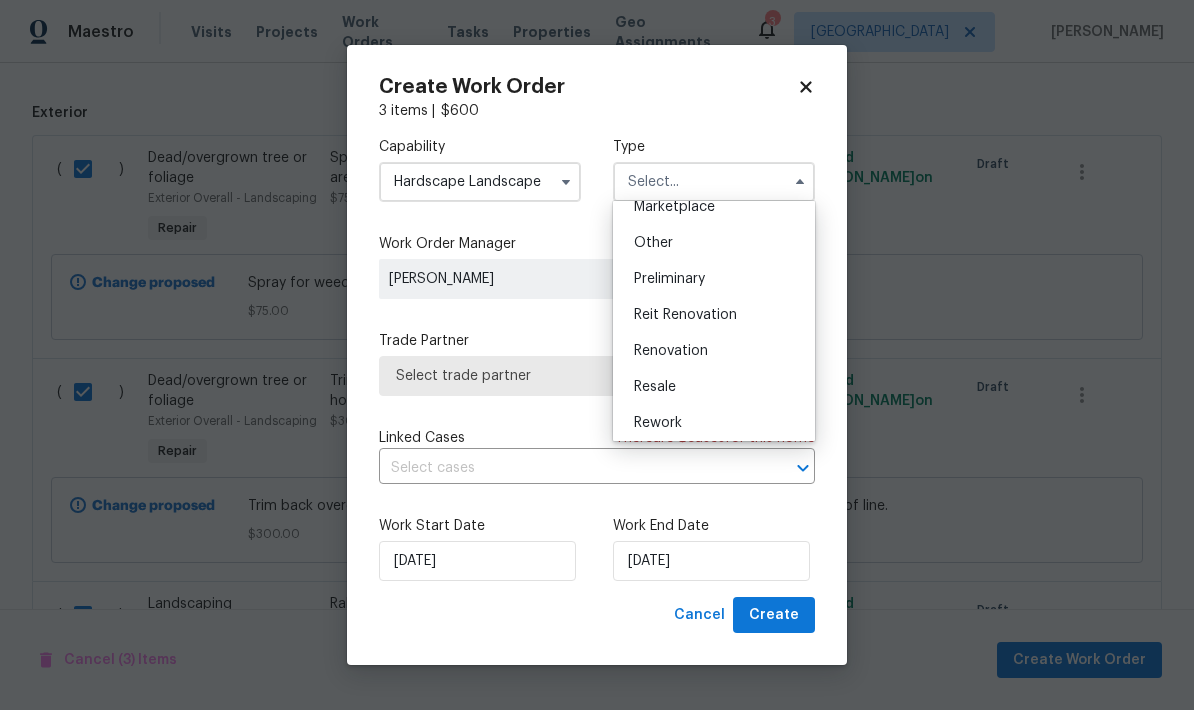 scroll, scrollTop: 392, scrollLeft: 0, axis: vertical 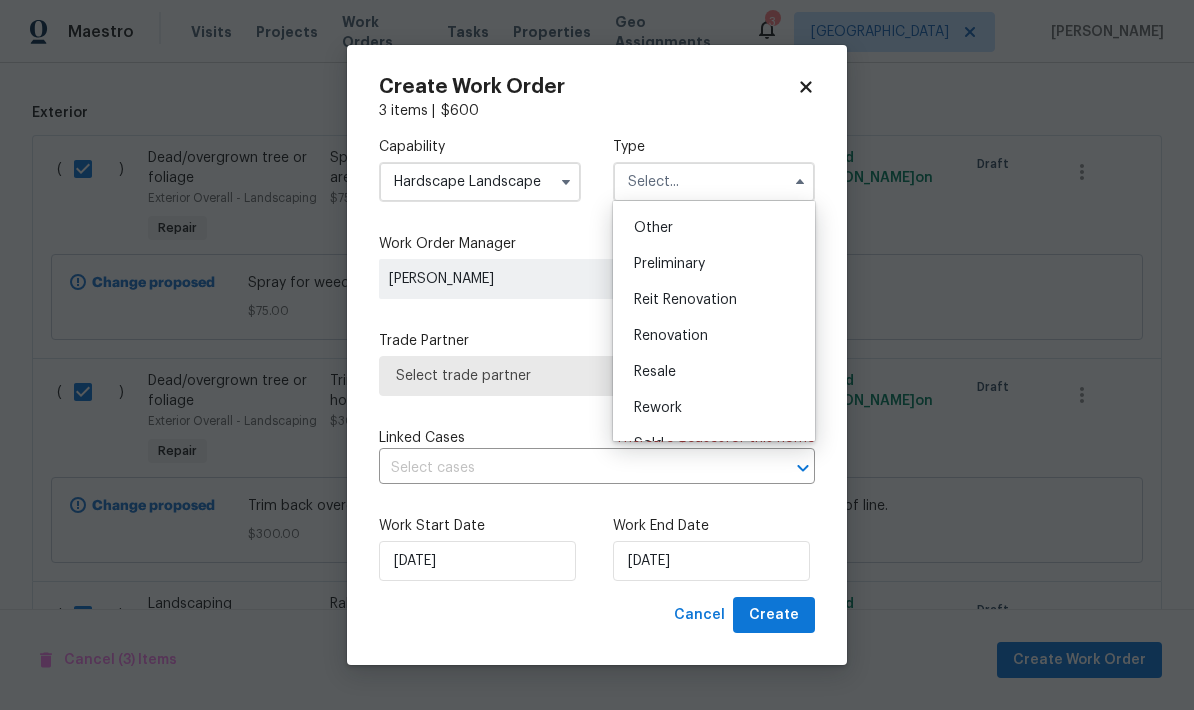 click on "Renovation" at bounding box center [714, 336] 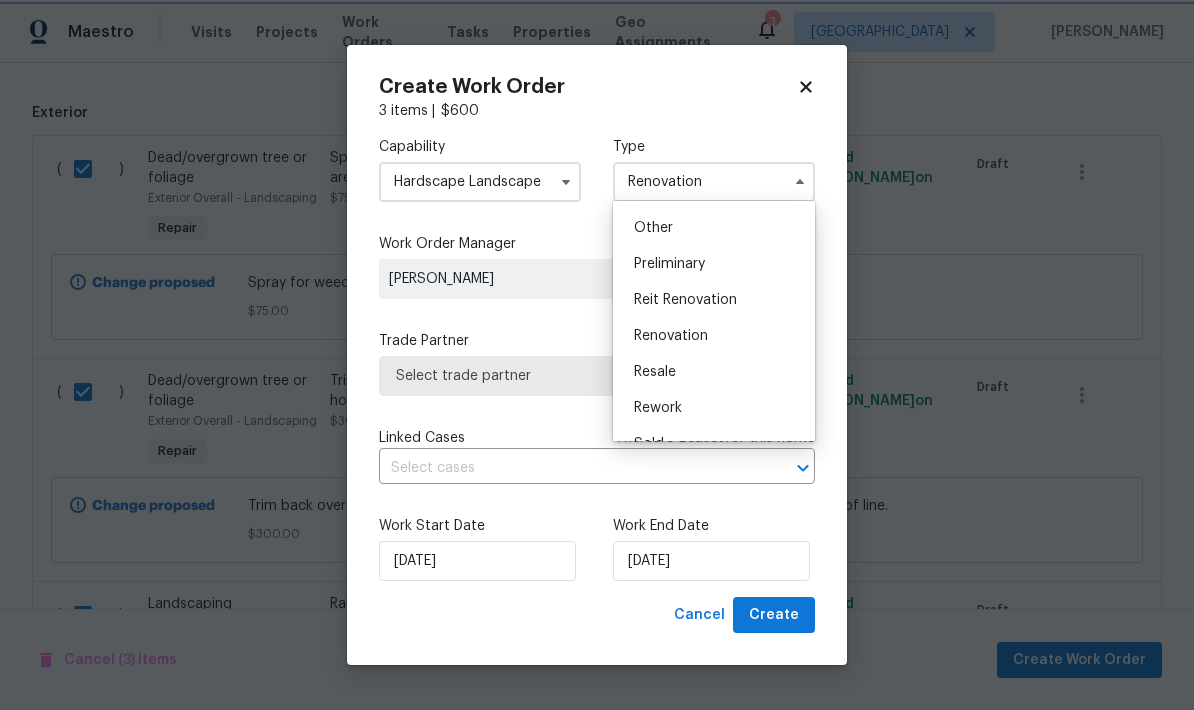 scroll, scrollTop: 0, scrollLeft: 0, axis: both 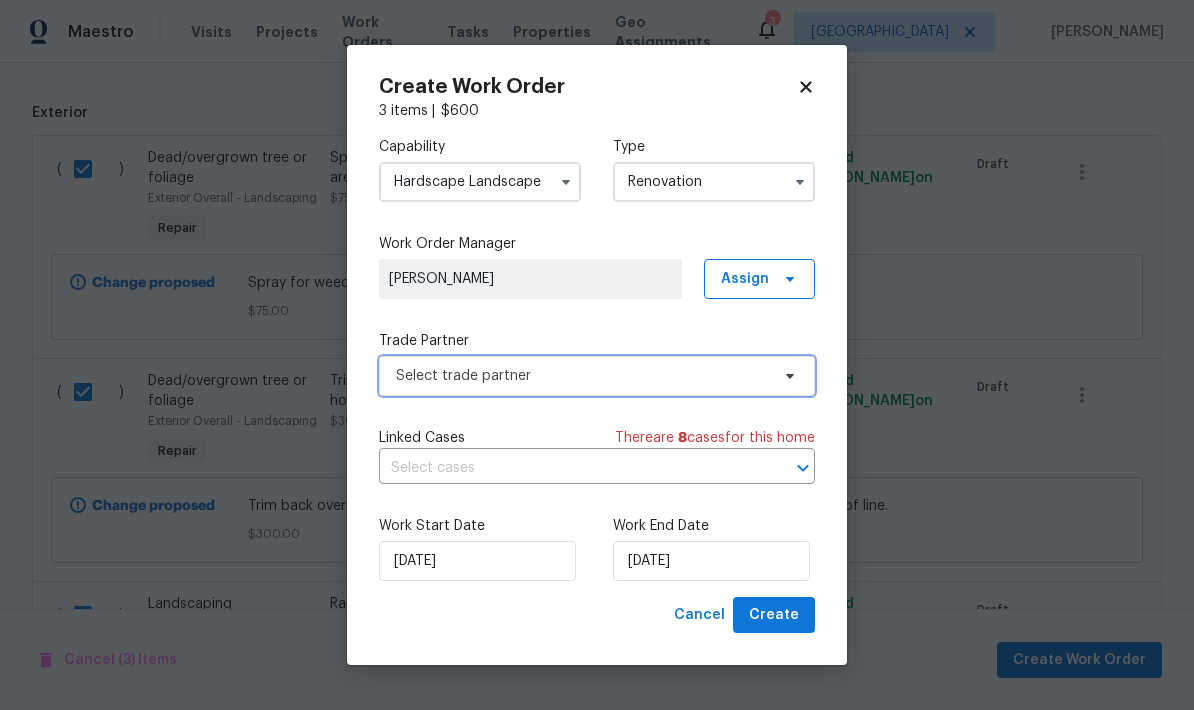 click on "Select trade partner" at bounding box center (582, 376) 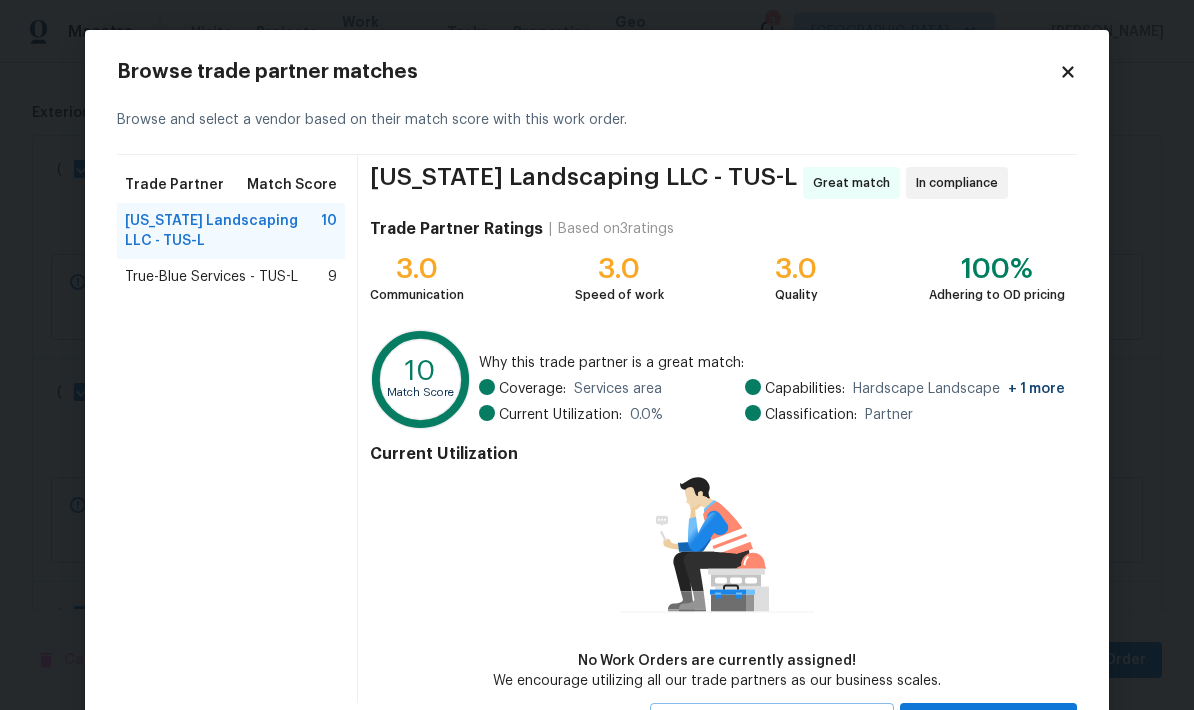 click on "True-Blue Services - TUS-L" at bounding box center (211, 277) 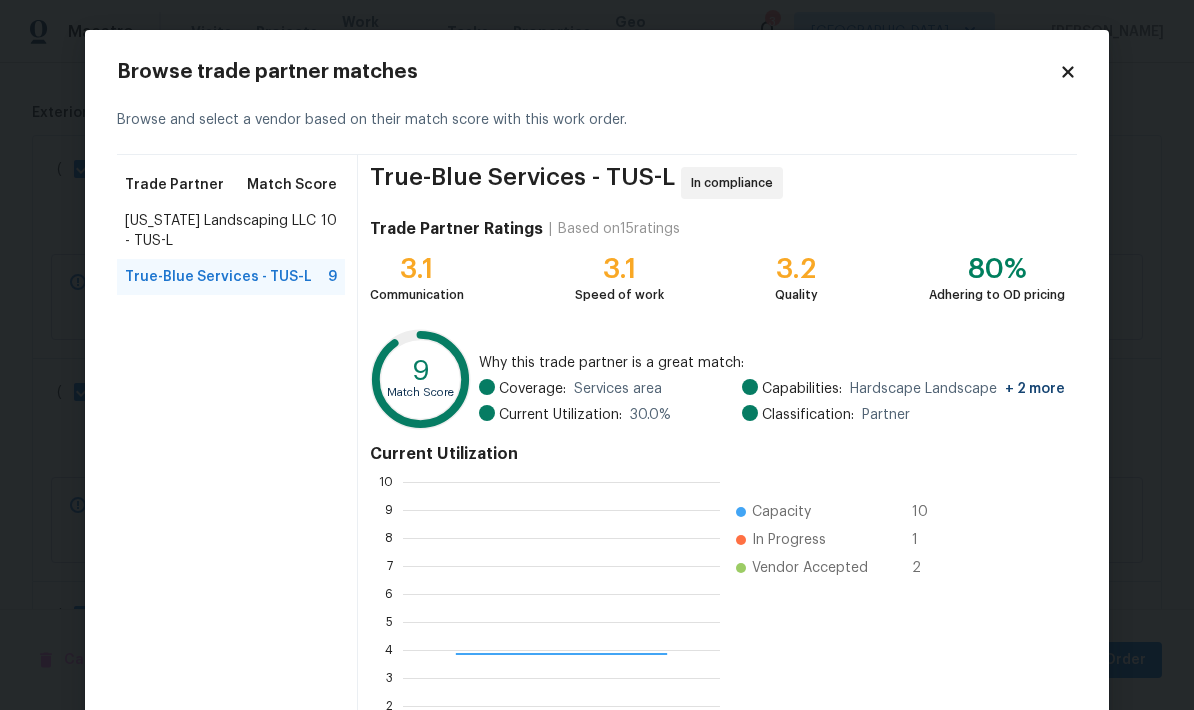 scroll, scrollTop: 2, scrollLeft: 2, axis: both 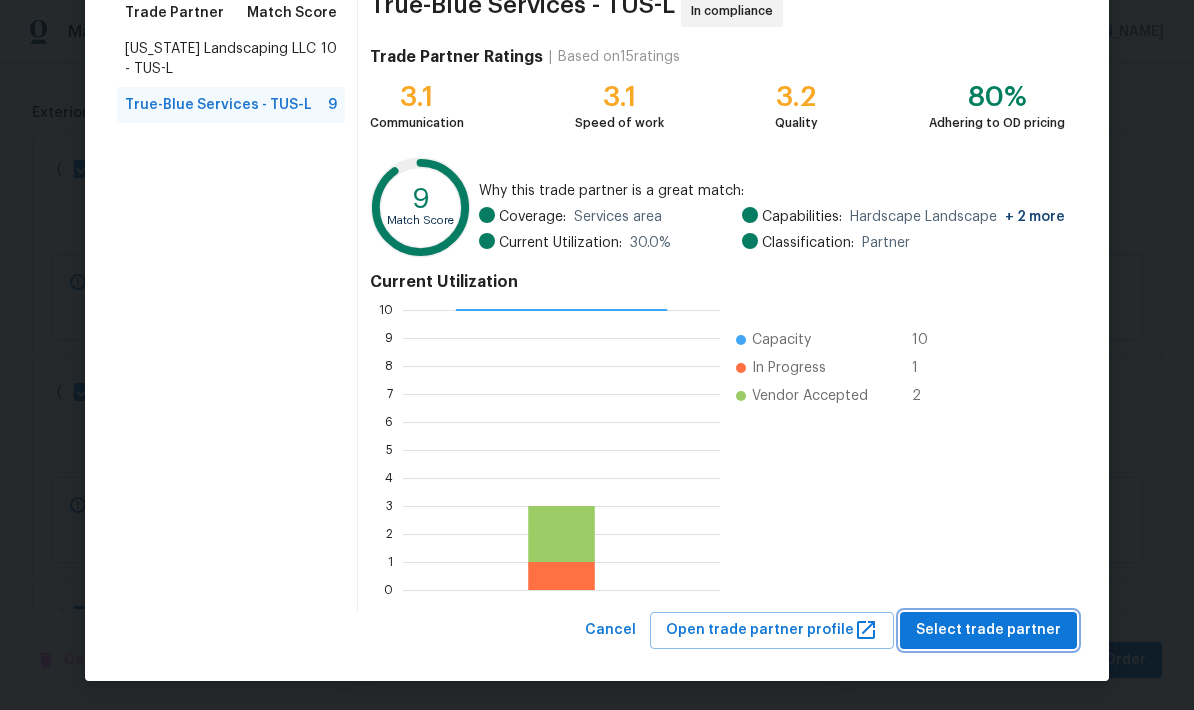 click on "Select trade partner" at bounding box center (988, 630) 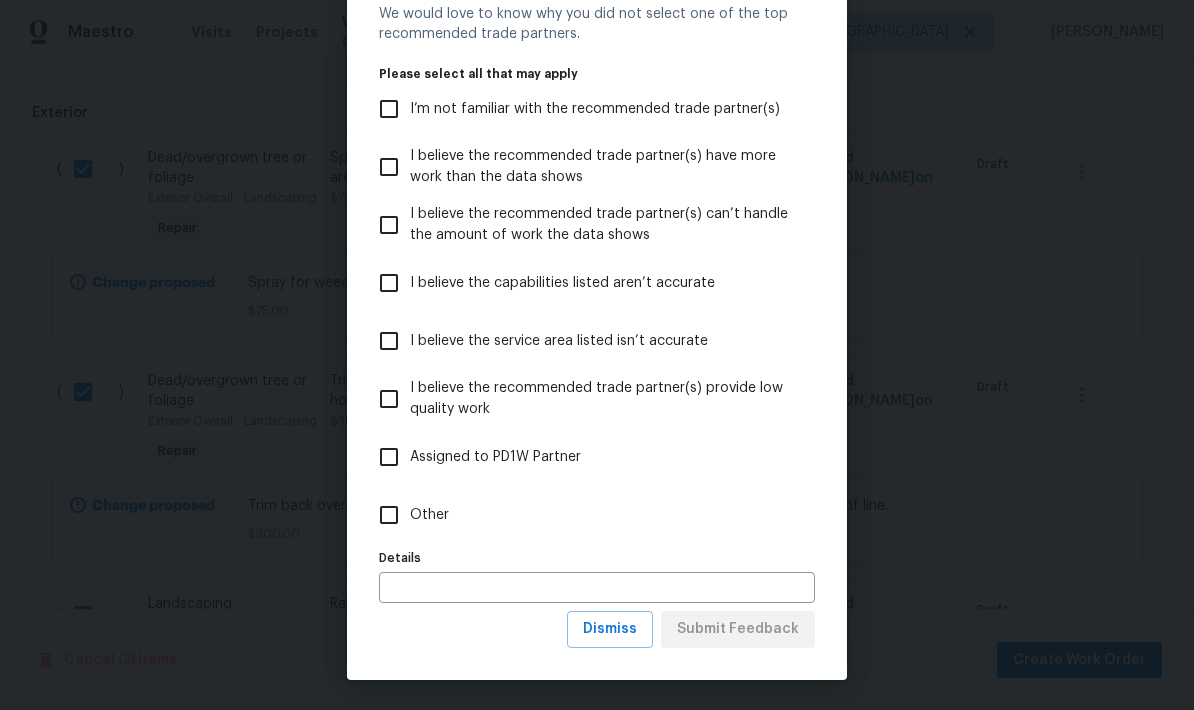 scroll, scrollTop: 83, scrollLeft: 0, axis: vertical 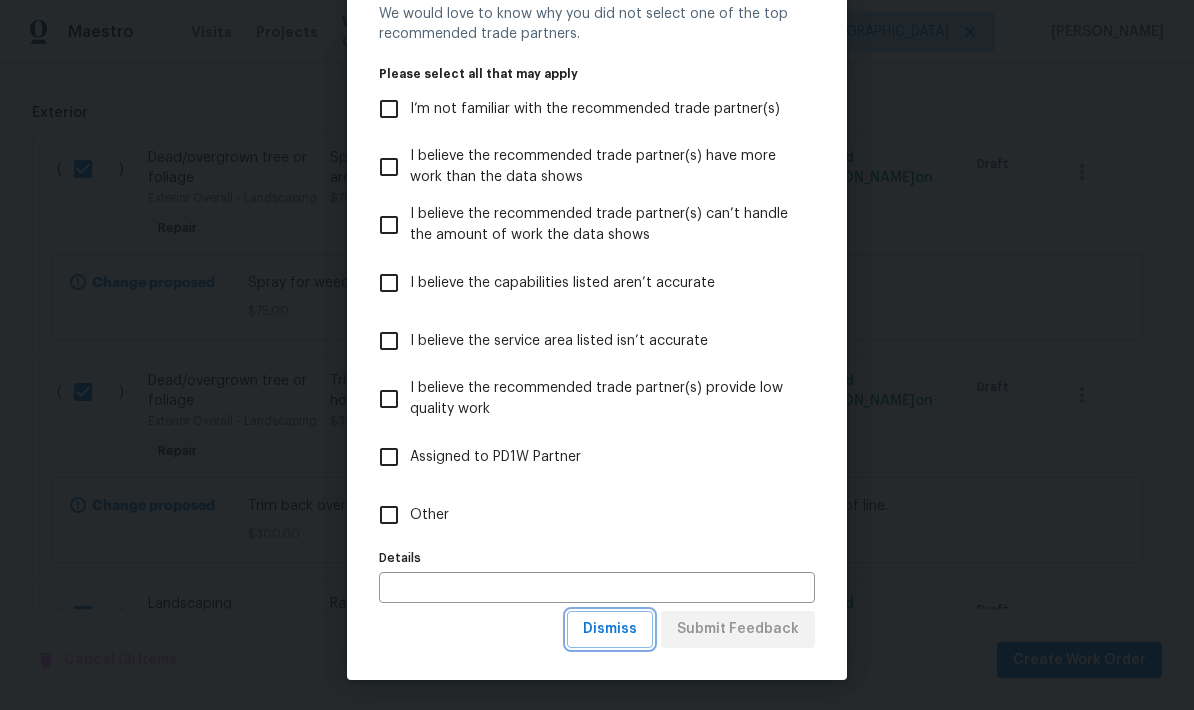 click on "Dismiss" at bounding box center [610, 629] 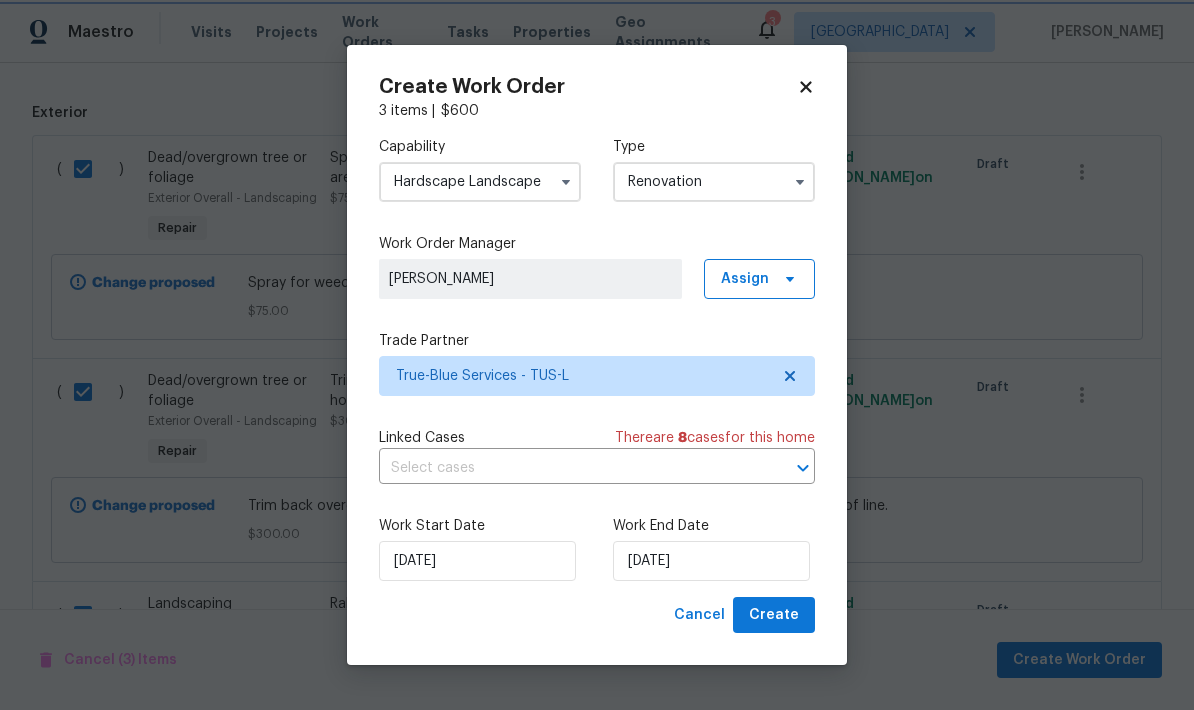 scroll, scrollTop: 0, scrollLeft: 0, axis: both 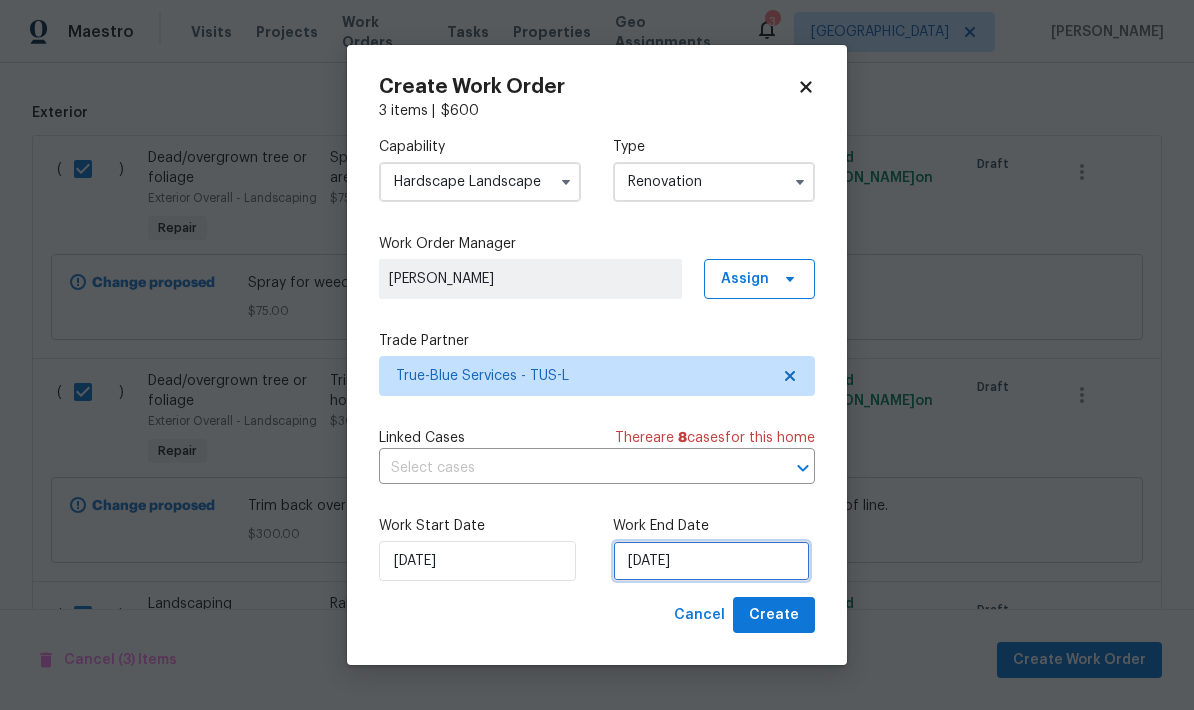 click on "7/14/2025" at bounding box center (711, 561) 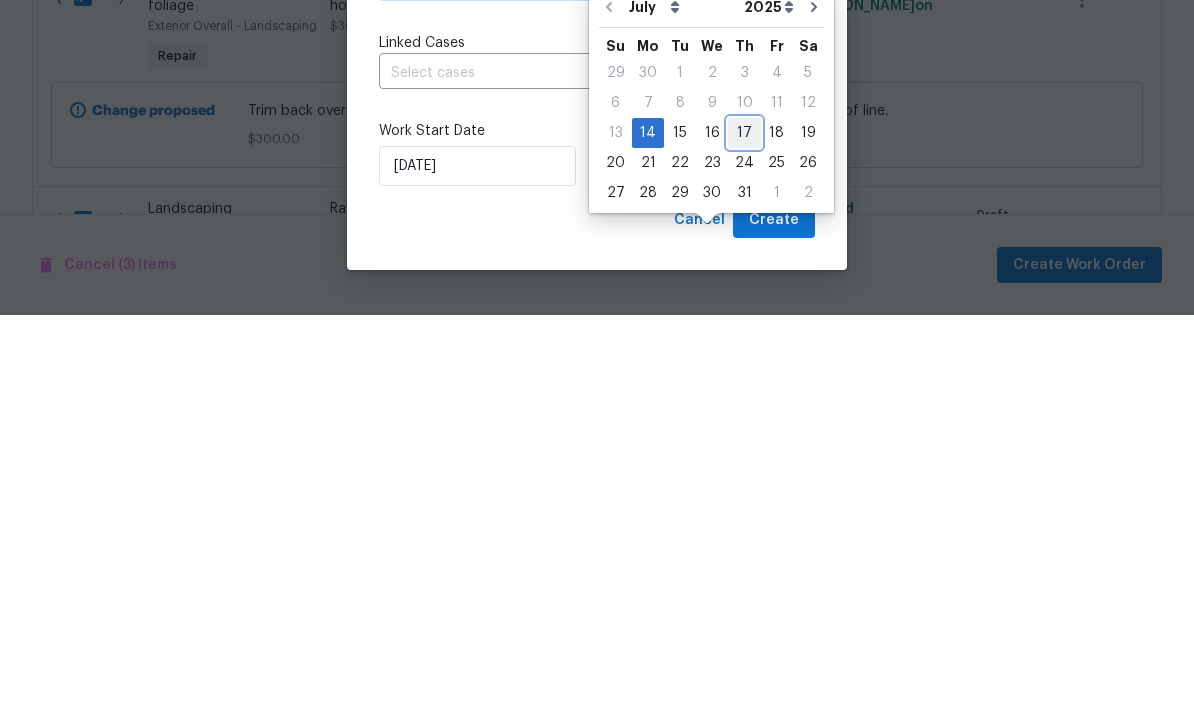 click on "17" at bounding box center (744, 528) 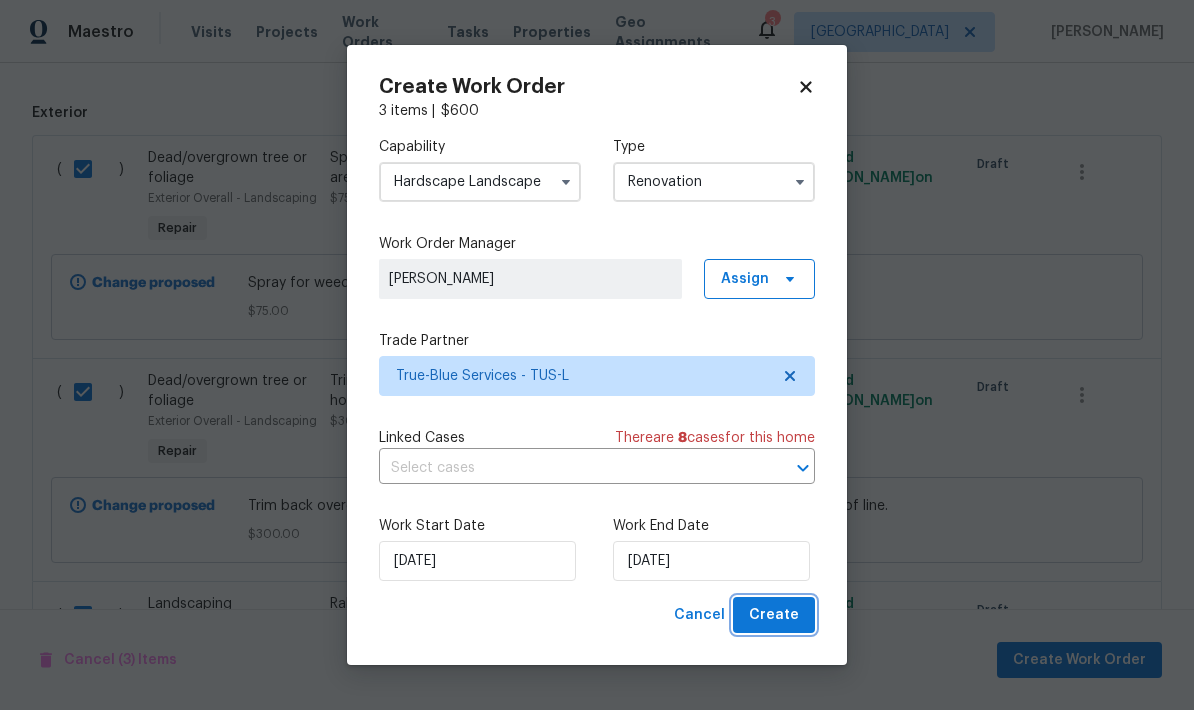 click on "Create" at bounding box center (774, 615) 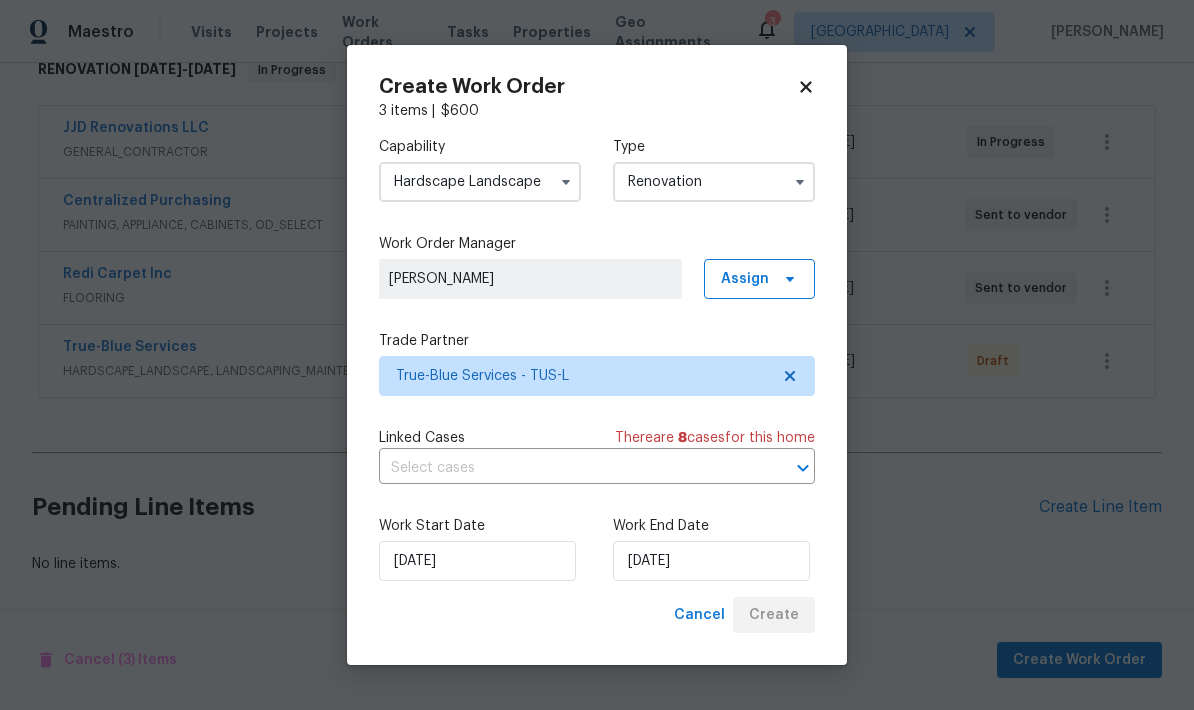 scroll, scrollTop: 260, scrollLeft: 0, axis: vertical 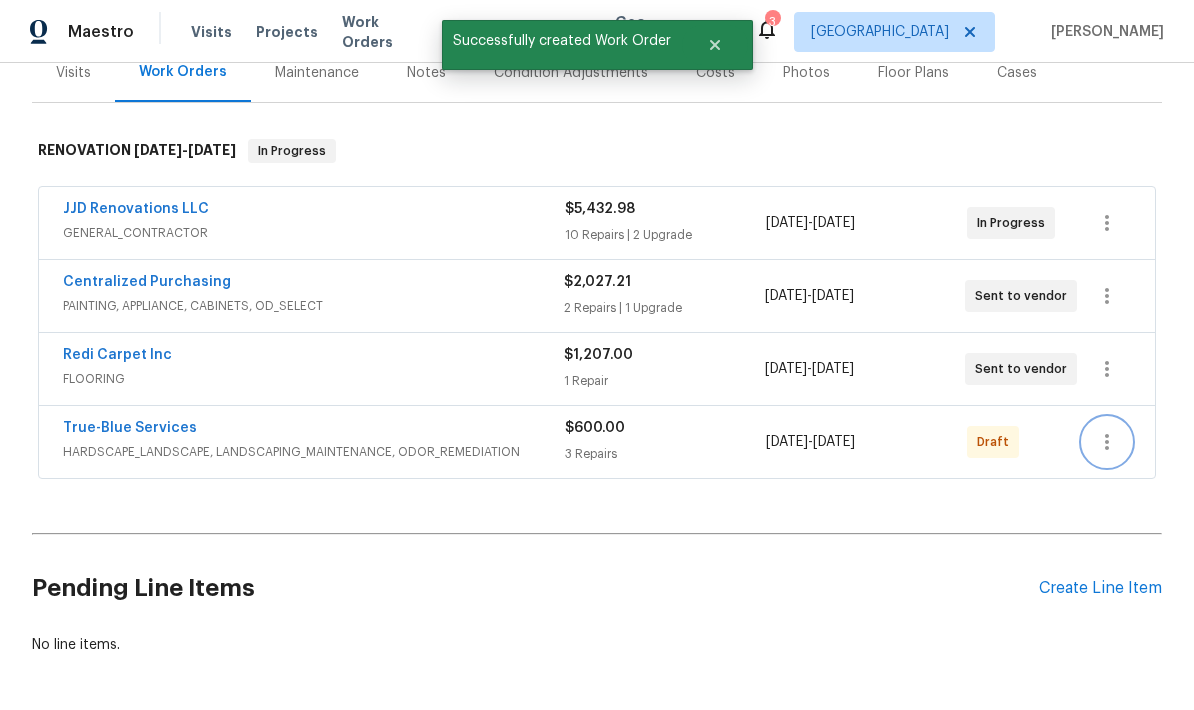 click 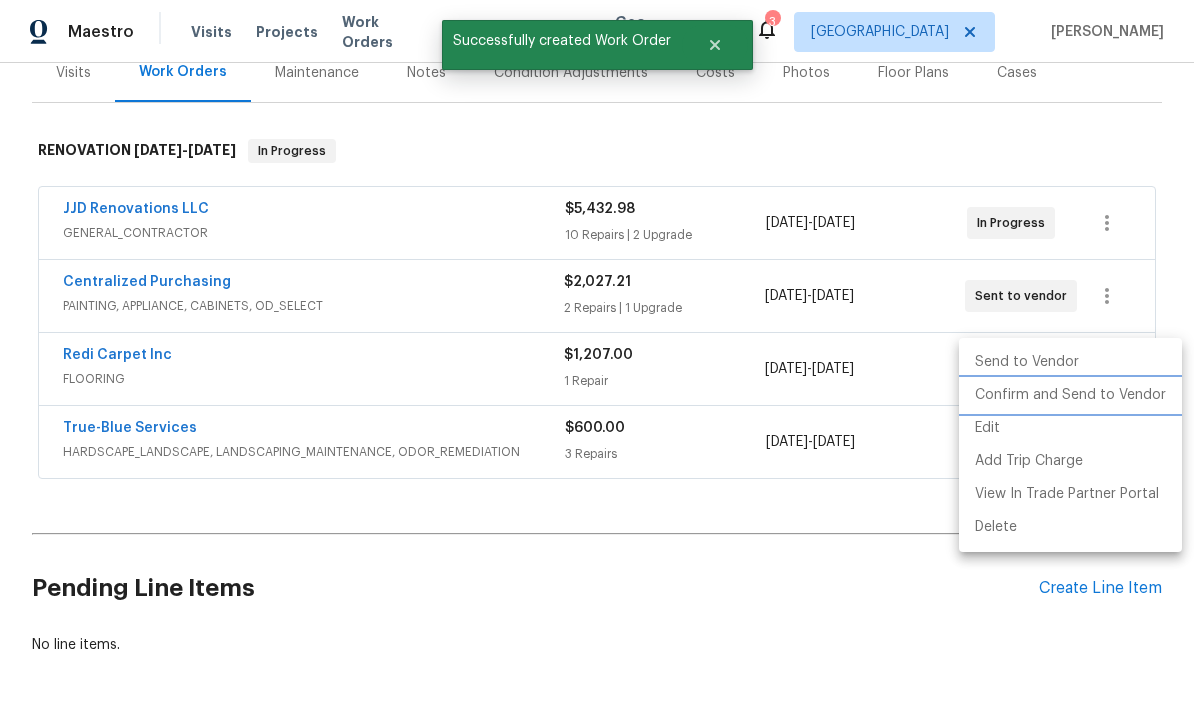 click on "Confirm and Send to Vendor" at bounding box center [1070, 395] 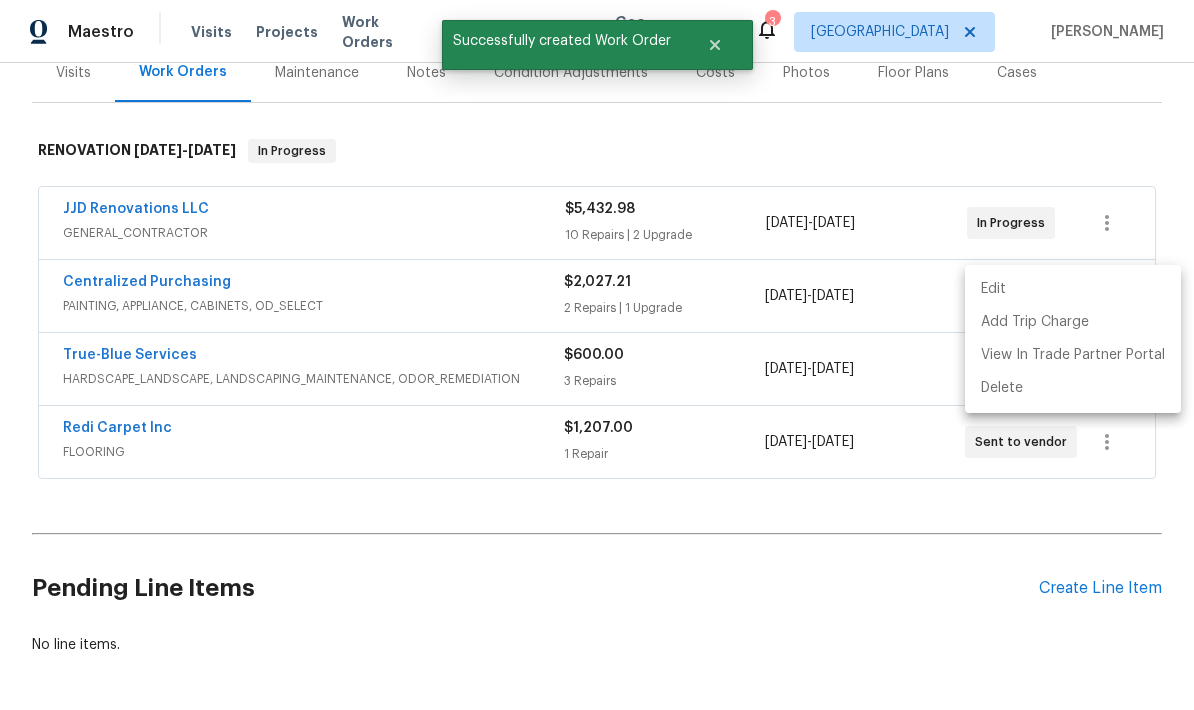 click at bounding box center [597, 355] 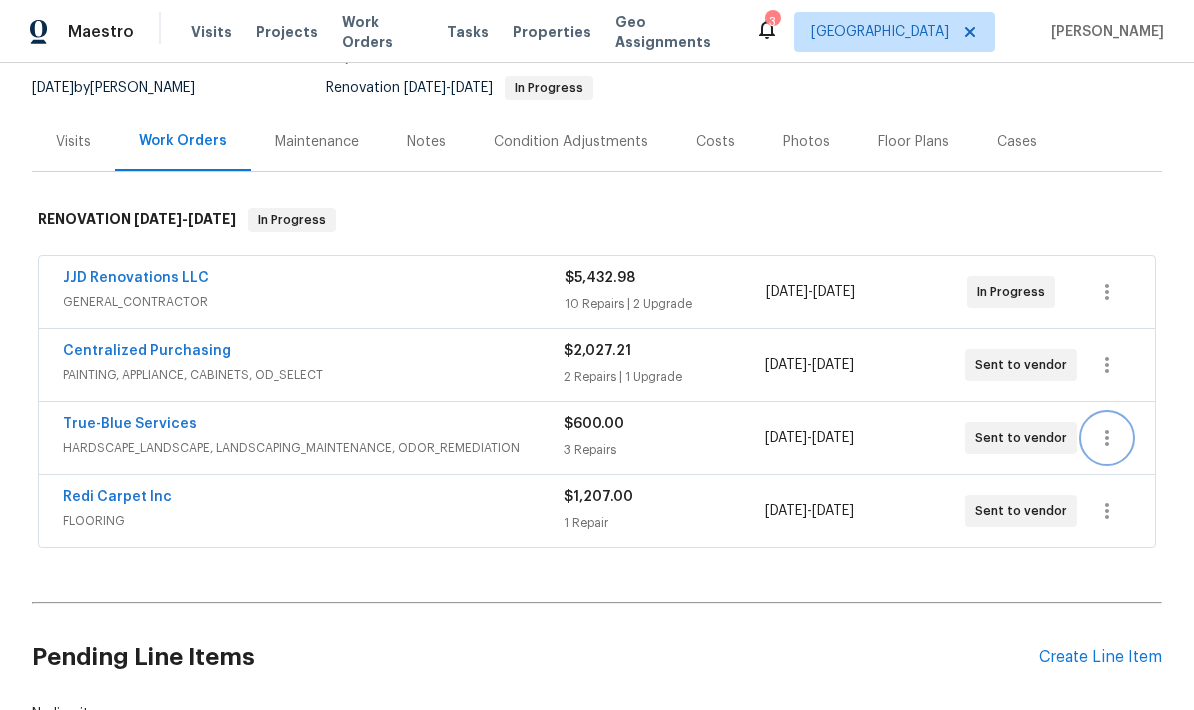 scroll, scrollTop: 171, scrollLeft: 0, axis: vertical 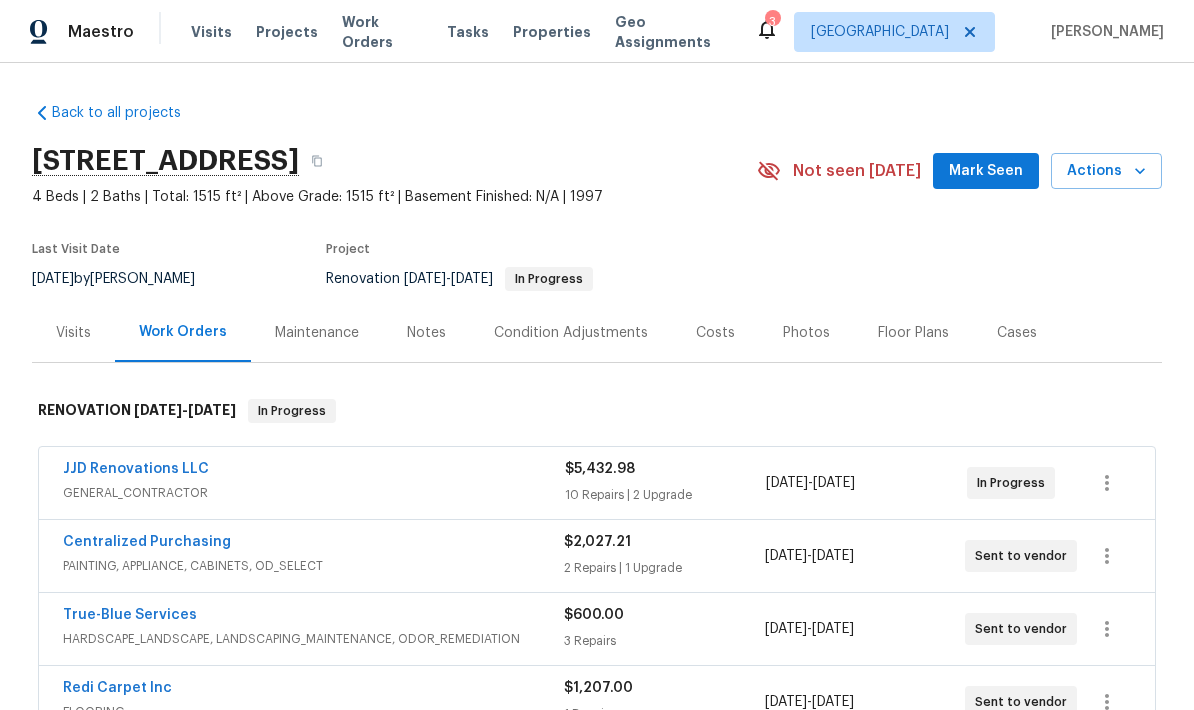 click on "3" at bounding box center [767, 32] 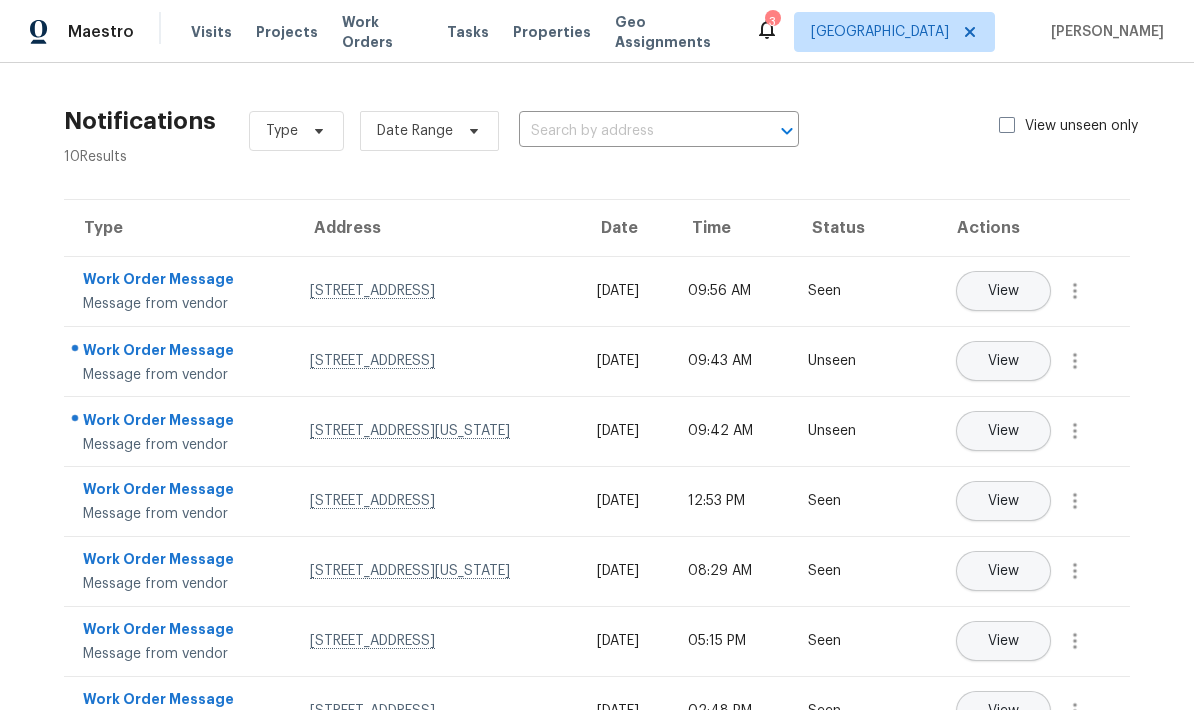 click on "Type Date Range ​ View unseen only" at bounding box center [705, 131] 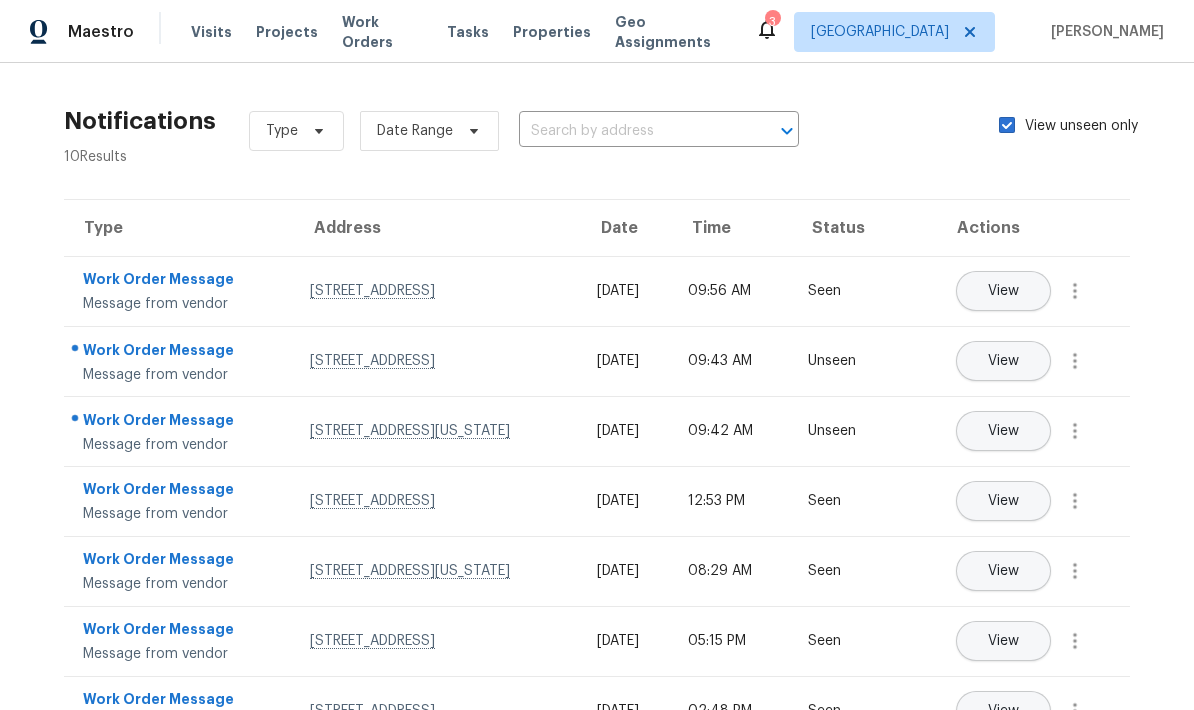 checkbox on "true" 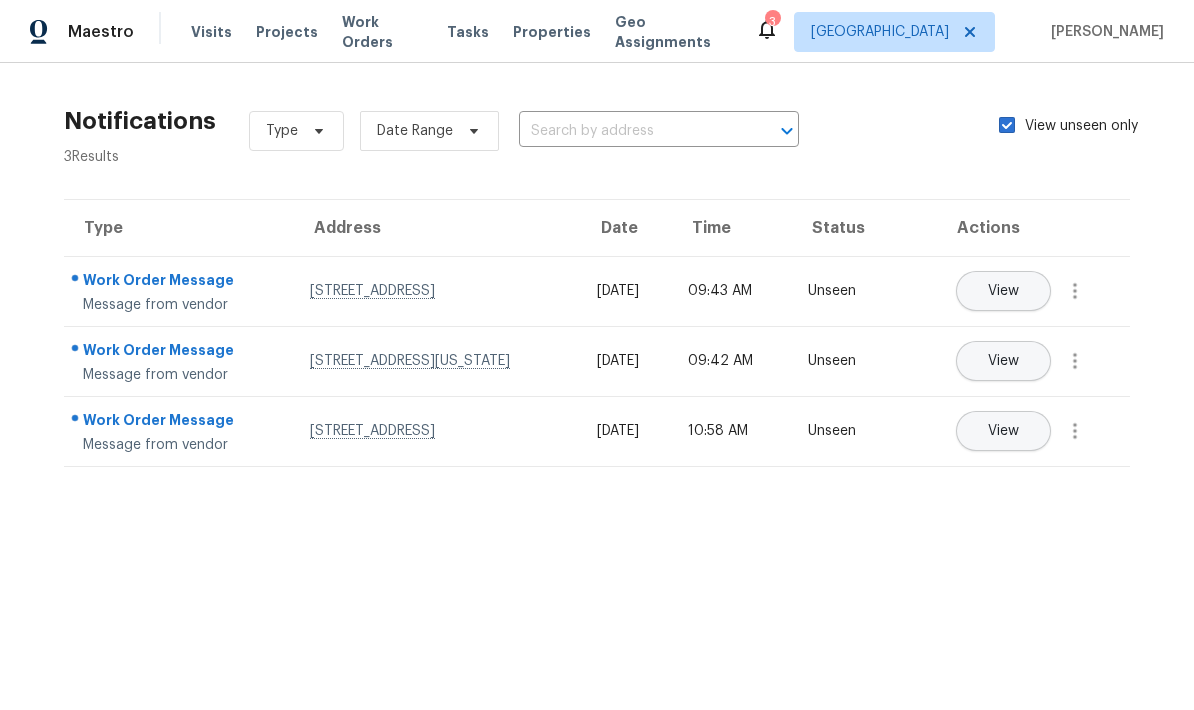 click on "View" at bounding box center (1003, 291) 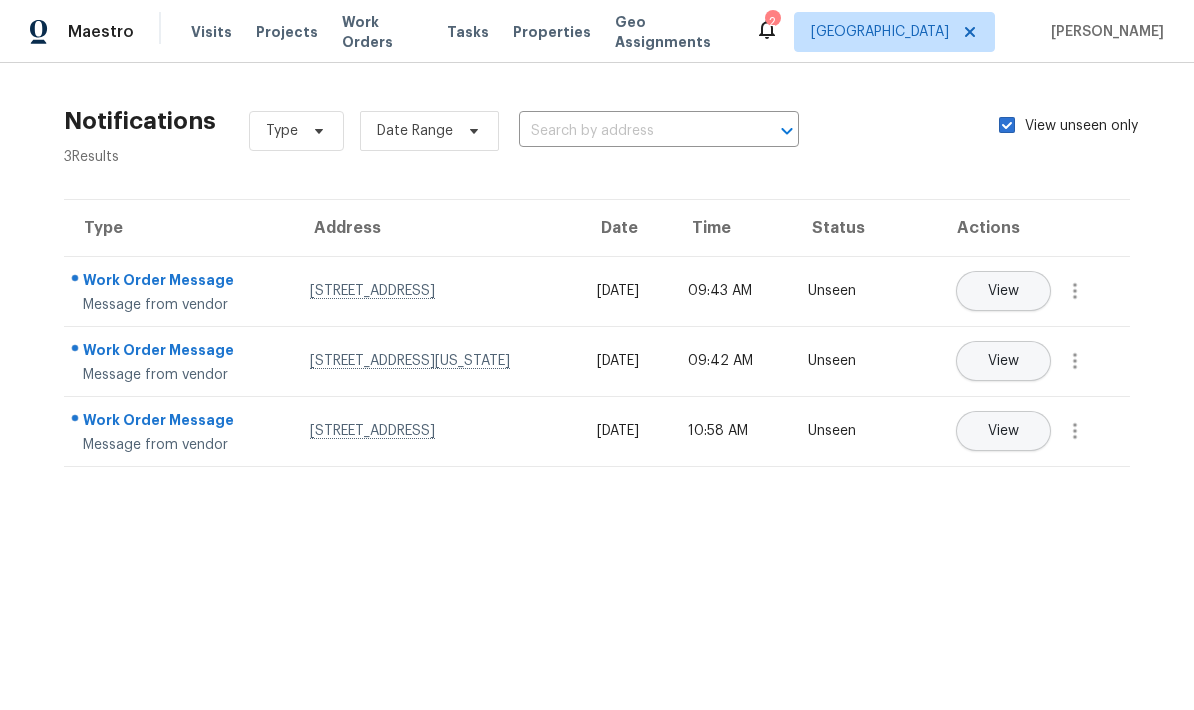 click on "View" at bounding box center [1003, 361] 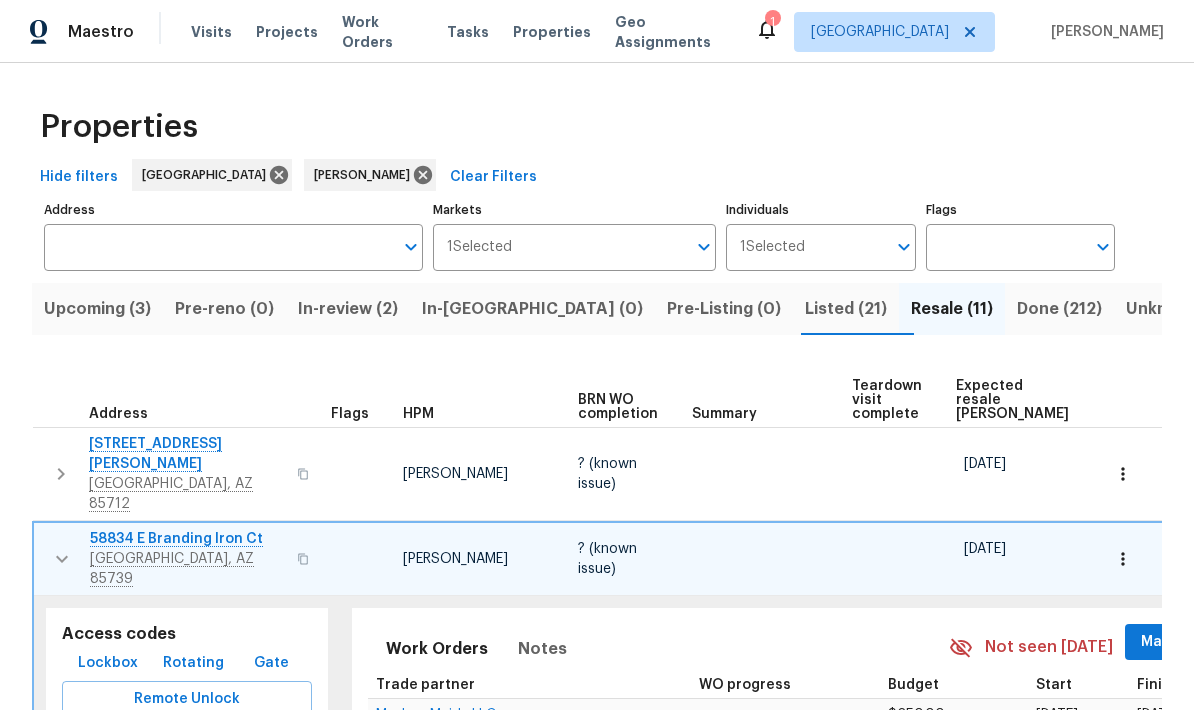 scroll, scrollTop: 0, scrollLeft: 0, axis: both 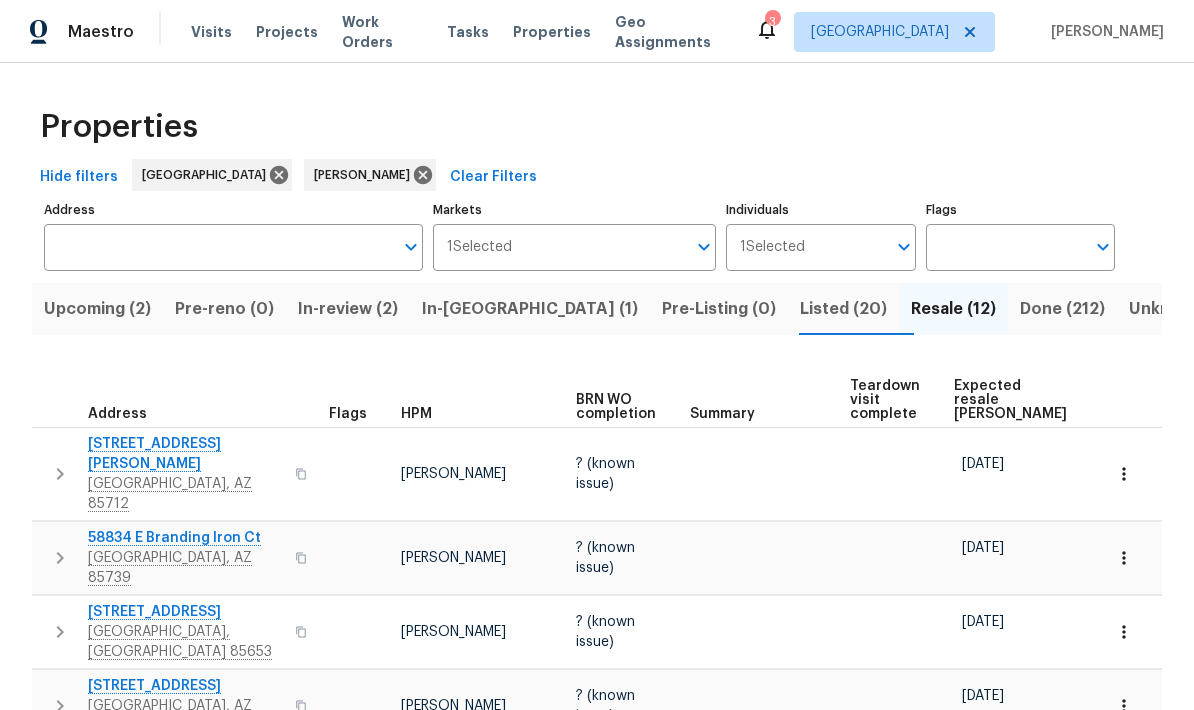 click on "In-[GEOGRAPHIC_DATA] (1)" at bounding box center (530, 309) 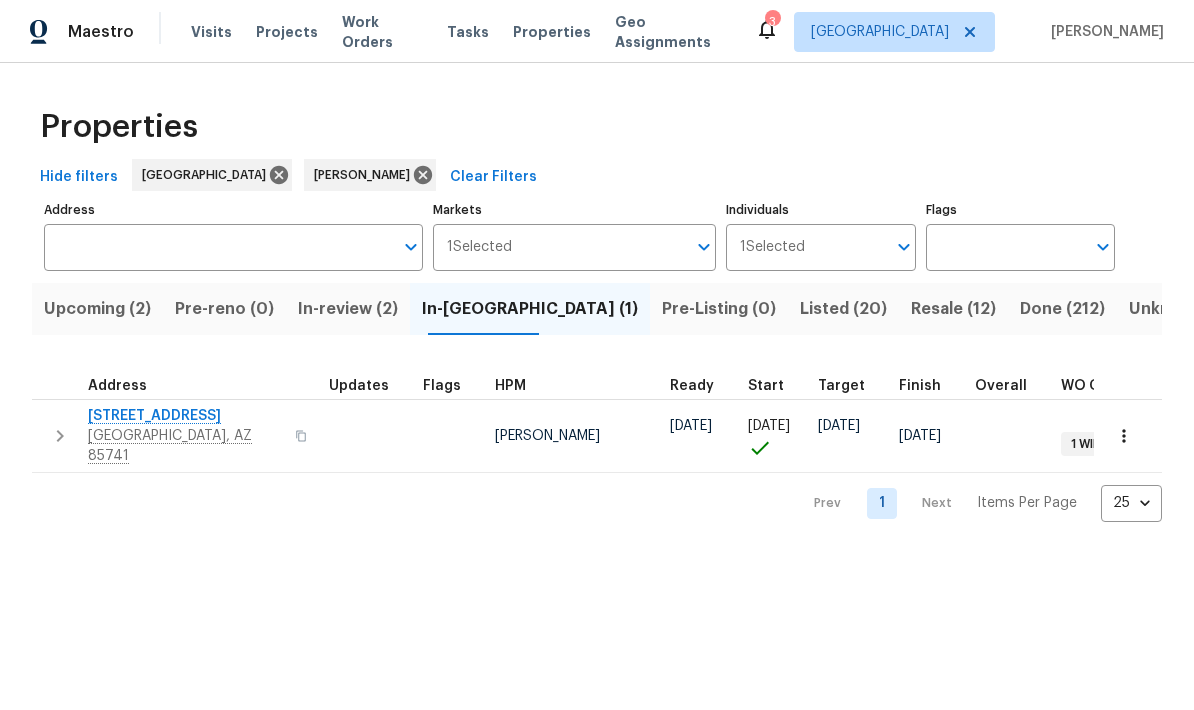 click on "Resale (12)" at bounding box center (953, 309) 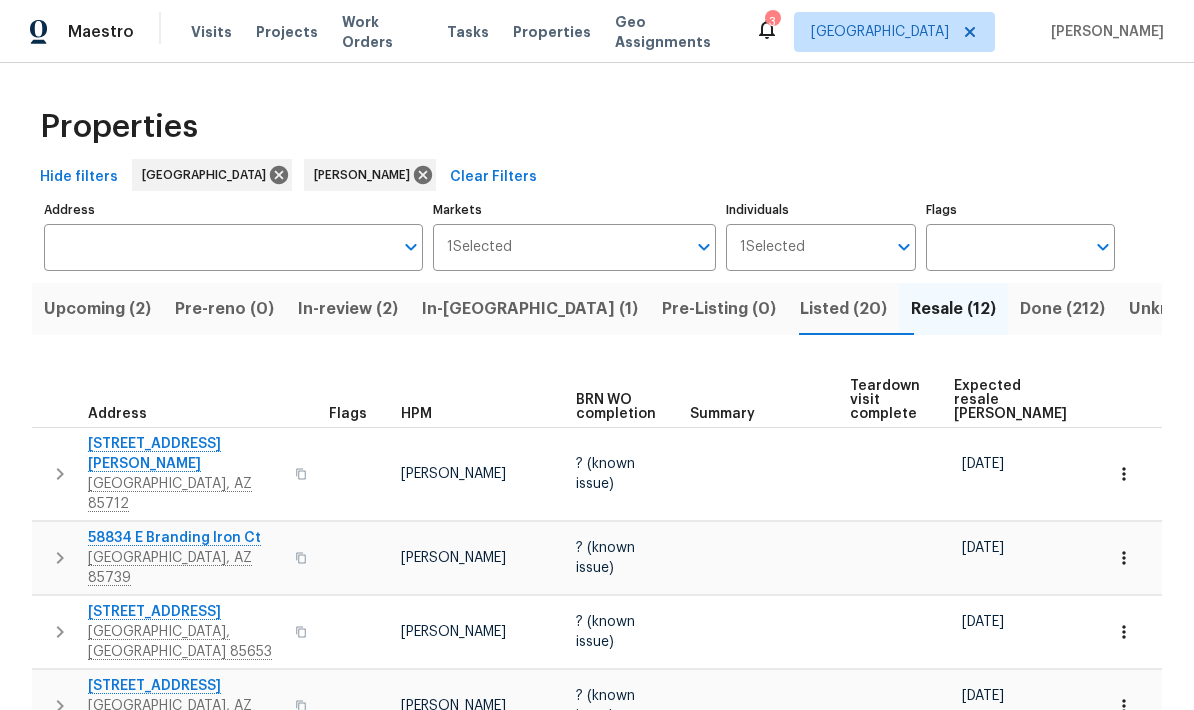 click on "Expected resale [PERSON_NAME]" at bounding box center (1010, 400) 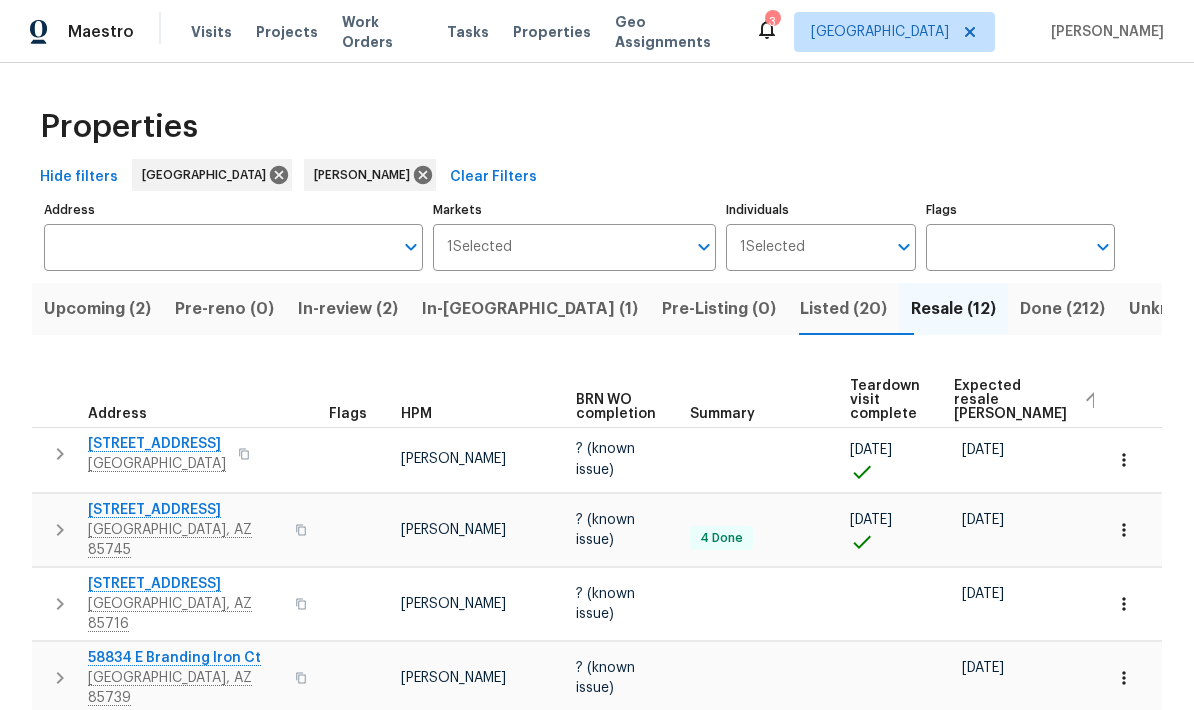 scroll, scrollTop: 0, scrollLeft: 0, axis: both 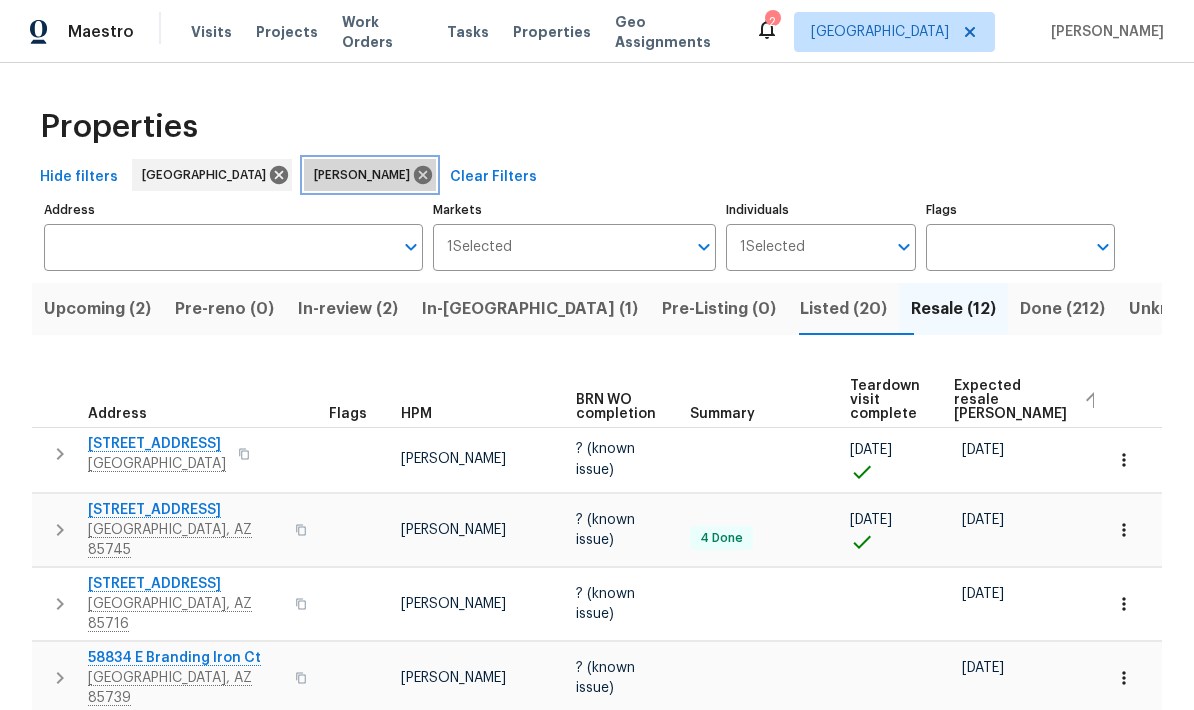 click on "[PERSON_NAME]" at bounding box center [370, 175] 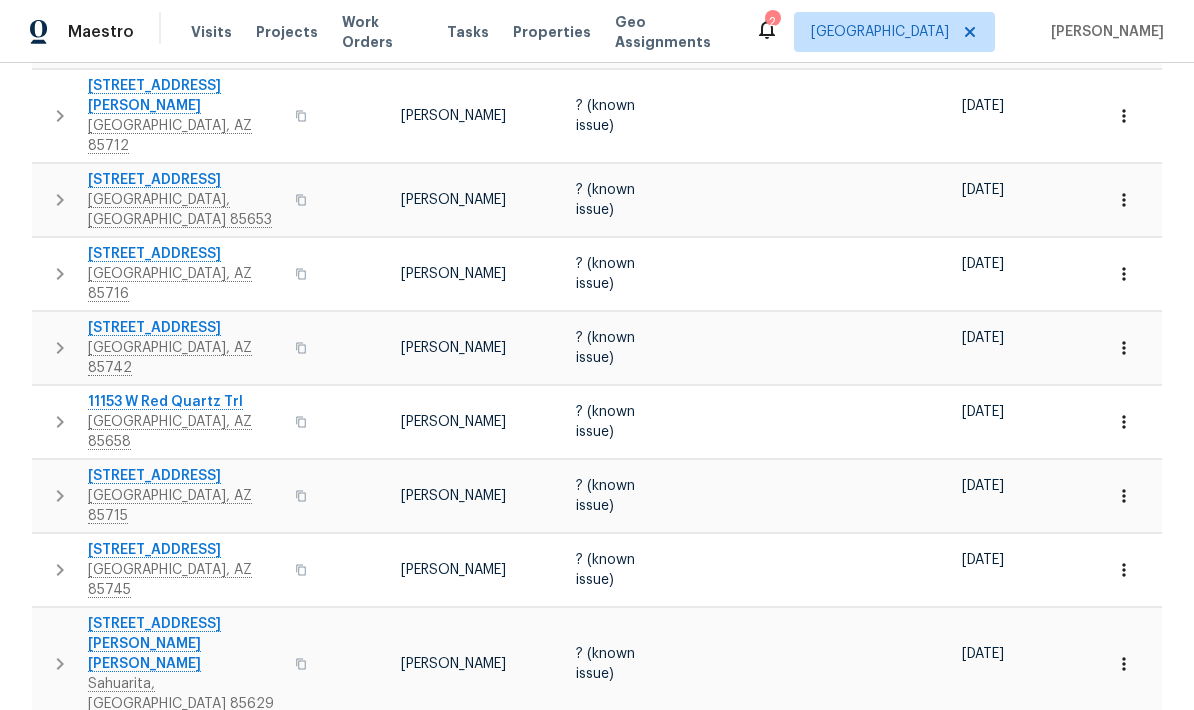 scroll, scrollTop: 981, scrollLeft: 0, axis: vertical 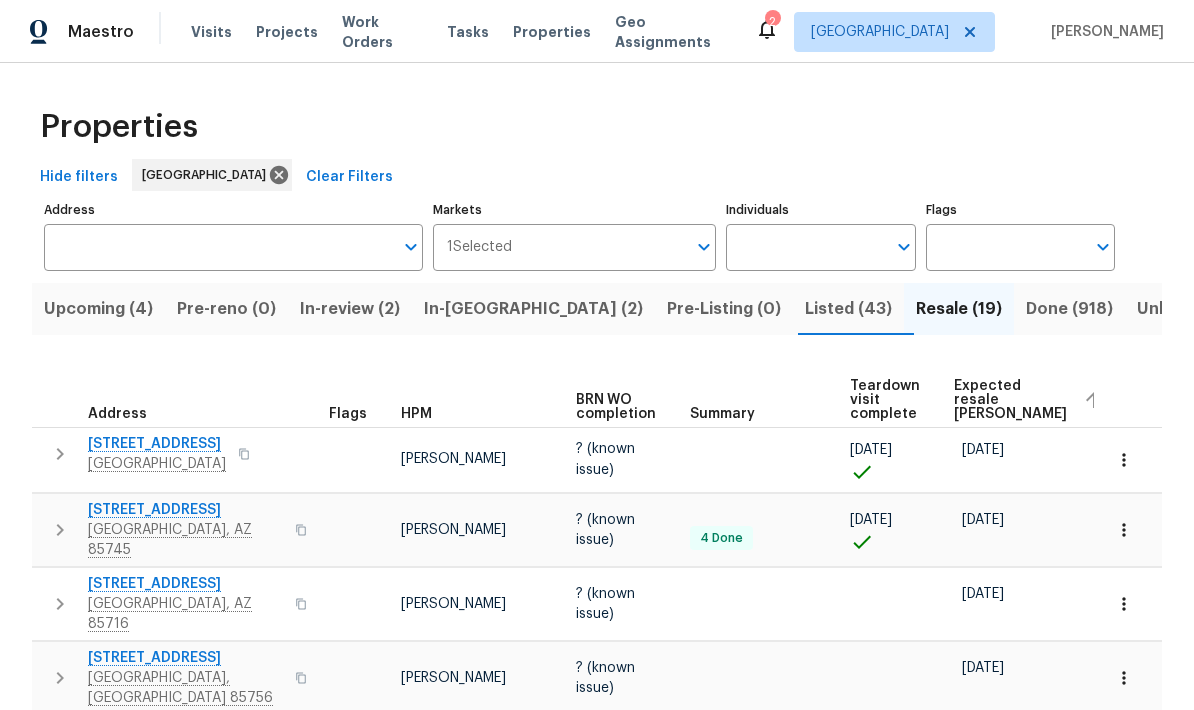 click on "Upcoming (4)" at bounding box center (98, 309) 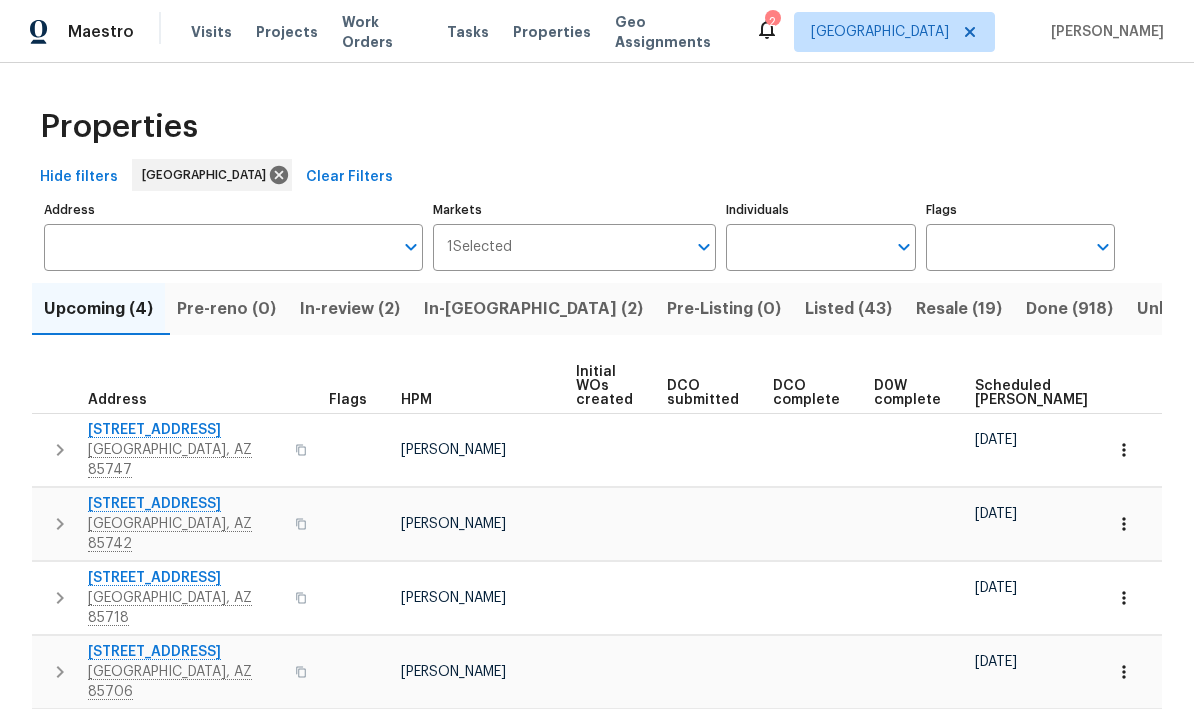 scroll, scrollTop: 17, scrollLeft: 0, axis: vertical 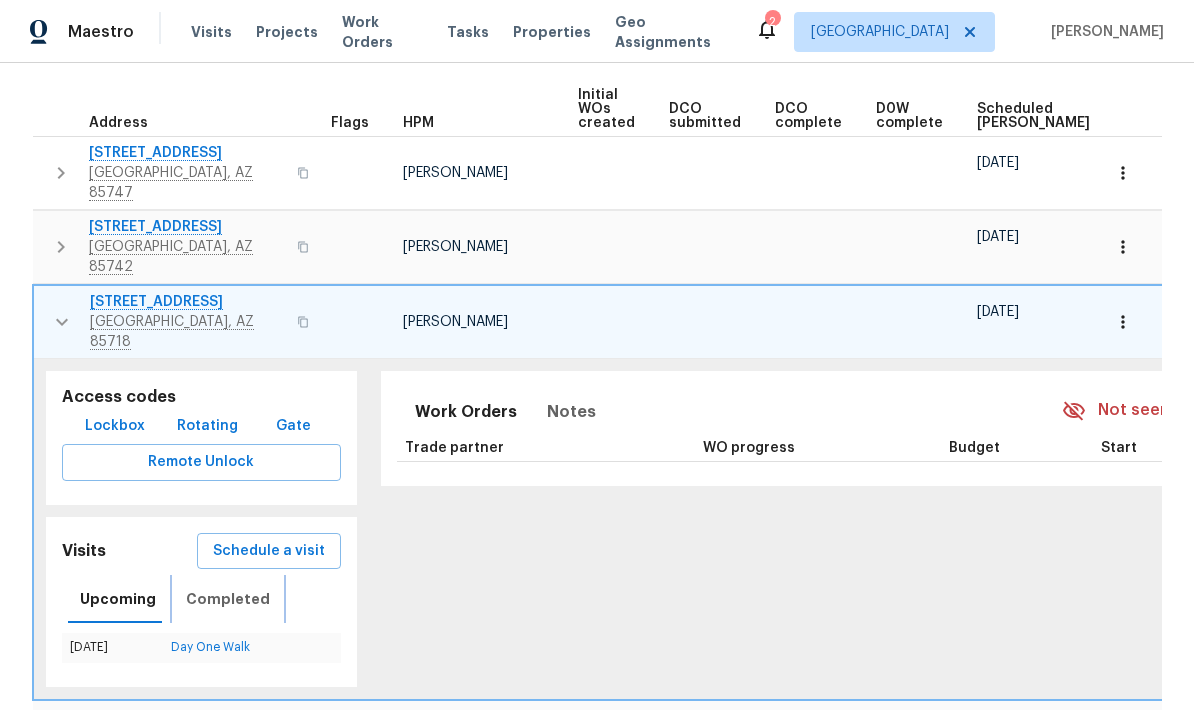 click on "Completed" at bounding box center [228, 599] 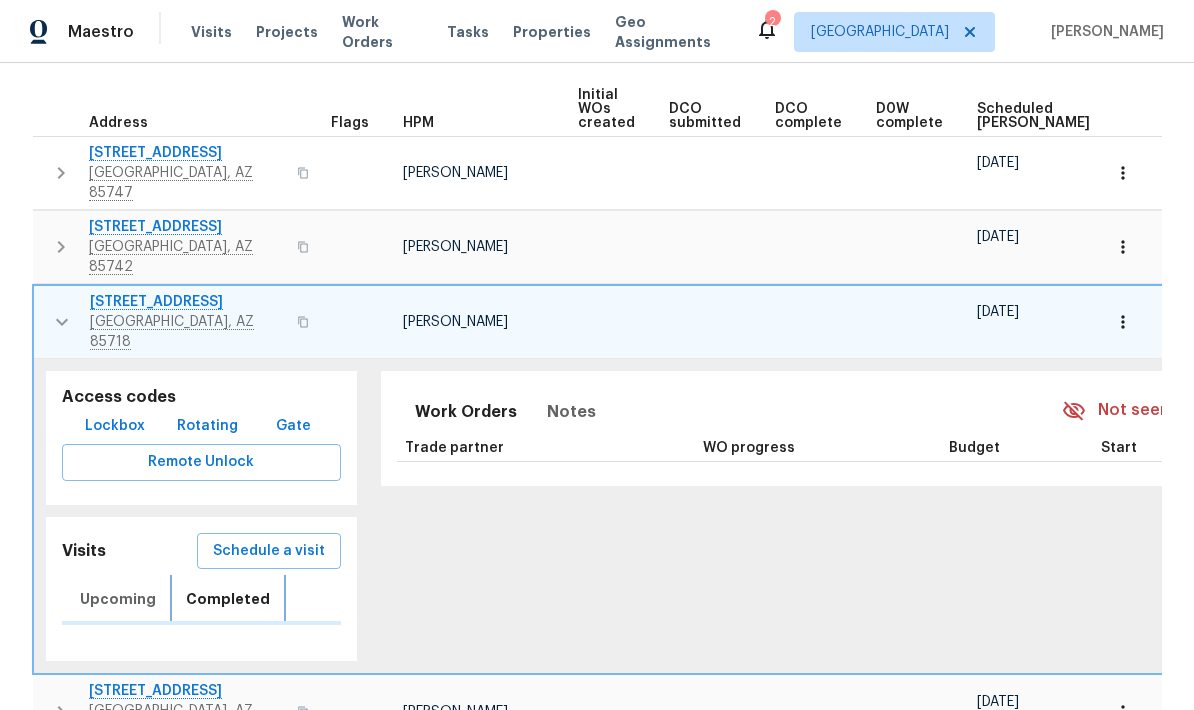 scroll, scrollTop: 252, scrollLeft: 0, axis: vertical 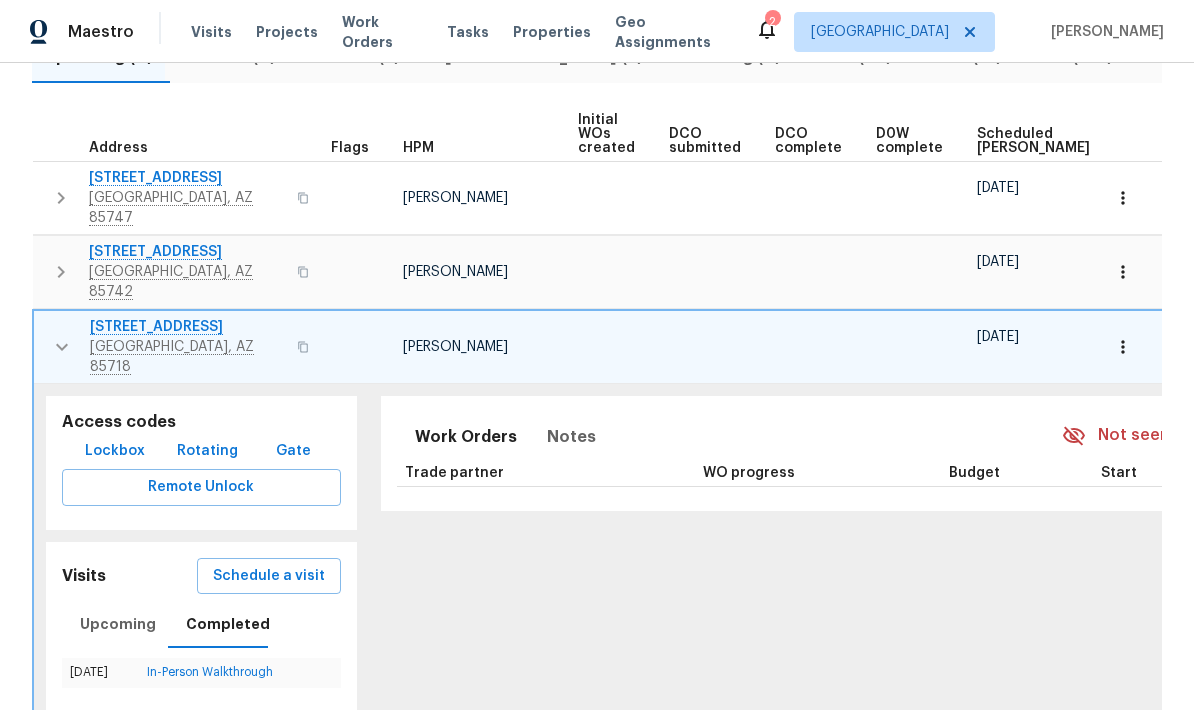 click on "Visits Schedule a visit Upcoming Completed 07/03/25 In-Person Walkthrough" at bounding box center (201, 627) 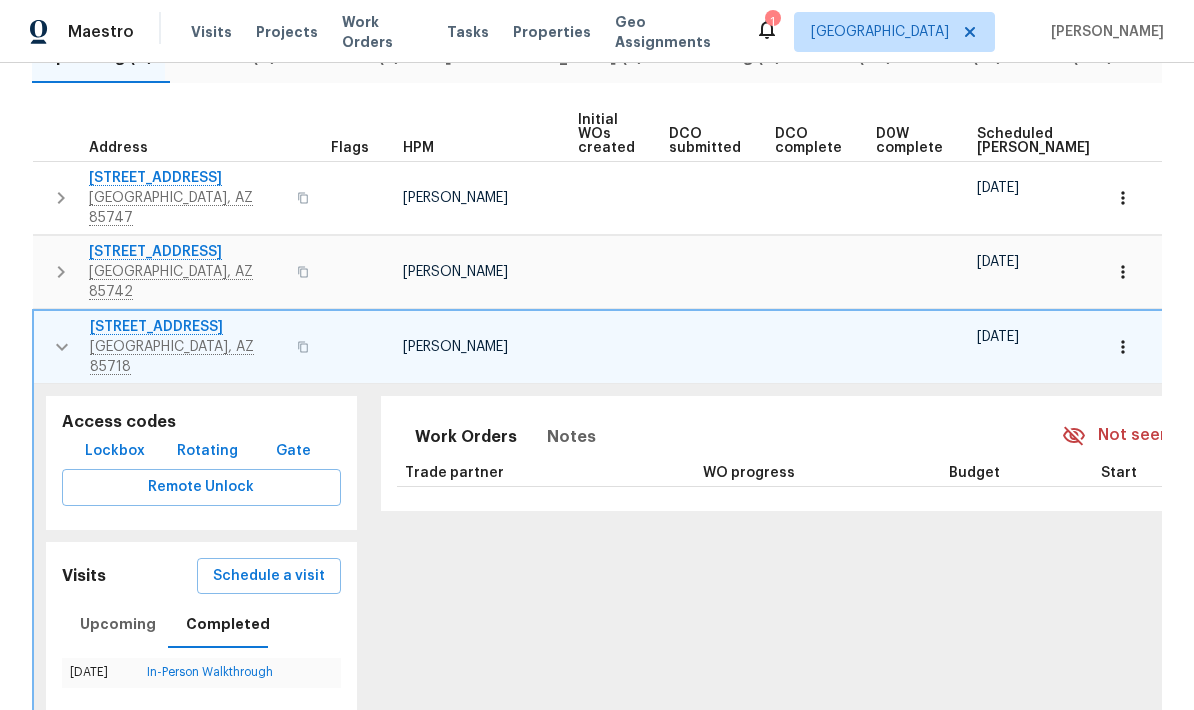 click on "In-Person Walkthrough" at bounding box center [210, 672] 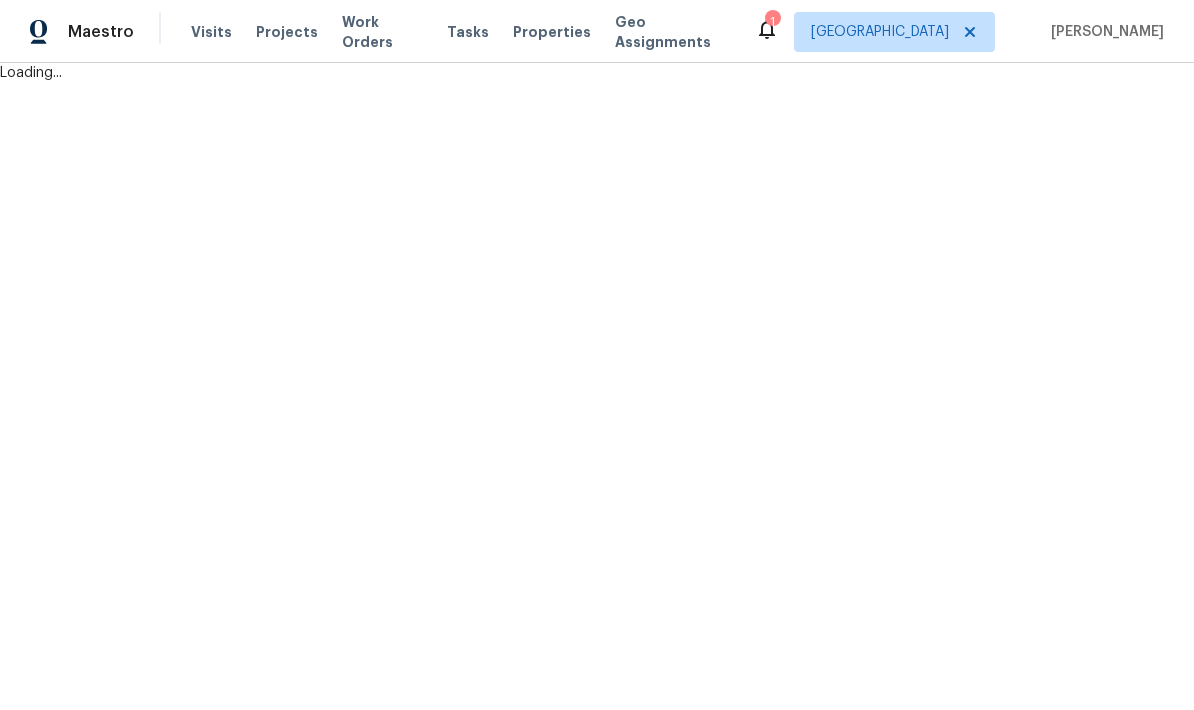 scroll, scrollTop: 0, scrollLeft: 0, axis: both 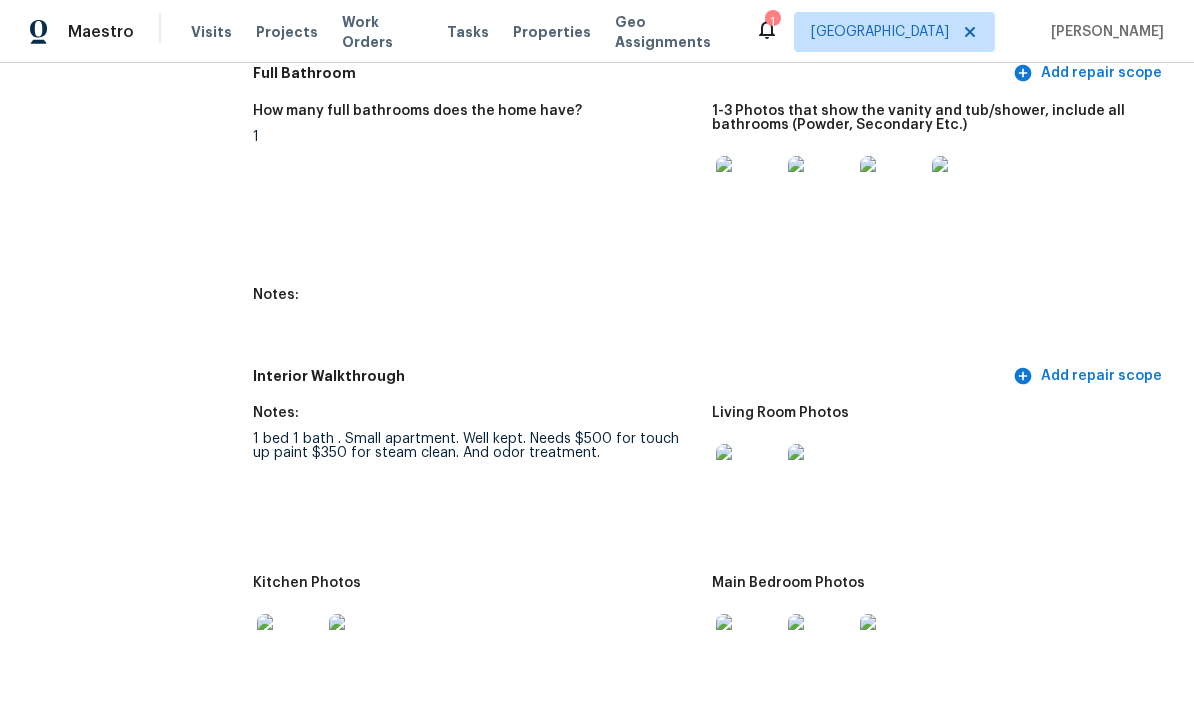 click at bounding box center [748, 476] 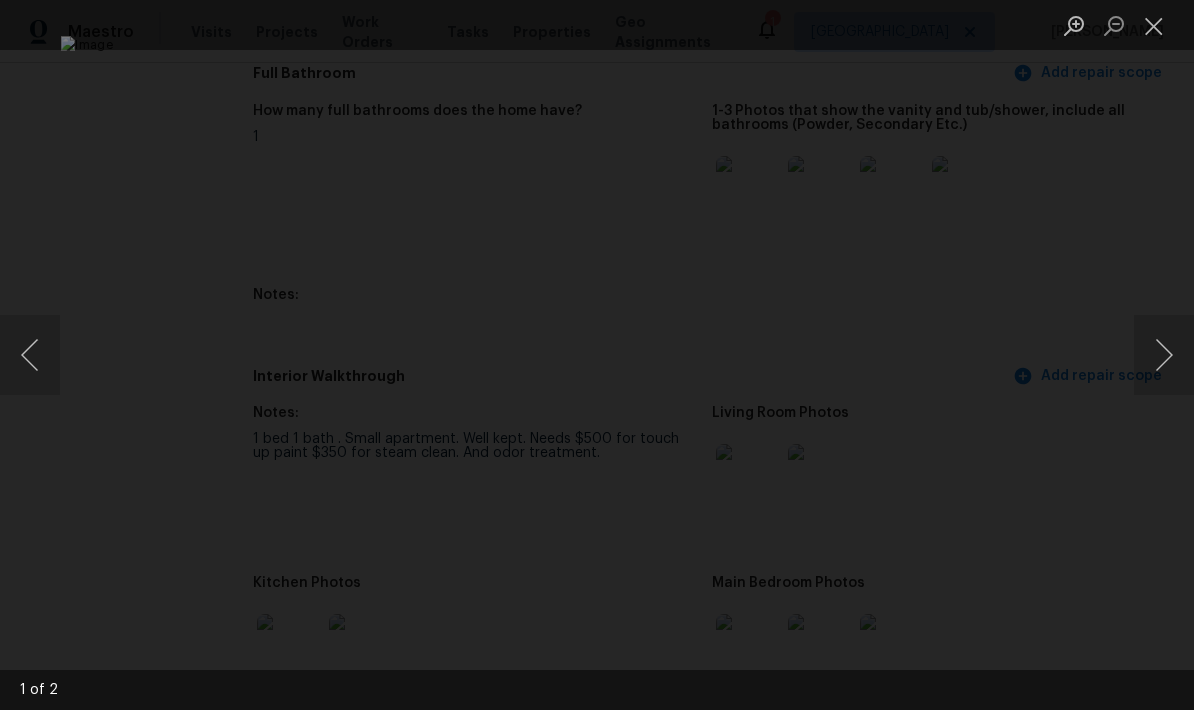 click at bounding box center (1164, 355) 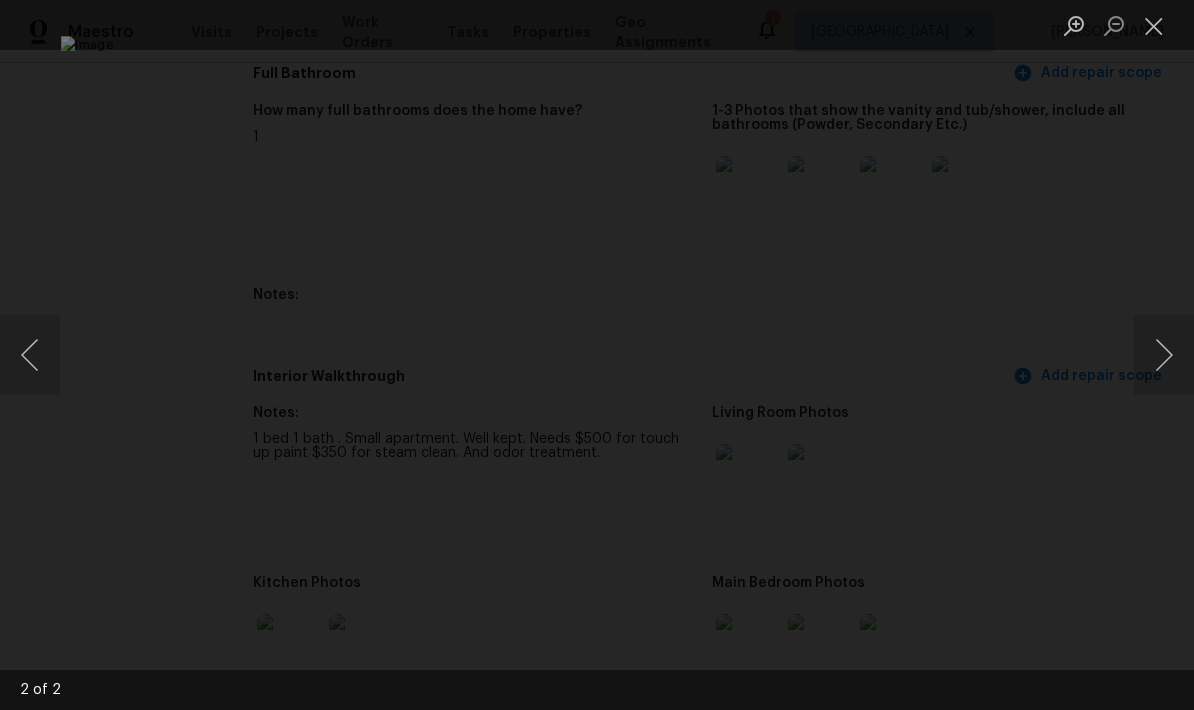 click at bounding box center (1164, 355) 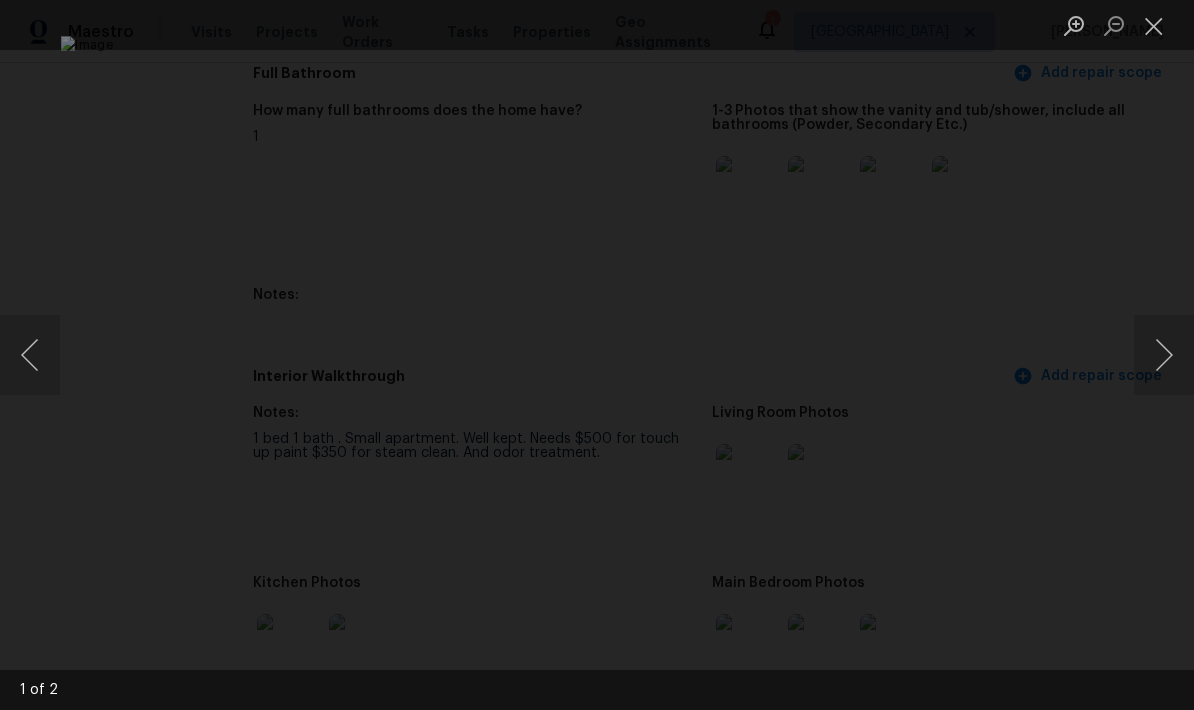 click at bounding box center (1164, 355) 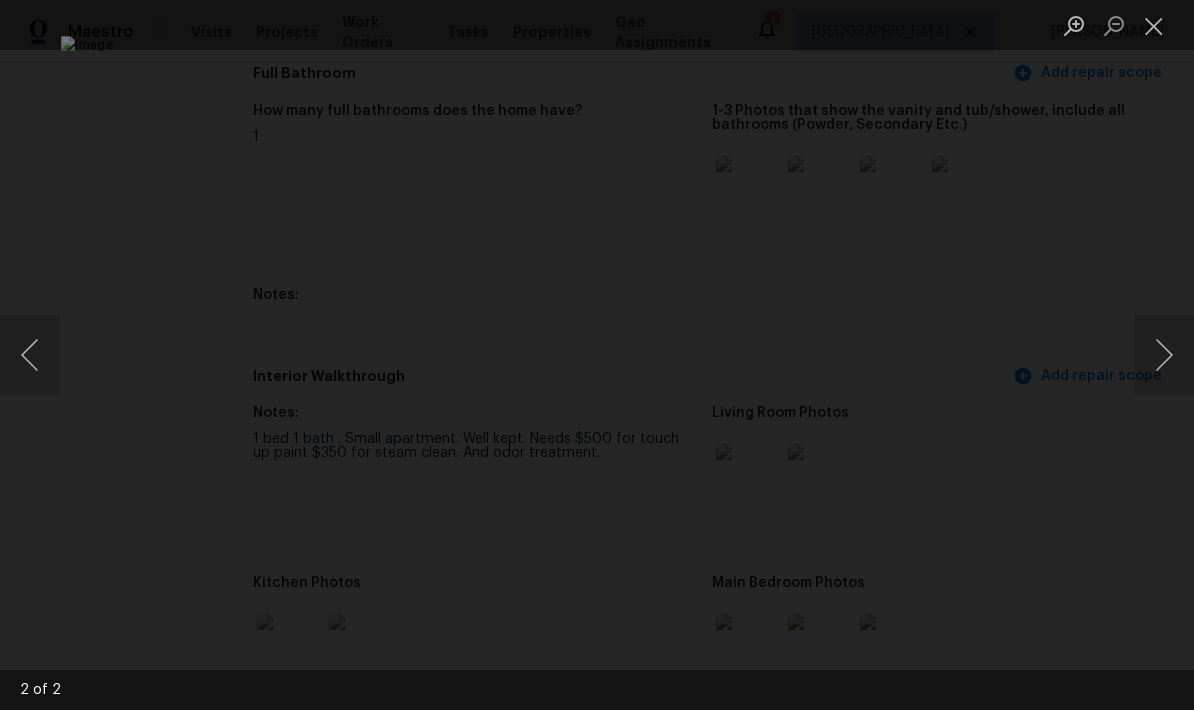 click at bounding box center [597, 355] 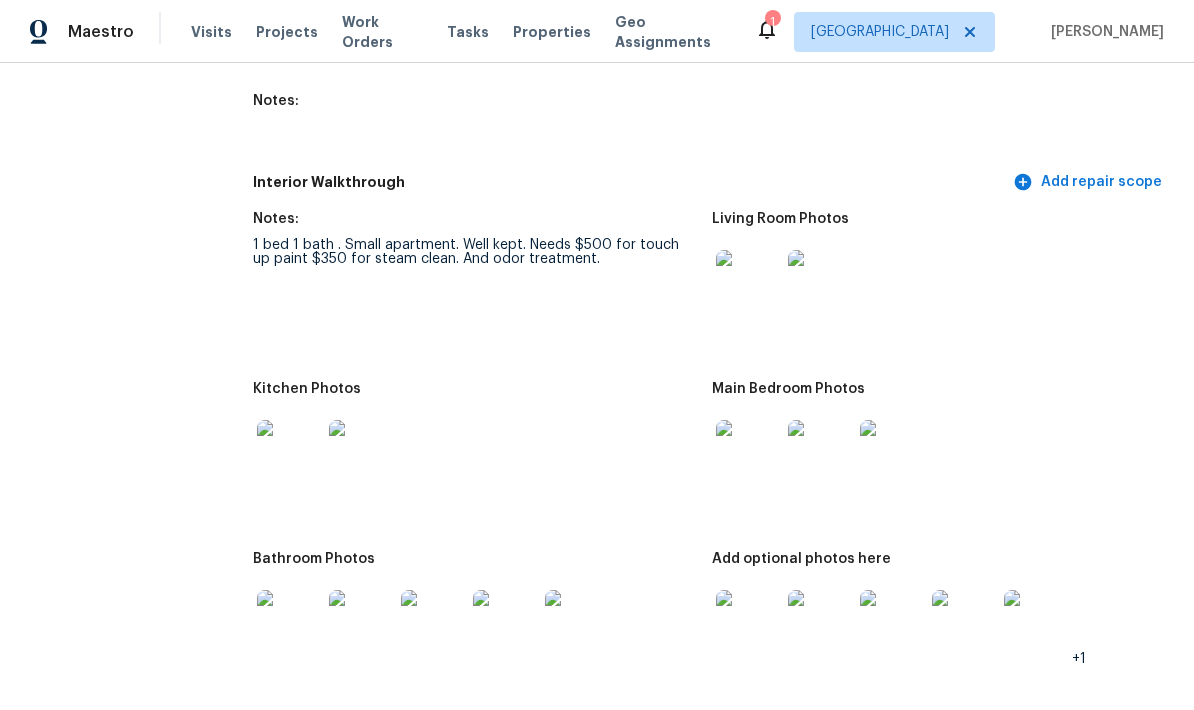scroll, scrollTop: 2281, scrollLeft: 0, axis: vertical 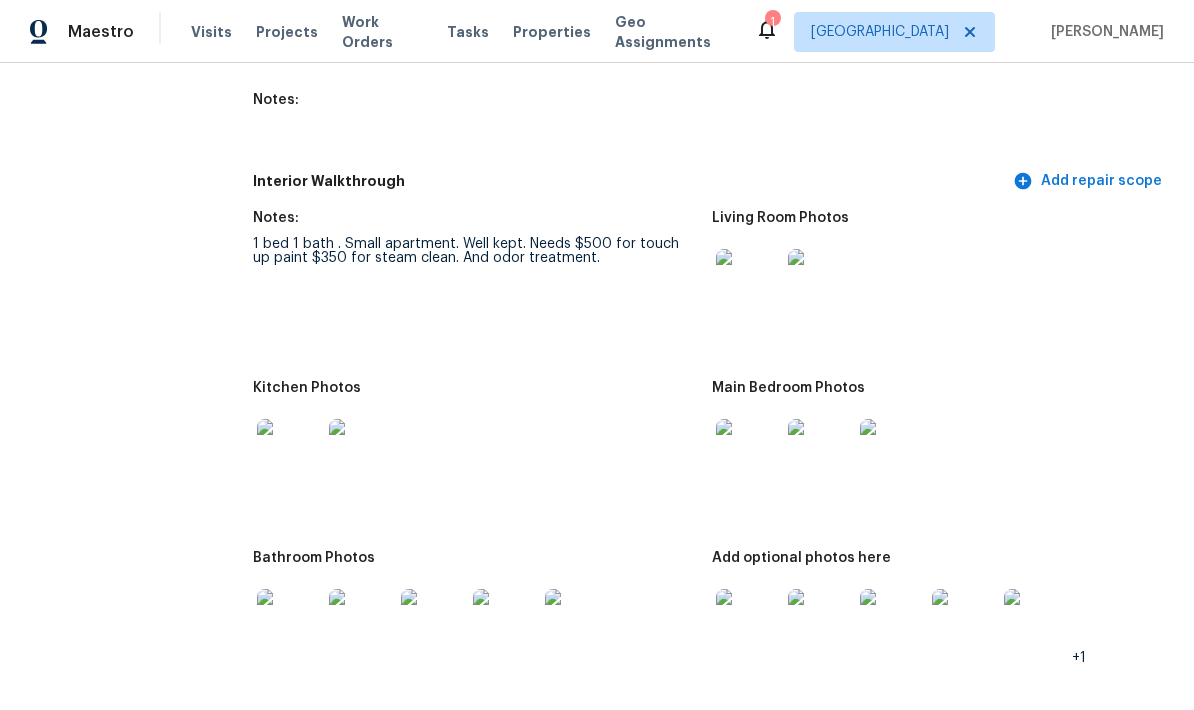 click at bounding box center [748, 451] 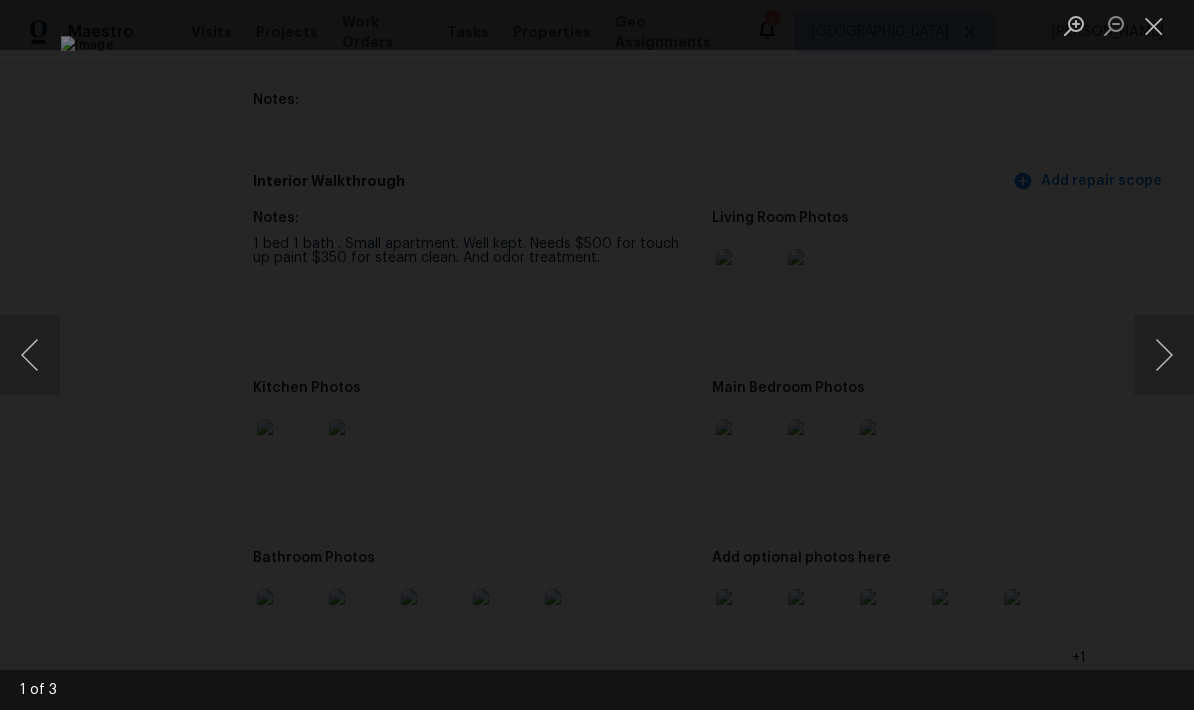 click at bounding box center (1164, 355) 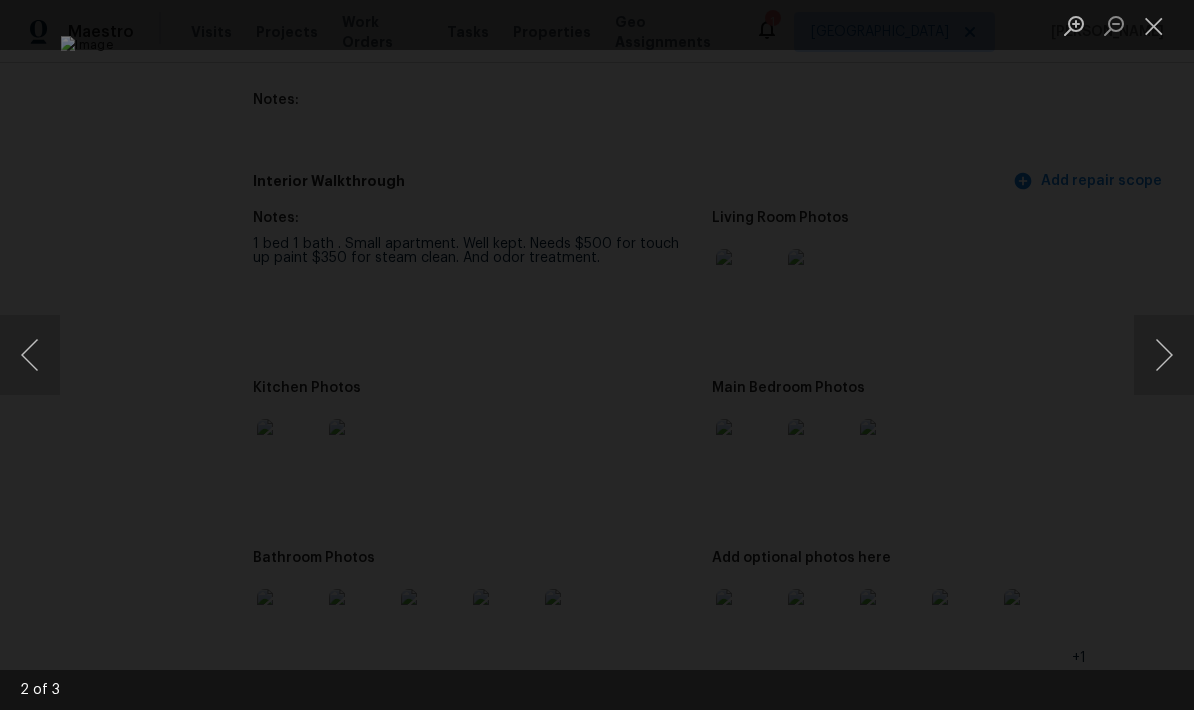 click at bounding box center (1164, 355) 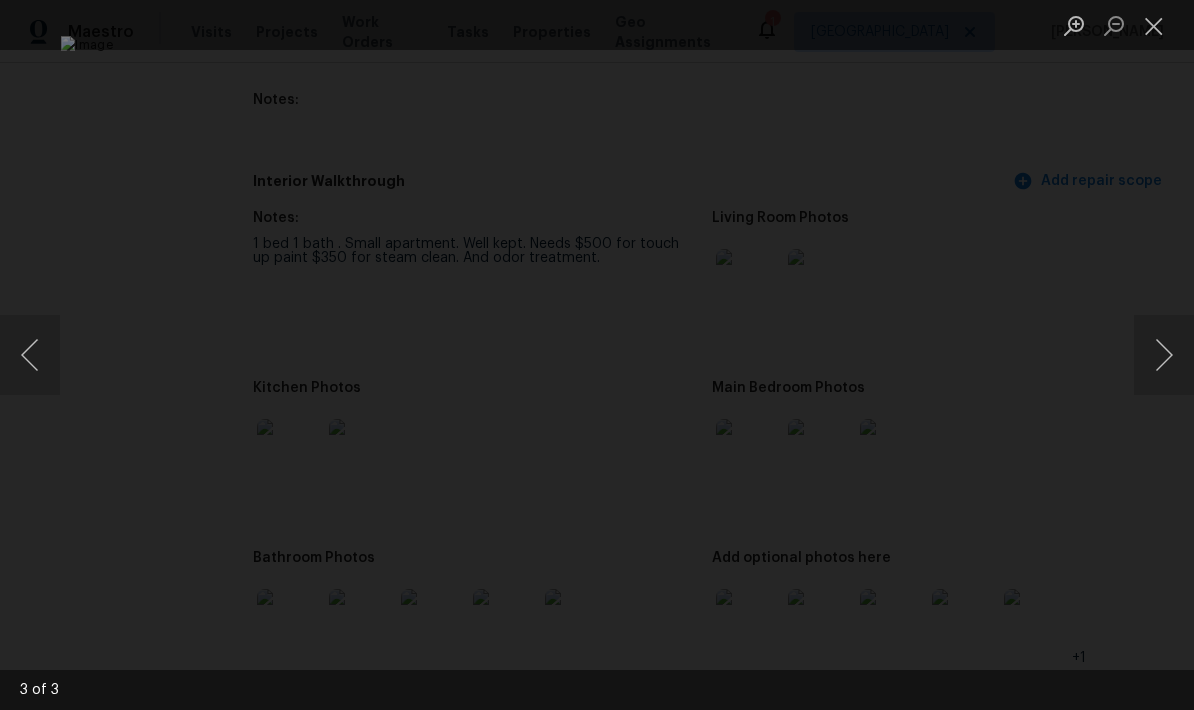 click at bounding box center (1164, 355) 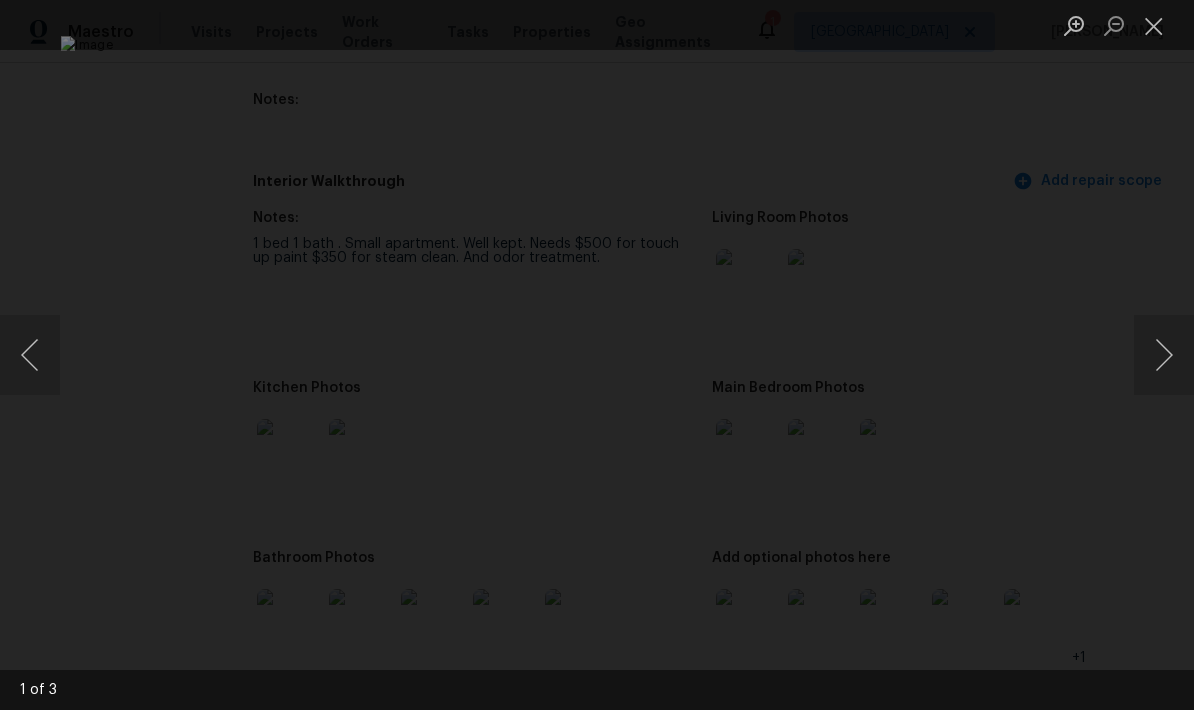 click at bounding box center (597, 355) 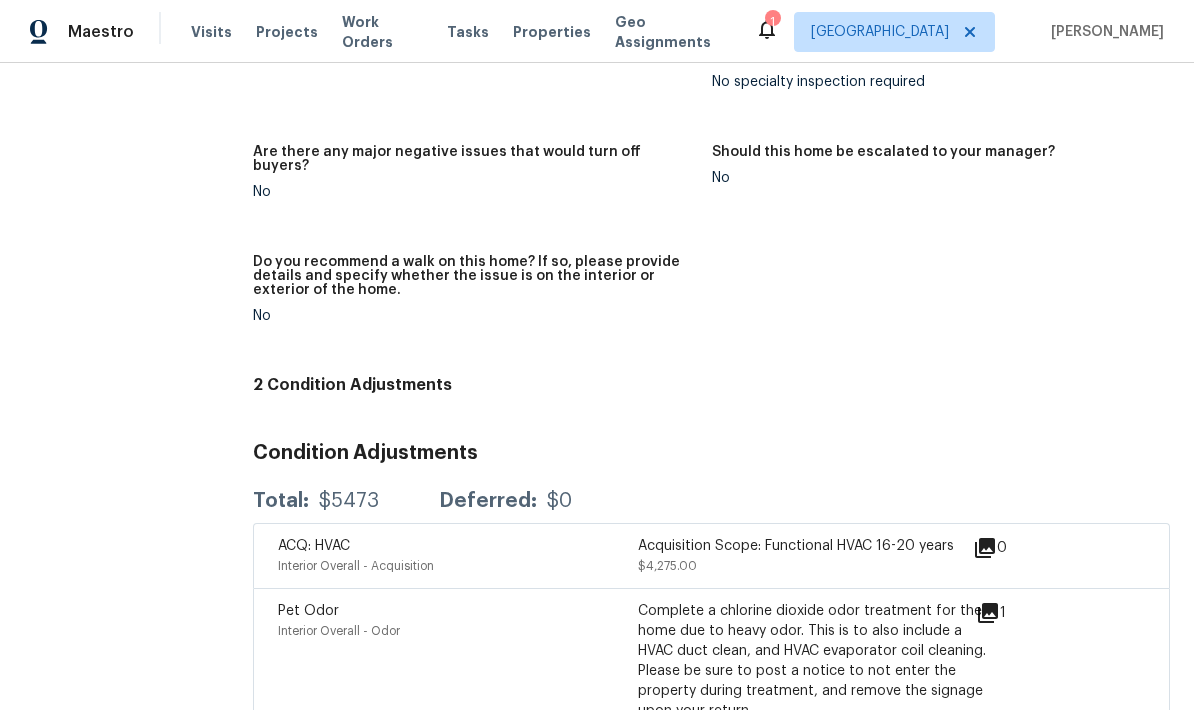 scroll, scrollTop: 4669, scrollLeft: 0, axis: vertical 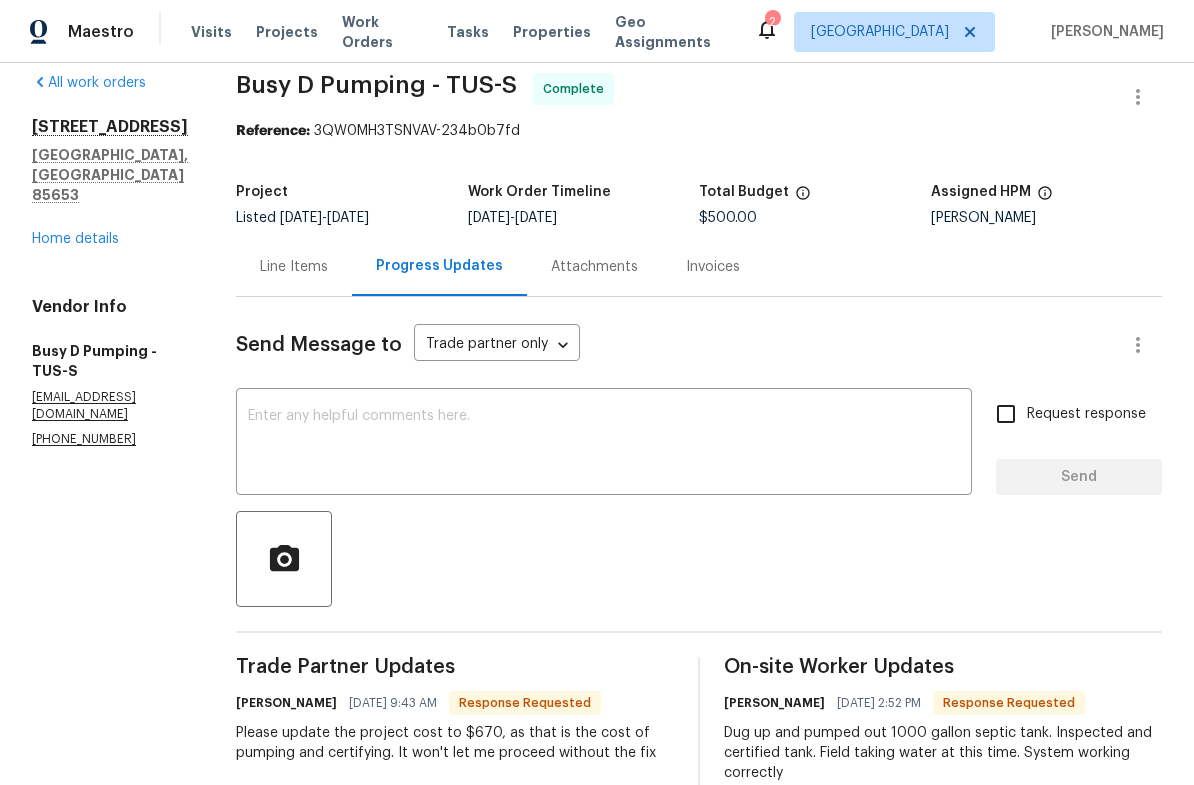 click on "Line Items" at bounding box center [294, 267] 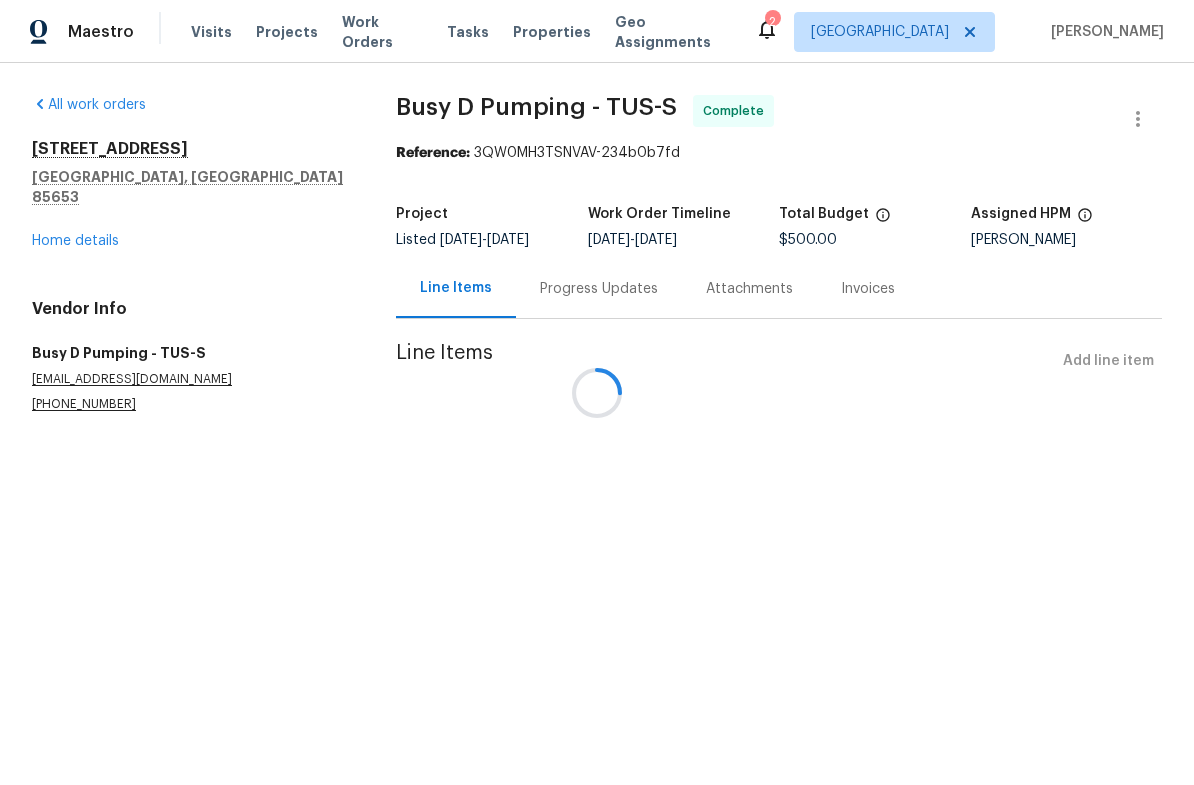 scroll, scrollTop: 0, scrollLeft: 0, axis: both 